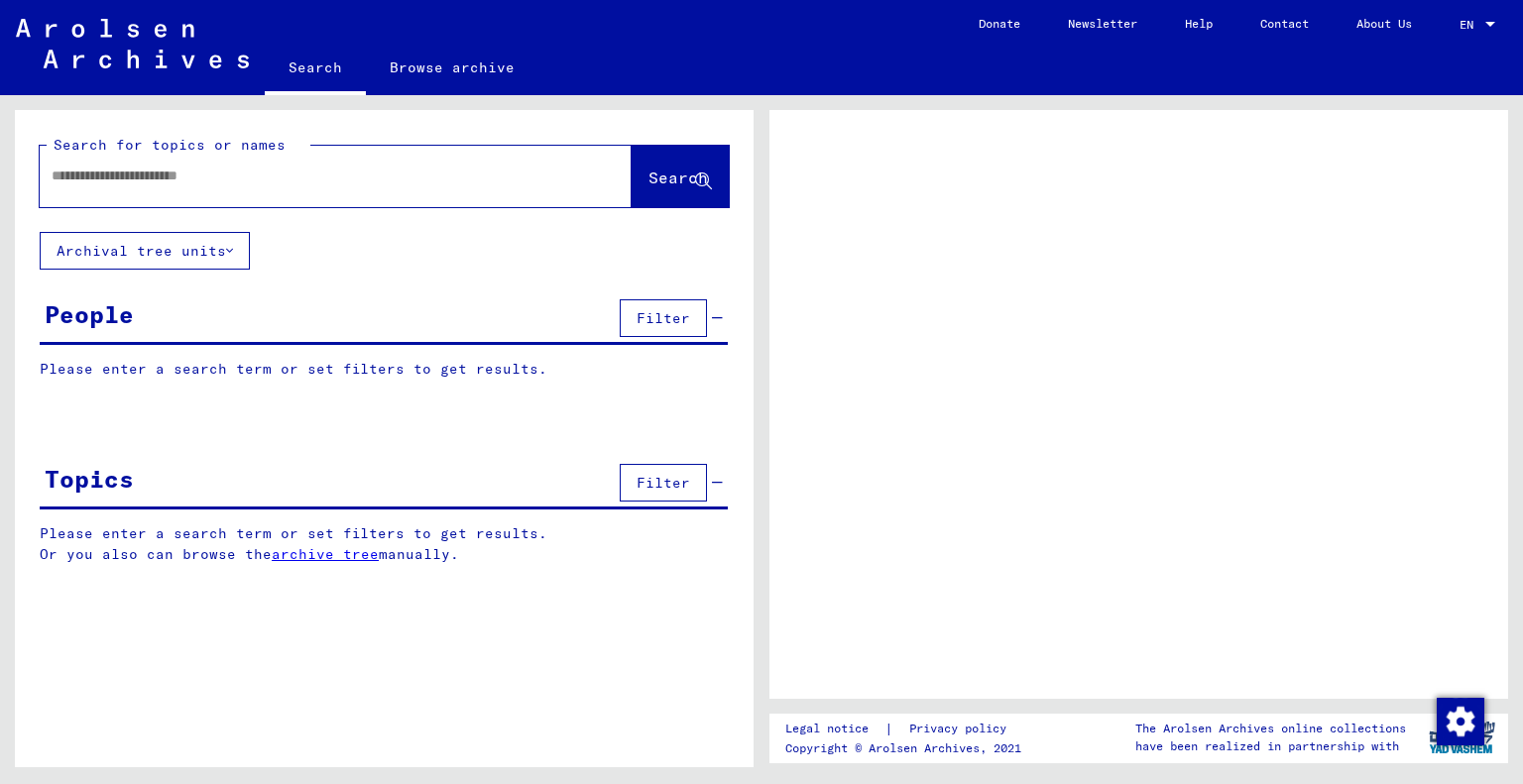 scroll, scrollTop: 0, scrollLeft: 0, axis: both 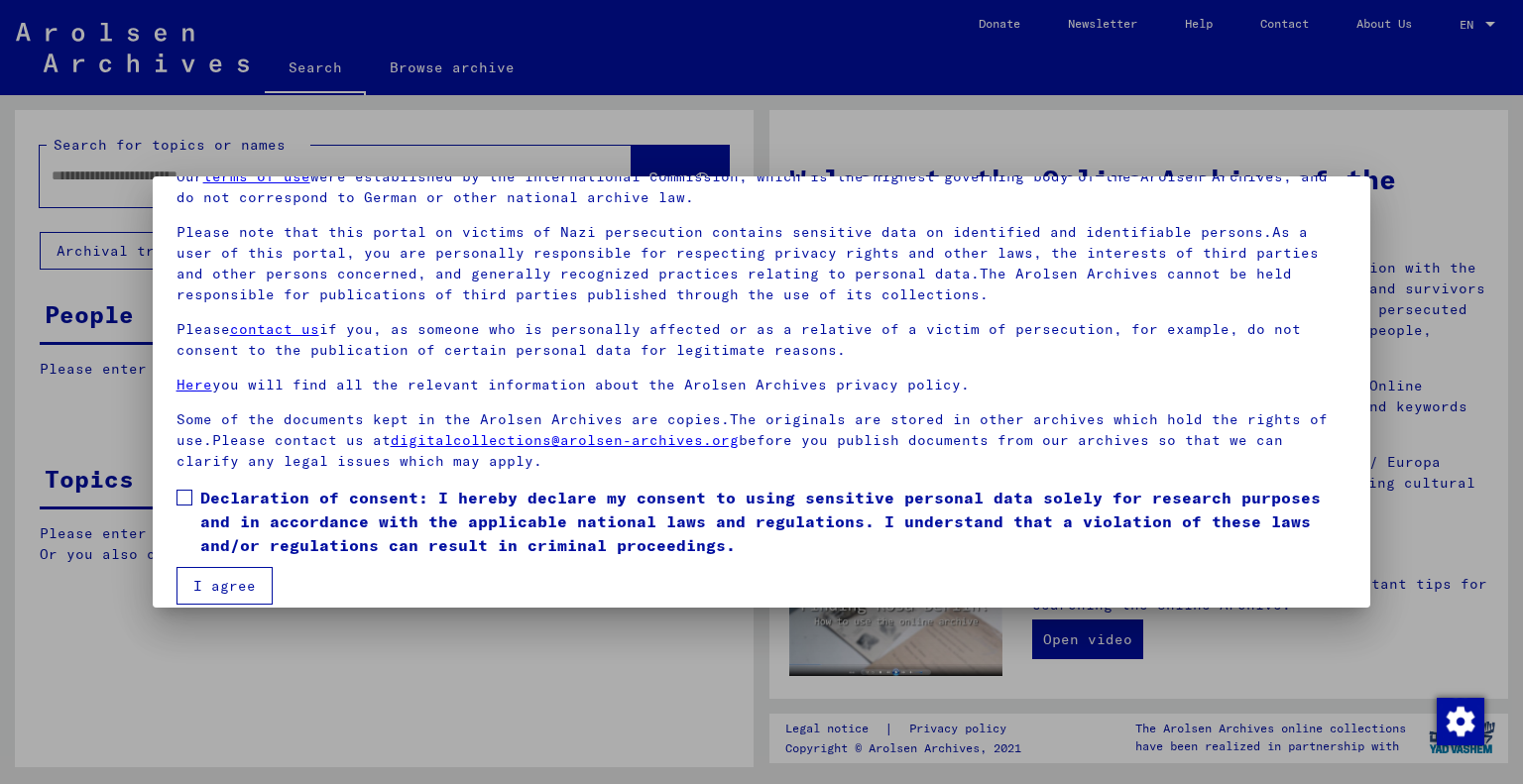 click at bounding box center [184, 498] 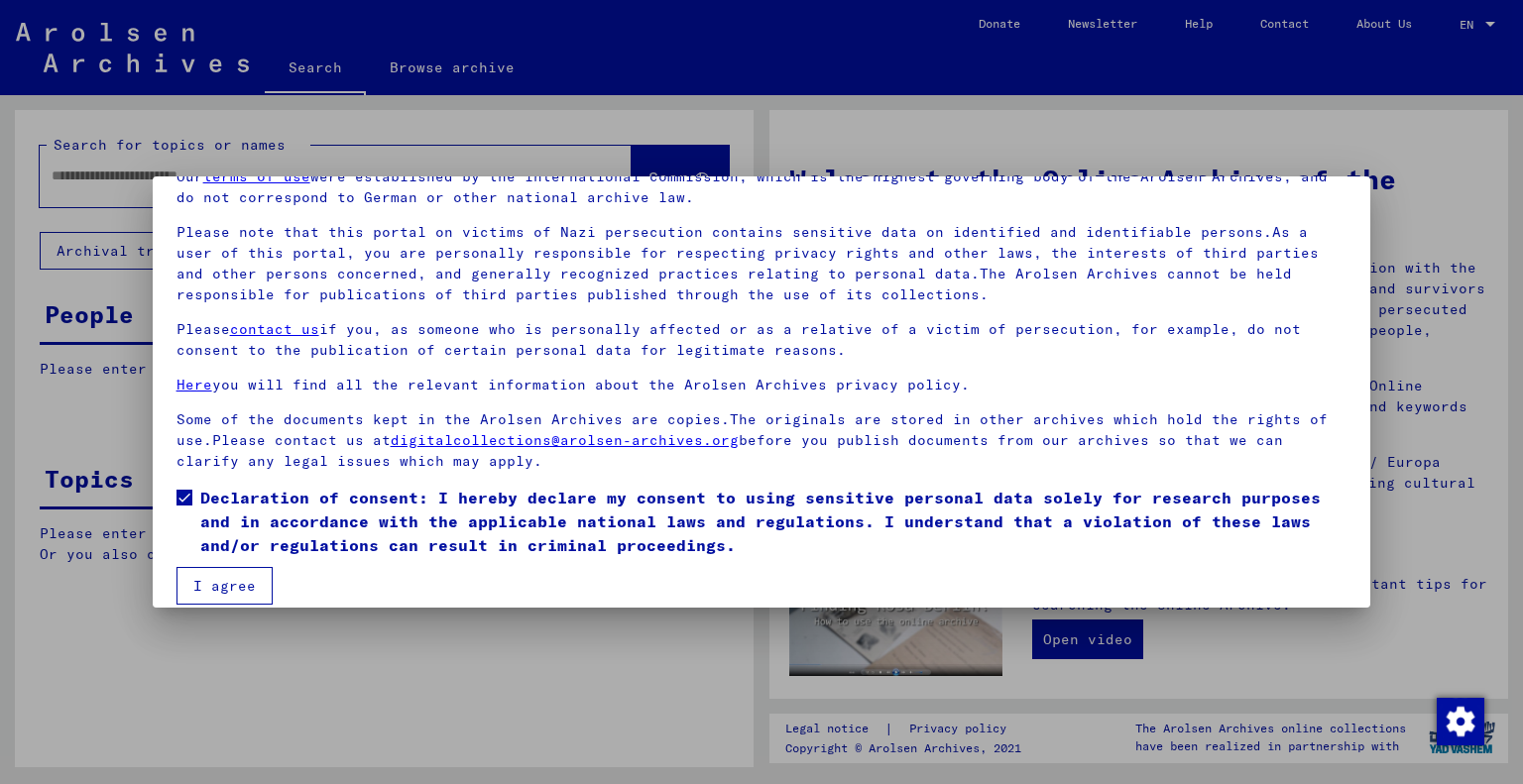 click on "I agree" at bounding box center [224, 586] 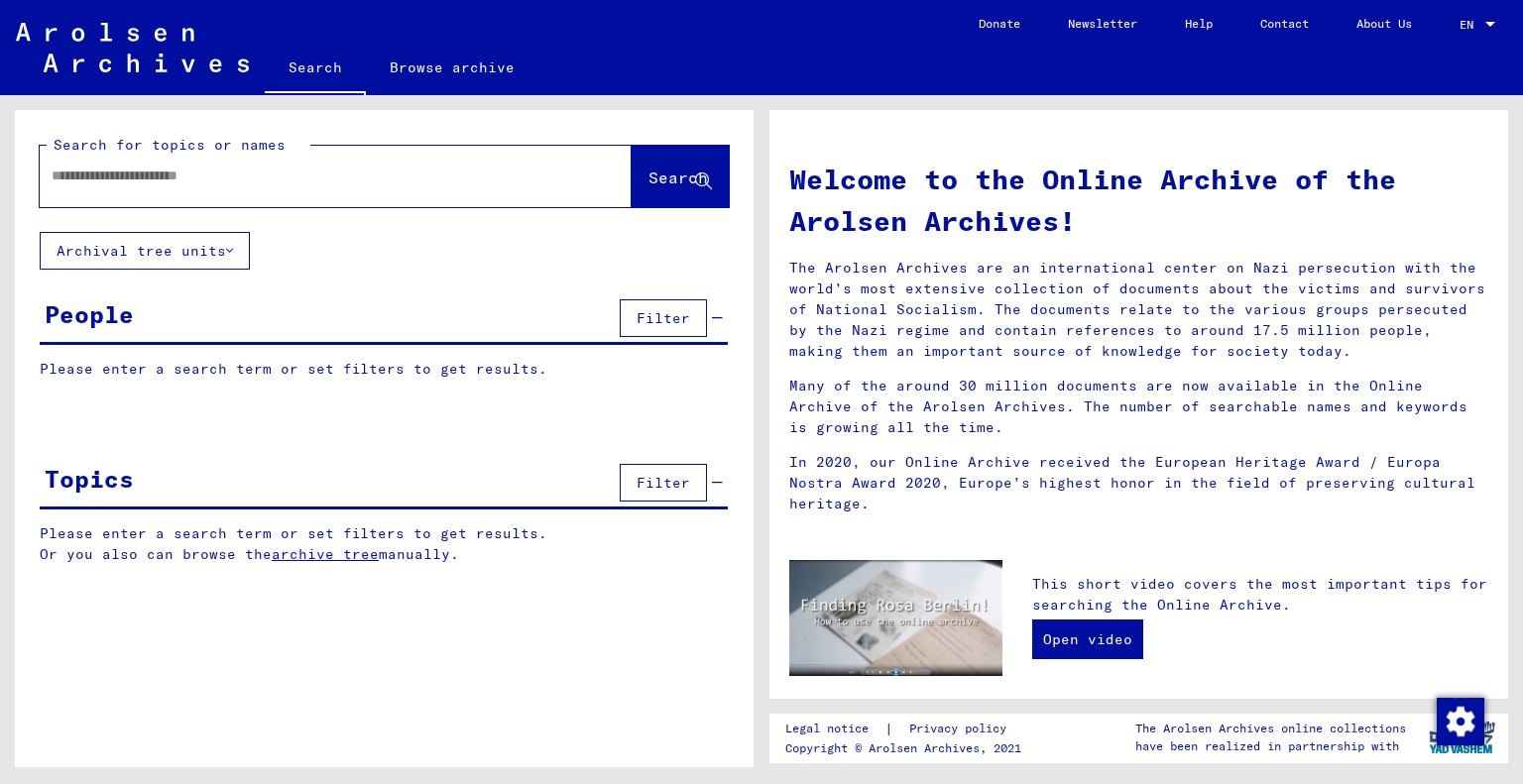 click at bounding box center [311, 175] 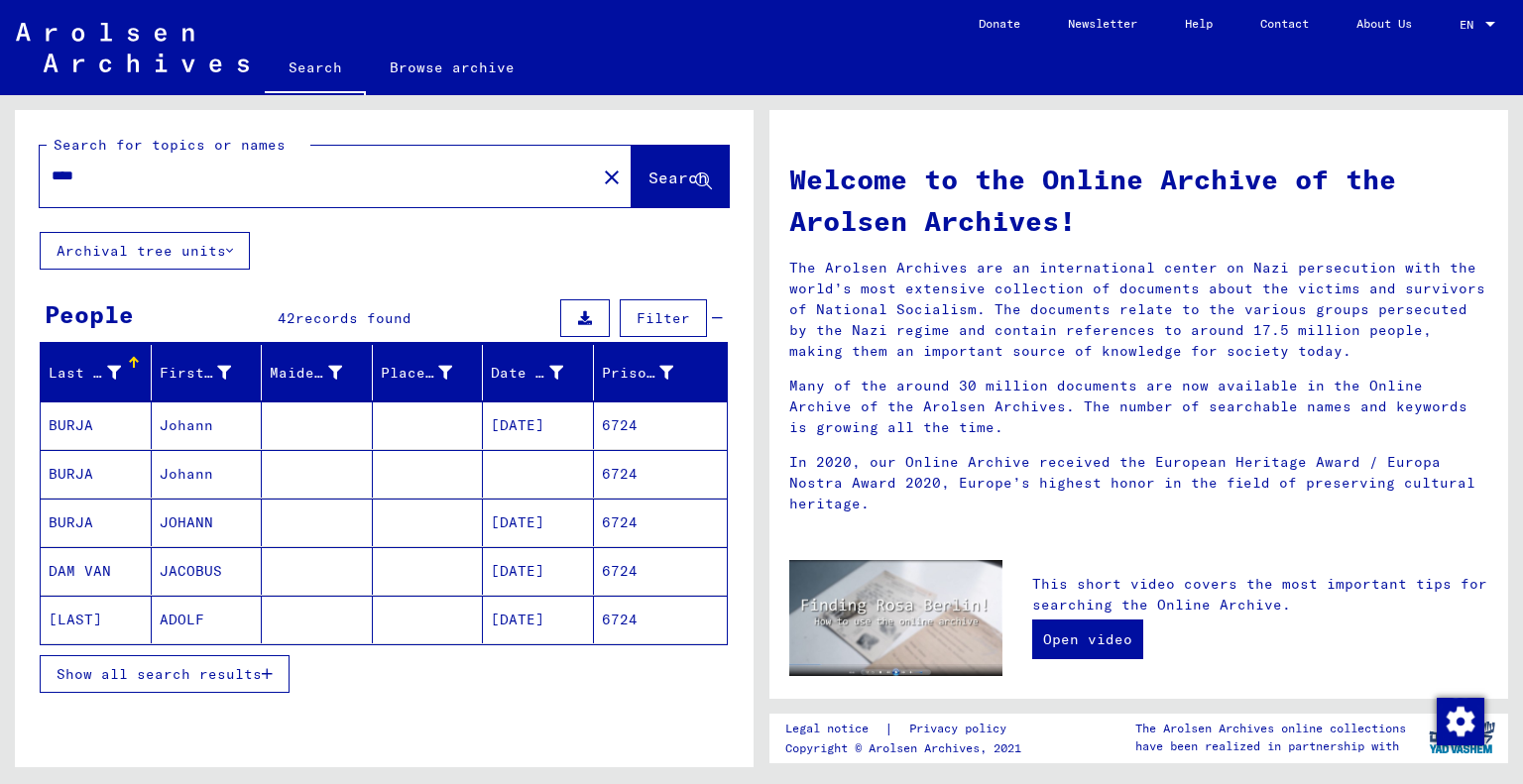 click on "Show all search results" at bounding box center [159, 674] 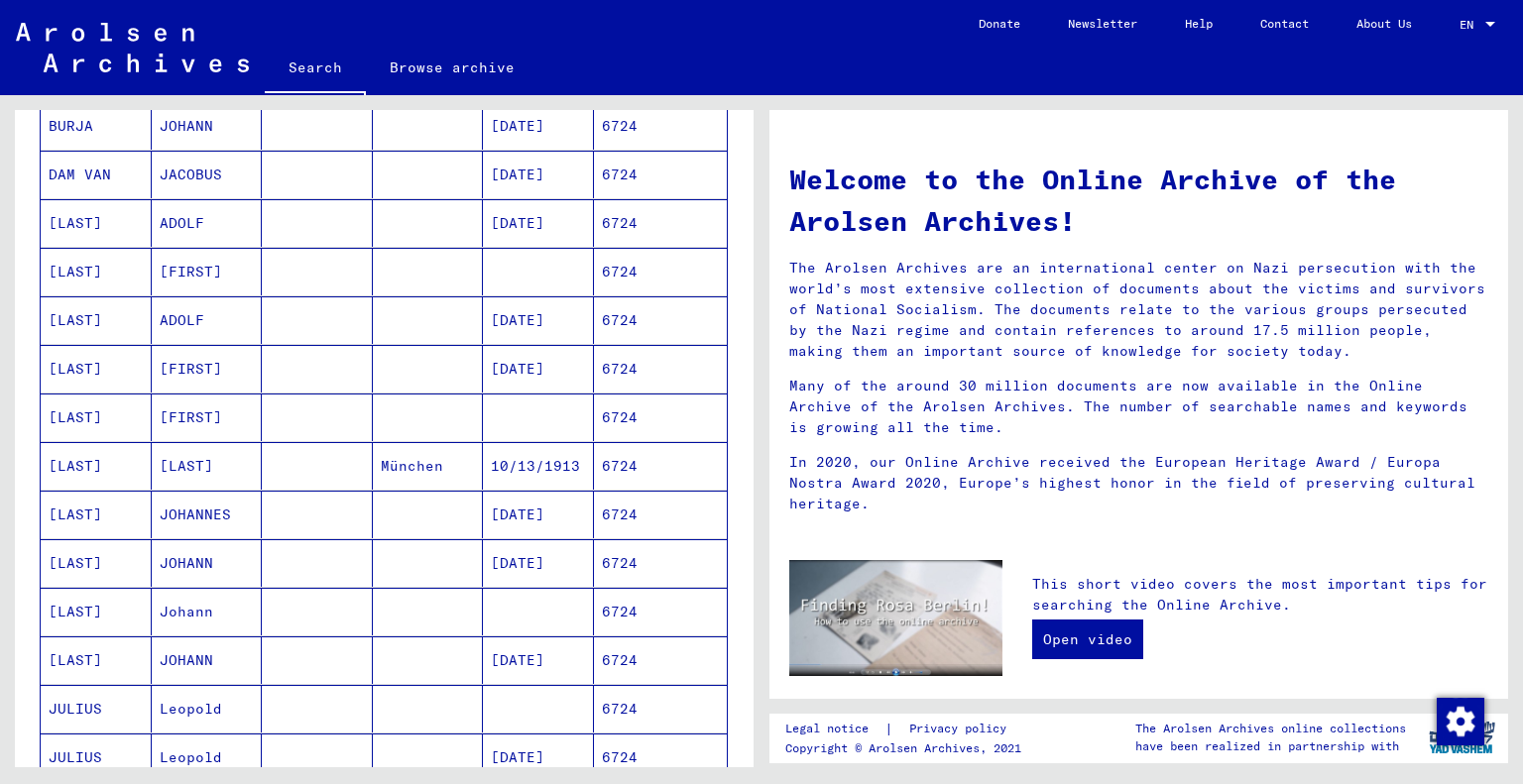 scroll, scrollTop: 0, scrollLeft: 0, axis: both 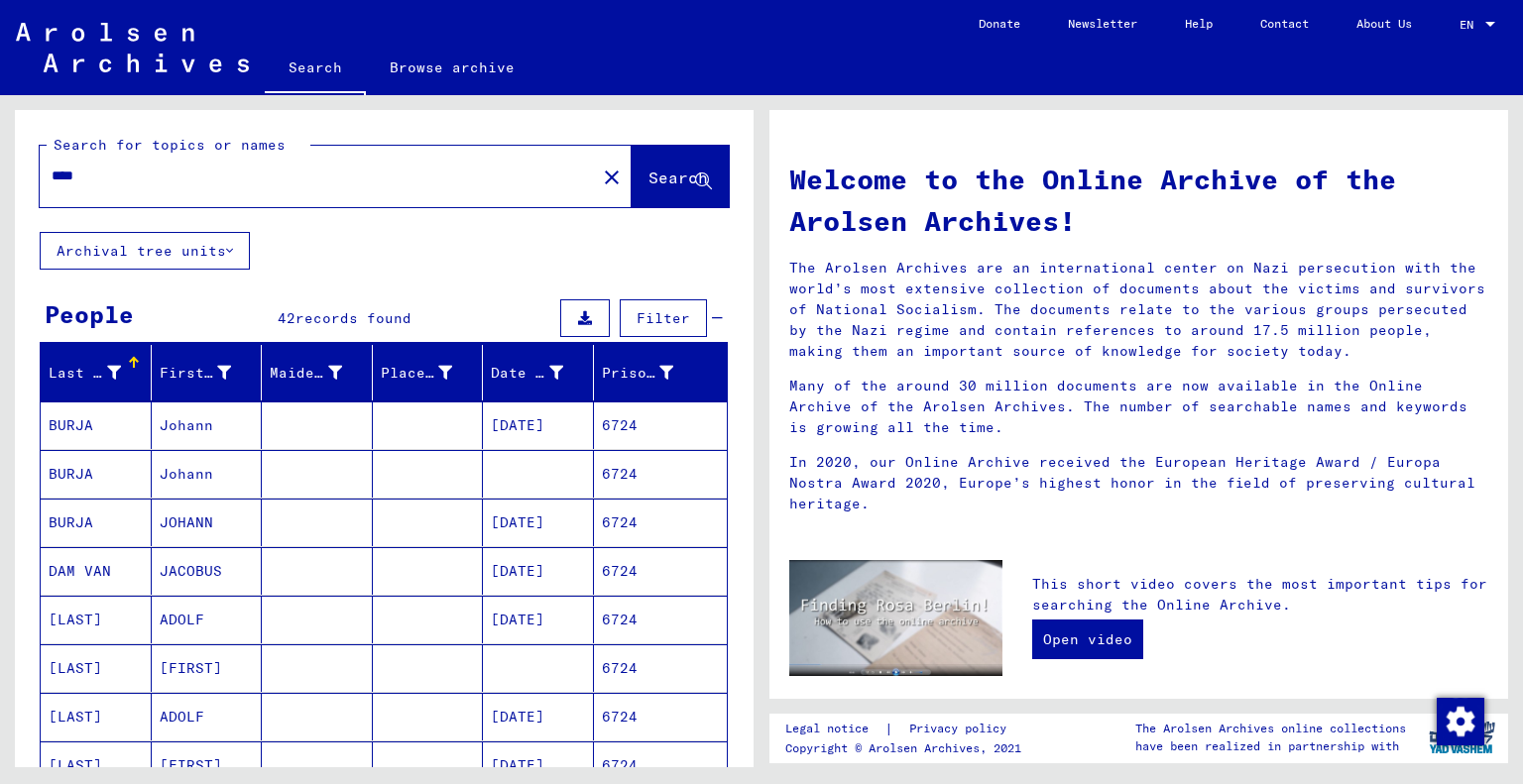 click on "****" at bounding box center (311, 175) 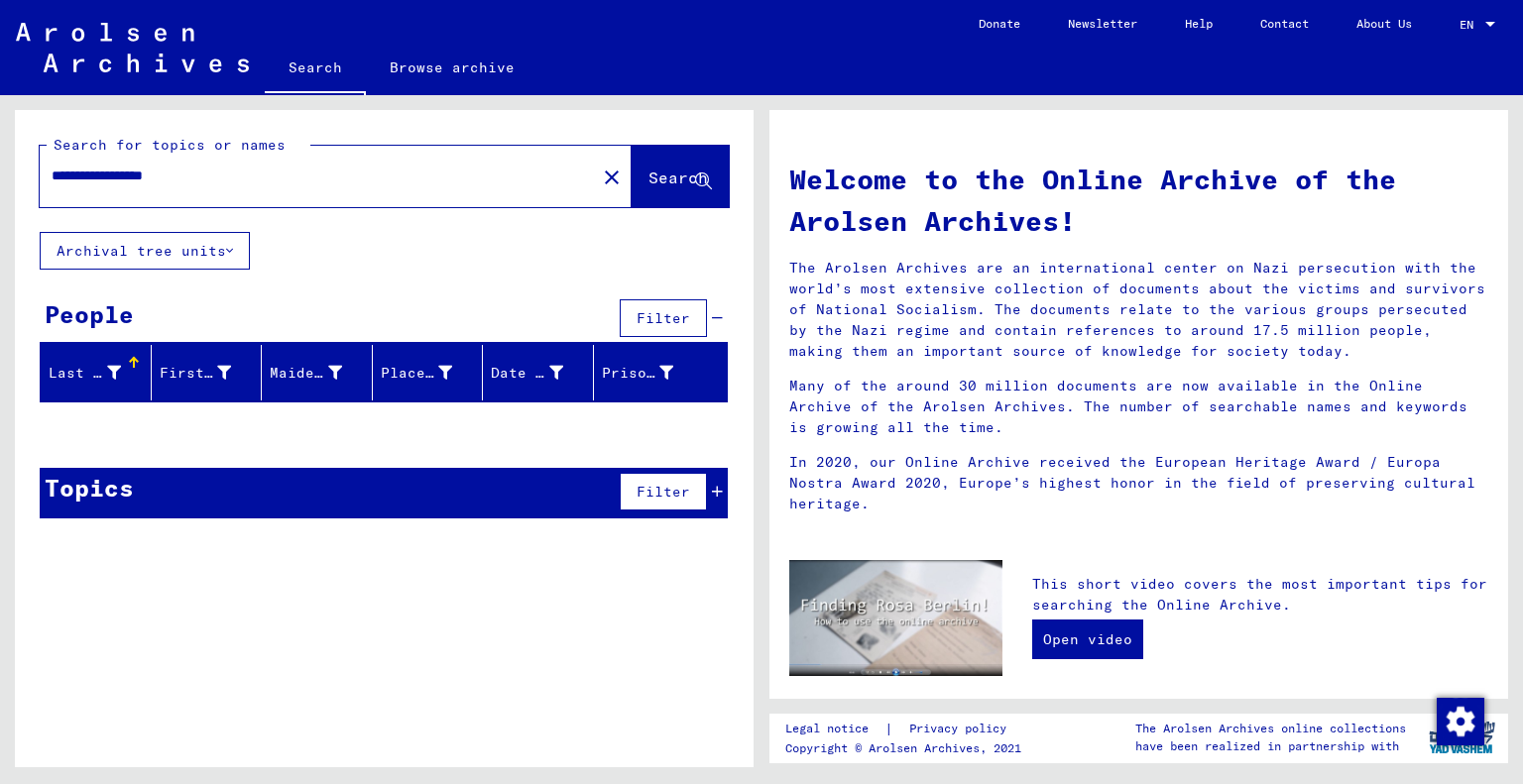 drag, startPoint x: 107, startPoint y: 171, endPoint x: 32, endPoint y: 180, distance: 75.53807 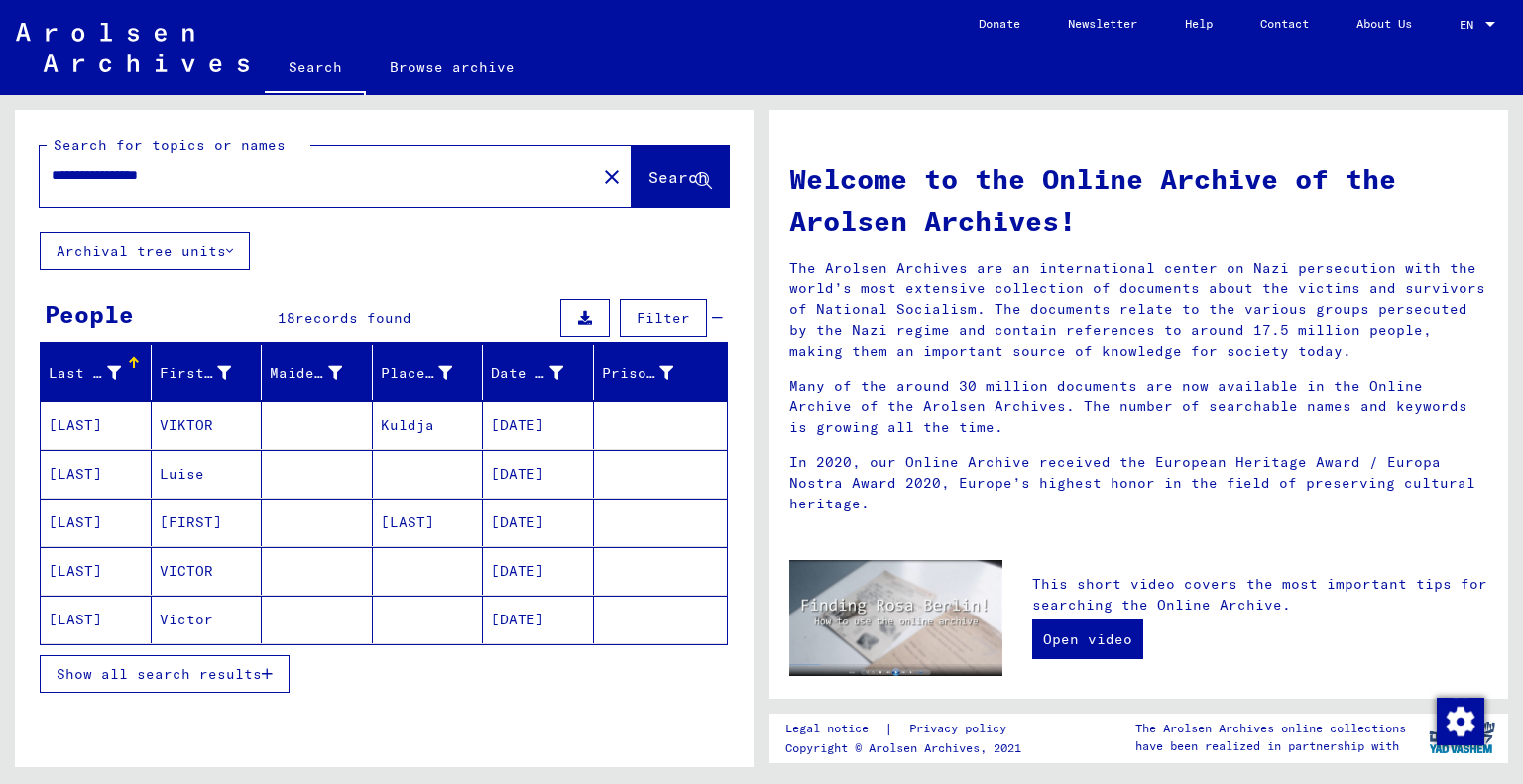 click on "Show all search results" at bounding box center [159, 674] 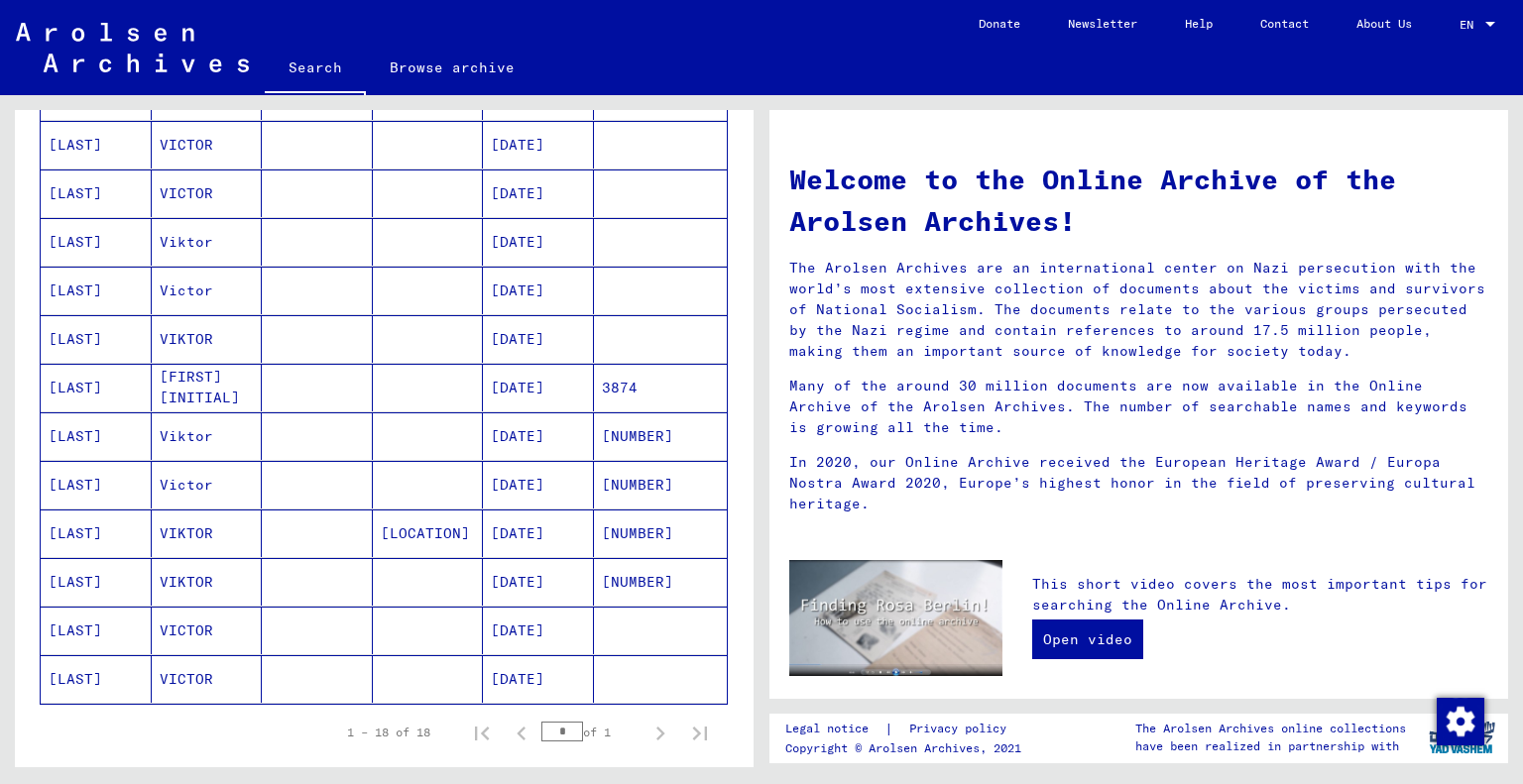 scroll, scrollTop: 595, scrollLeft: 0, axis: vertical 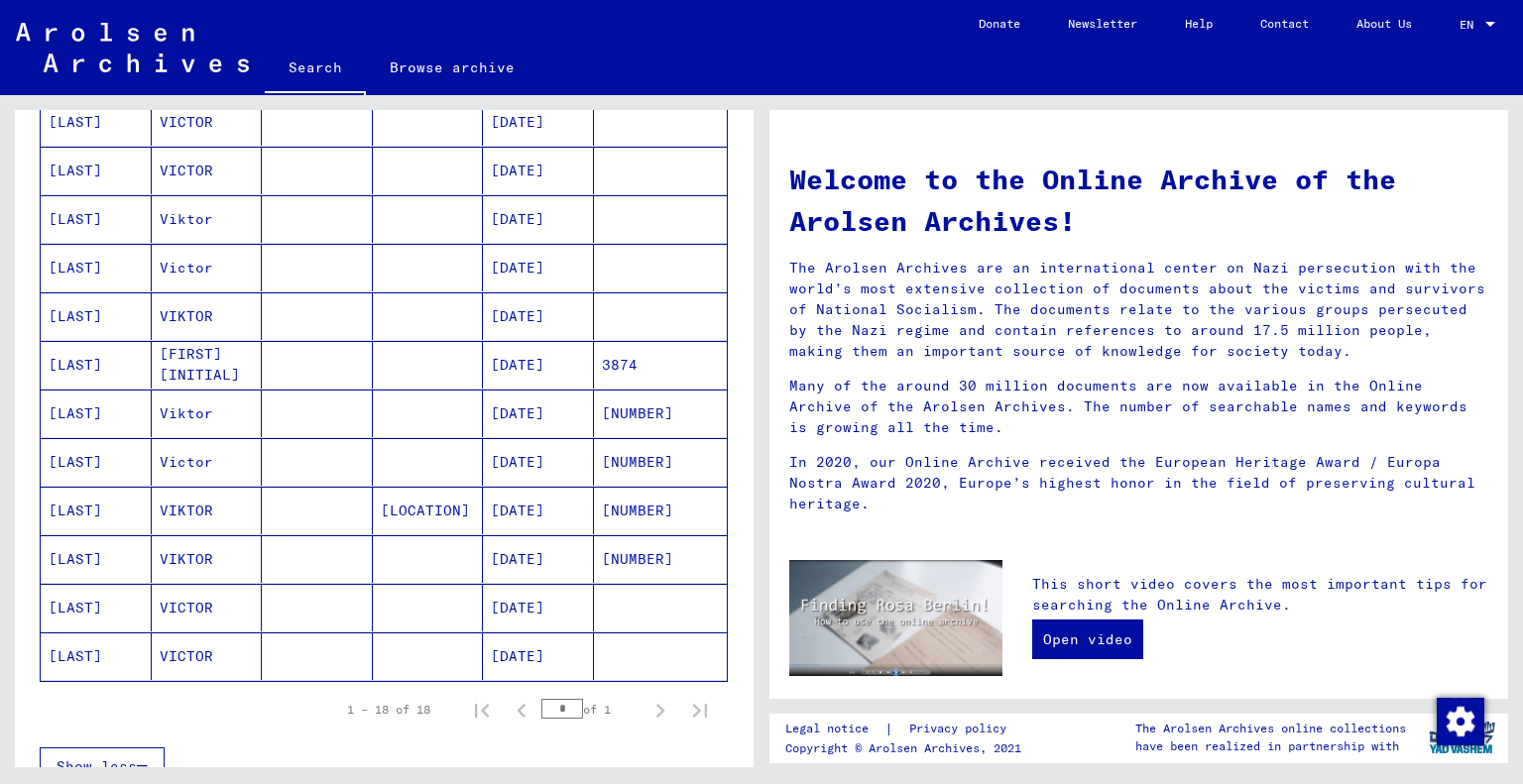 click on "[DATE]" at bounding box center [538, 413] 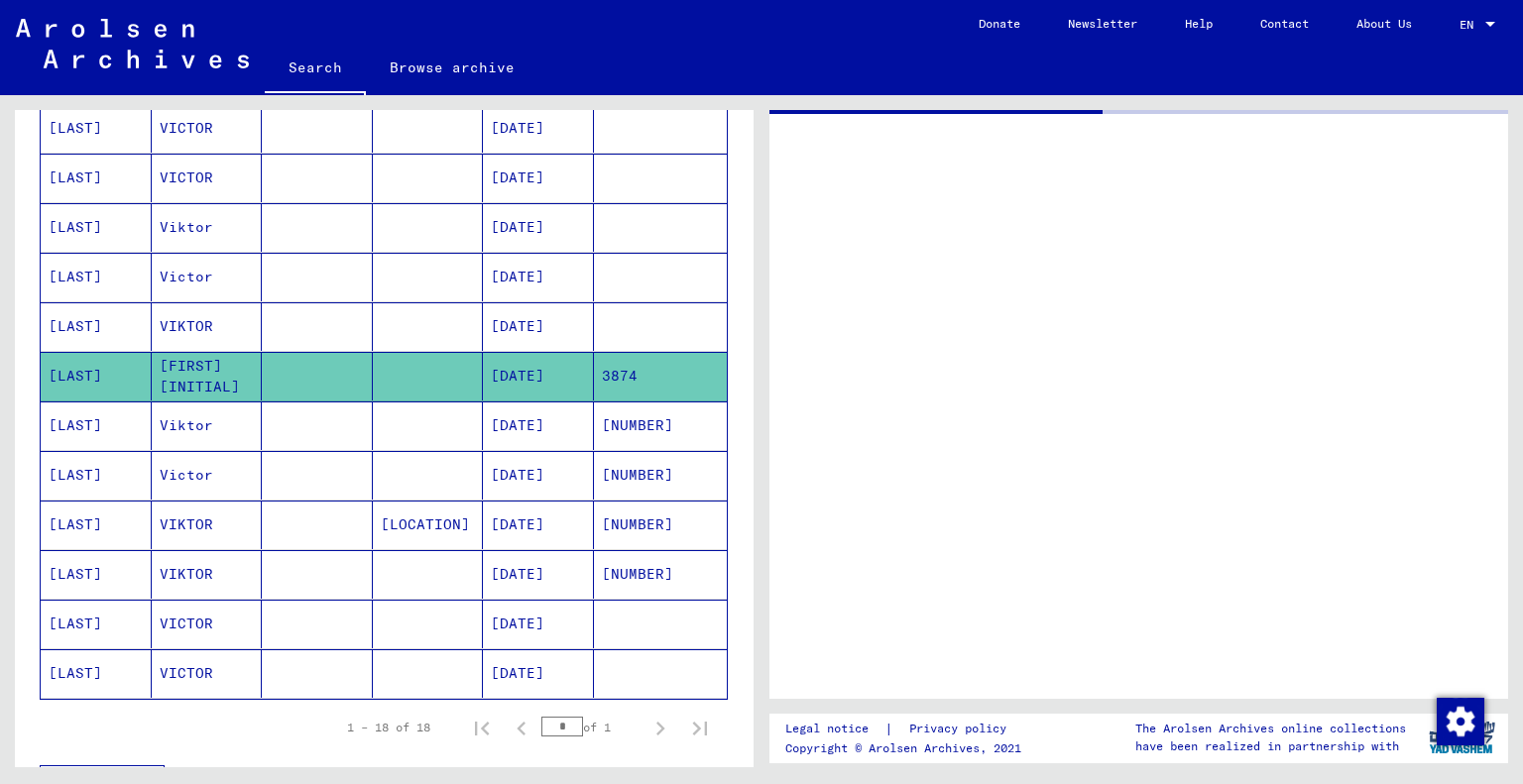scroll, scrollTop: 600, scrollLeft: 0, axis: vertical 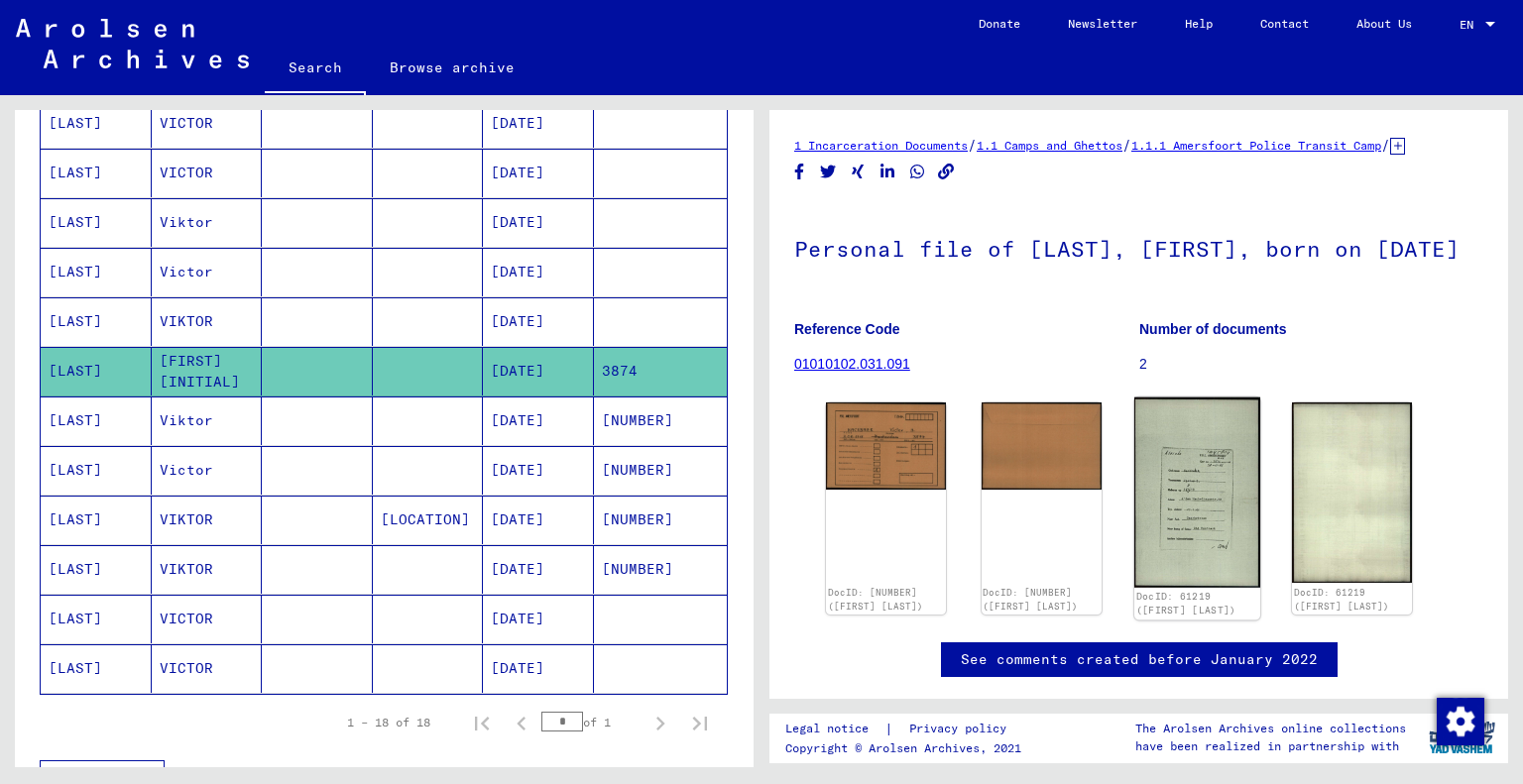 click 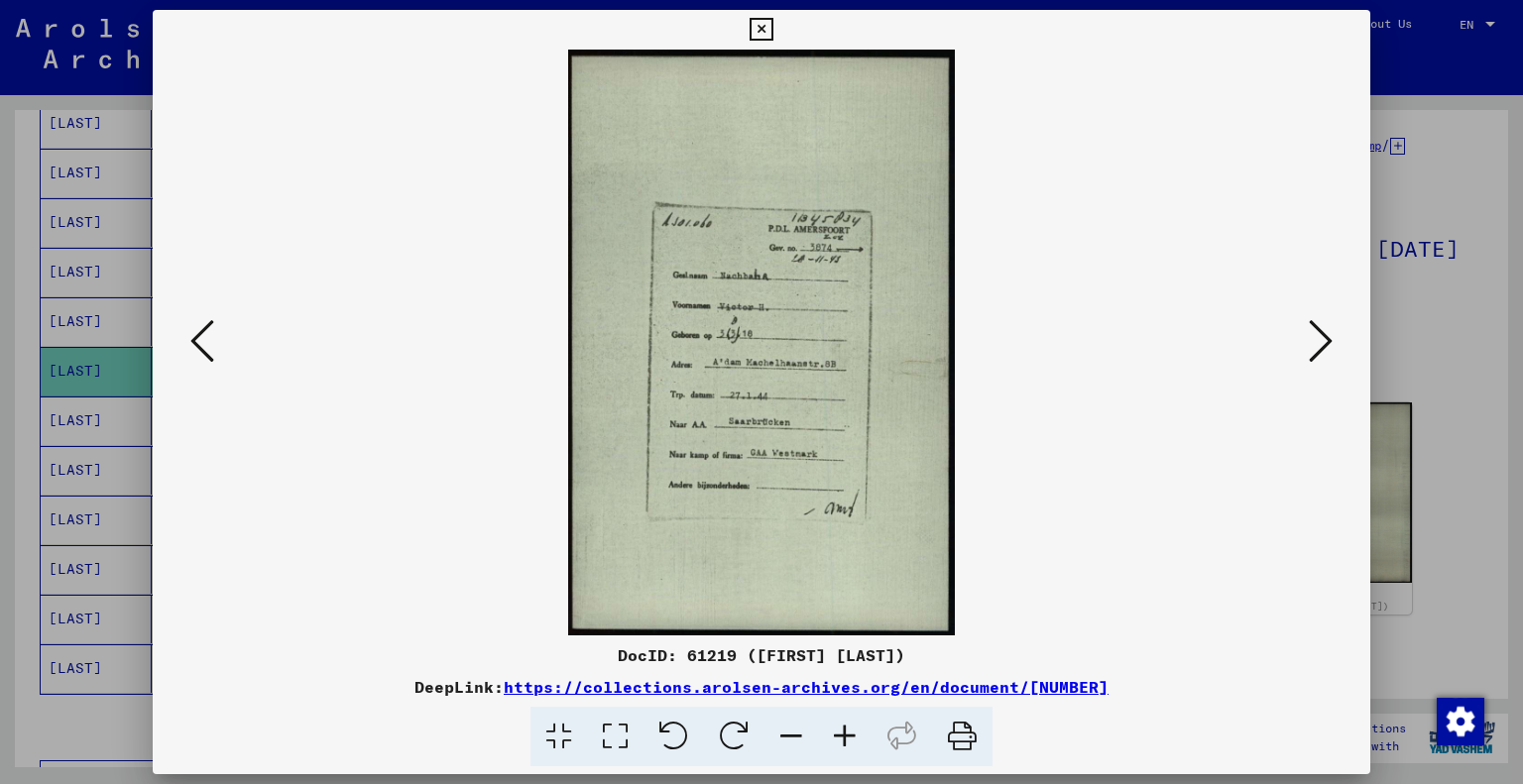 click at bounding box center (845, 736) 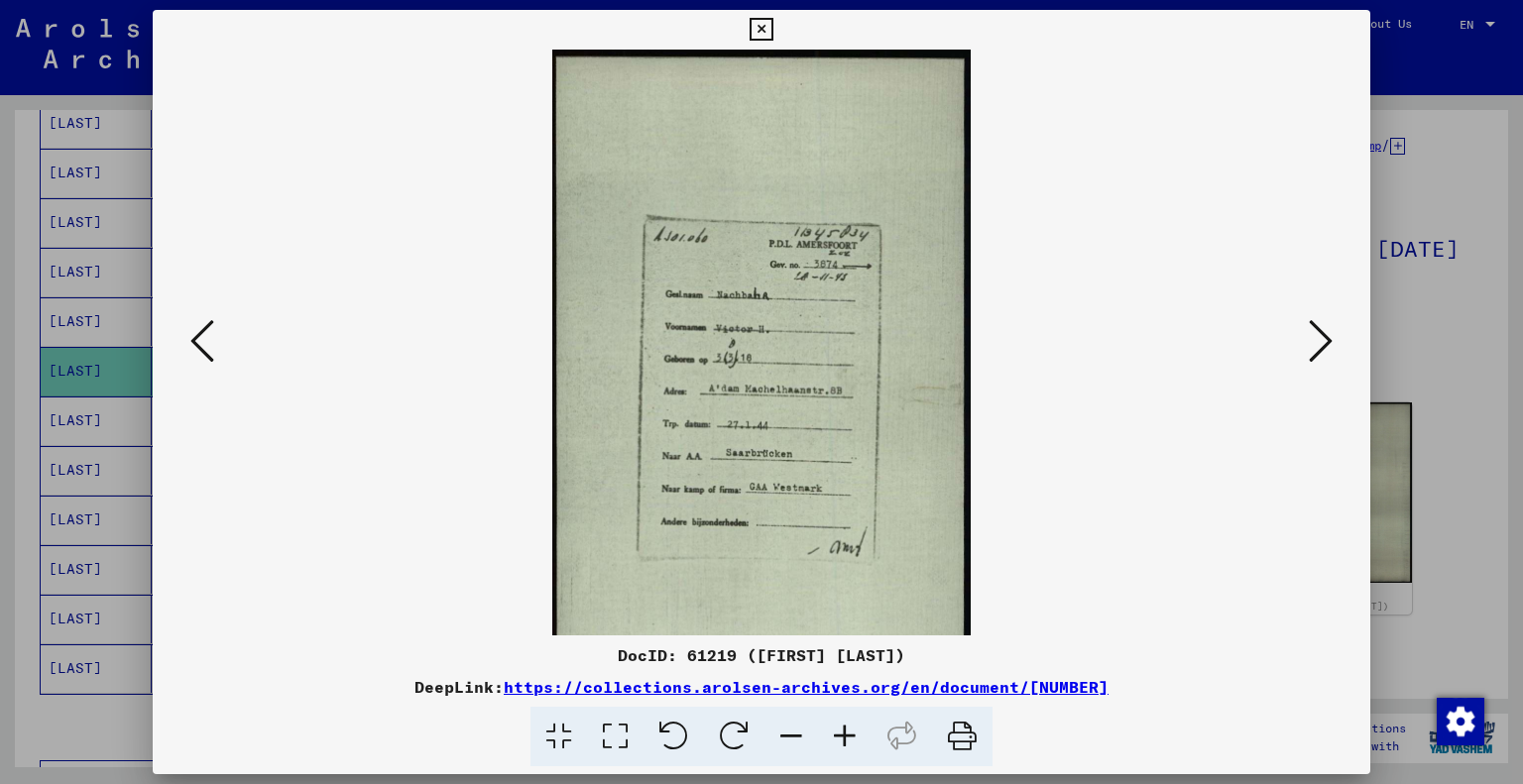 click at bounding box center (845, 736) 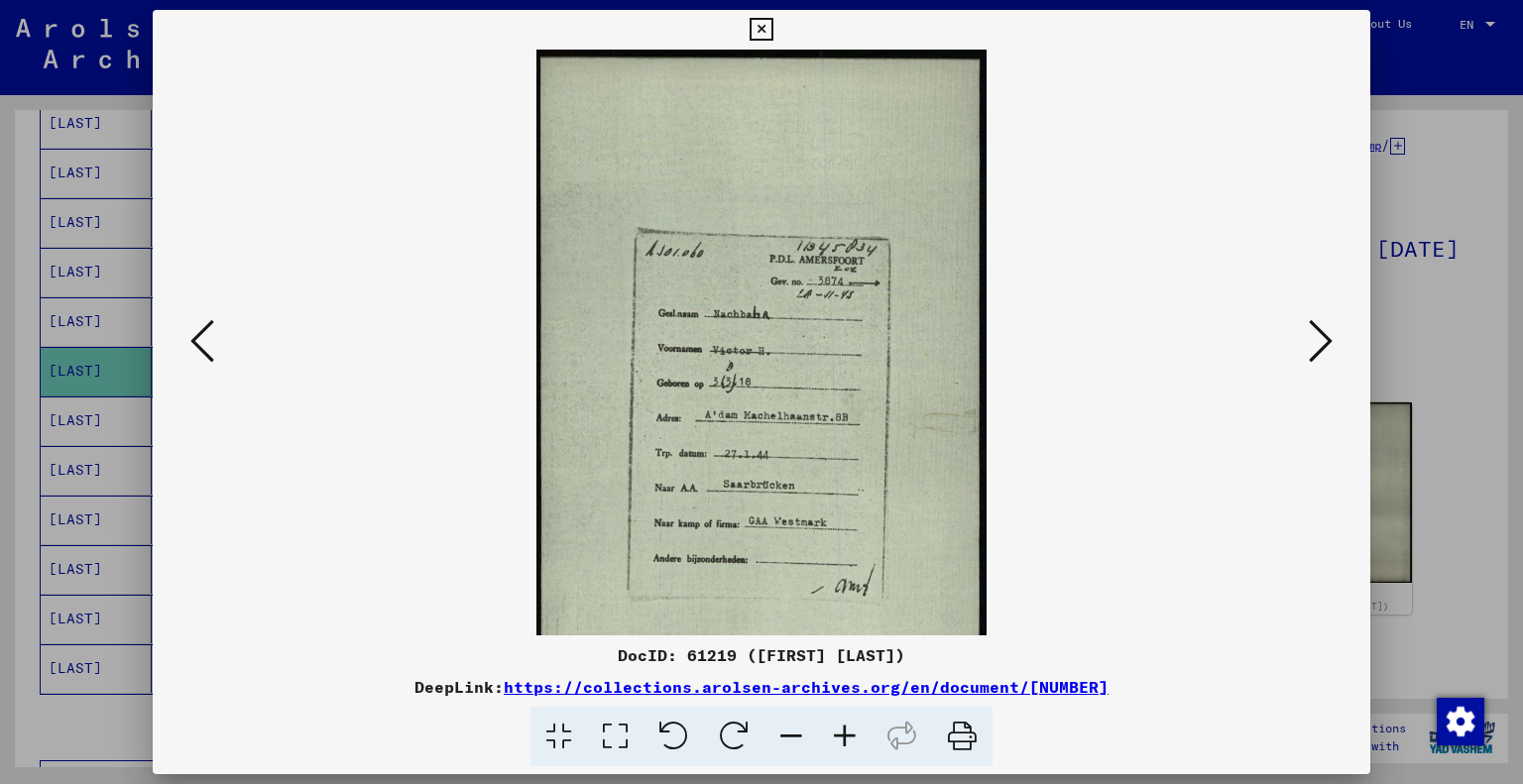 click at bounding box center [845, 736] 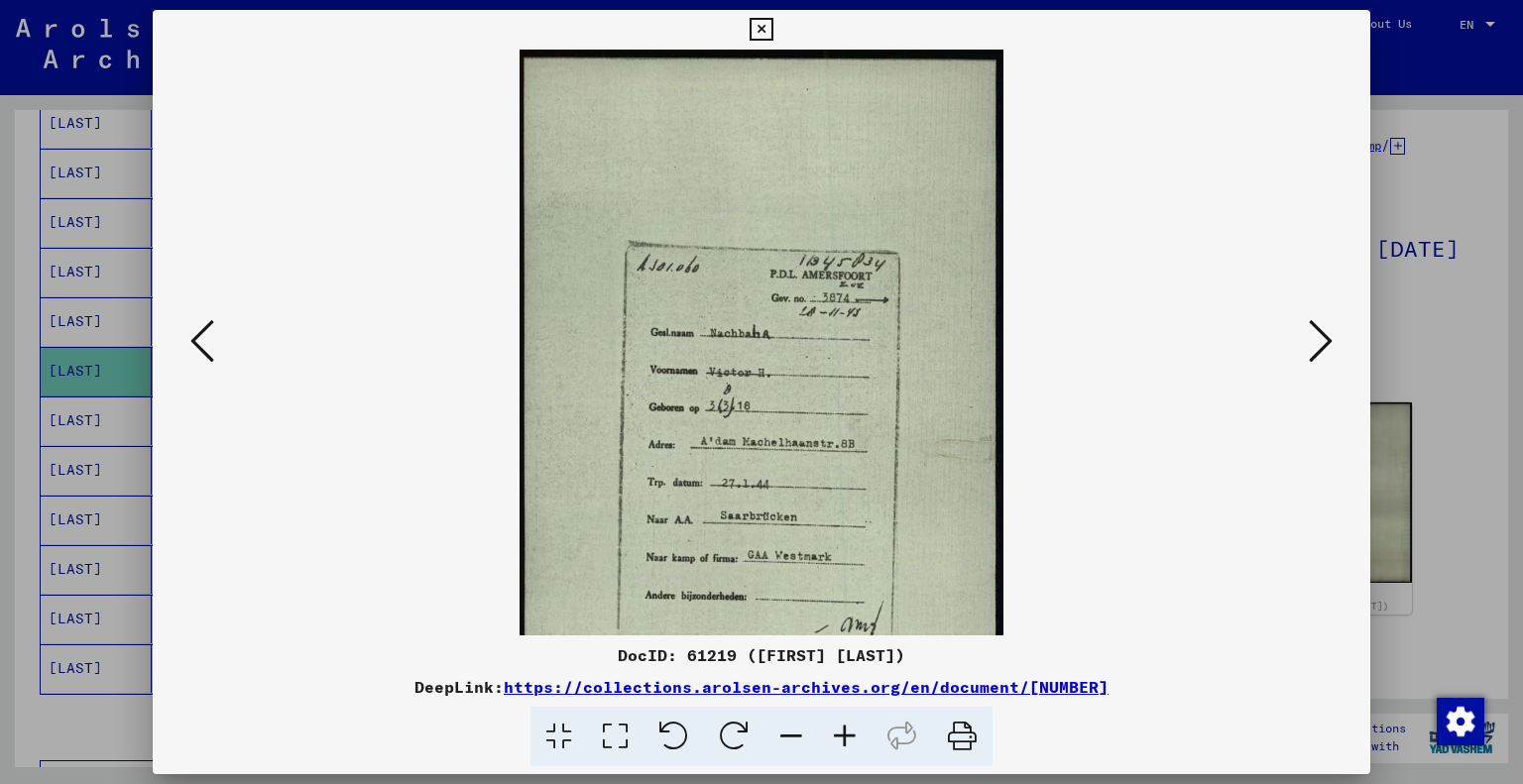 click at bounding box center [845, 736] 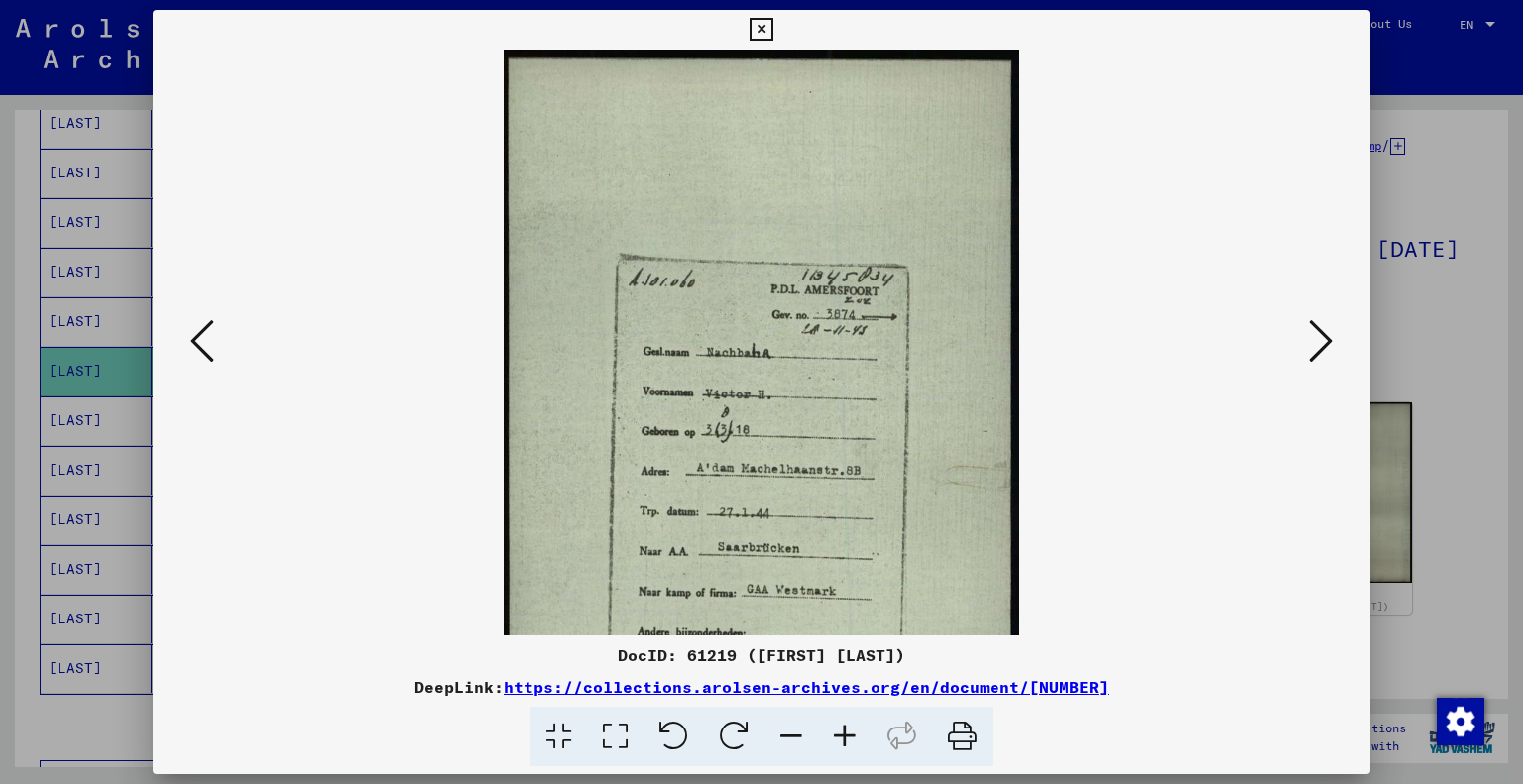 click at bounding box center [845, 736] 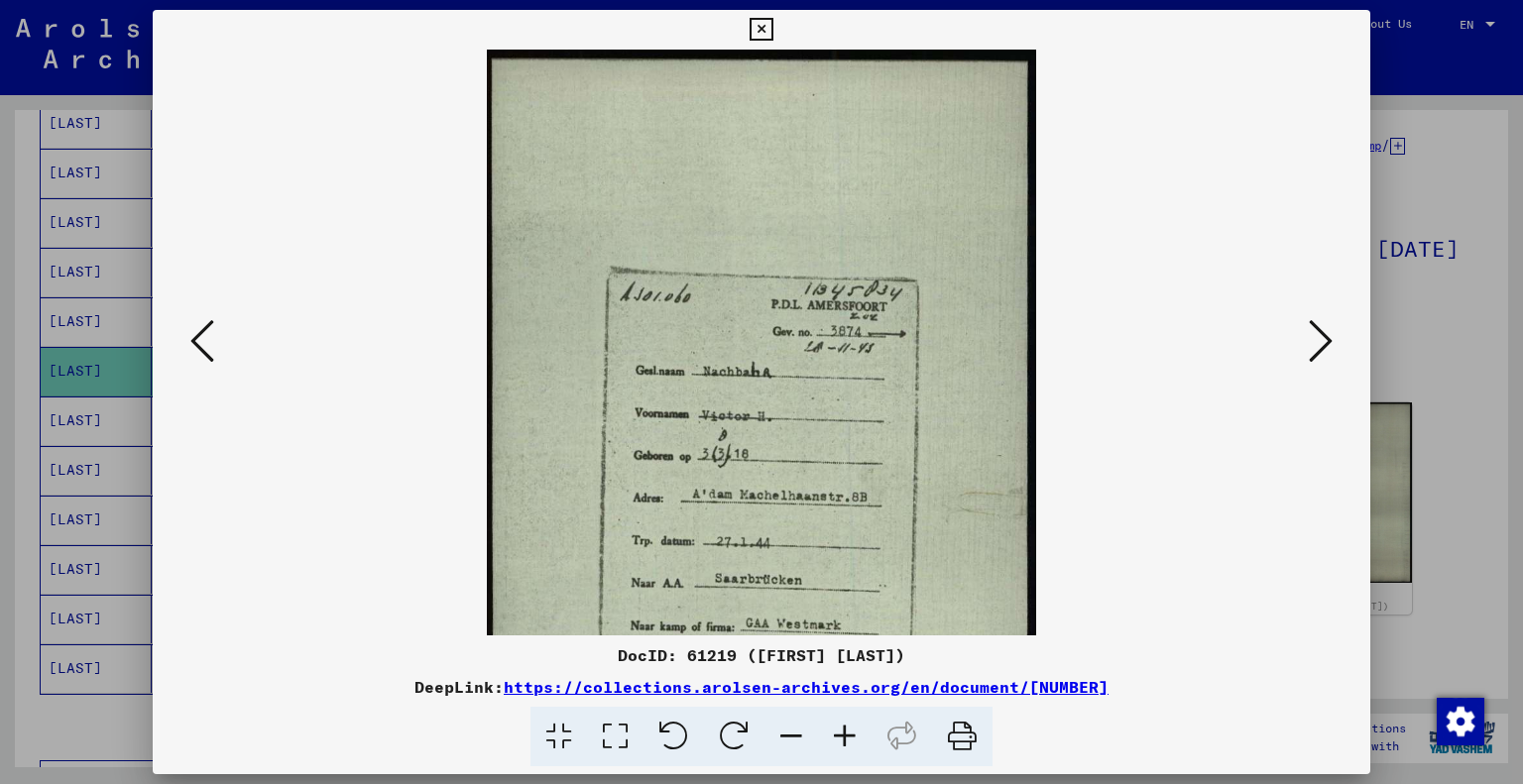 click at bounding box center [845, 736] 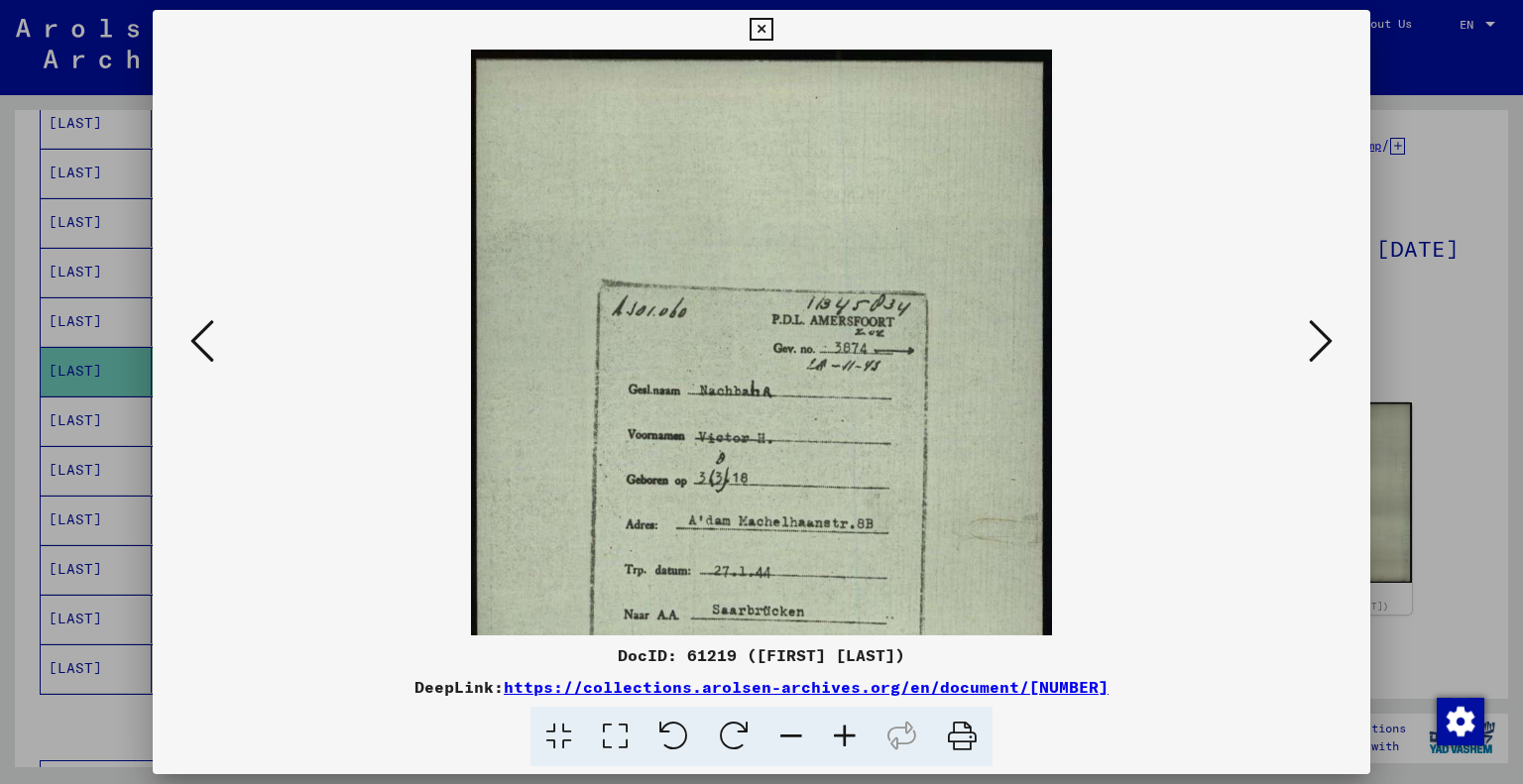 click at bounding box center (845, 736) 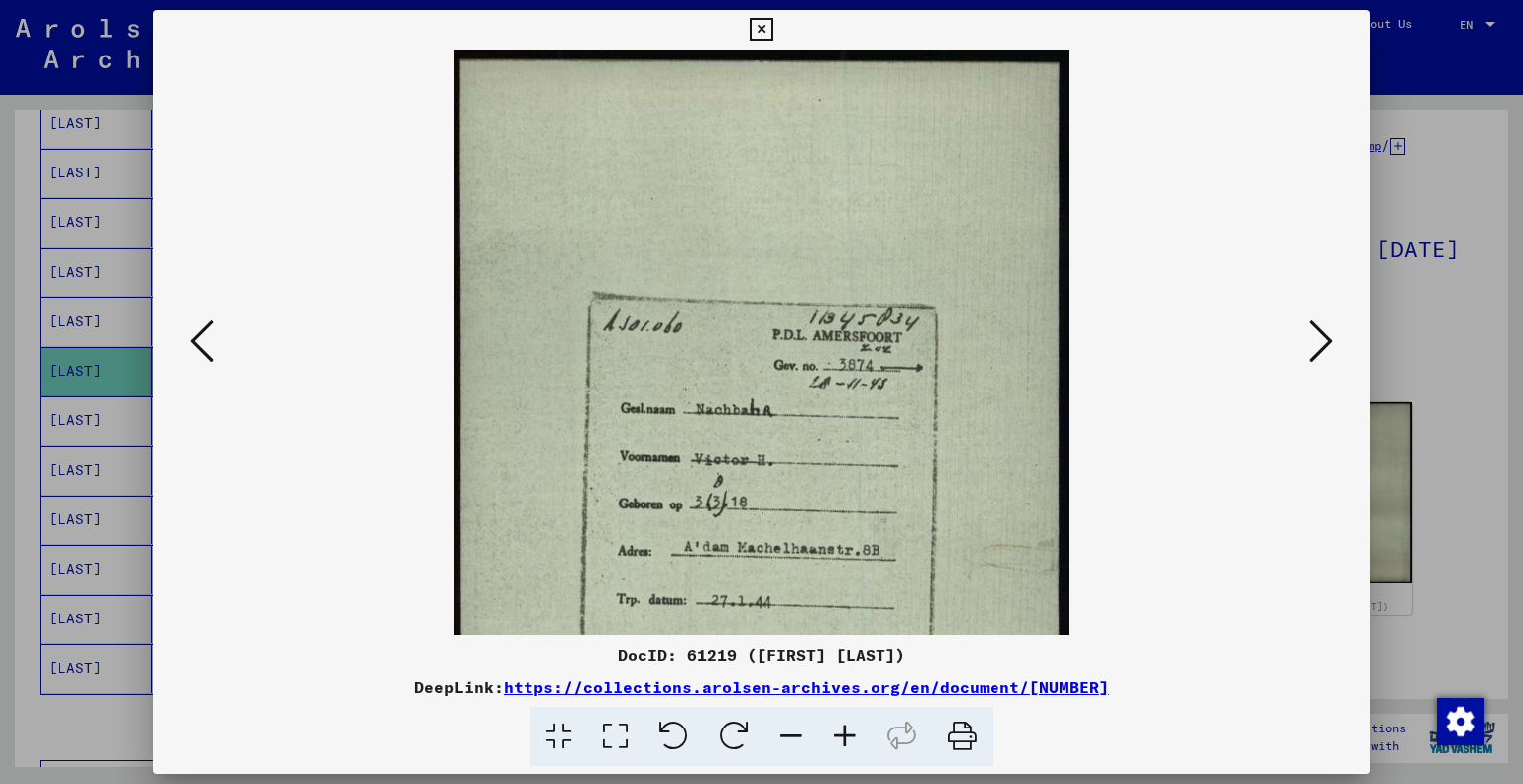 click at bounding box center (845, 736) 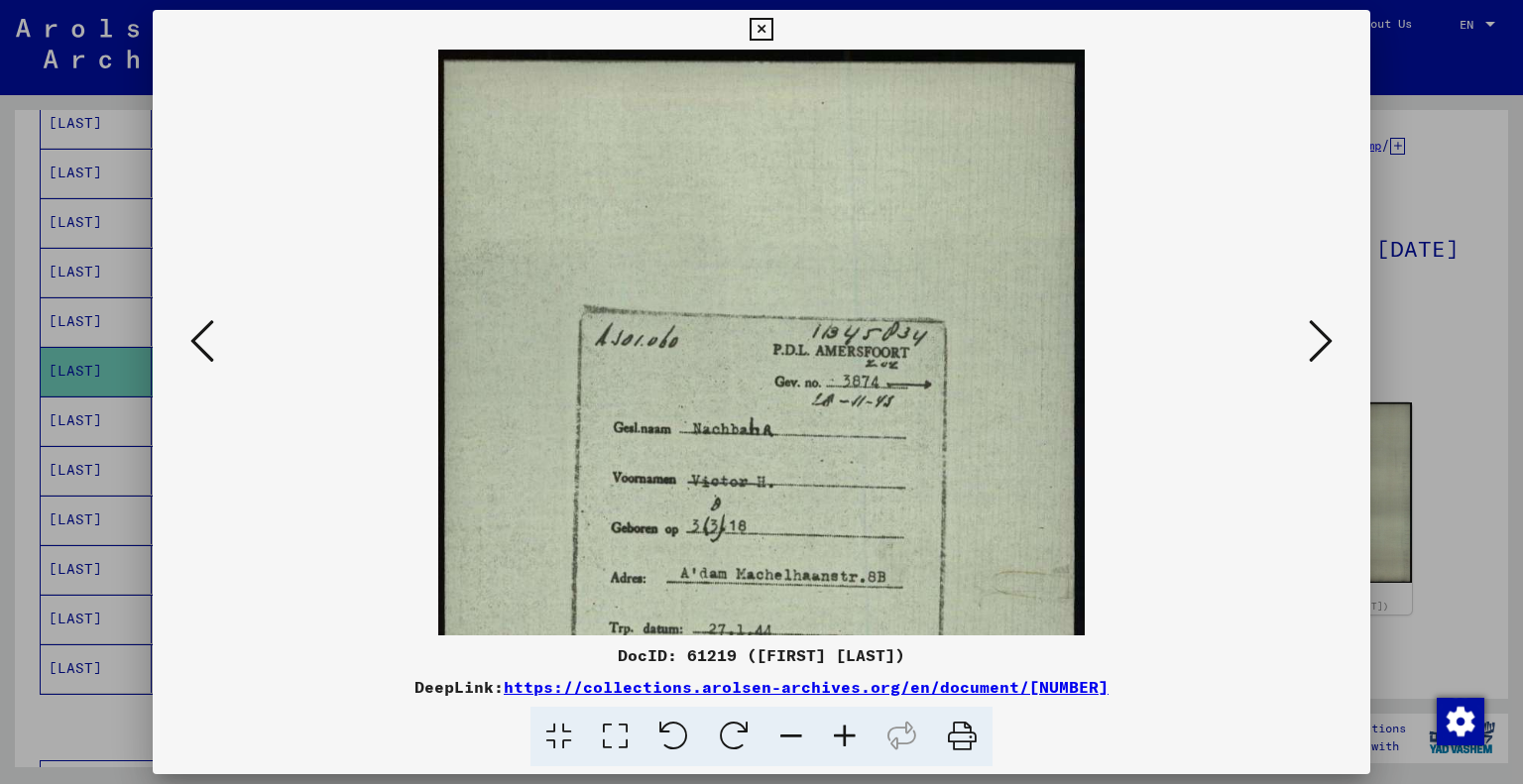 click at bounding box center [845, 736] 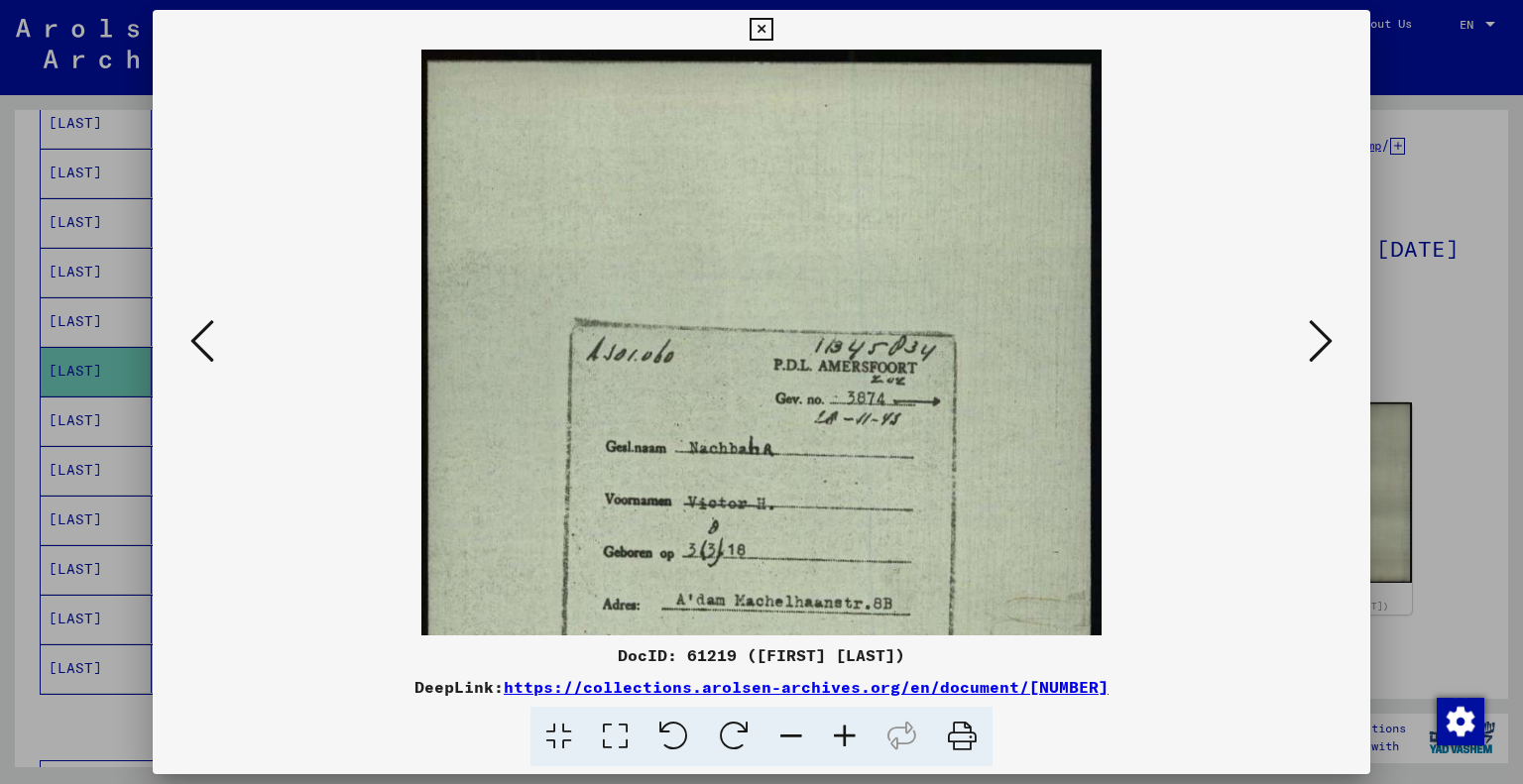 click at bounding box center (845, 736) 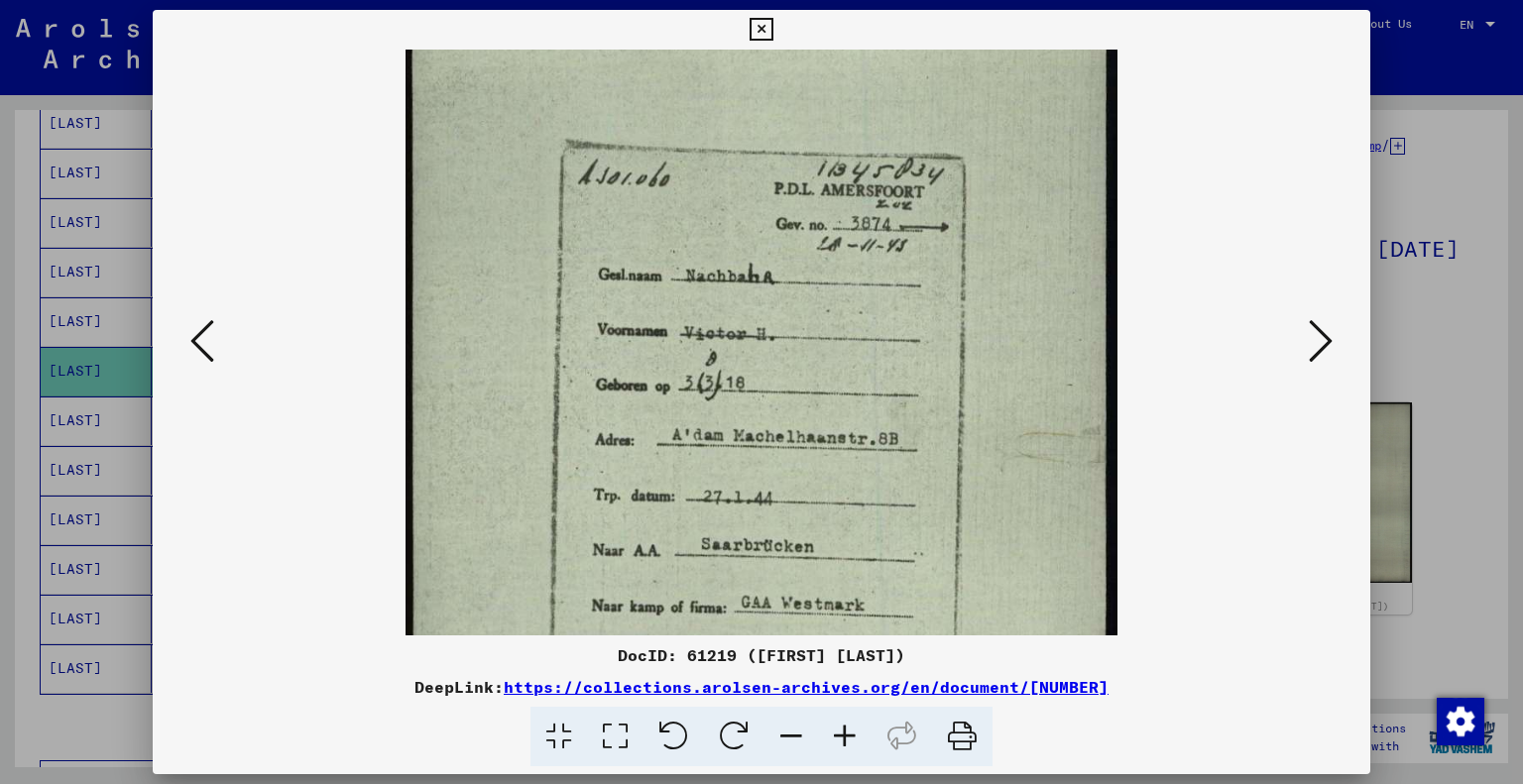 drag, startPoint x: 770, startPoint y: 510, endPoint x: 734, endPoint y: 320, distance: 193.38045 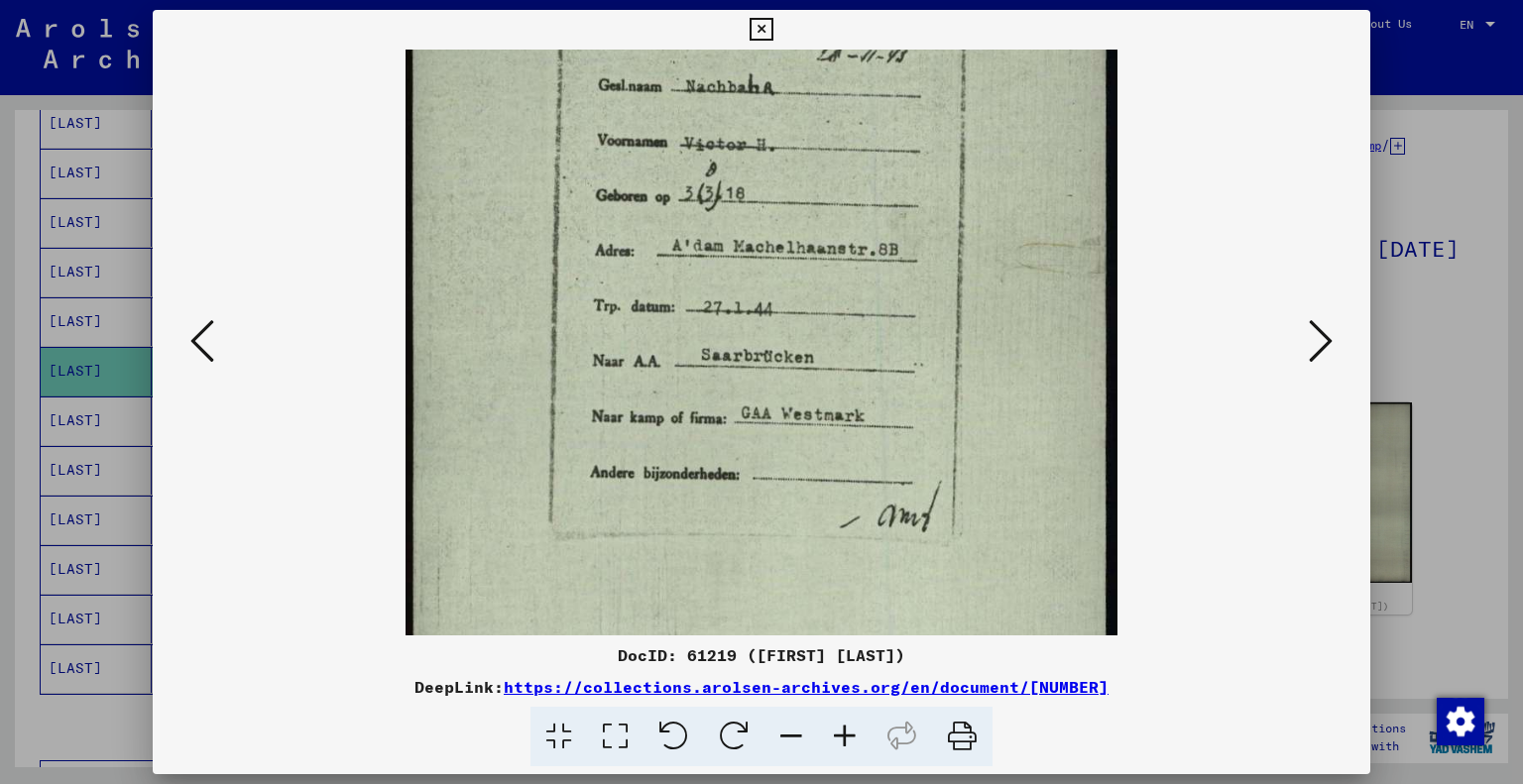 scroll, scrollTop: 408, scrollLeft: 0, axis: vertical 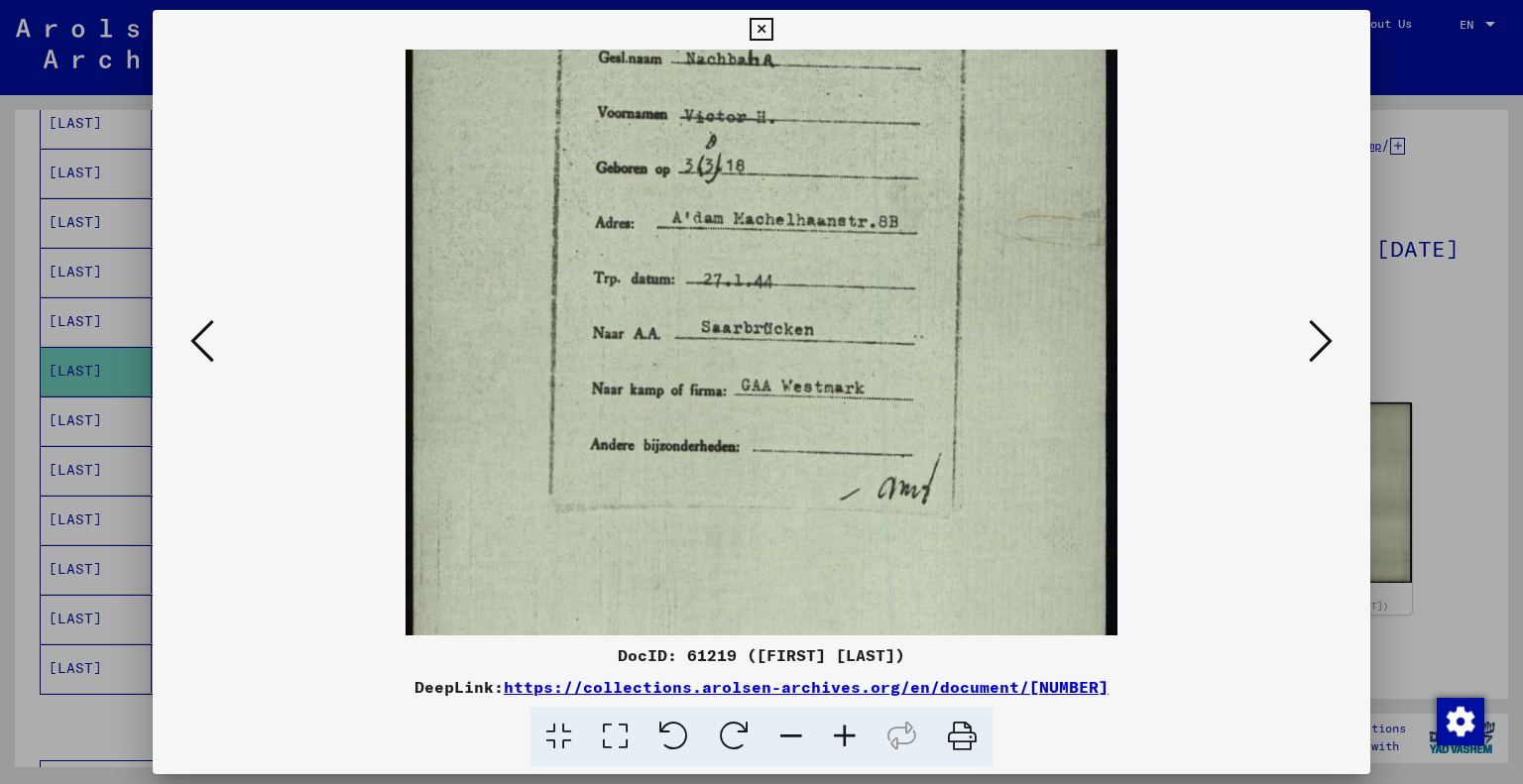 drag, startPoint x: 811, startPoint y: 540, endPoint x: 755, endPoint y: 325, distance: 222.17336 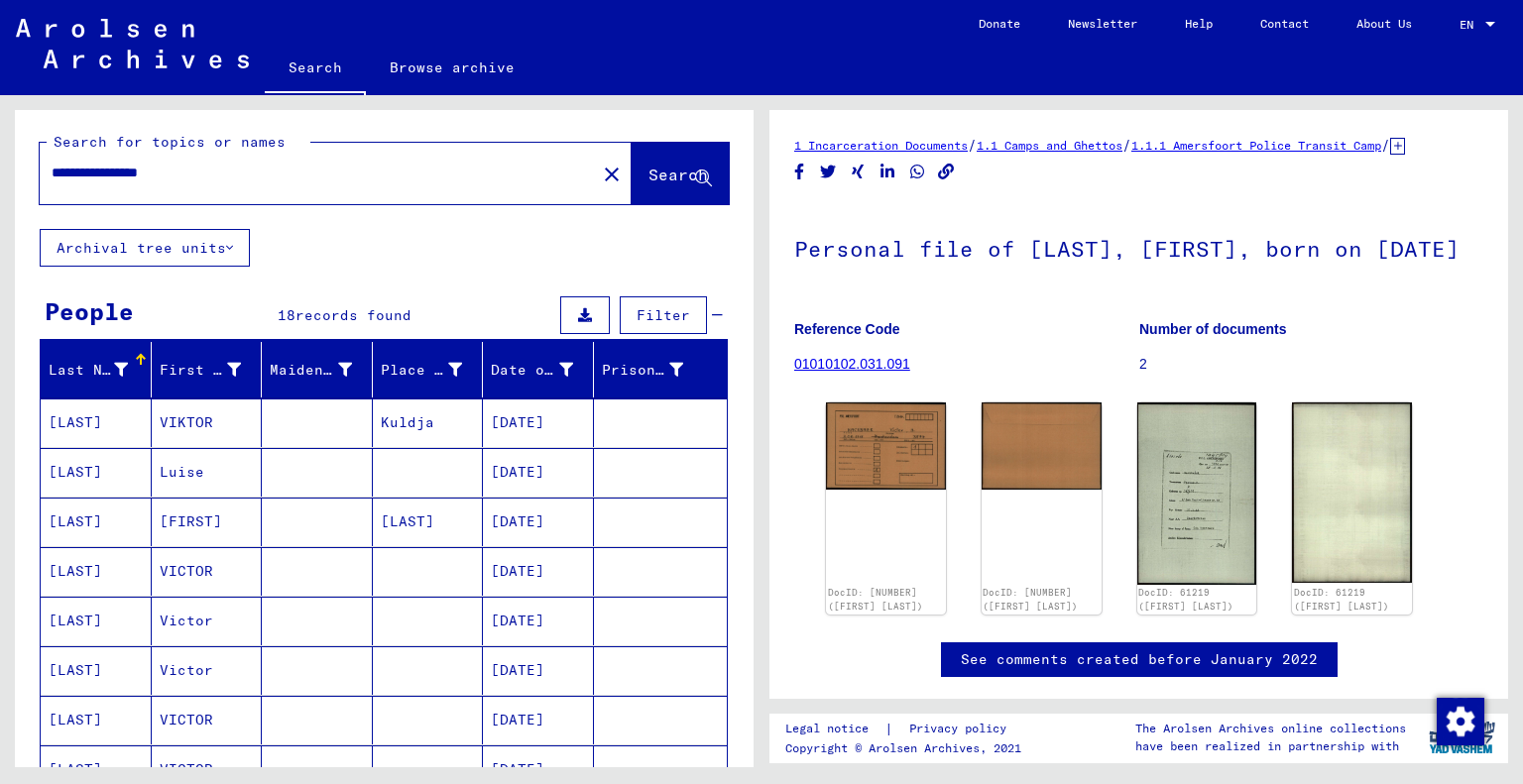 scroll, scrollTop: 0, scrollLeft: 0, axis: both 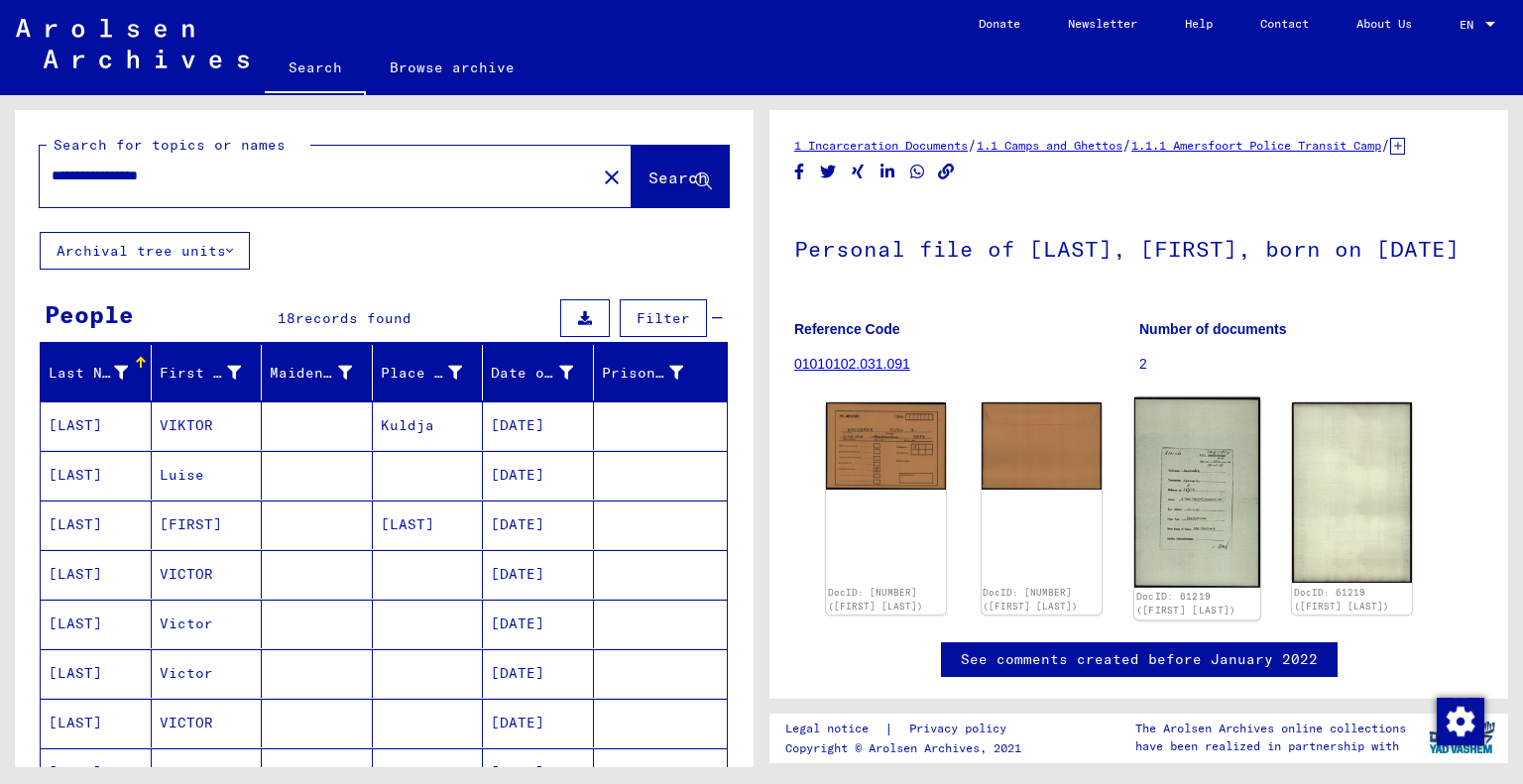 click 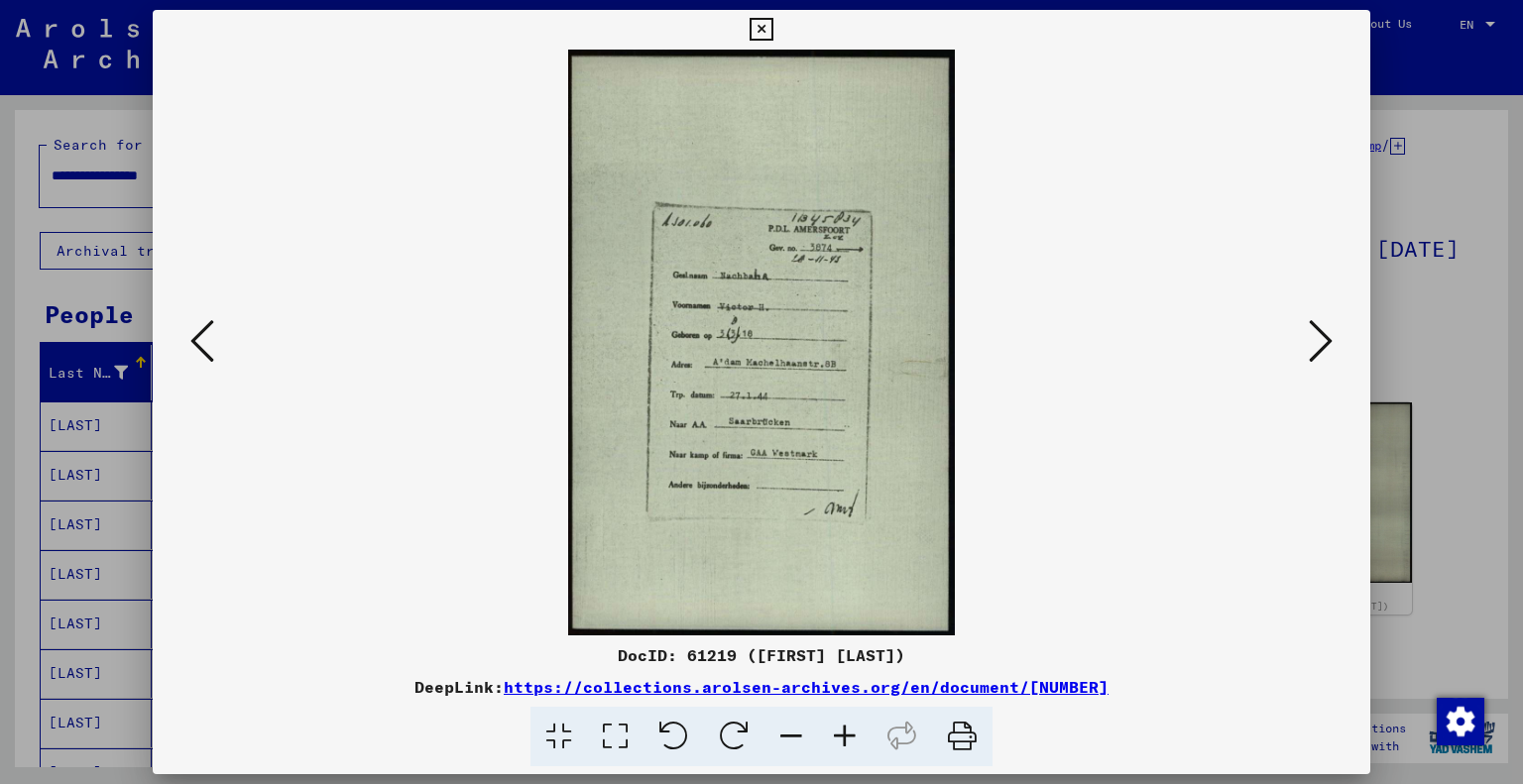 click at bounding box center [761, 30] 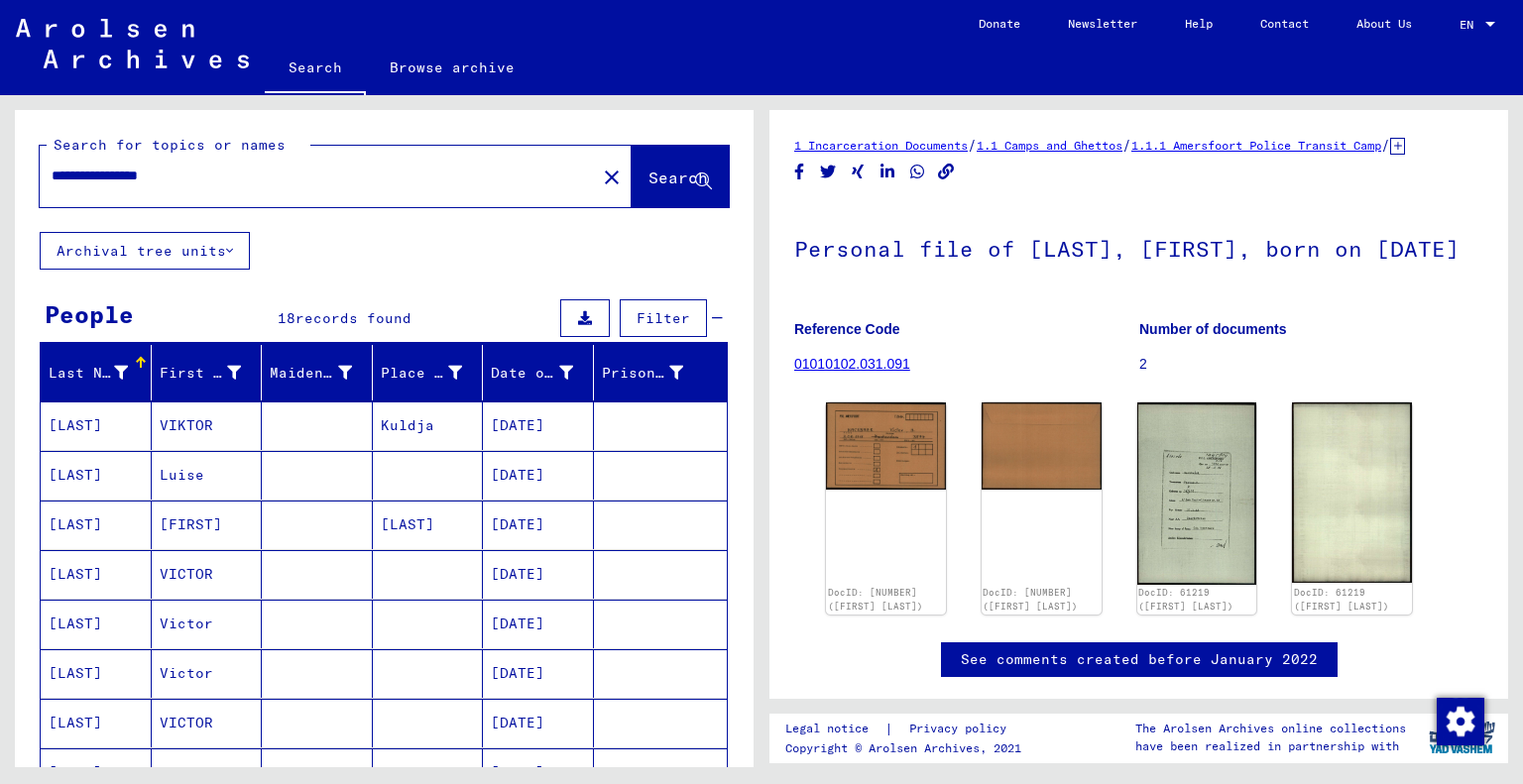 drag, startPoint x: 190, startPoint y: 173, endPoint x: 0, endPoint y: 178, distance: 190.0658 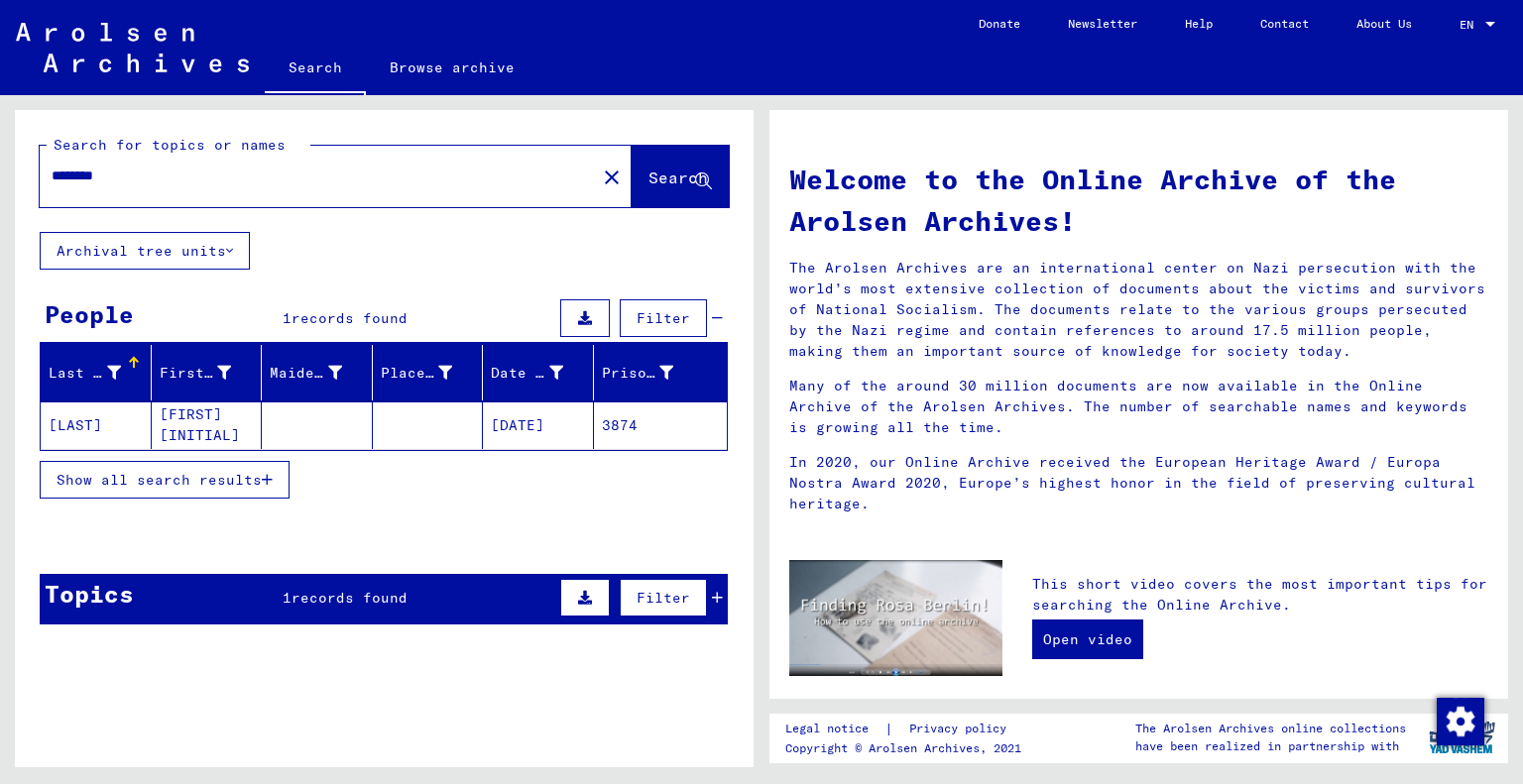 drag, startPoint x: 59, startPoint y: 175, endPoint x: 143, endPoint y: 184, distance: 84.48077 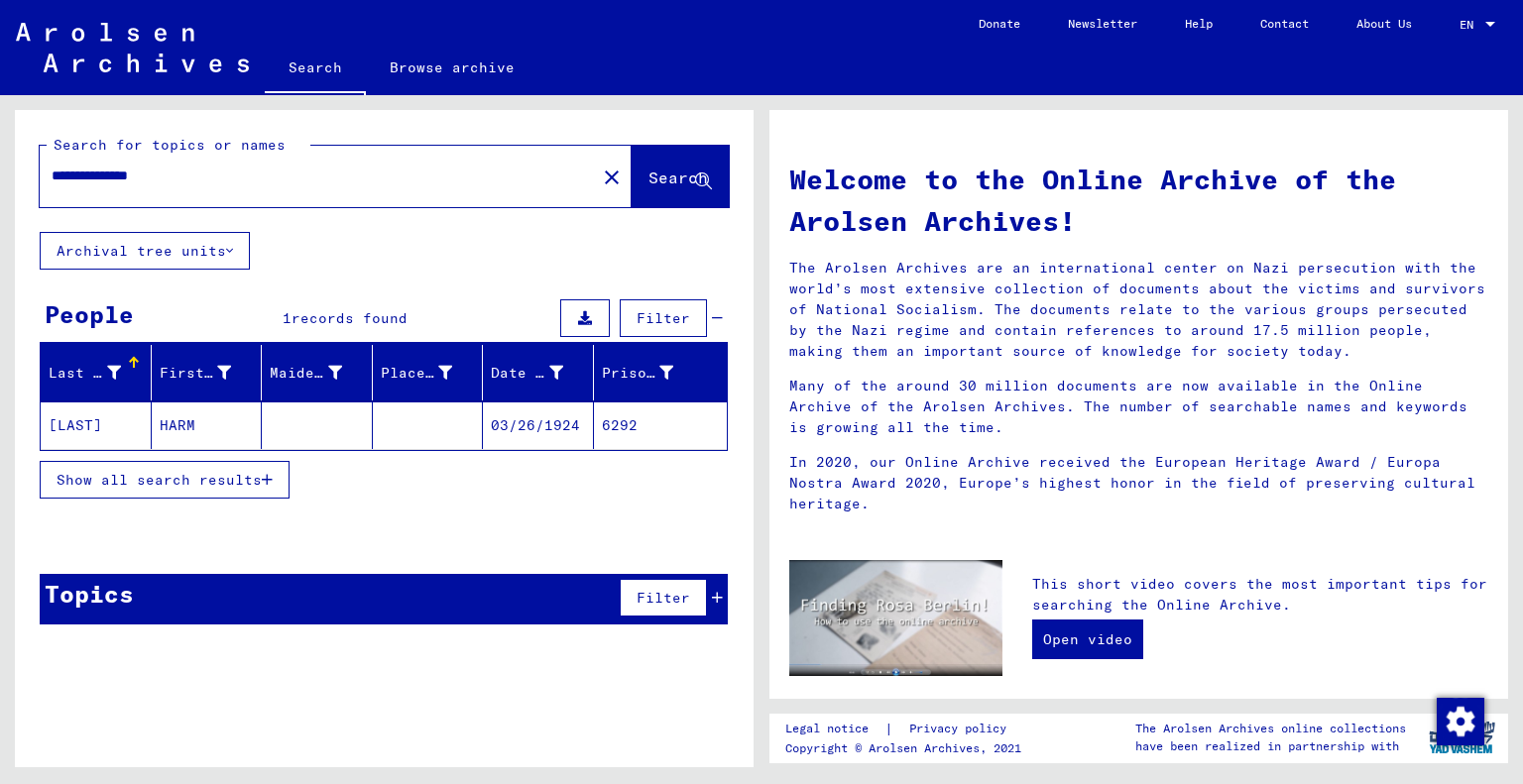 click on "03/26/1924" 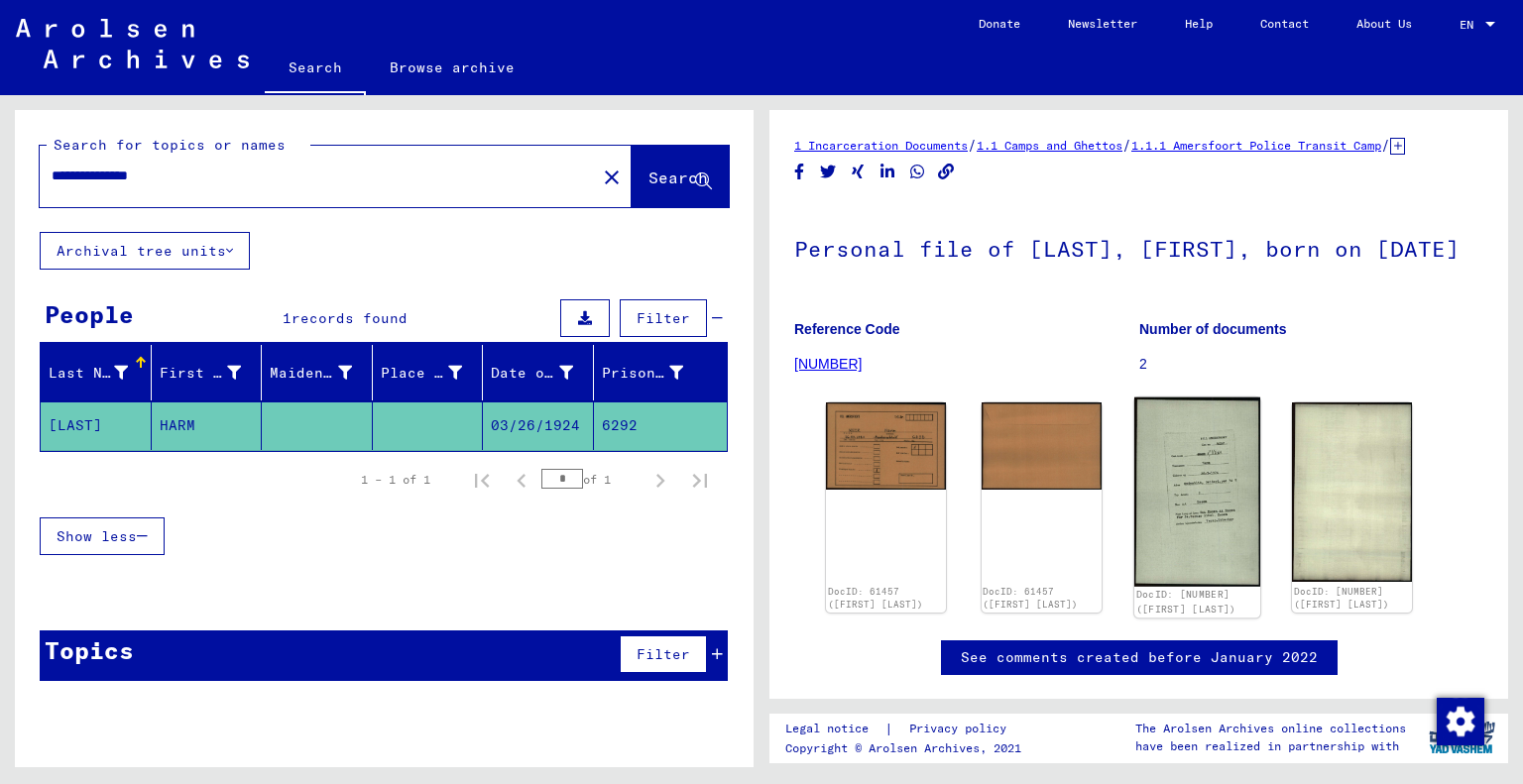 click 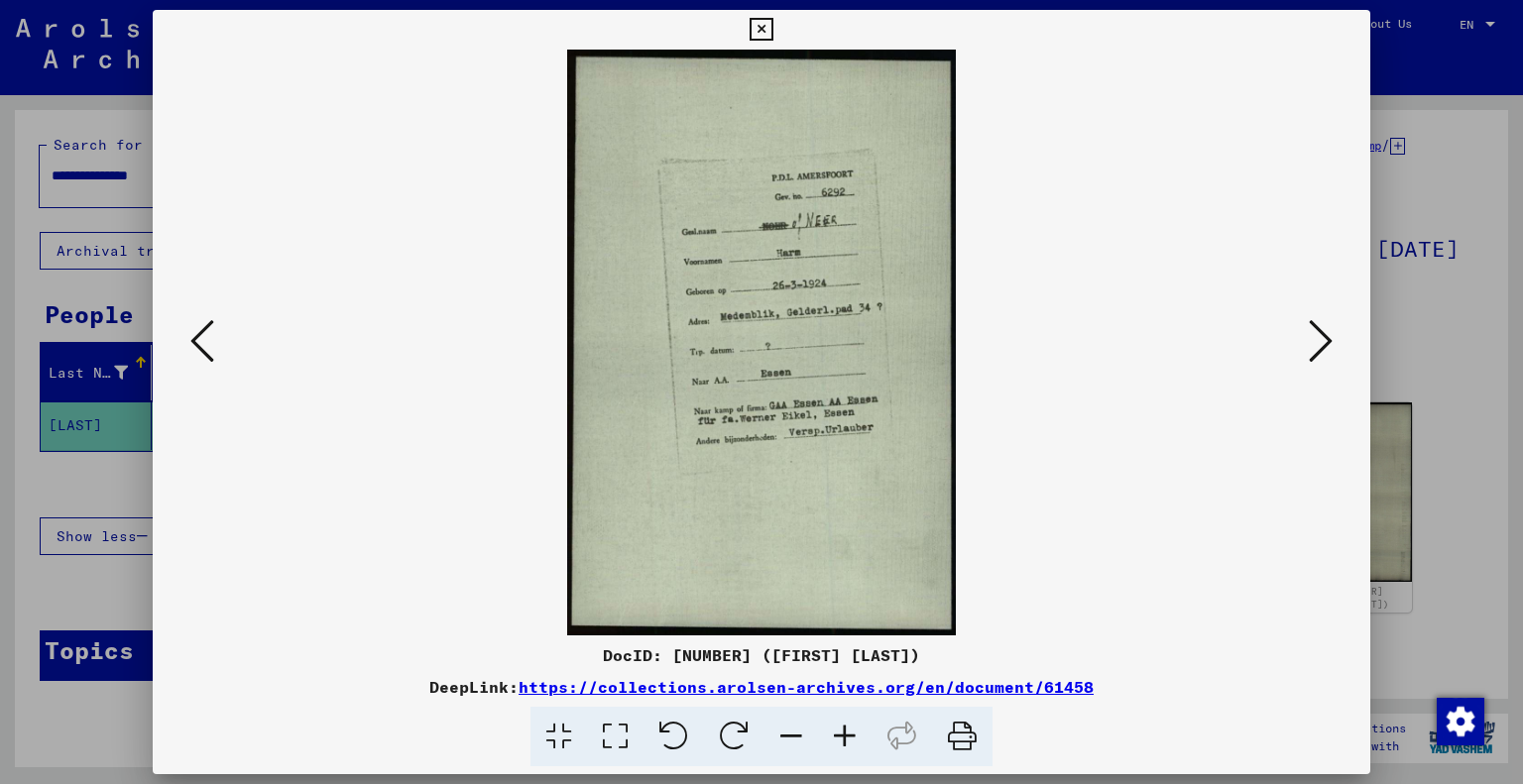 click at bounding box center (845, 736) 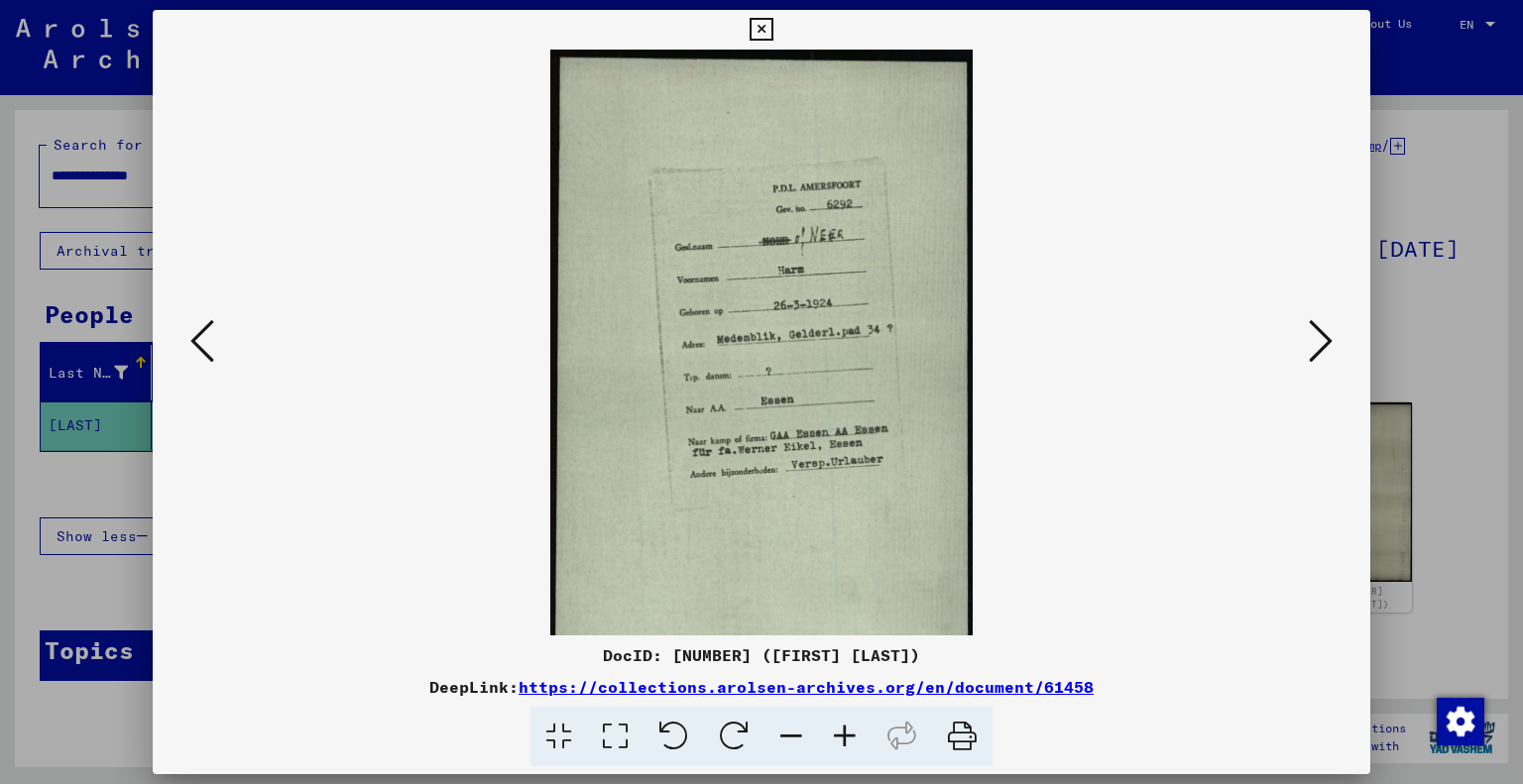 click at bounding box center (845, 736) 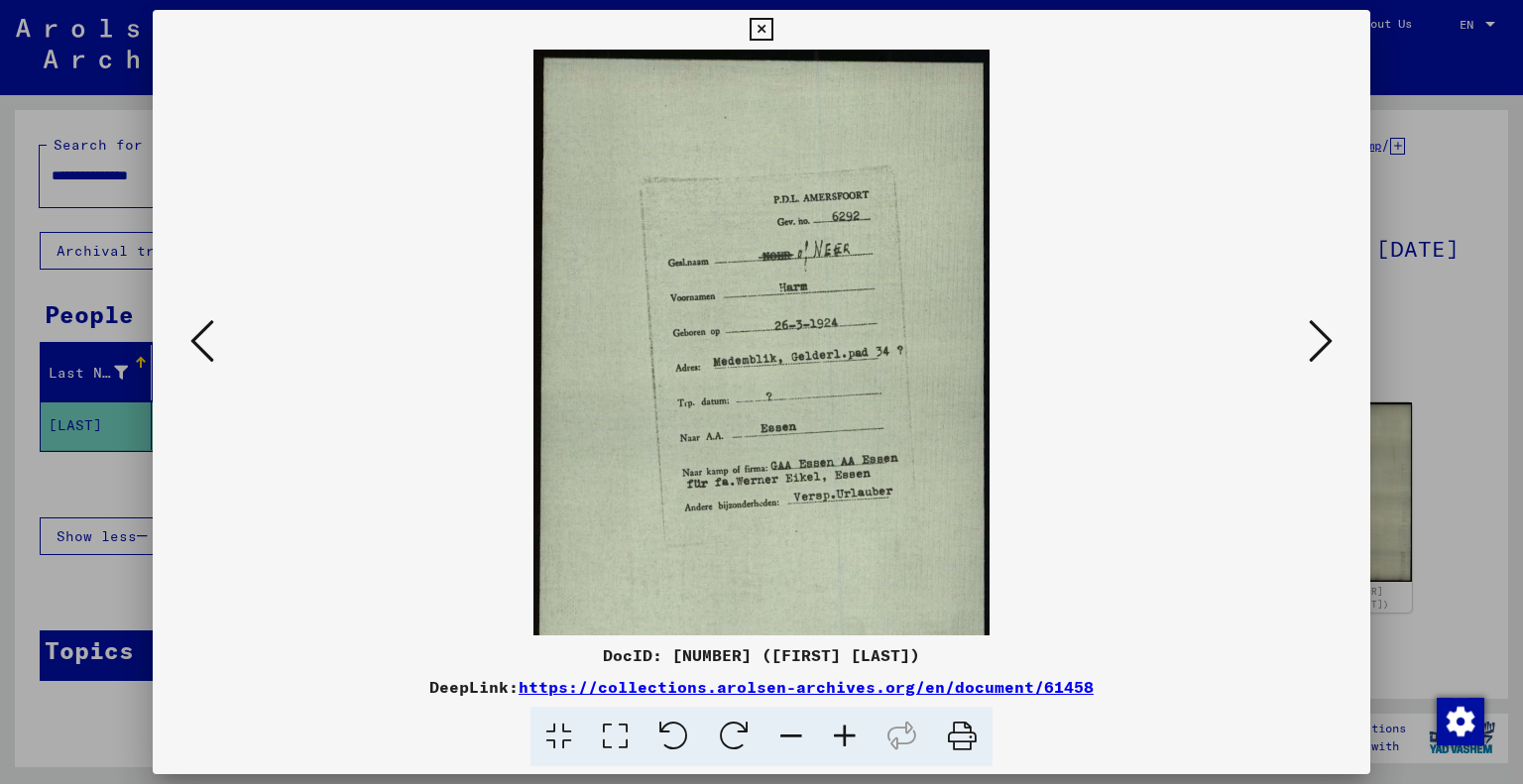 click at bounding box center (845, 736) 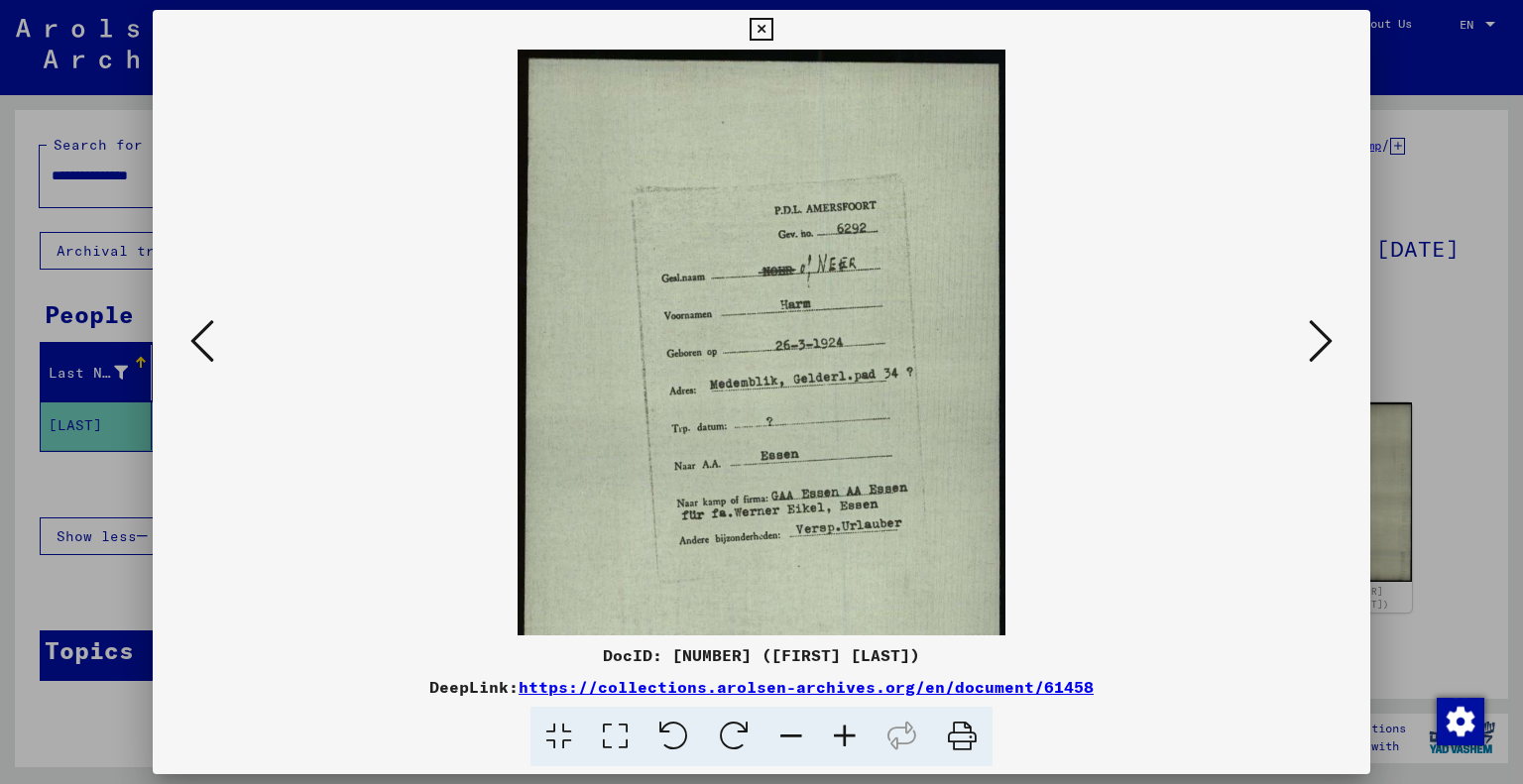 click at bounding box center (845, 736) 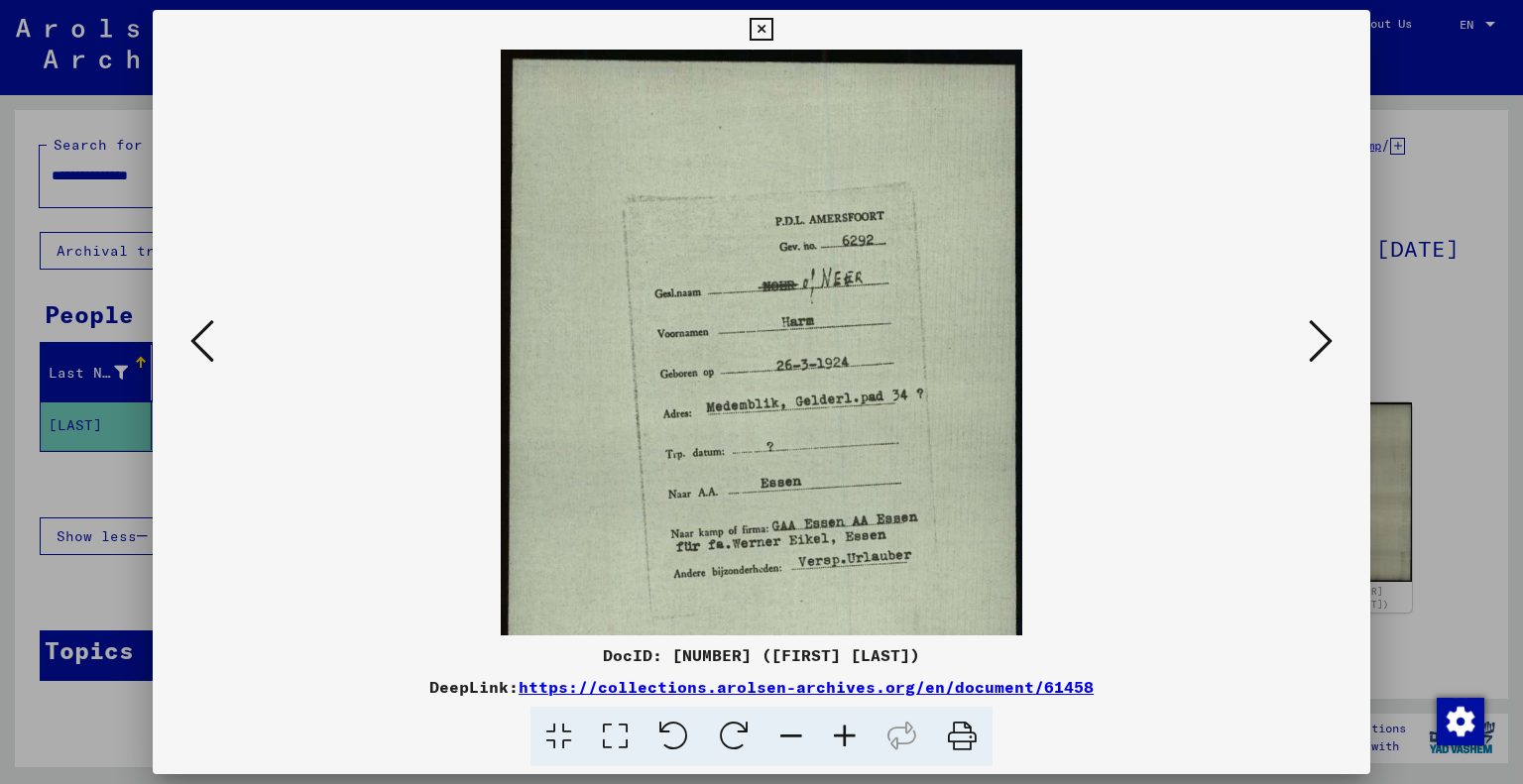 click at bounding box center (845, 736) 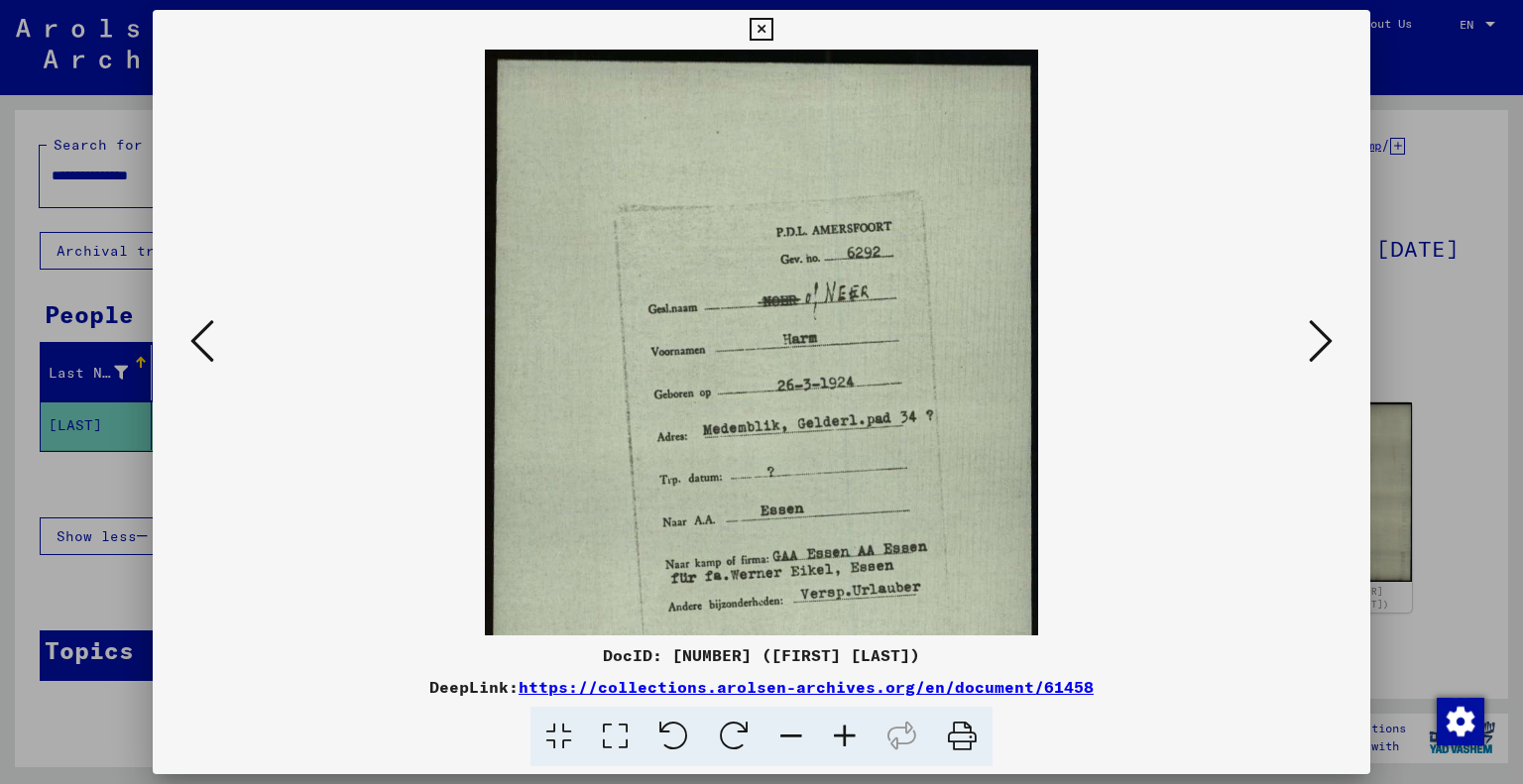 click at bounding box center (845, 736) 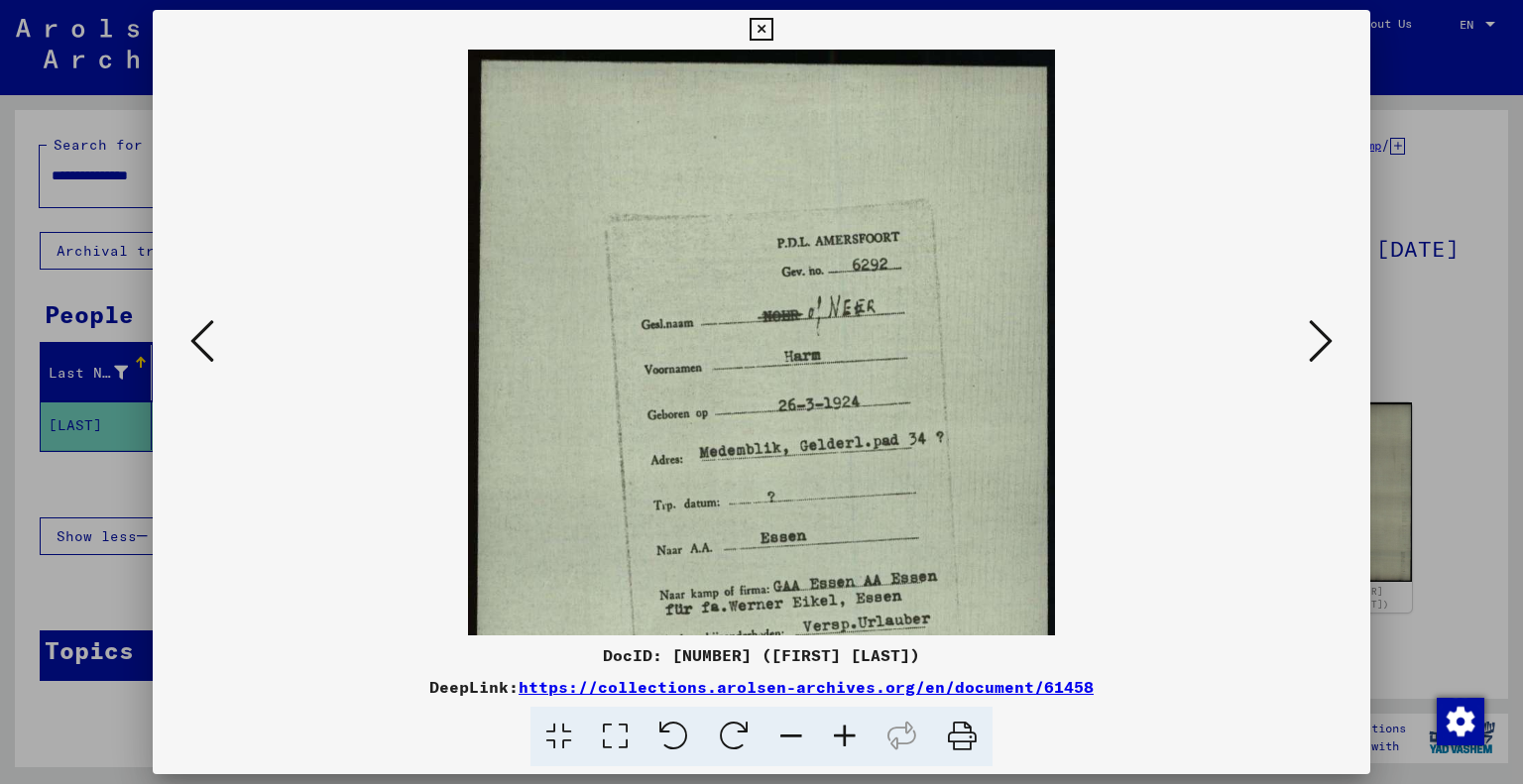 click at bounding box center (845, 736) 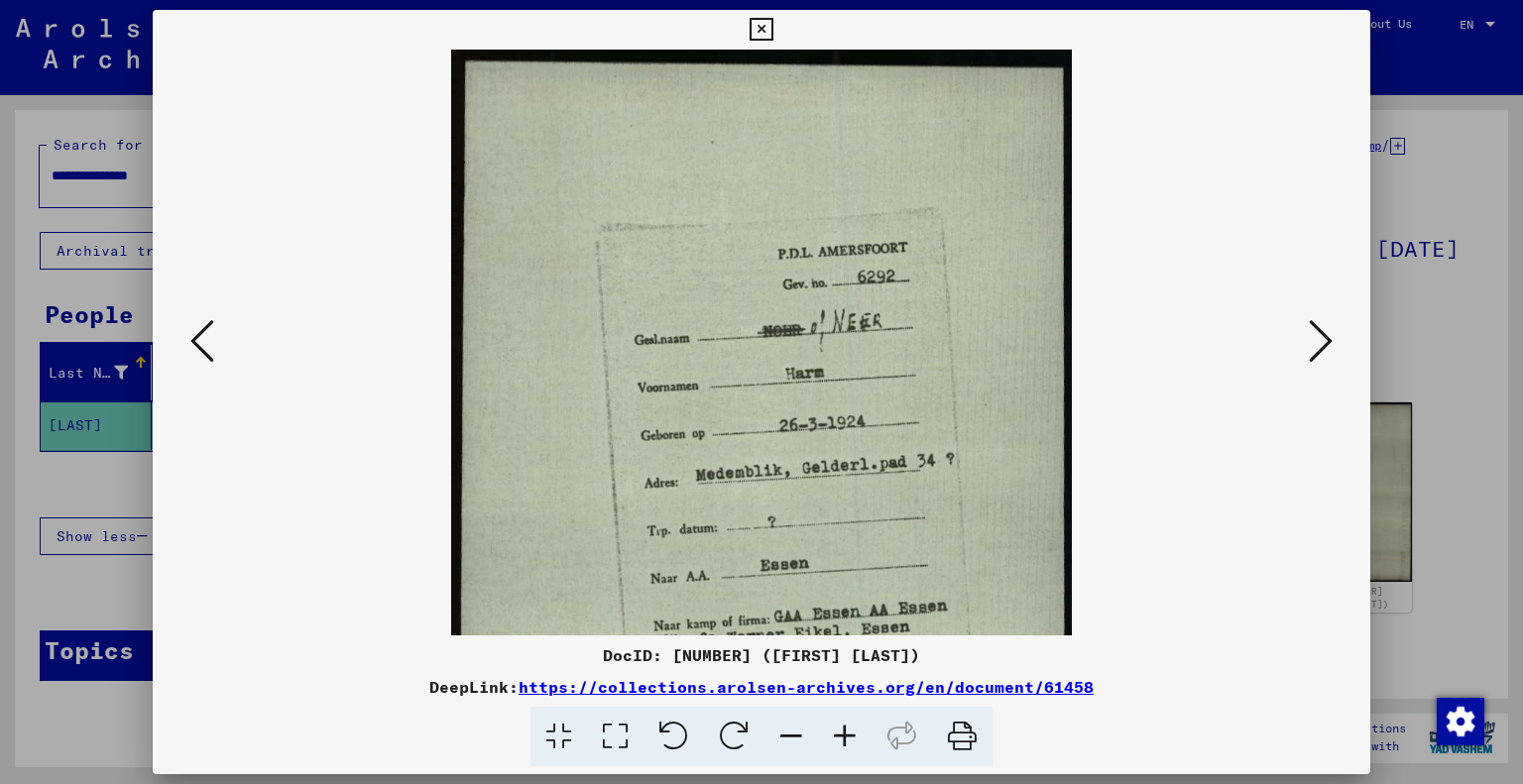 click at bounding box center (845, 736) 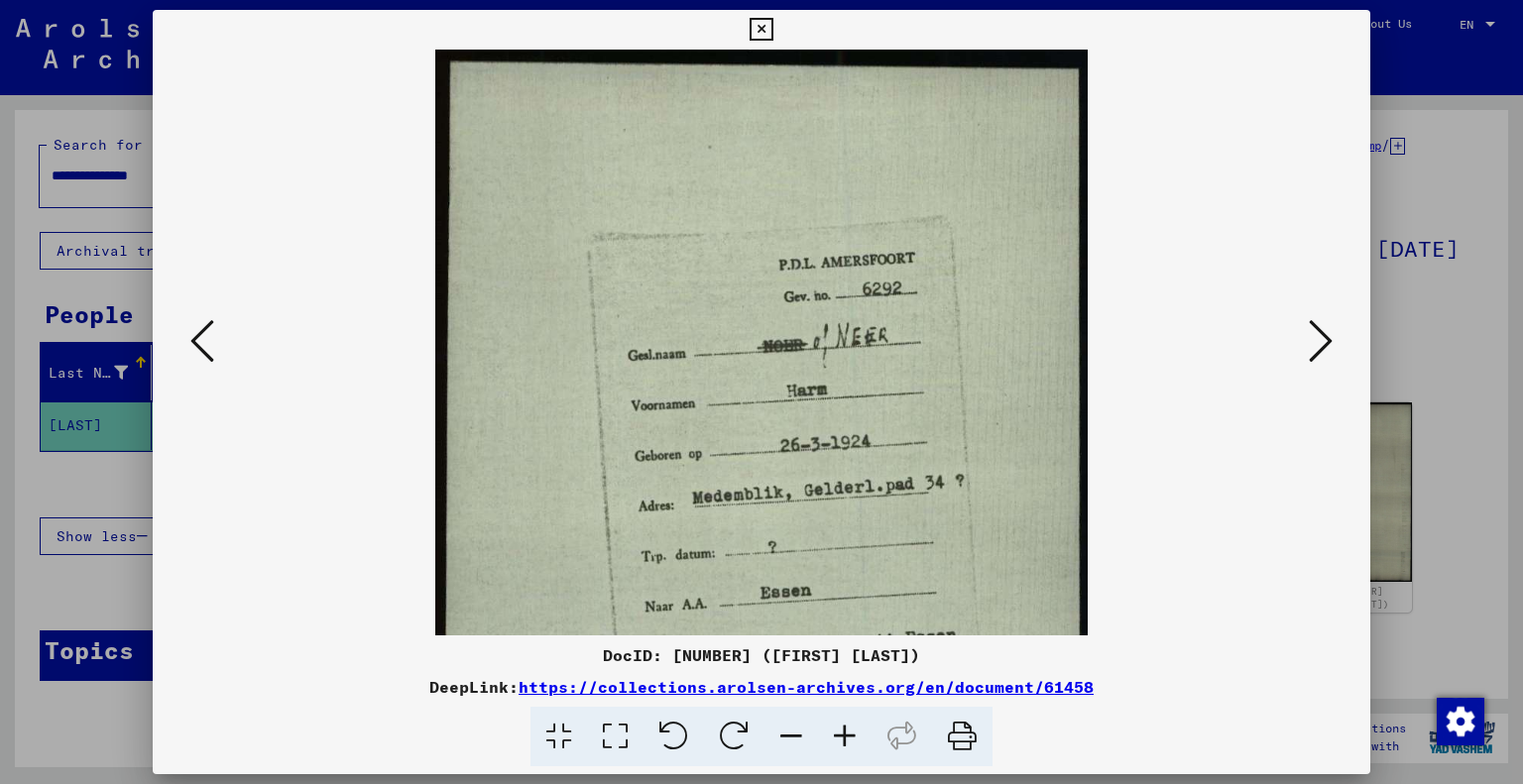click at bounding box center (845, 736) 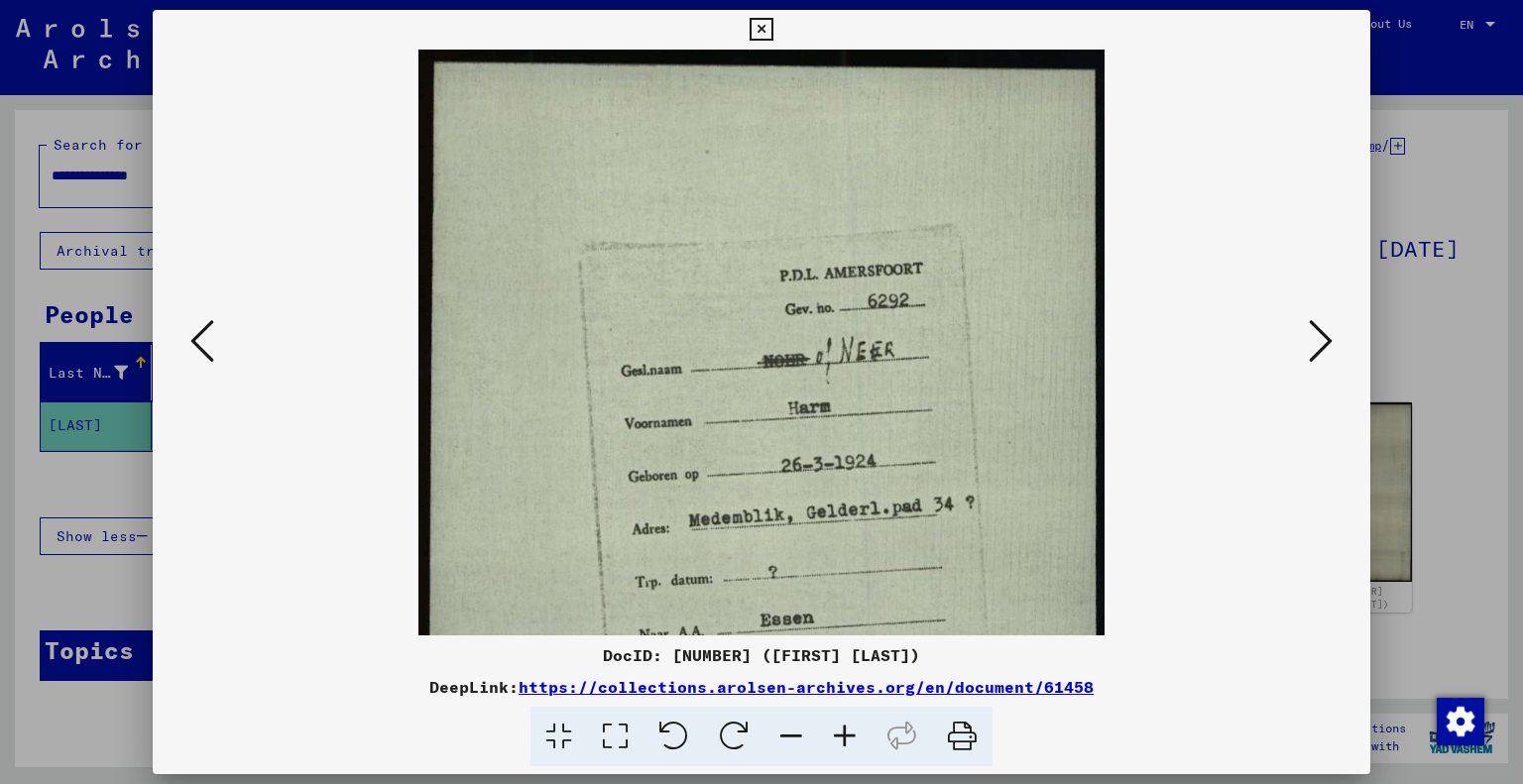 click at bounding box center [845, 736] 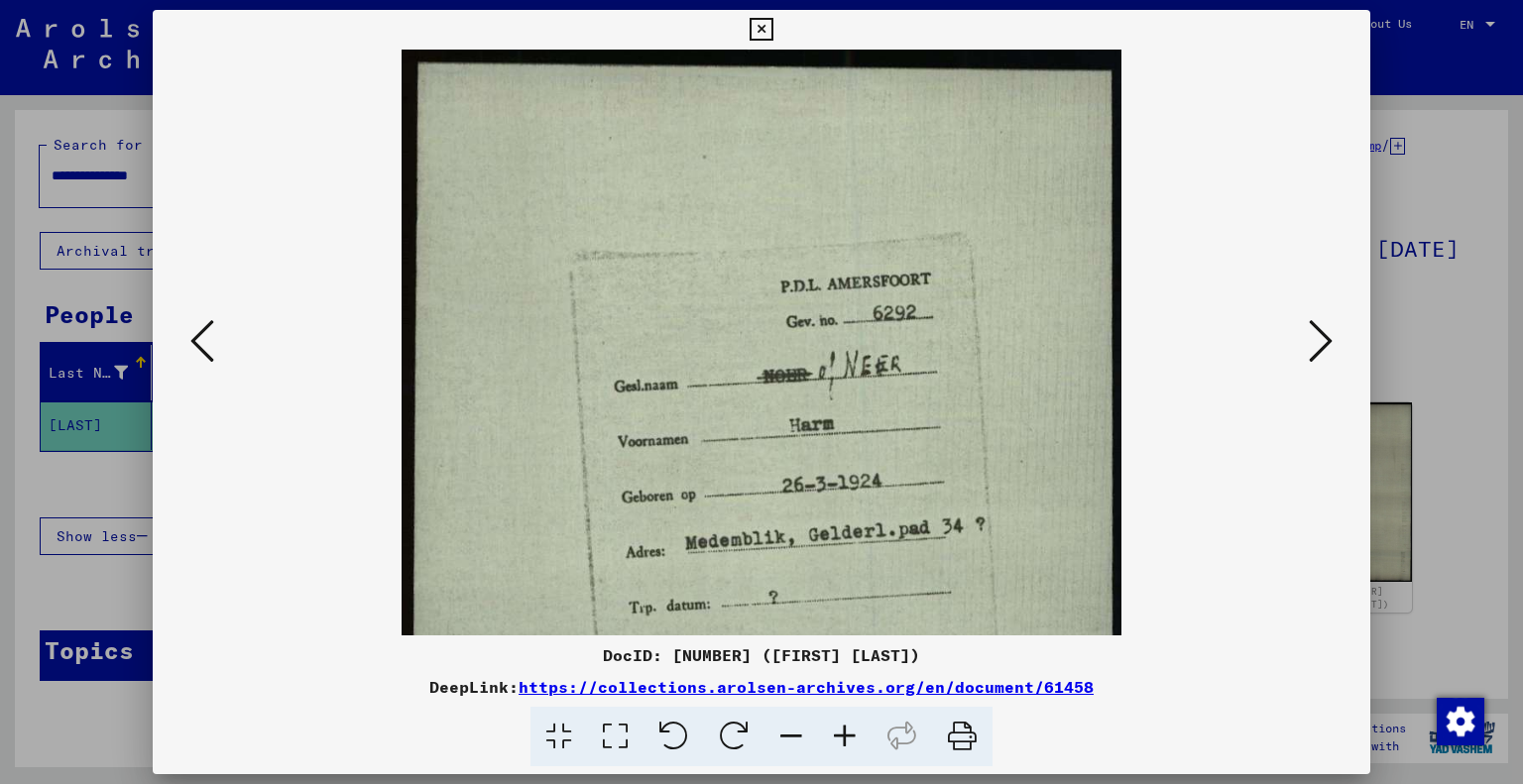 click at bounding box center [761, 30] 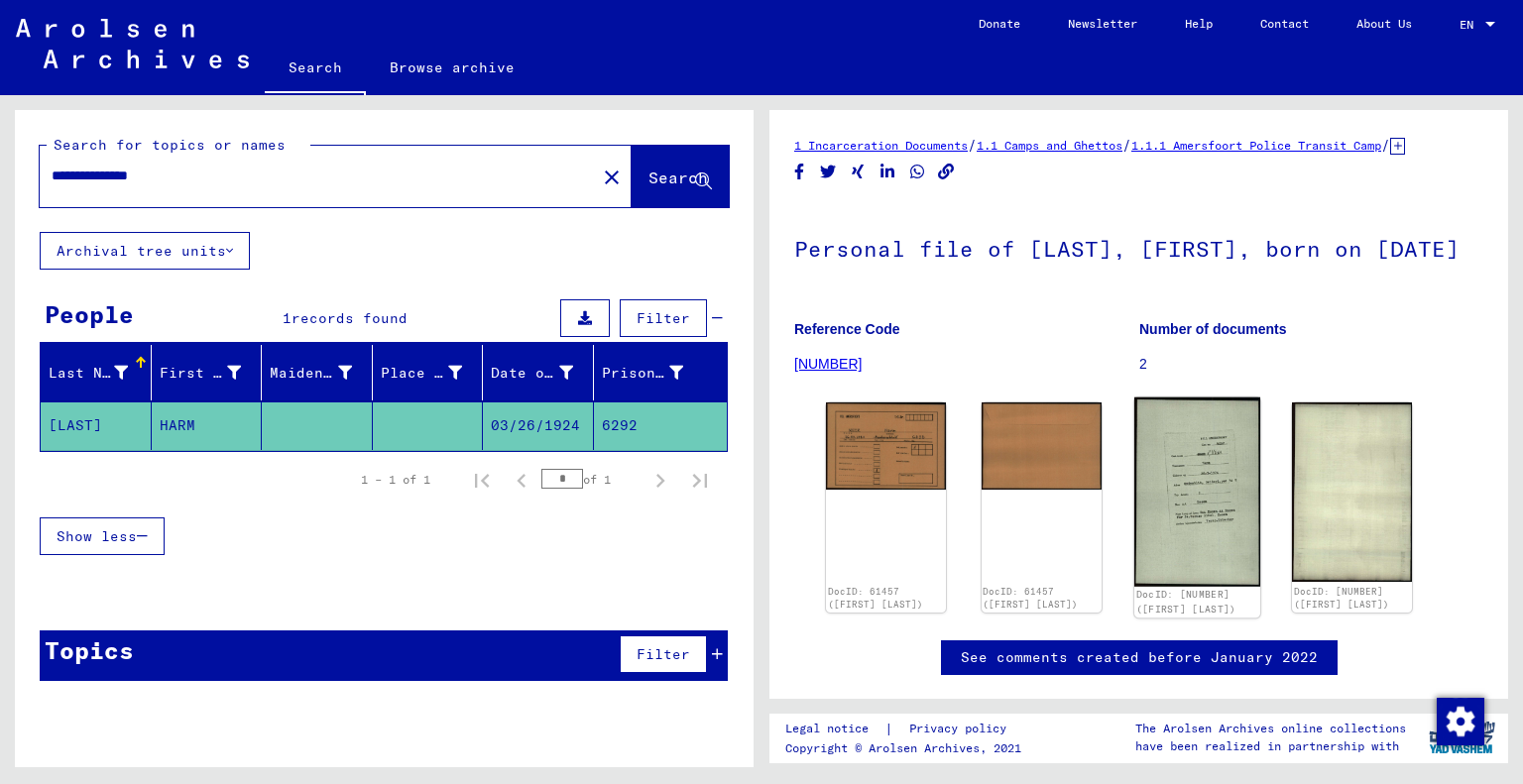 click 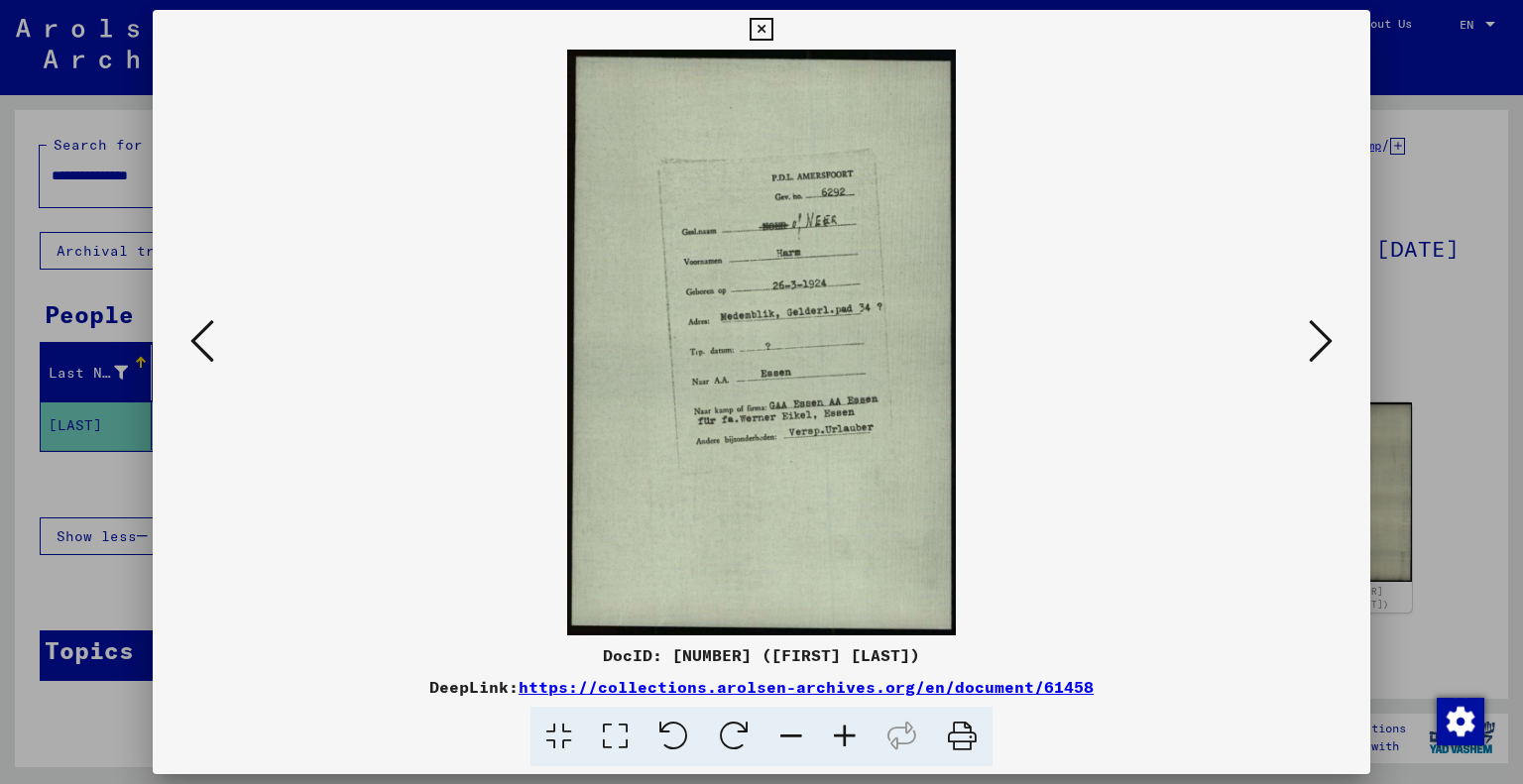 click at bounding box center [761, 30] 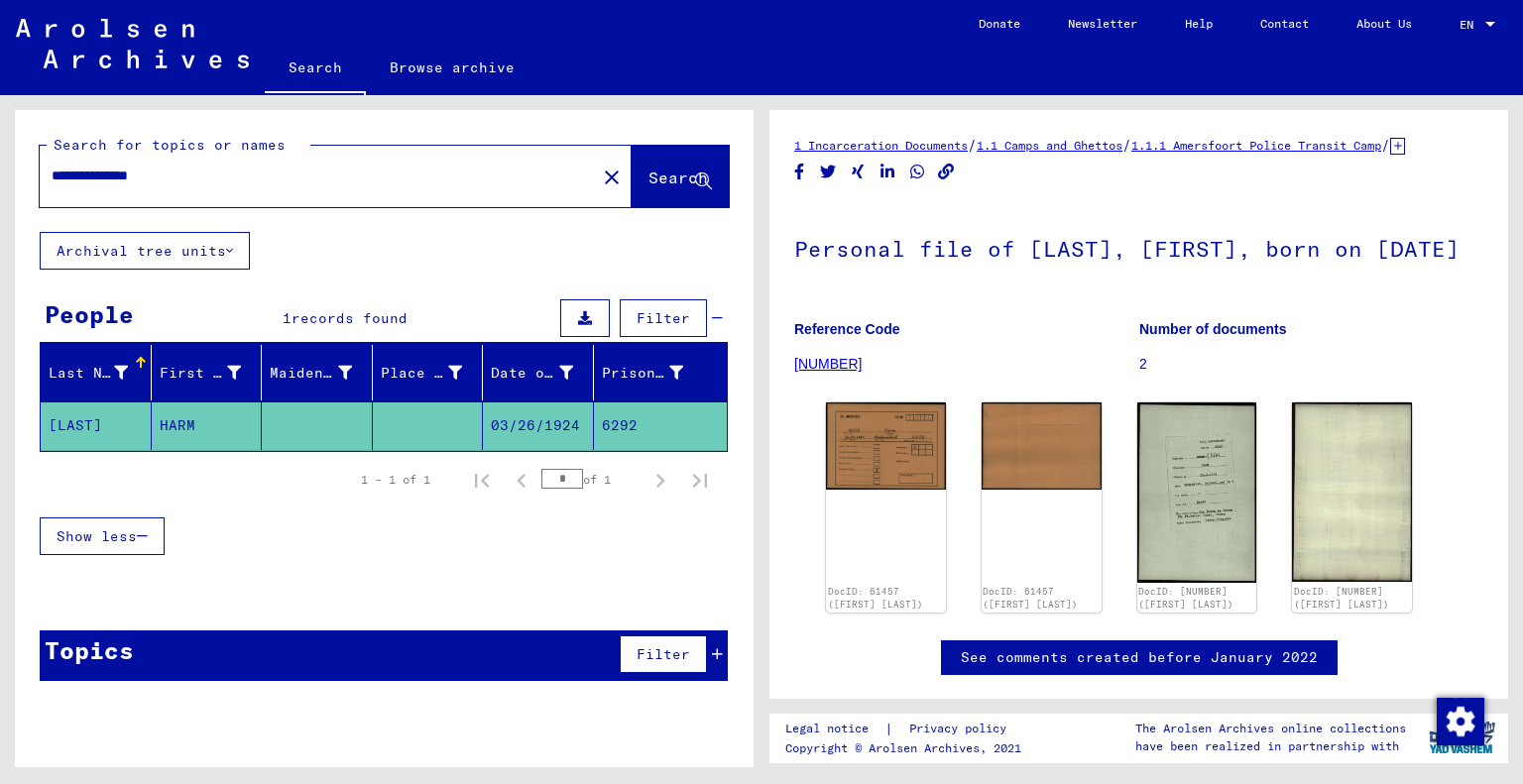 click on "**********" at bounding box center [317, 175] 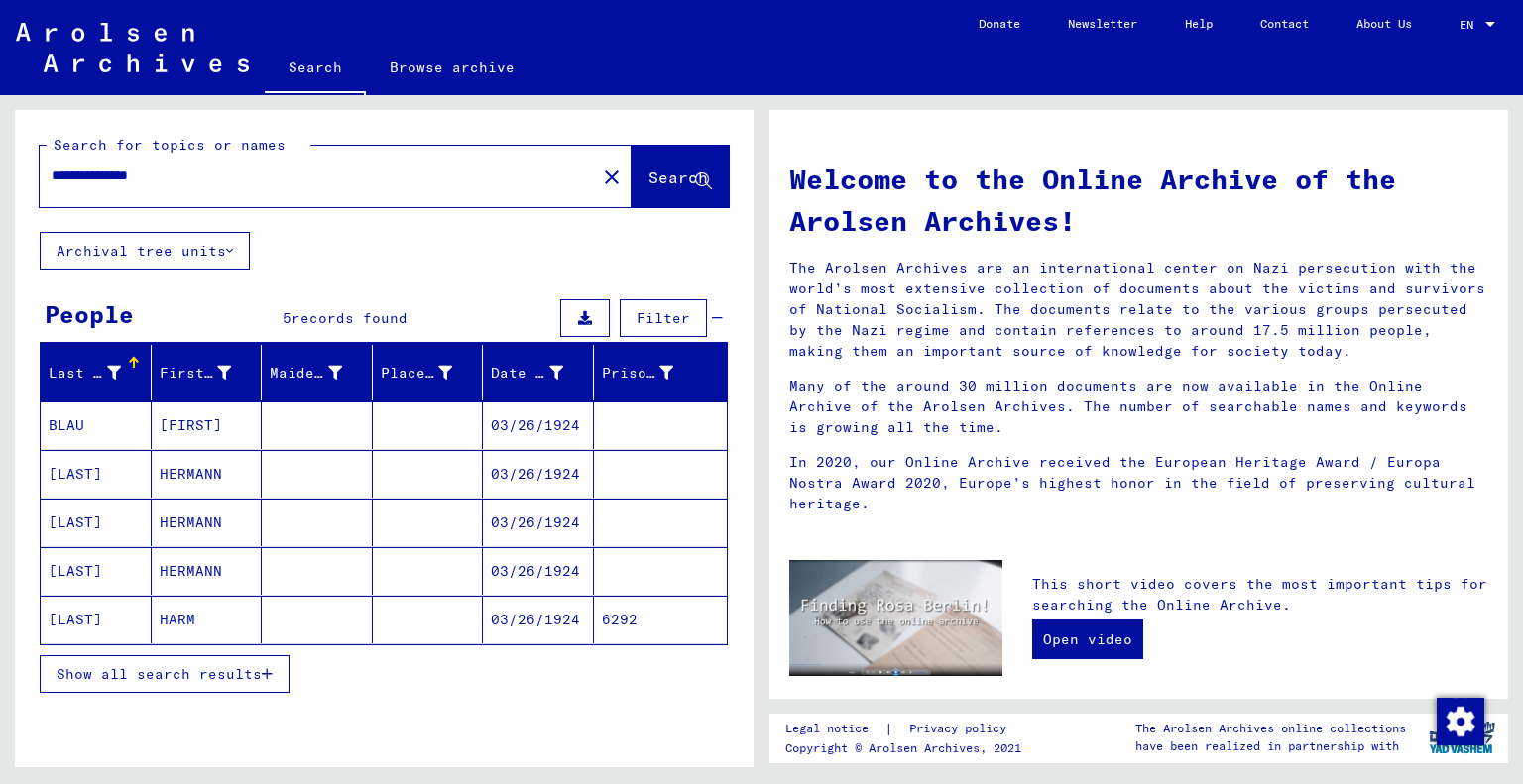 click on "03/26/1924" 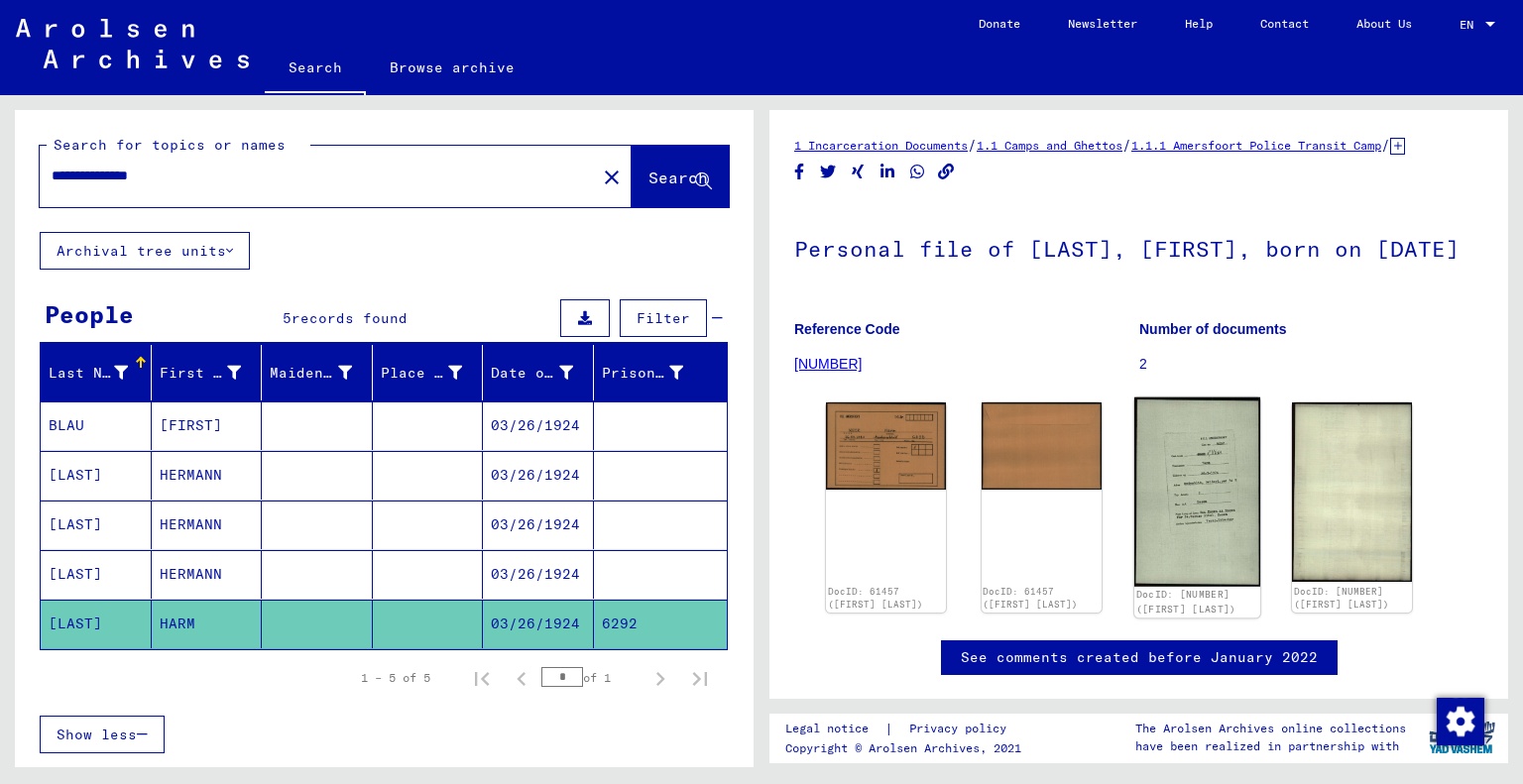 click 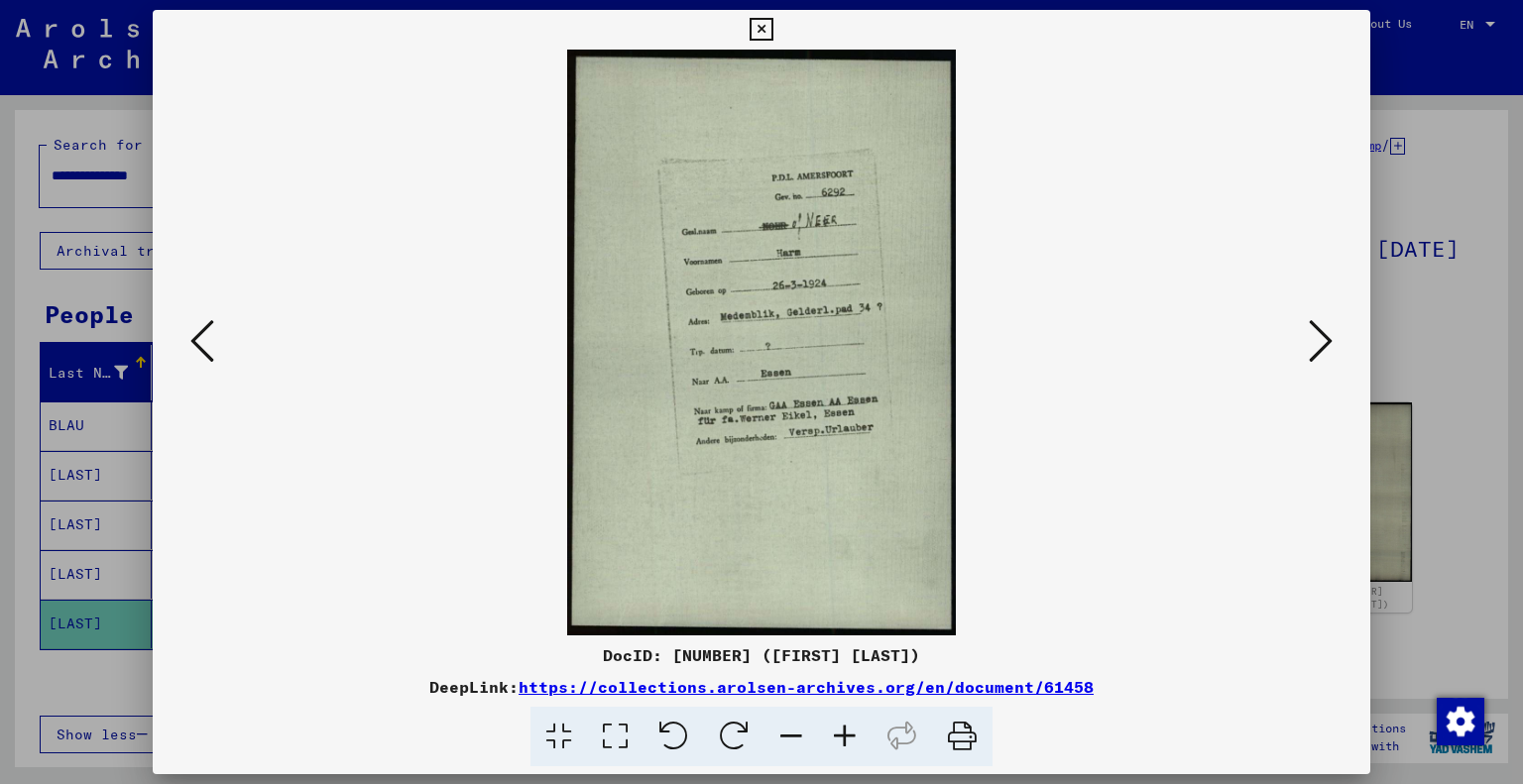 scroll, scrollTop: 0, scrollLeft: 0, axis: both 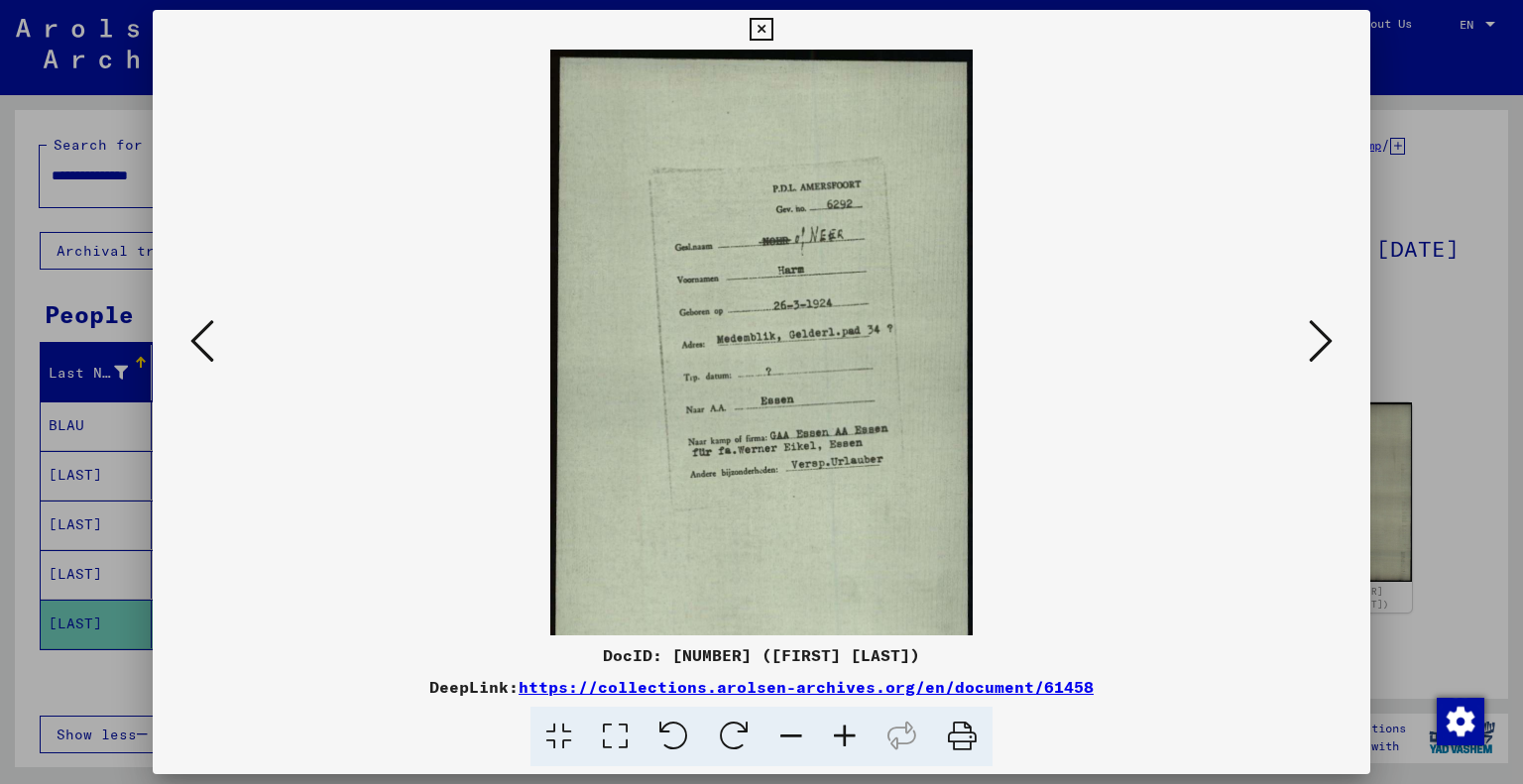 click at bounding box center (845, 736) 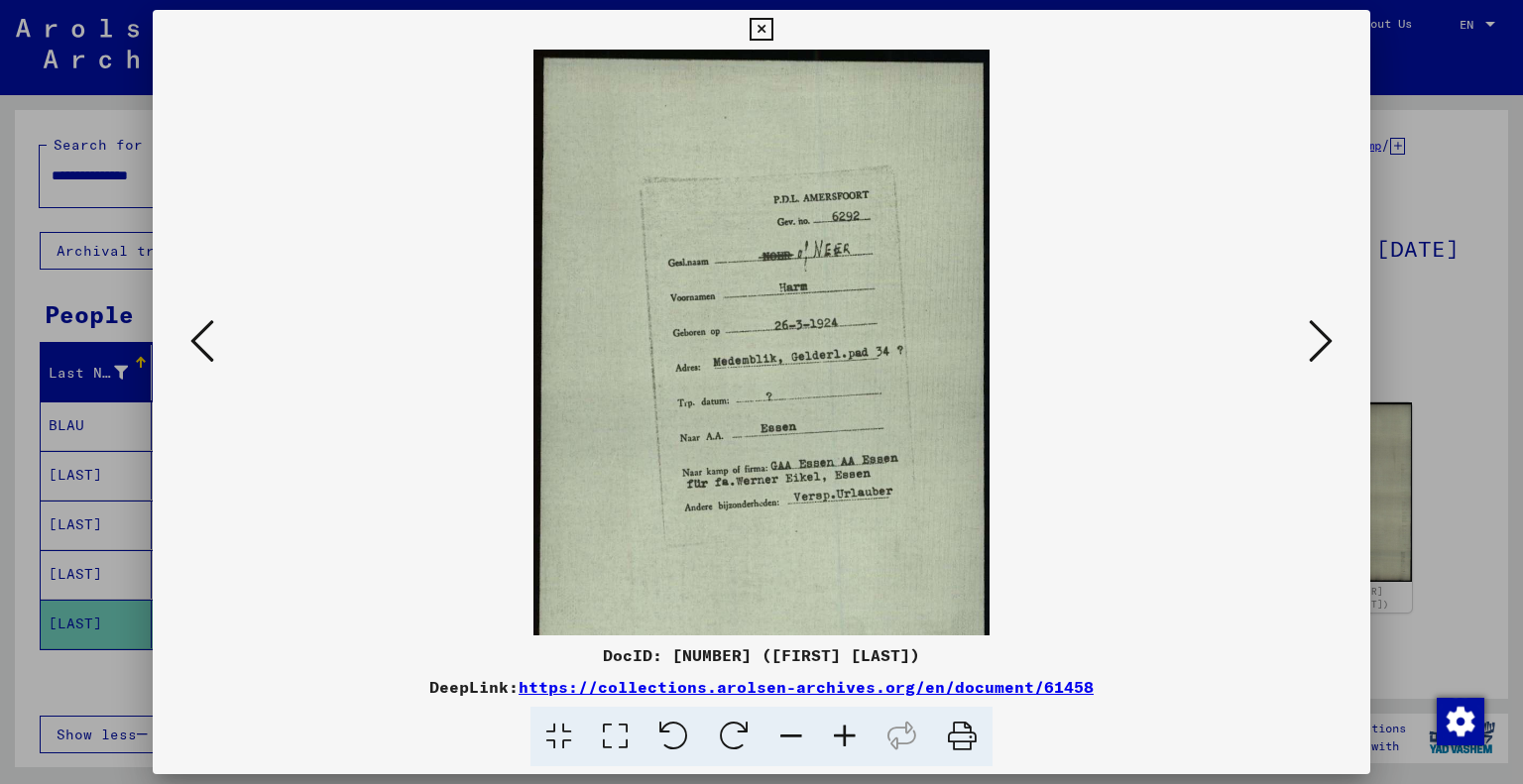 click at bounding box center [845, 736] 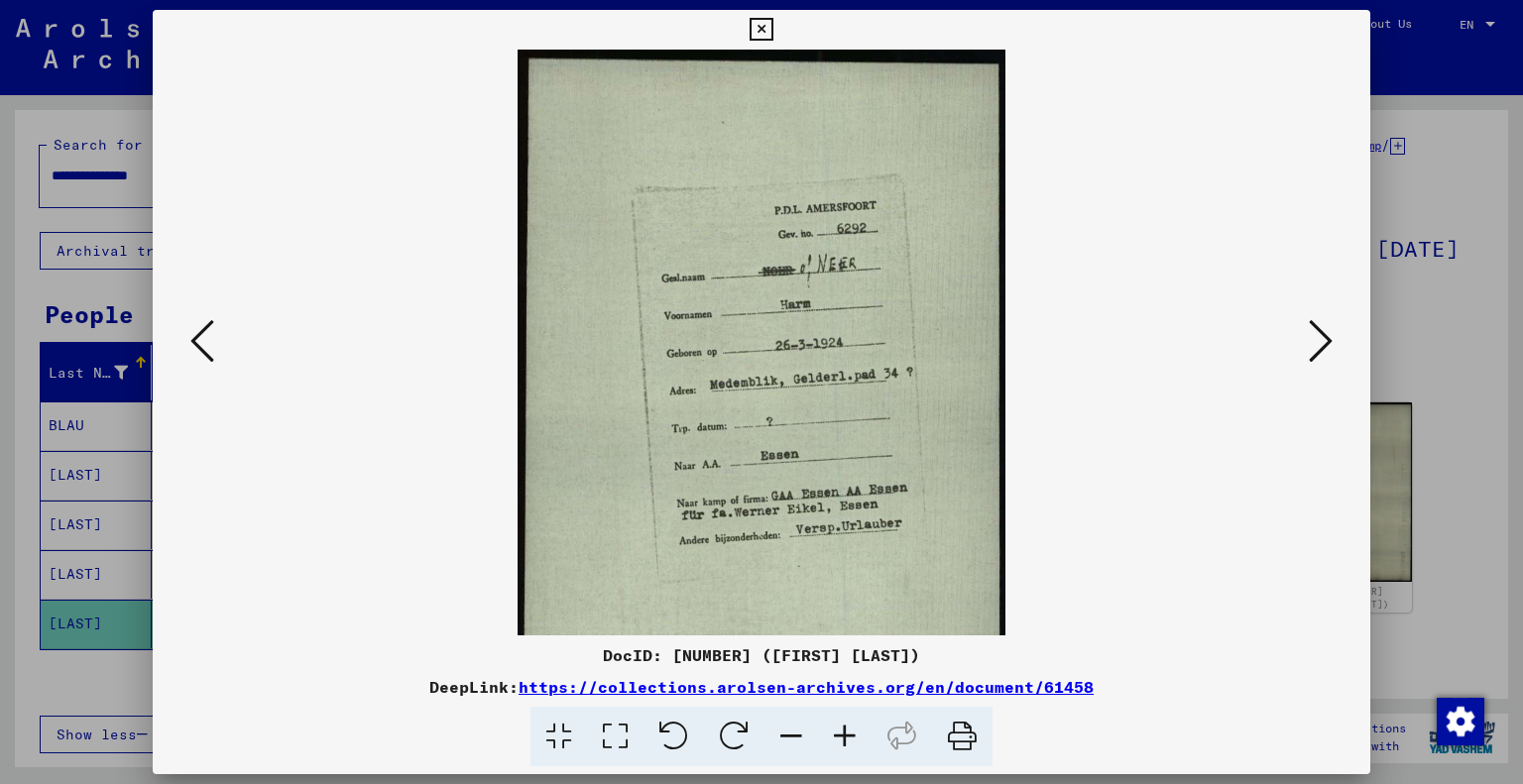 click at bounding box center [845, 736] 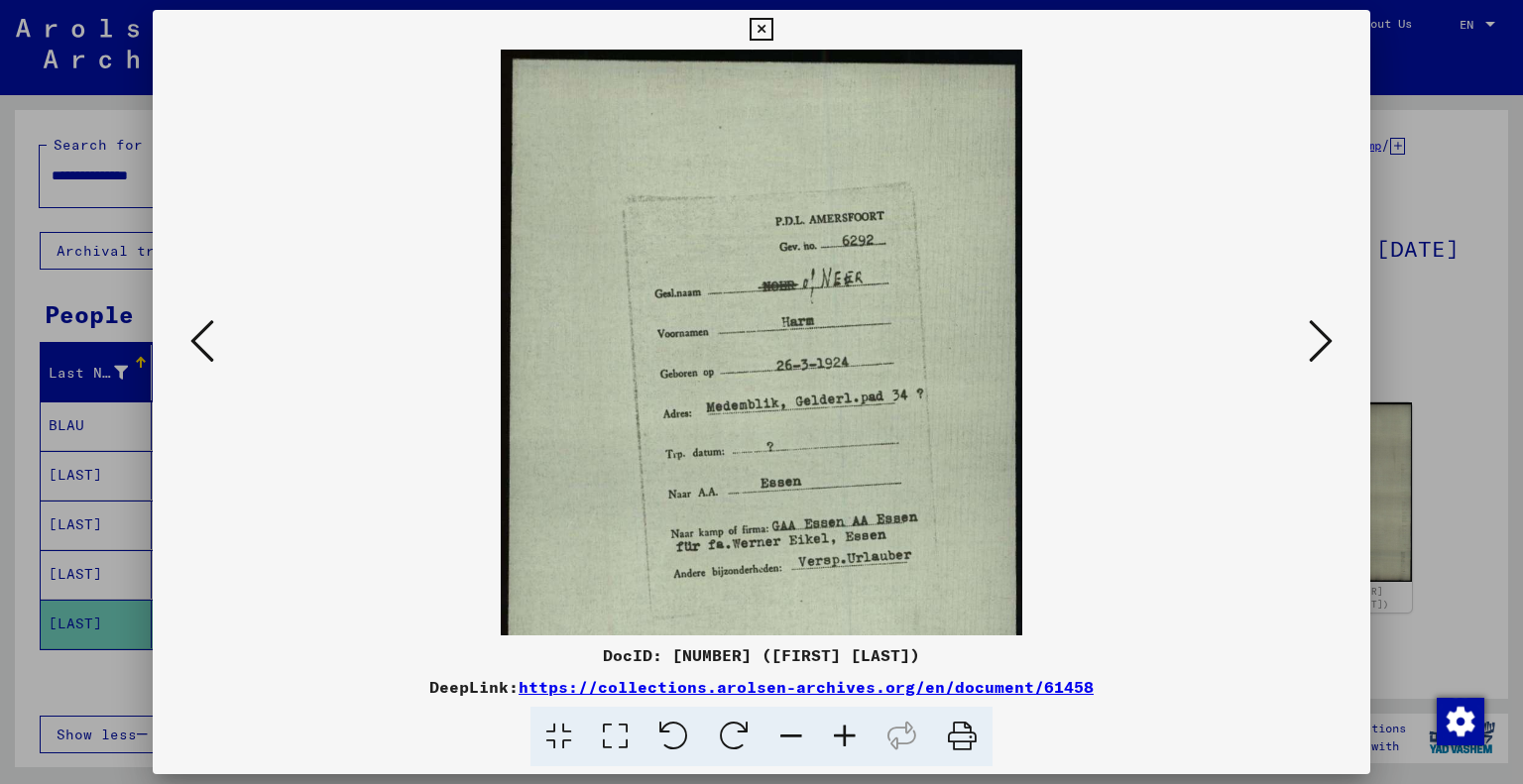 click at bounding box center (845, 736) 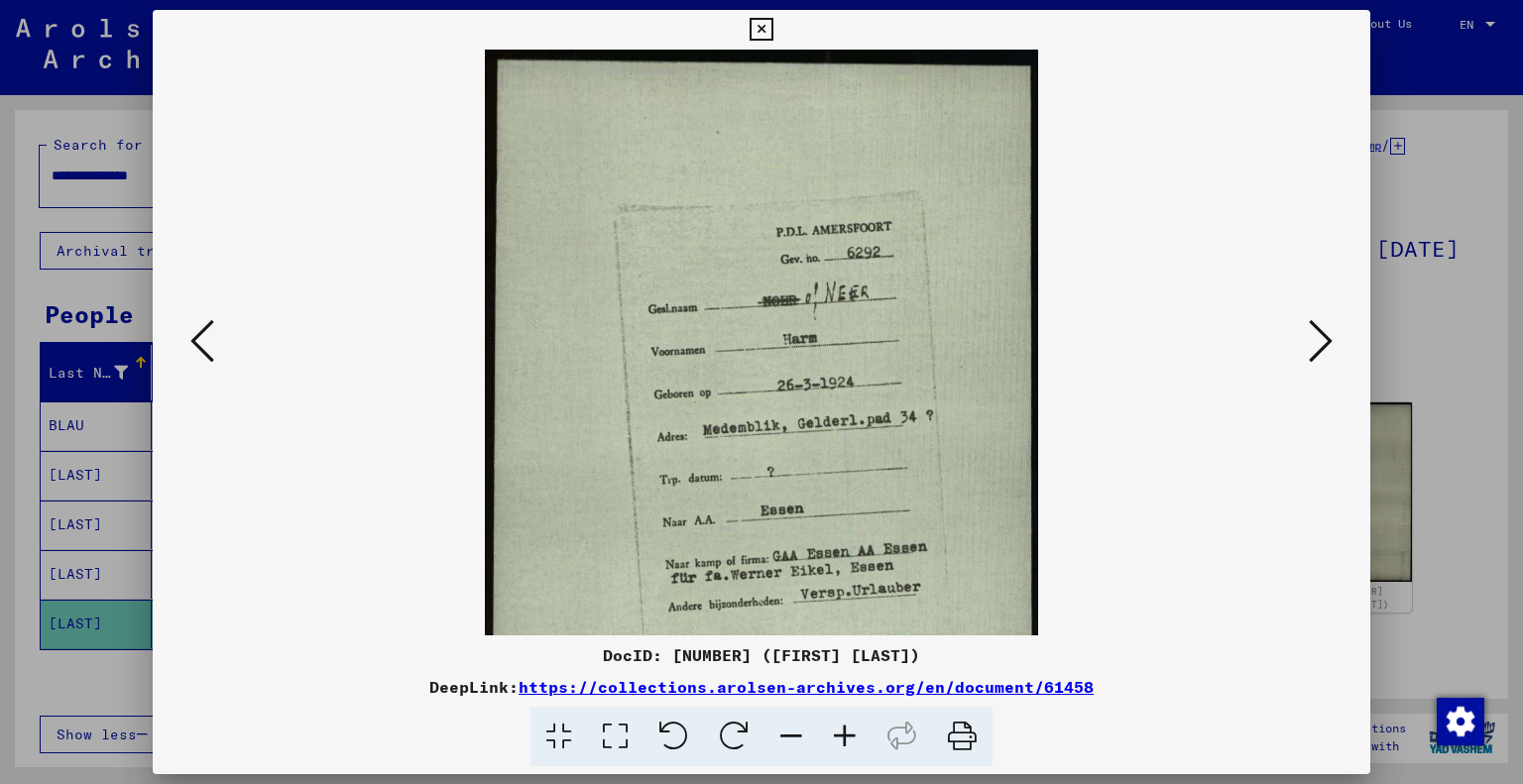 click at bounding box center (845, 736) 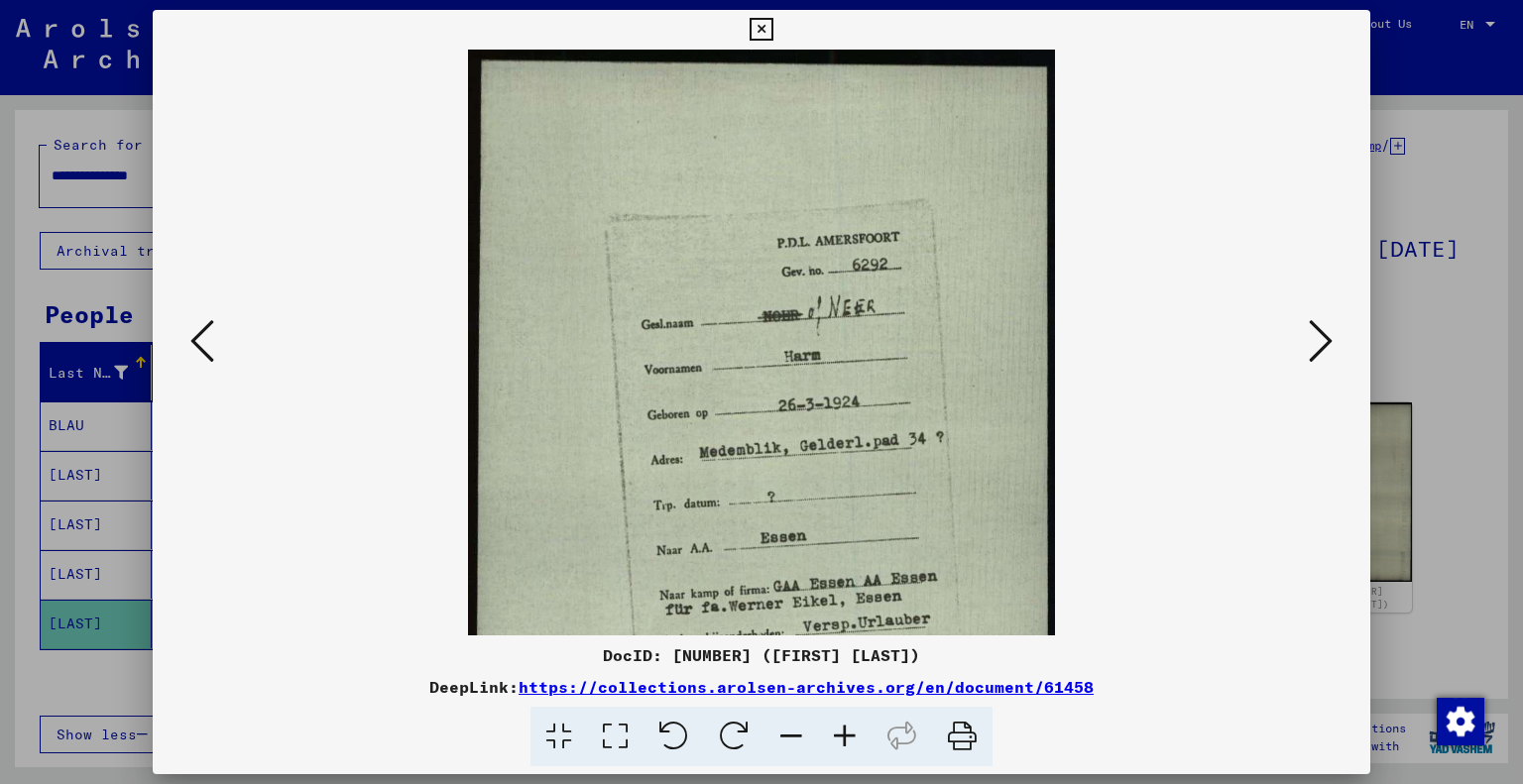 click at bounding box center (845, 736) 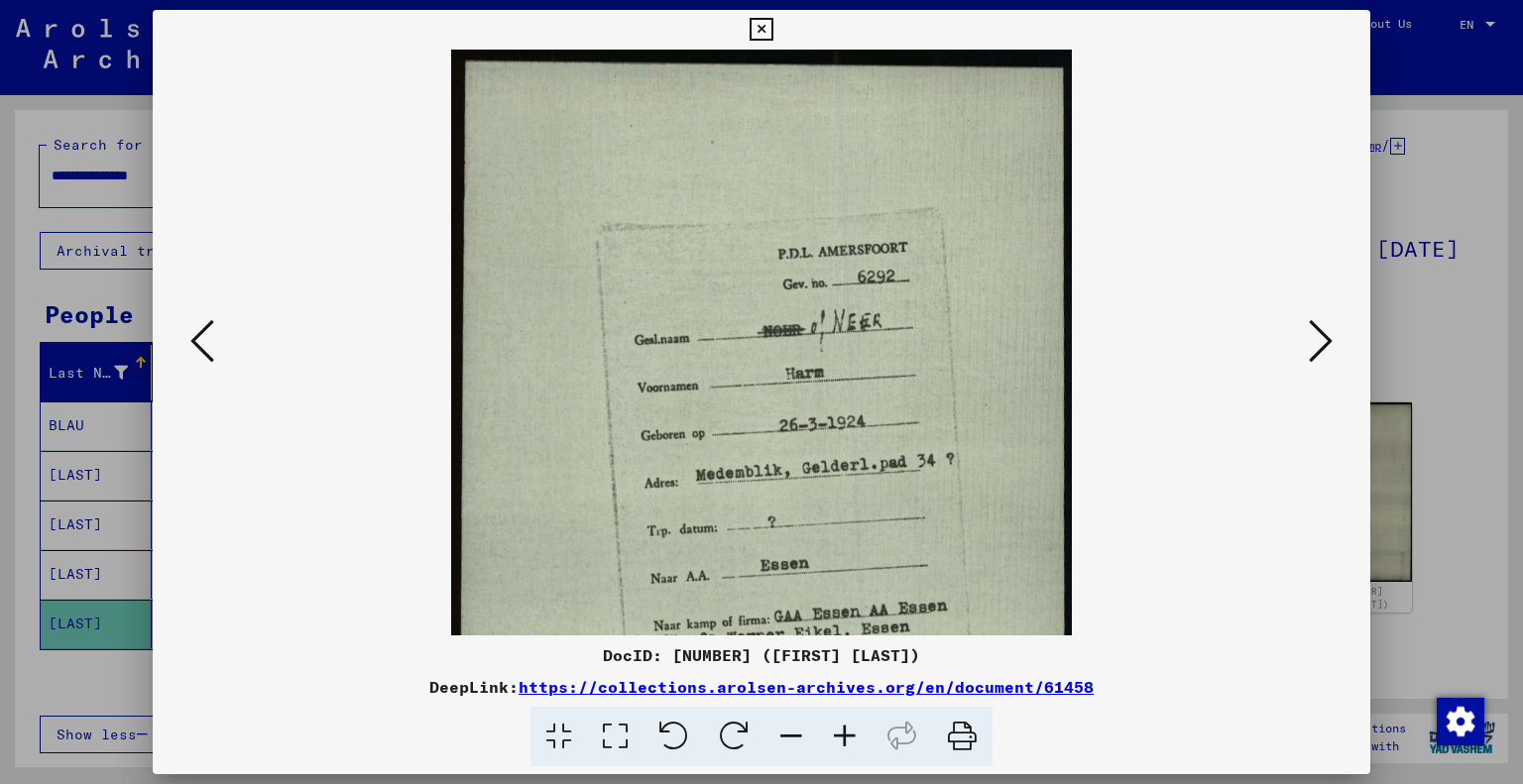 click at bounding box center (845, 736) 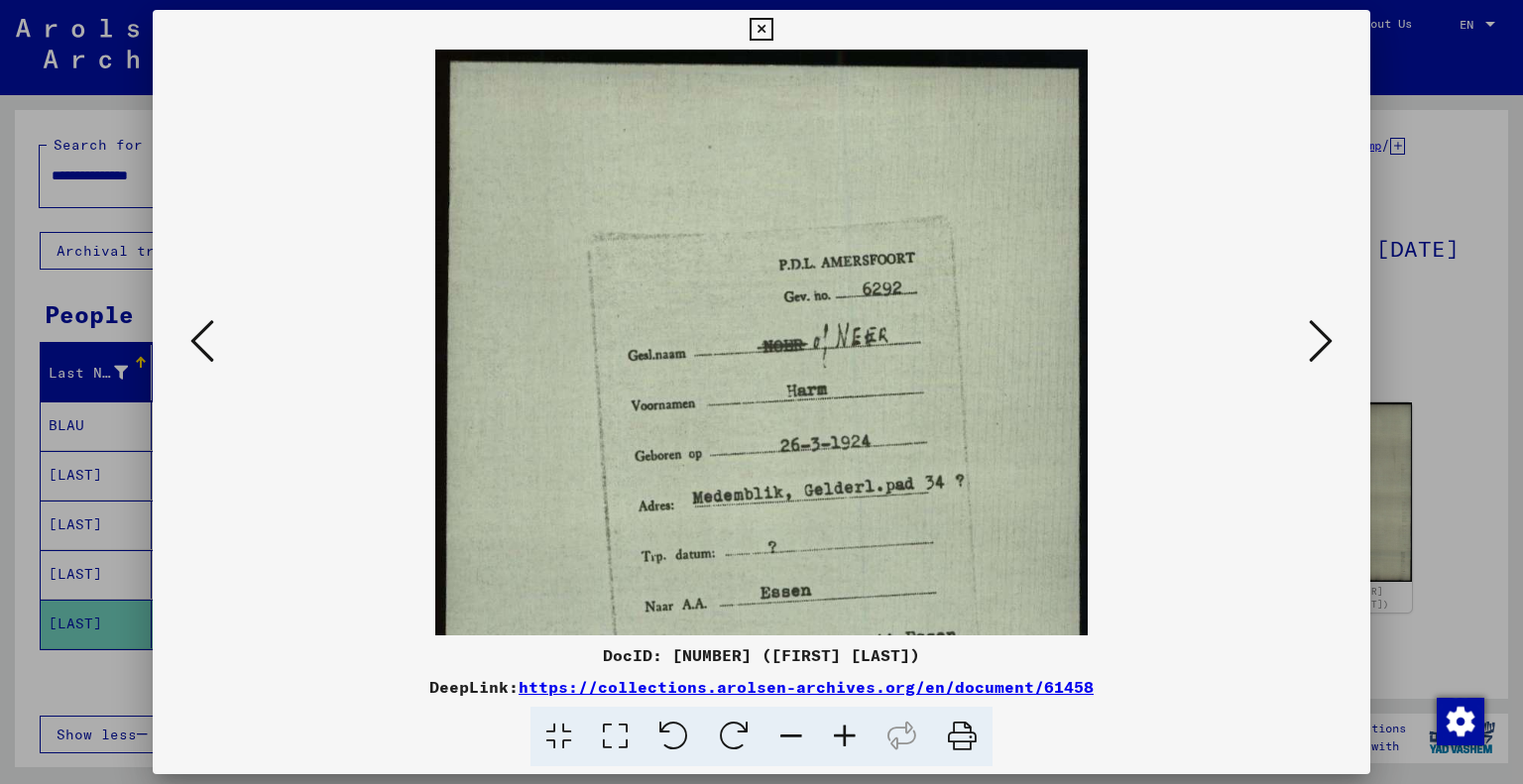 click at bounding box center (845, 736) 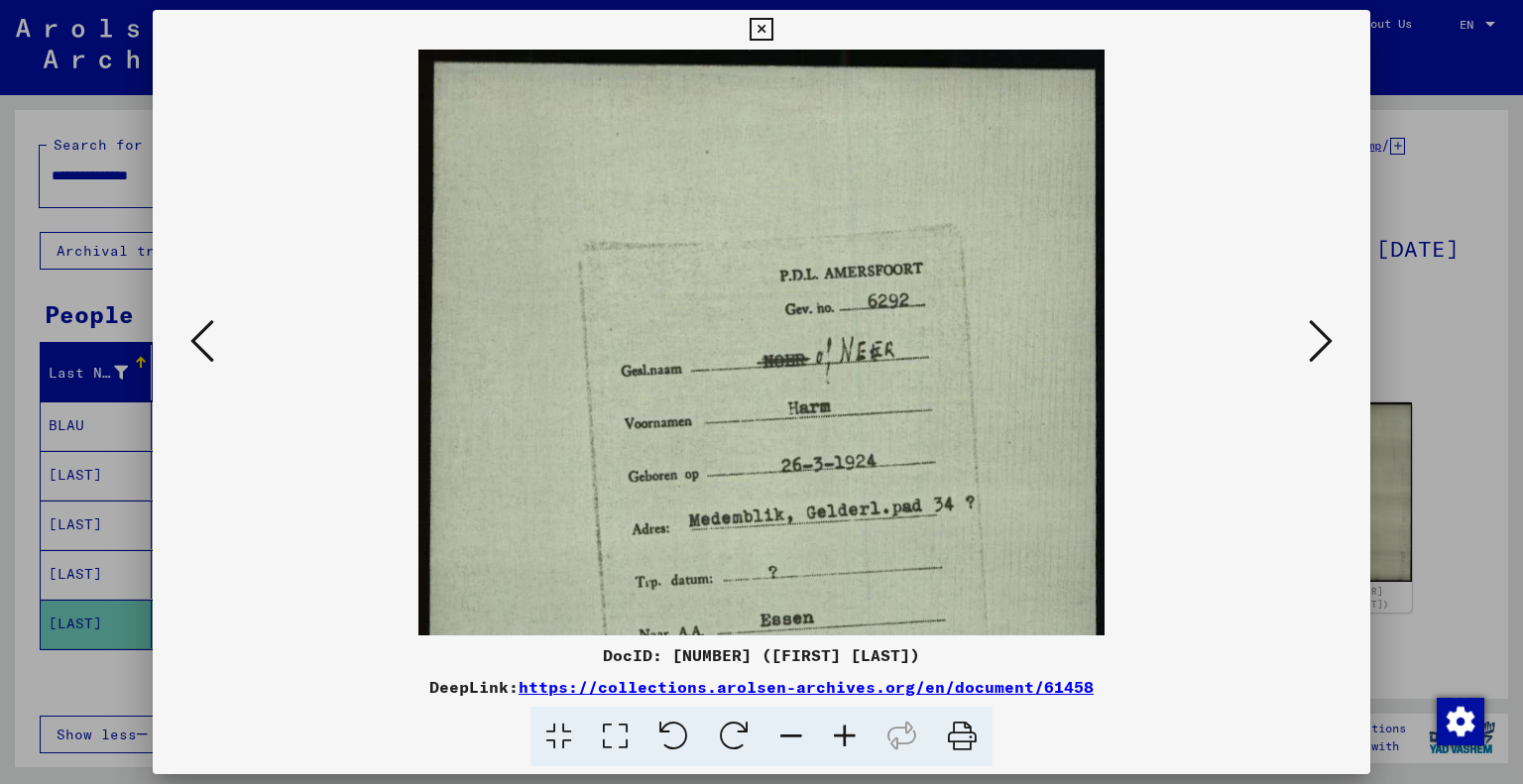 click at bounding box center [845, 736] 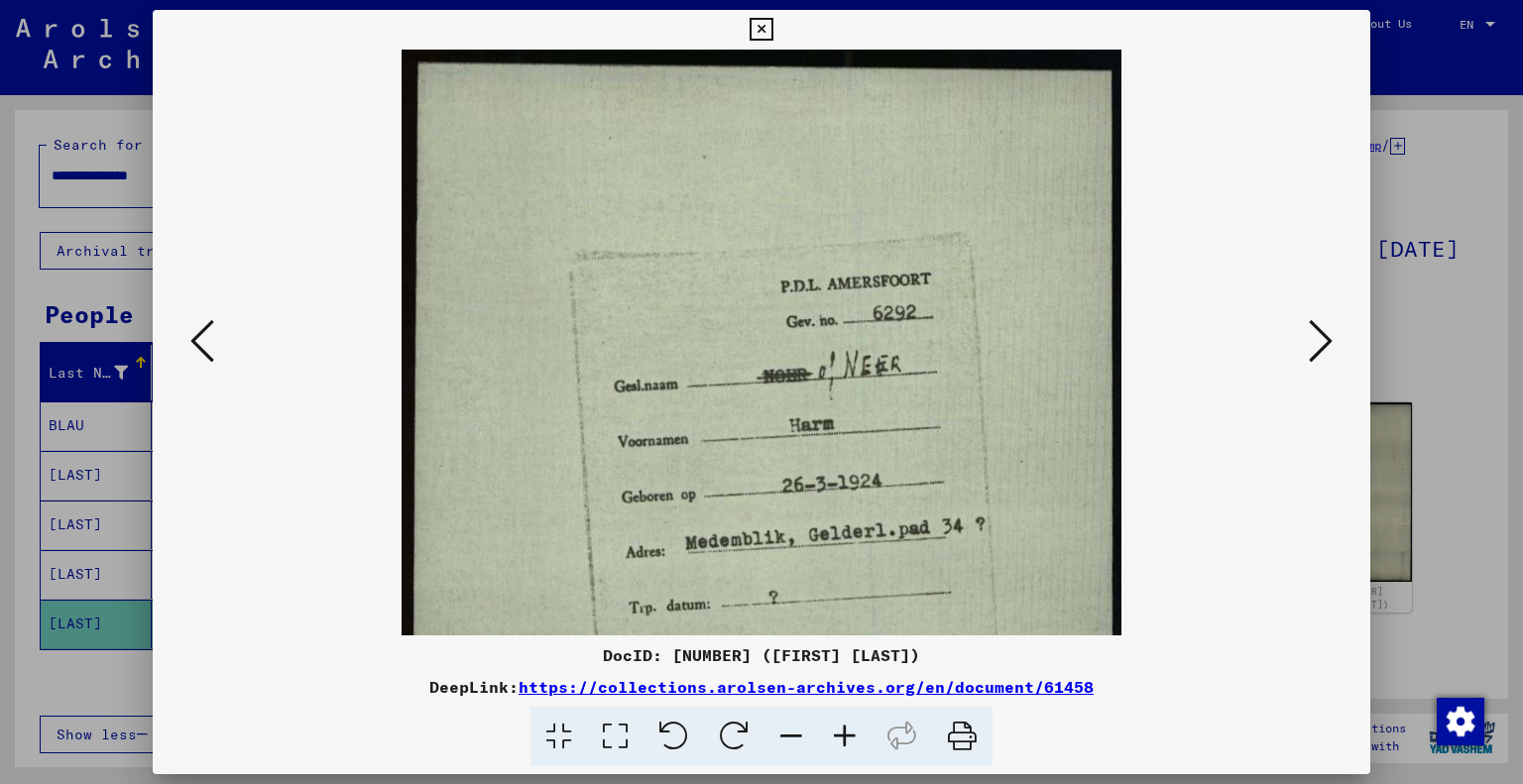 click at bounding box center [761, 30] 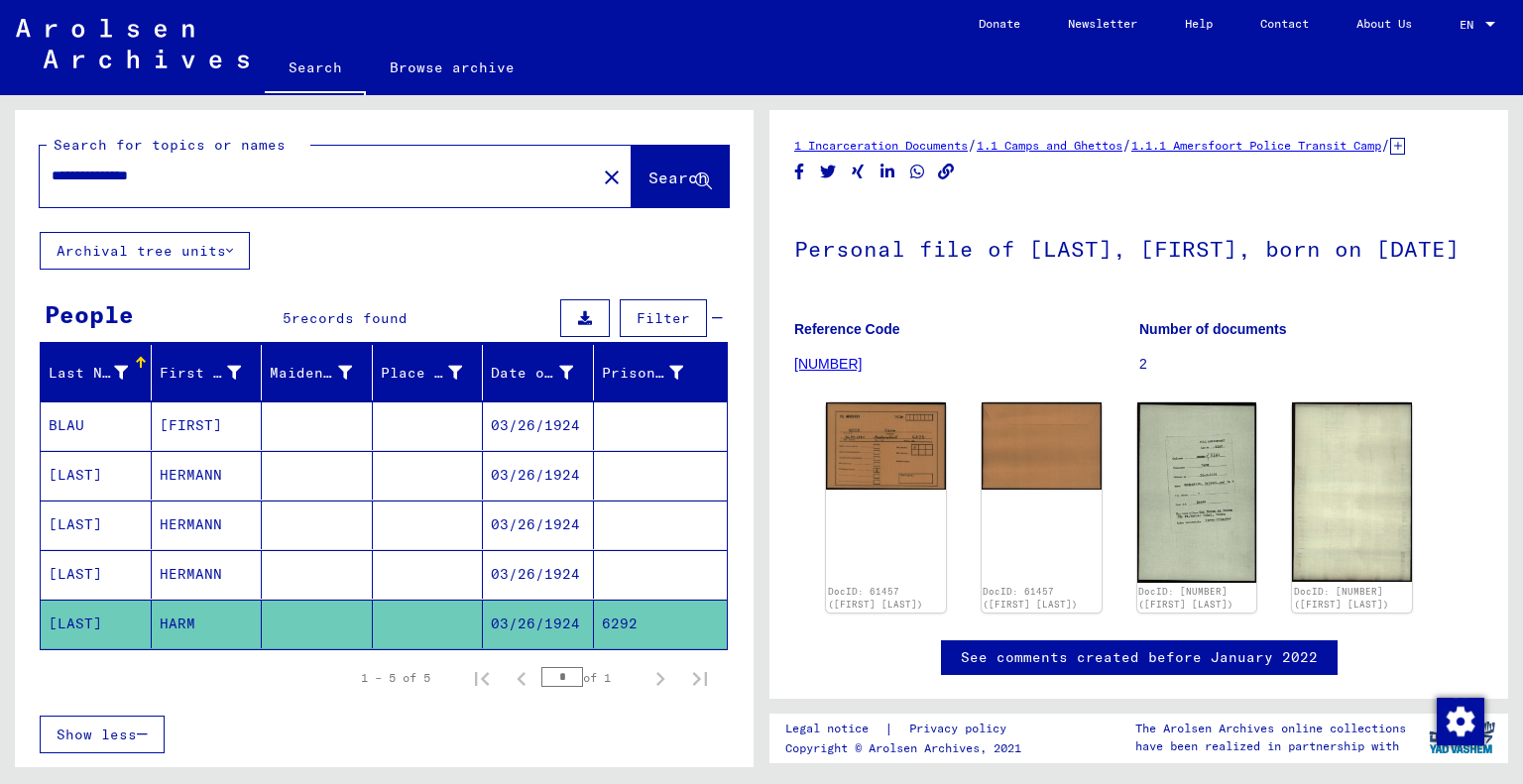 drag, startPoint x: 204, startPoint y: 173, endPoint x: 48, endPoint y: 176, distance: 156.02884 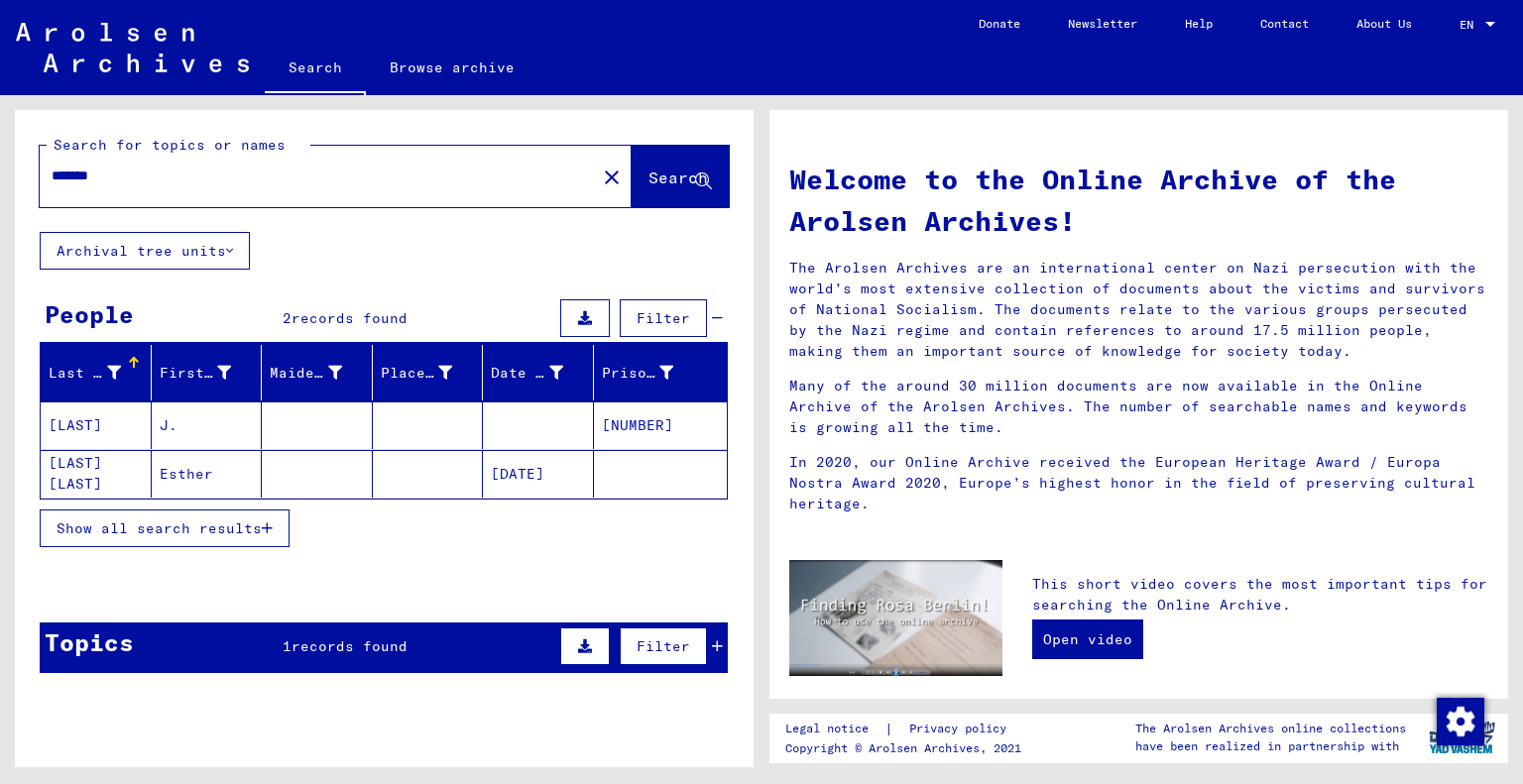 click at bounding box center (538, 474) 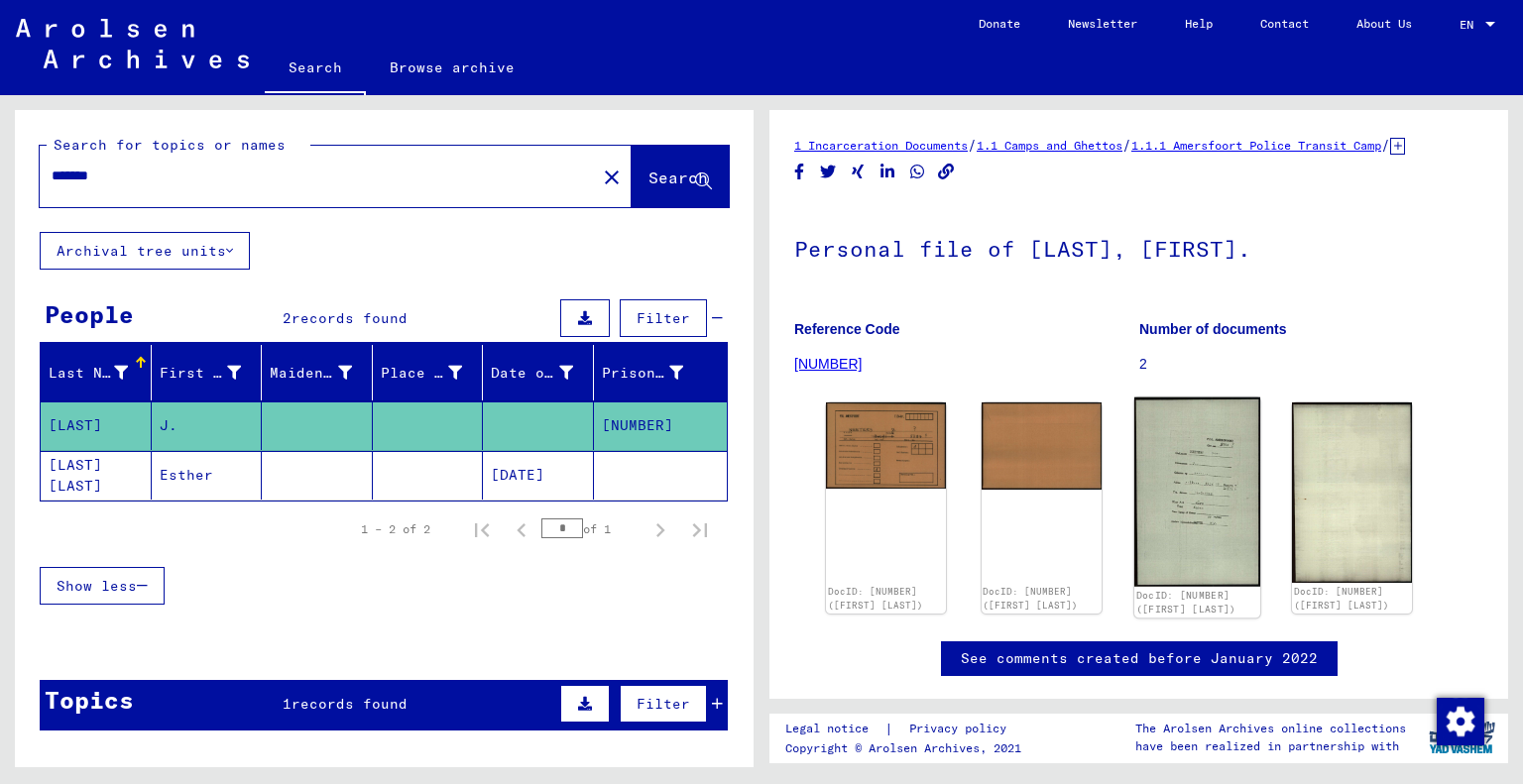 click 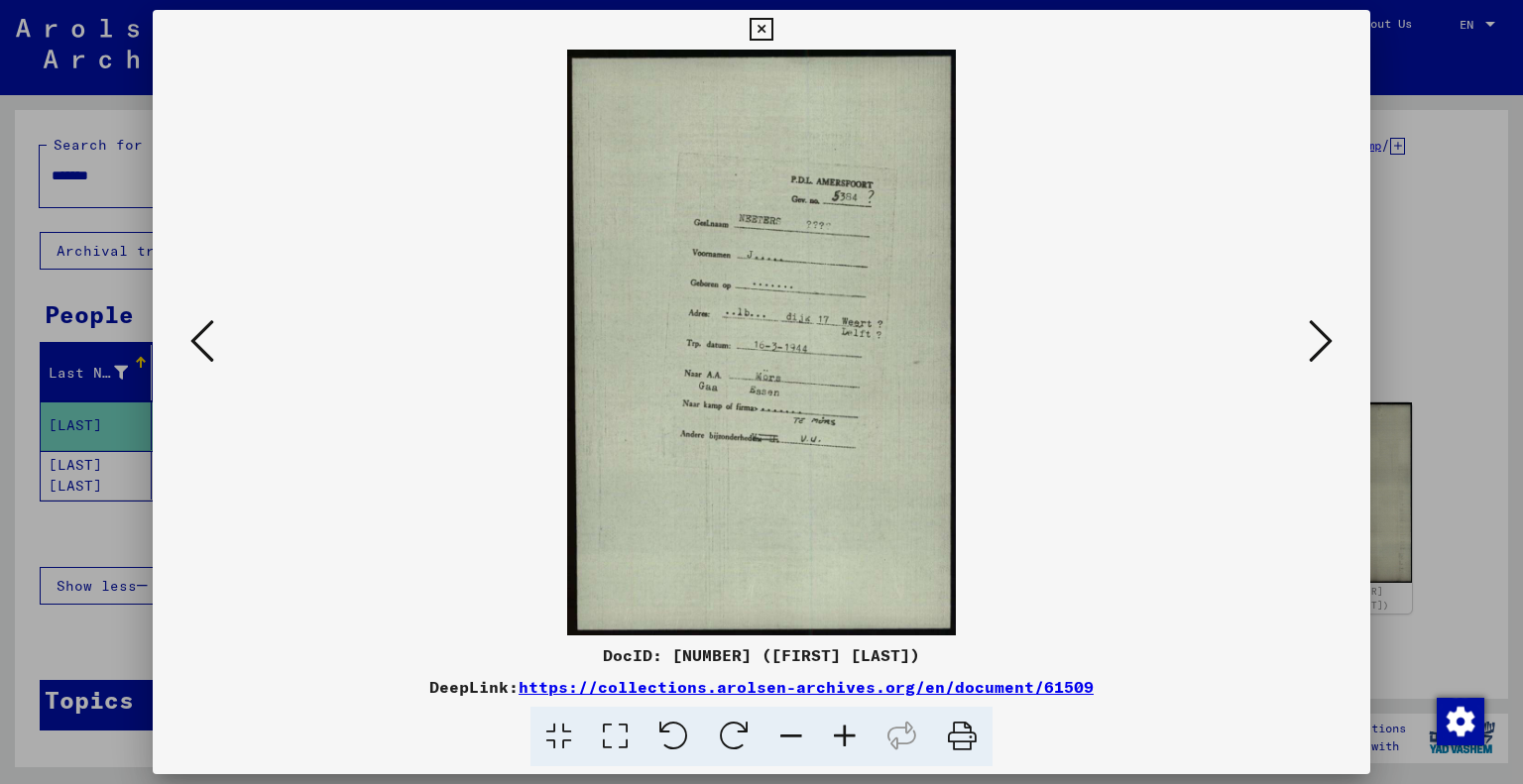 click at bounding box center [761, 30] 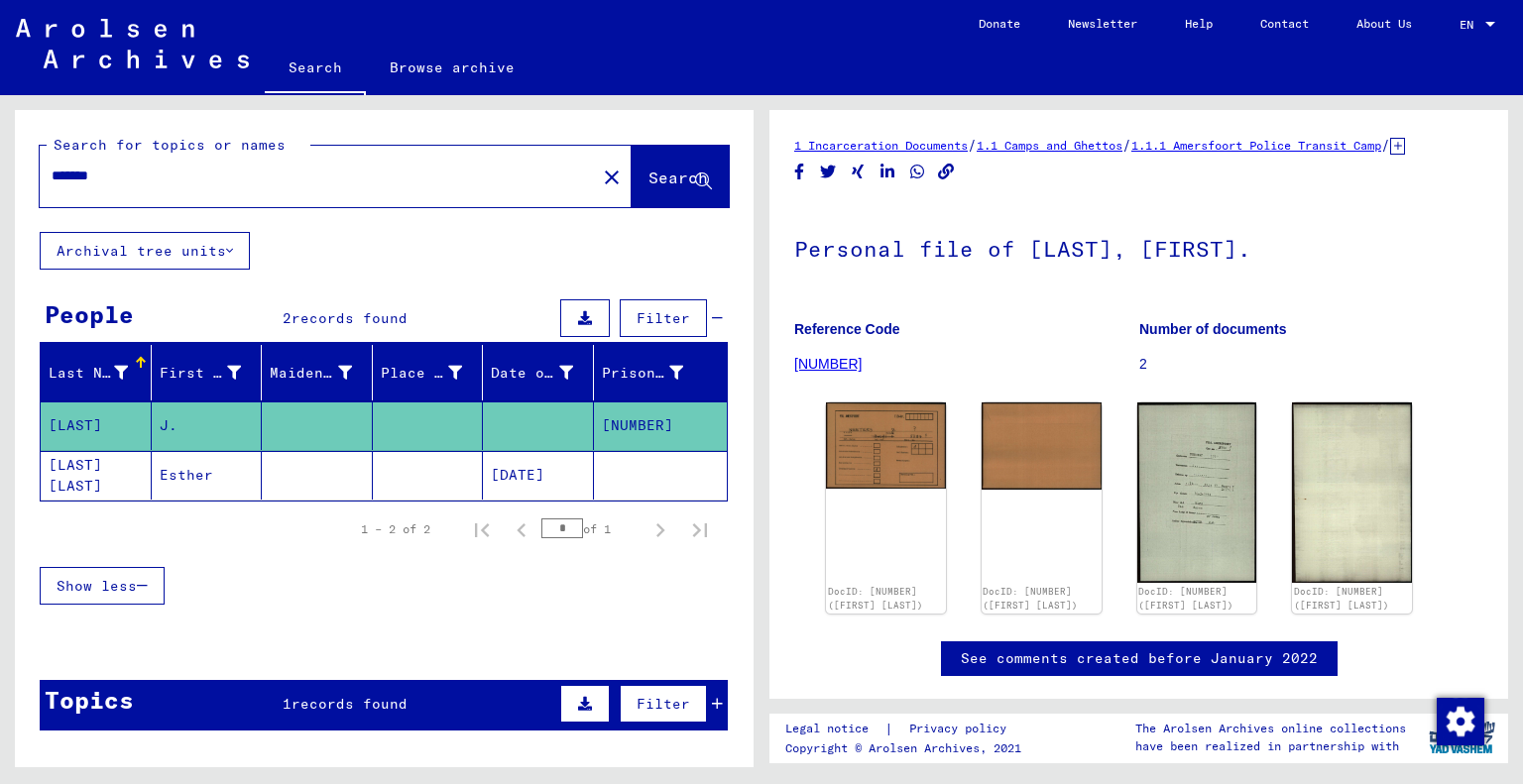 click on "Search   Browse archive   Detailed questions/information about the documents? Send us an inquiry for free.  Donate Newsletter Help Contact About Us EN EN" 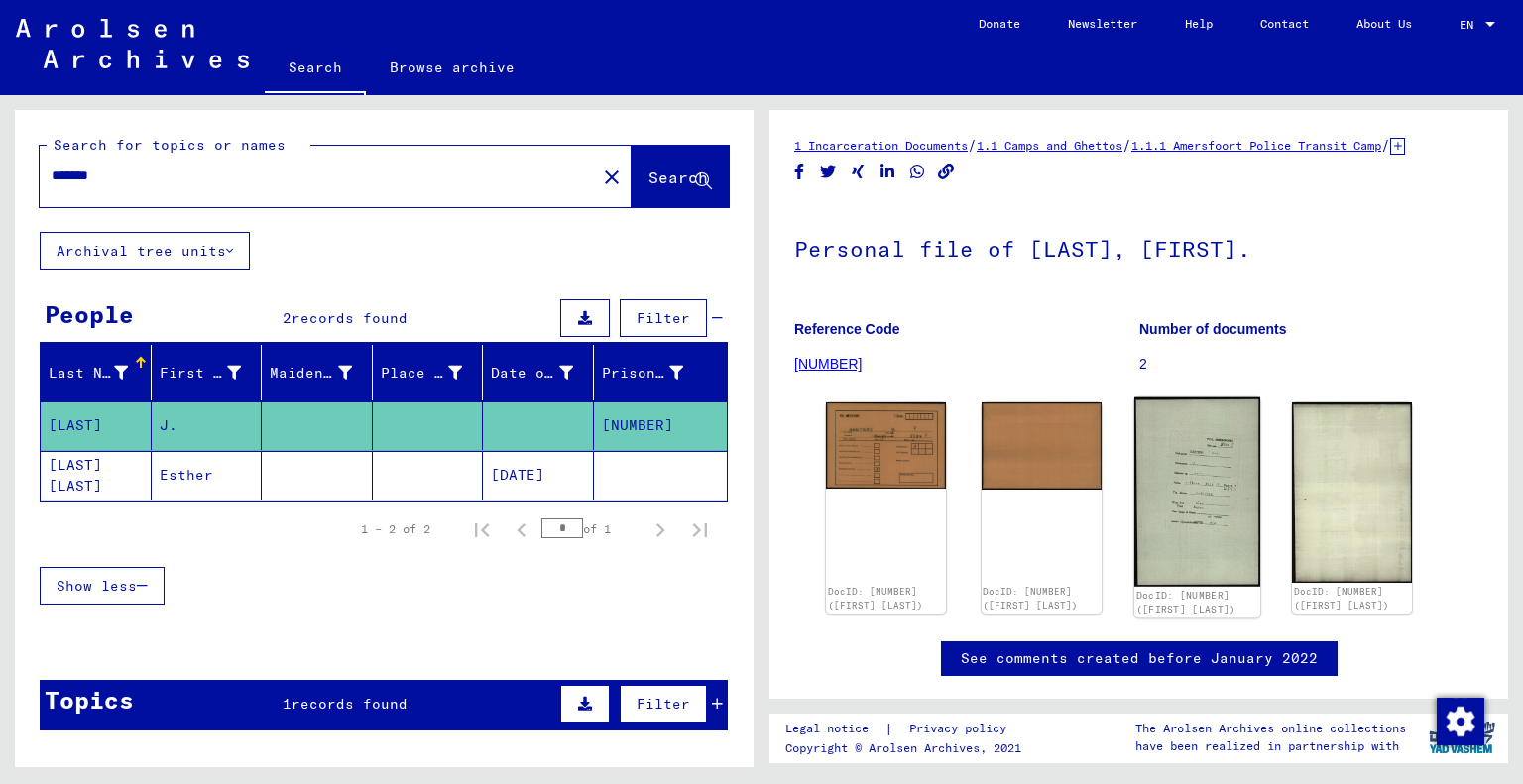 click 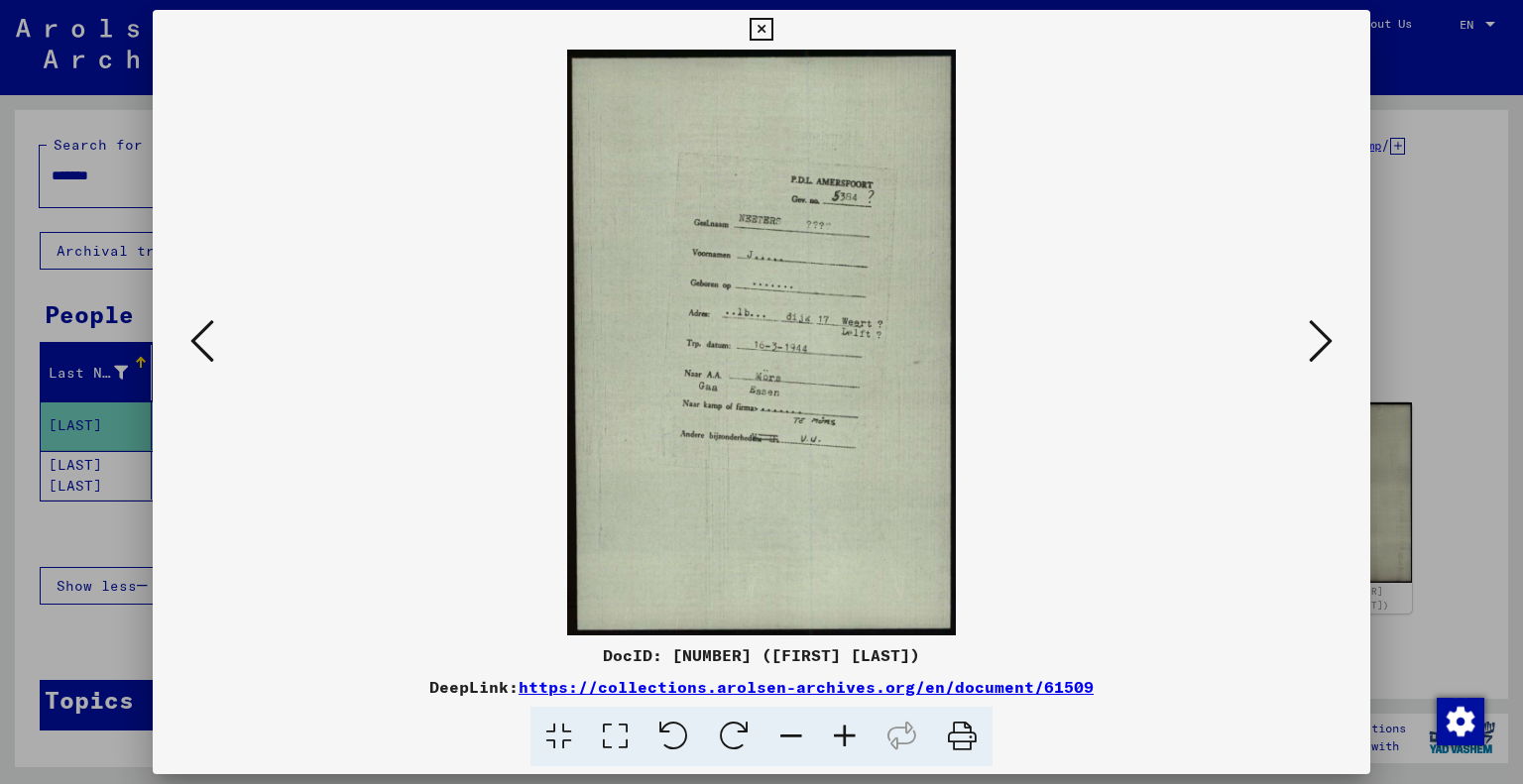 click at bounding box center (845, 736) 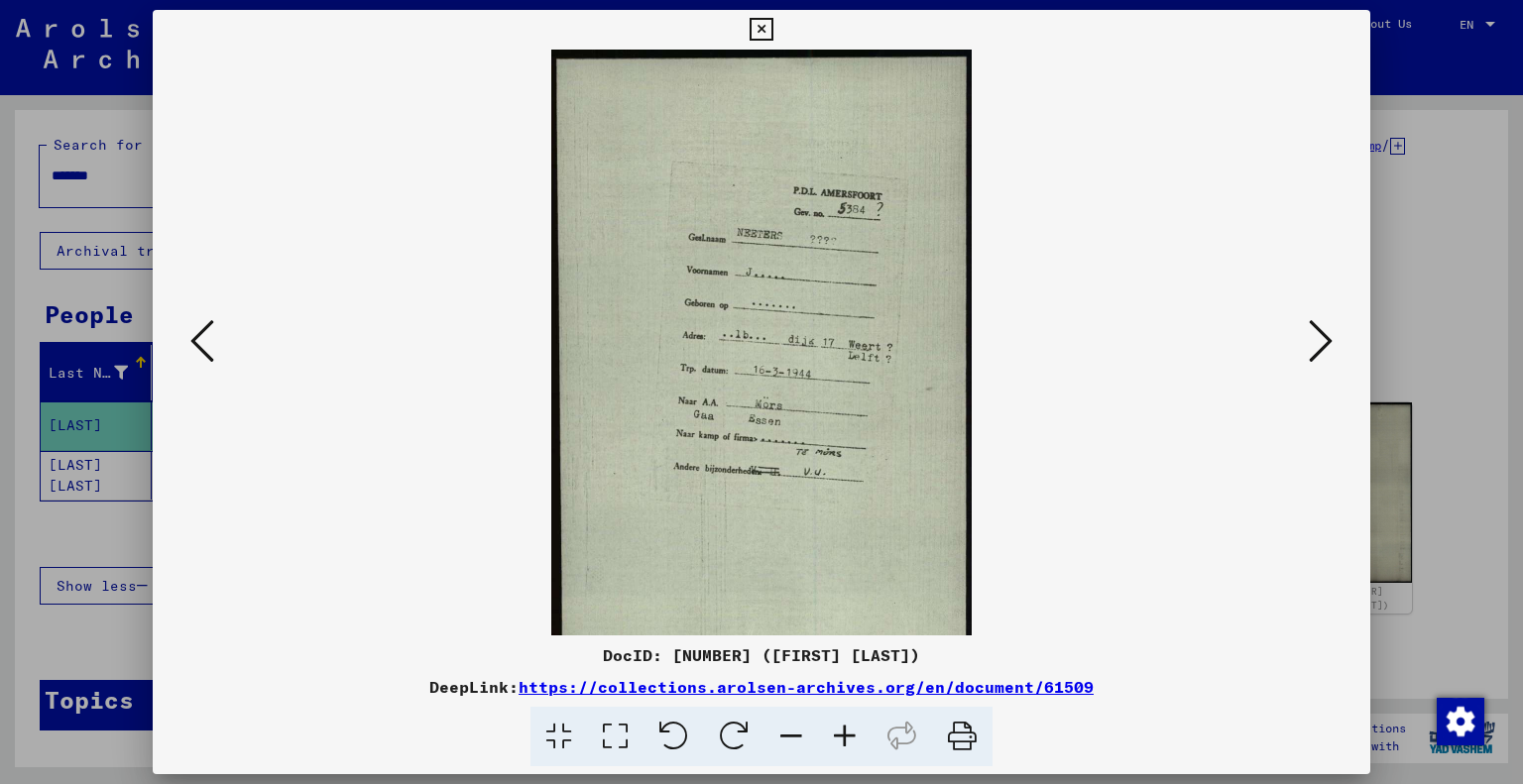 click at bounding box center (845, 736) 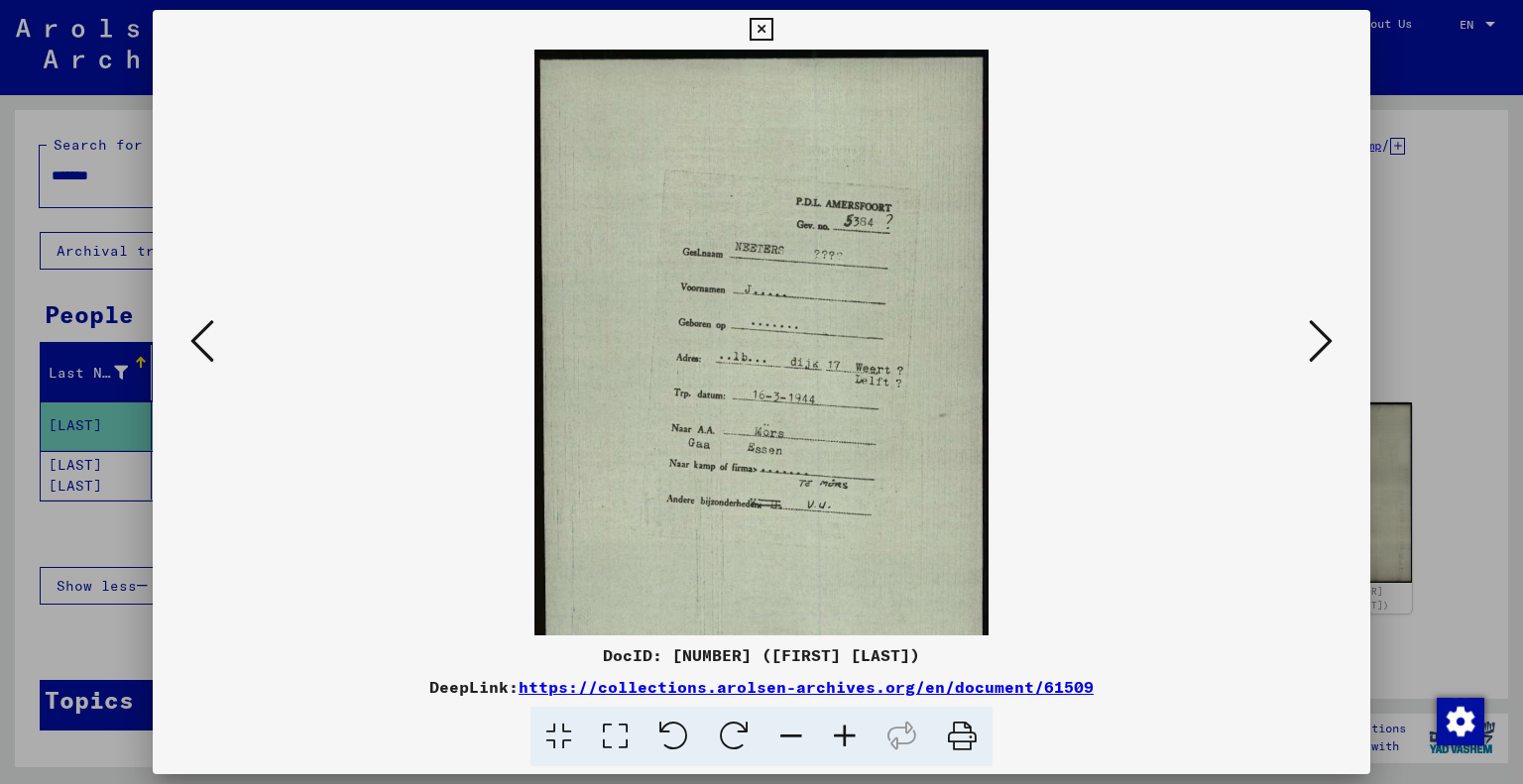 click at bounding box center [845, 736] 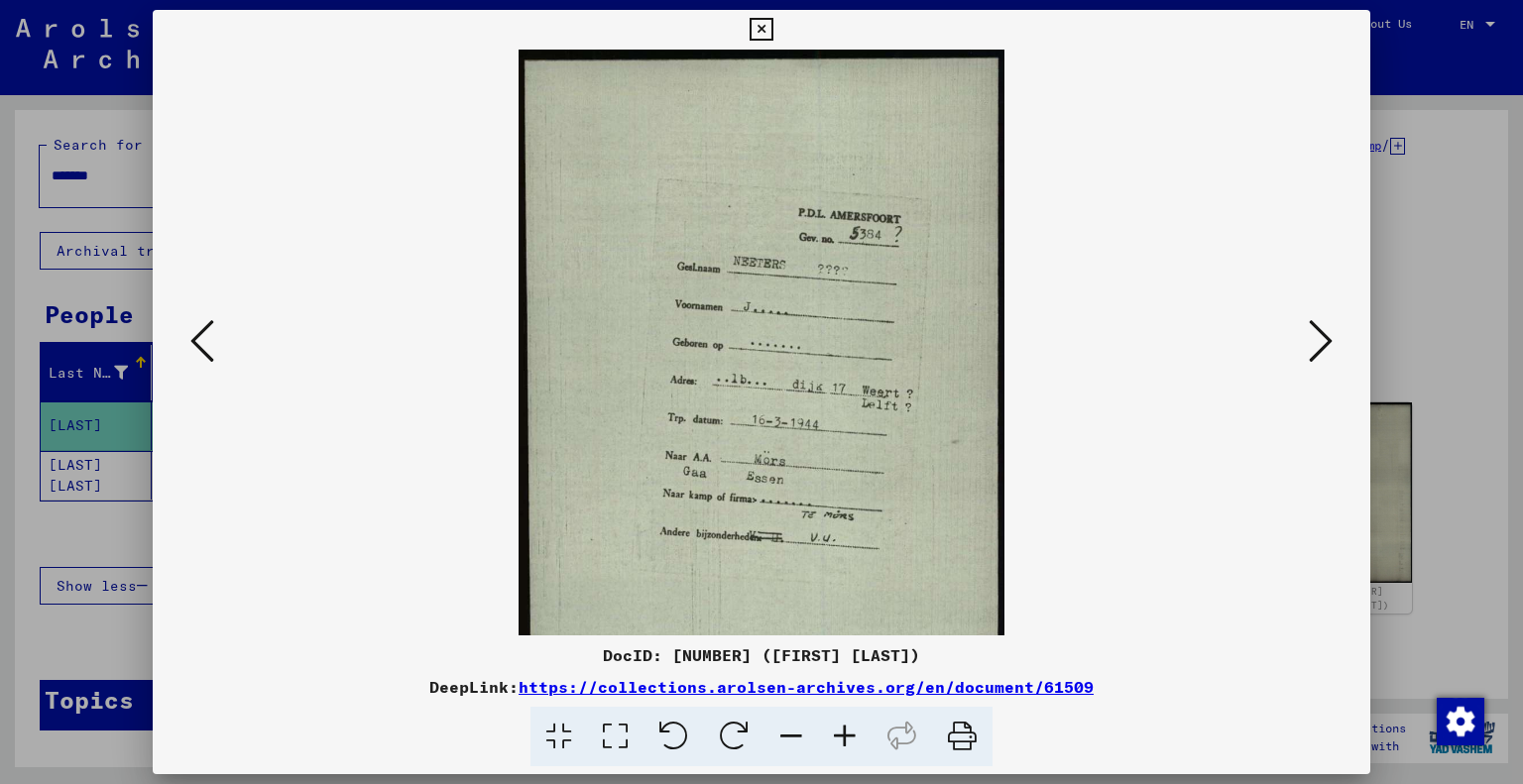 click at bounding box center (845, 736) 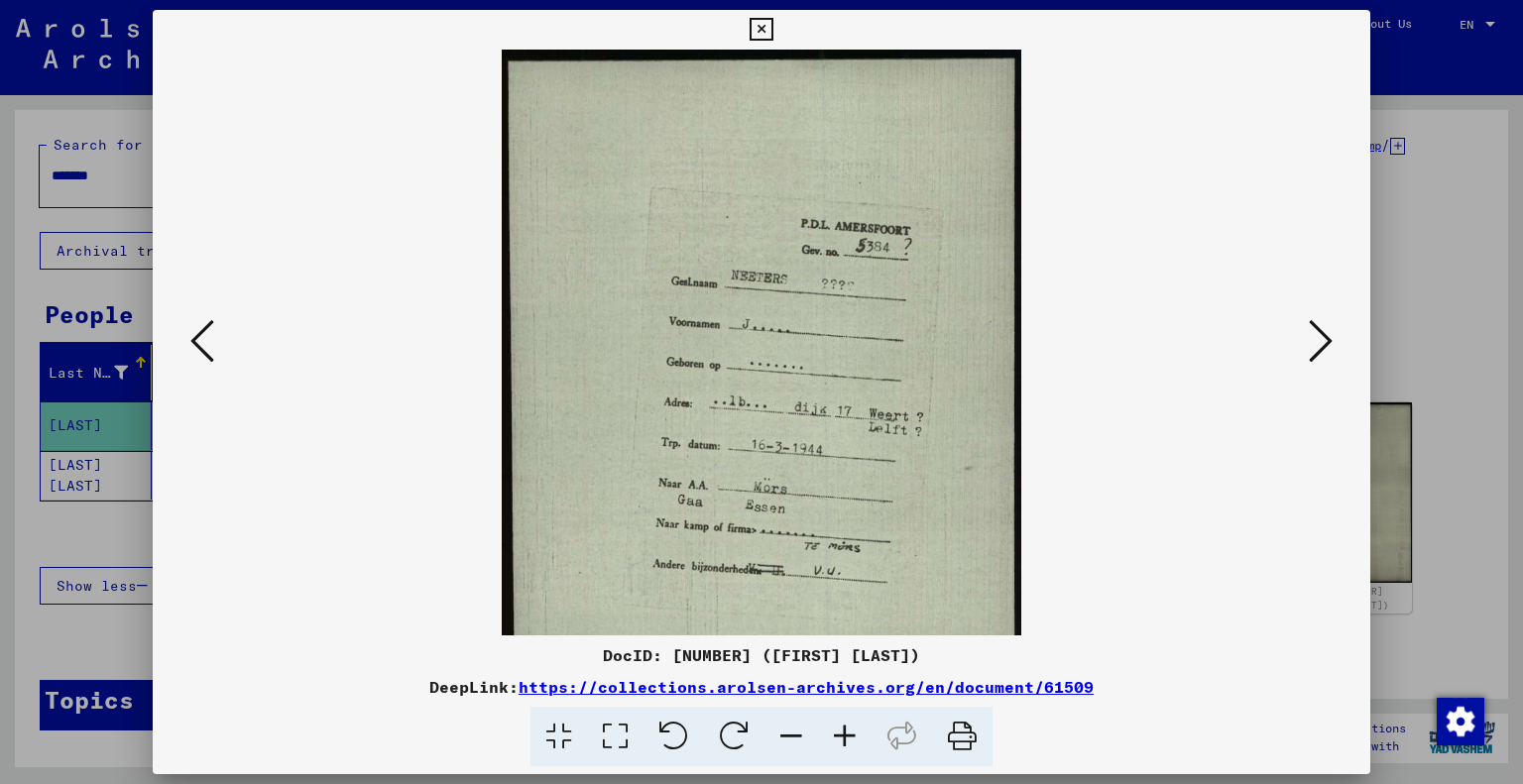 click at bounding box center (845, 736) 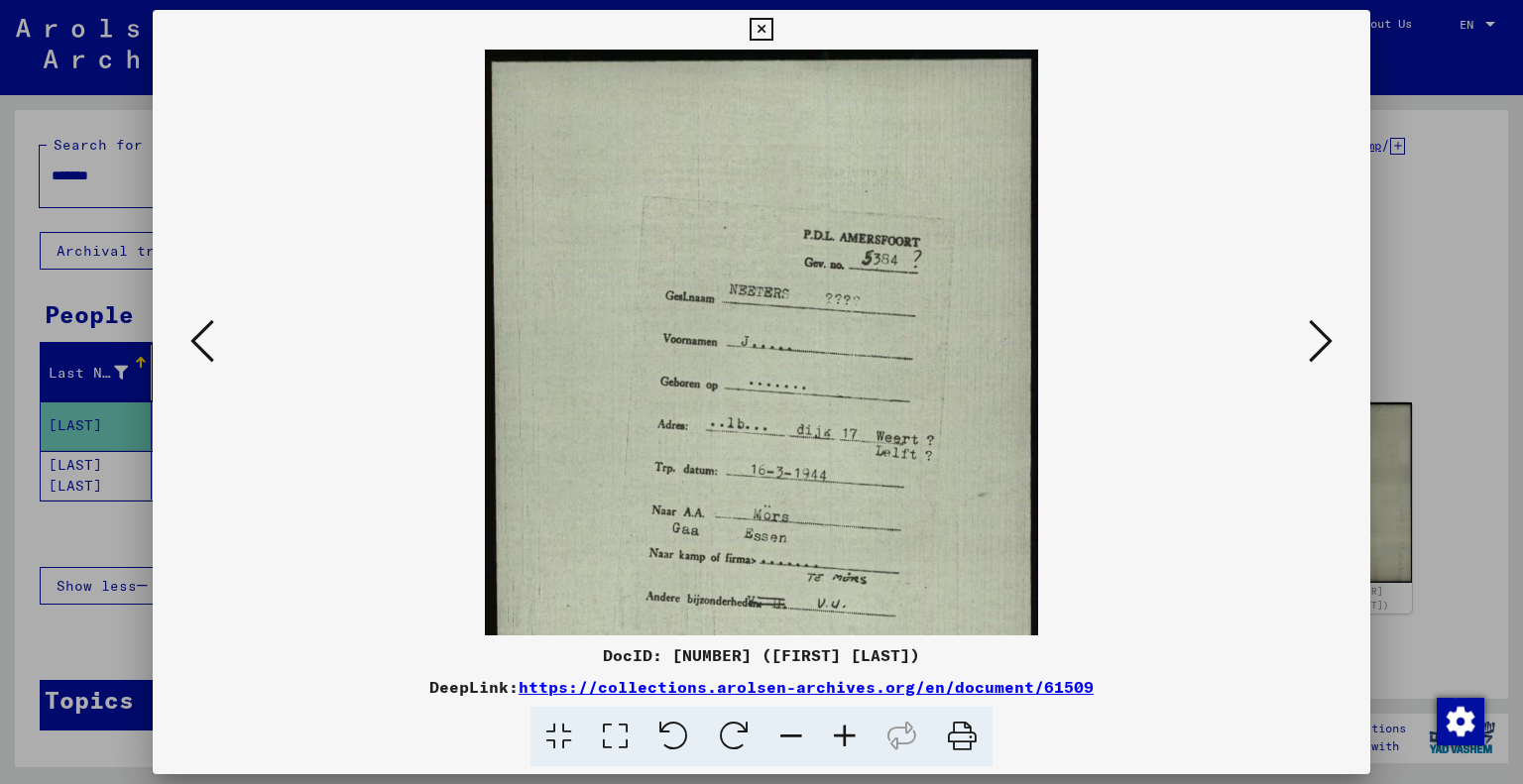click at bounding box center (845, 736) 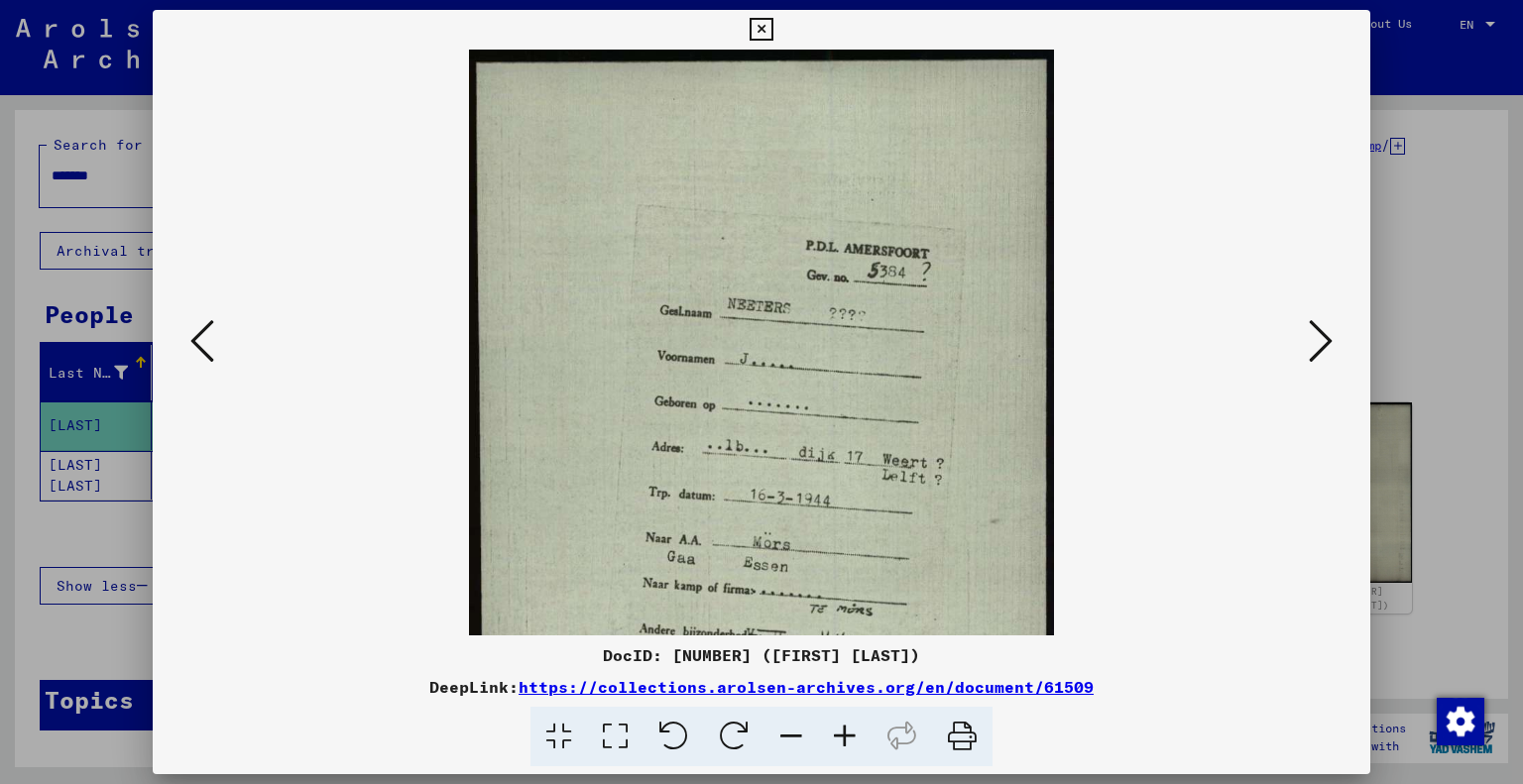 click at bounding box center (845, 736) 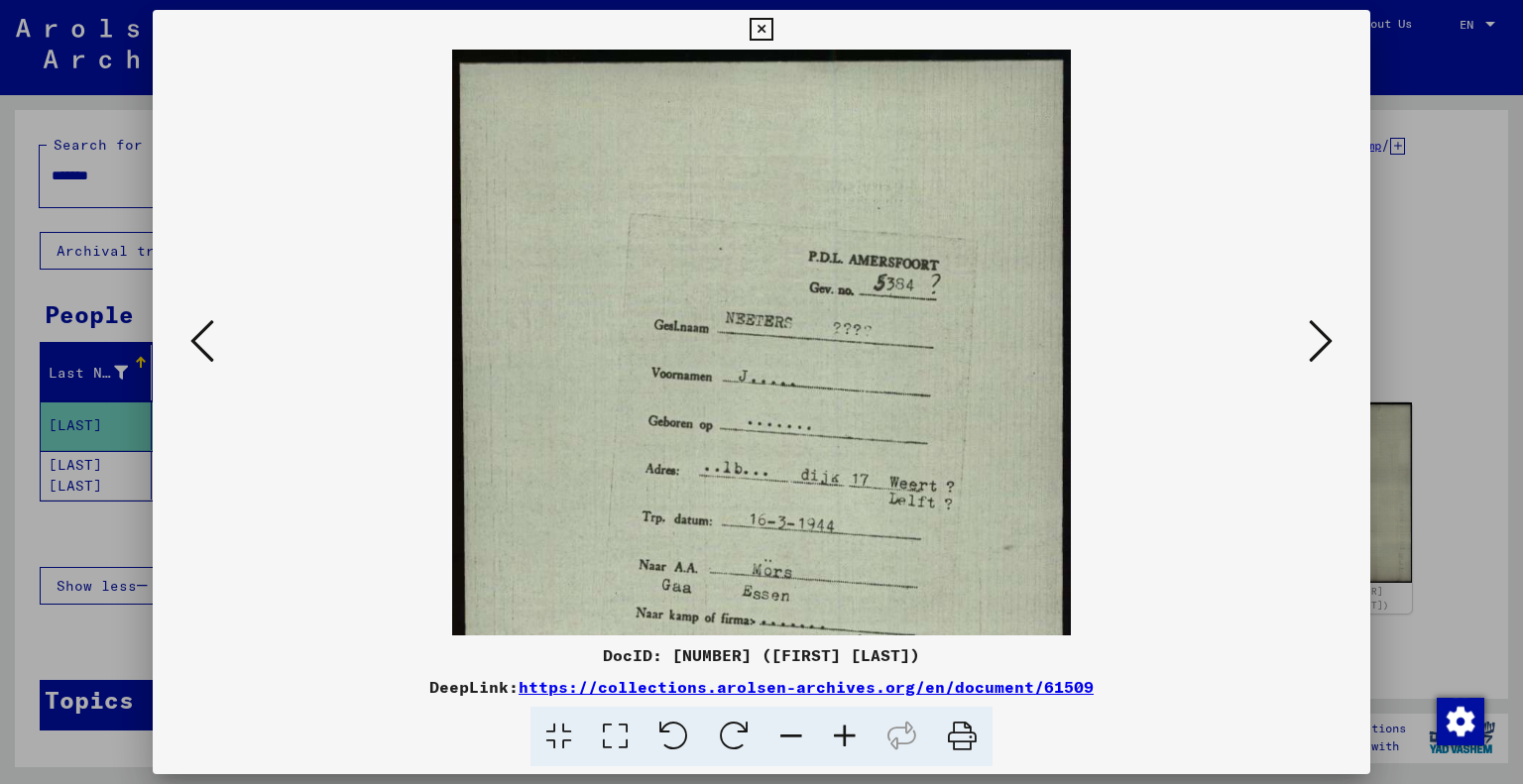 click at bounding box center [761, 30] 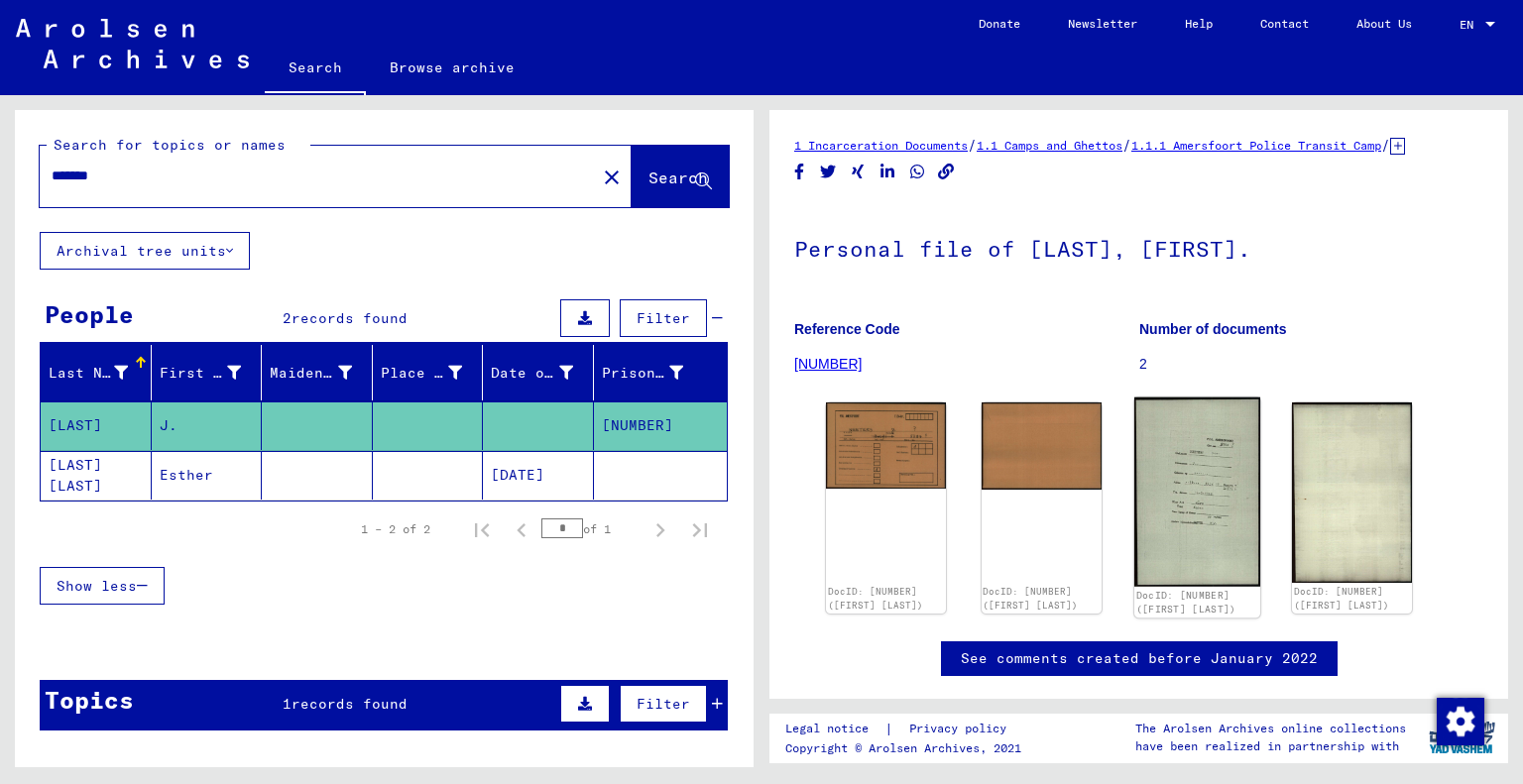 click 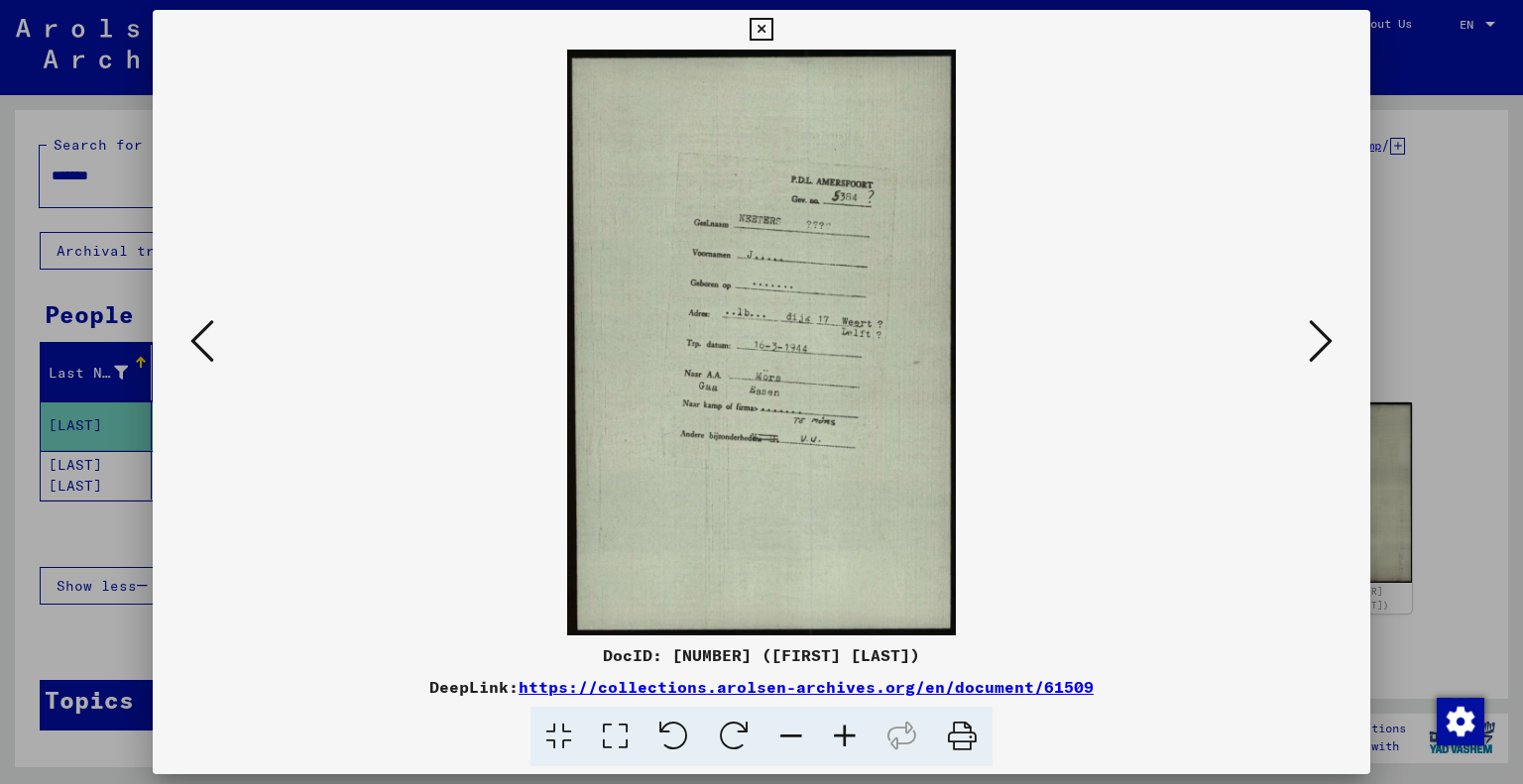 click at bounding box center [845, 736] 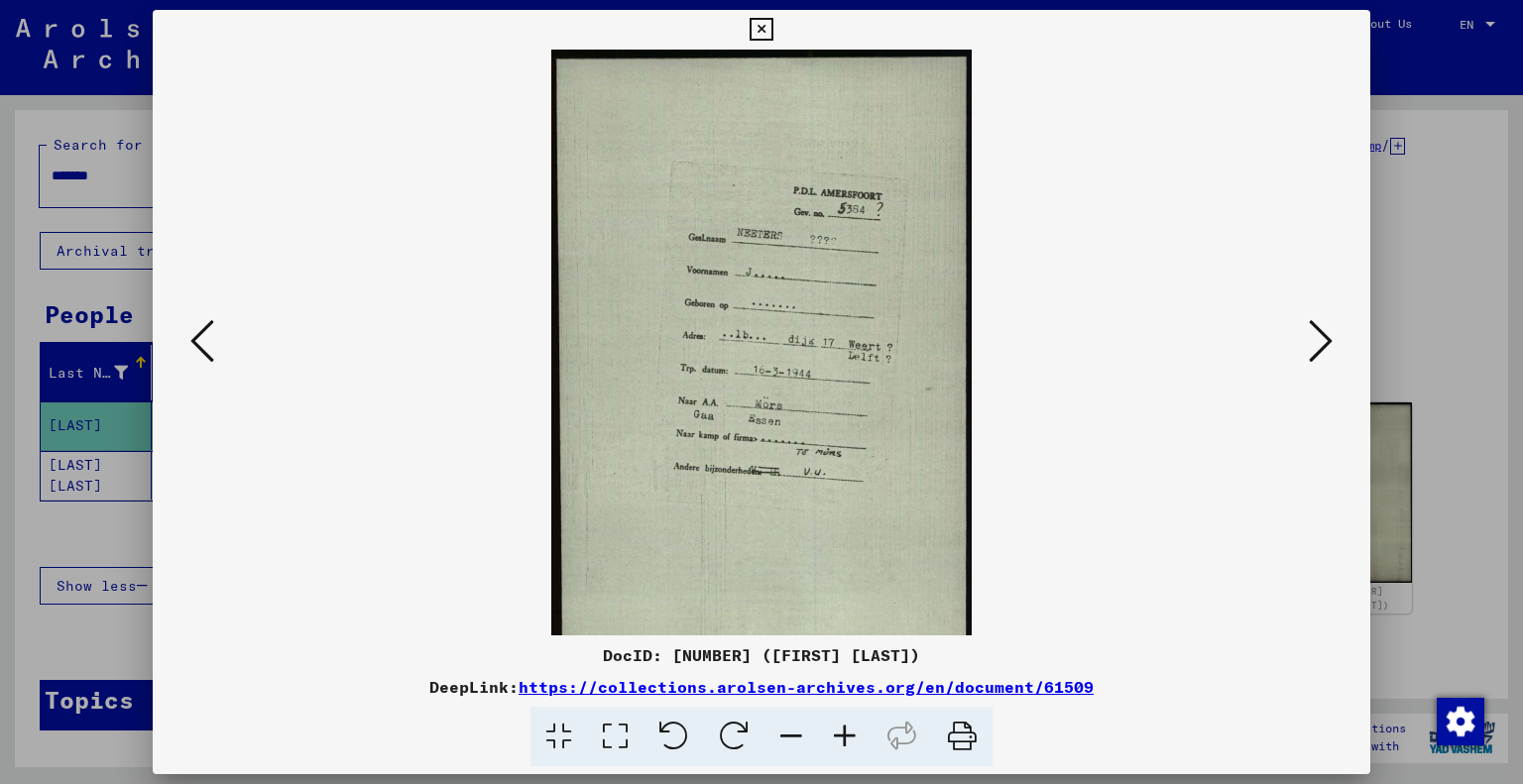 click at bounding box center [845, 736] 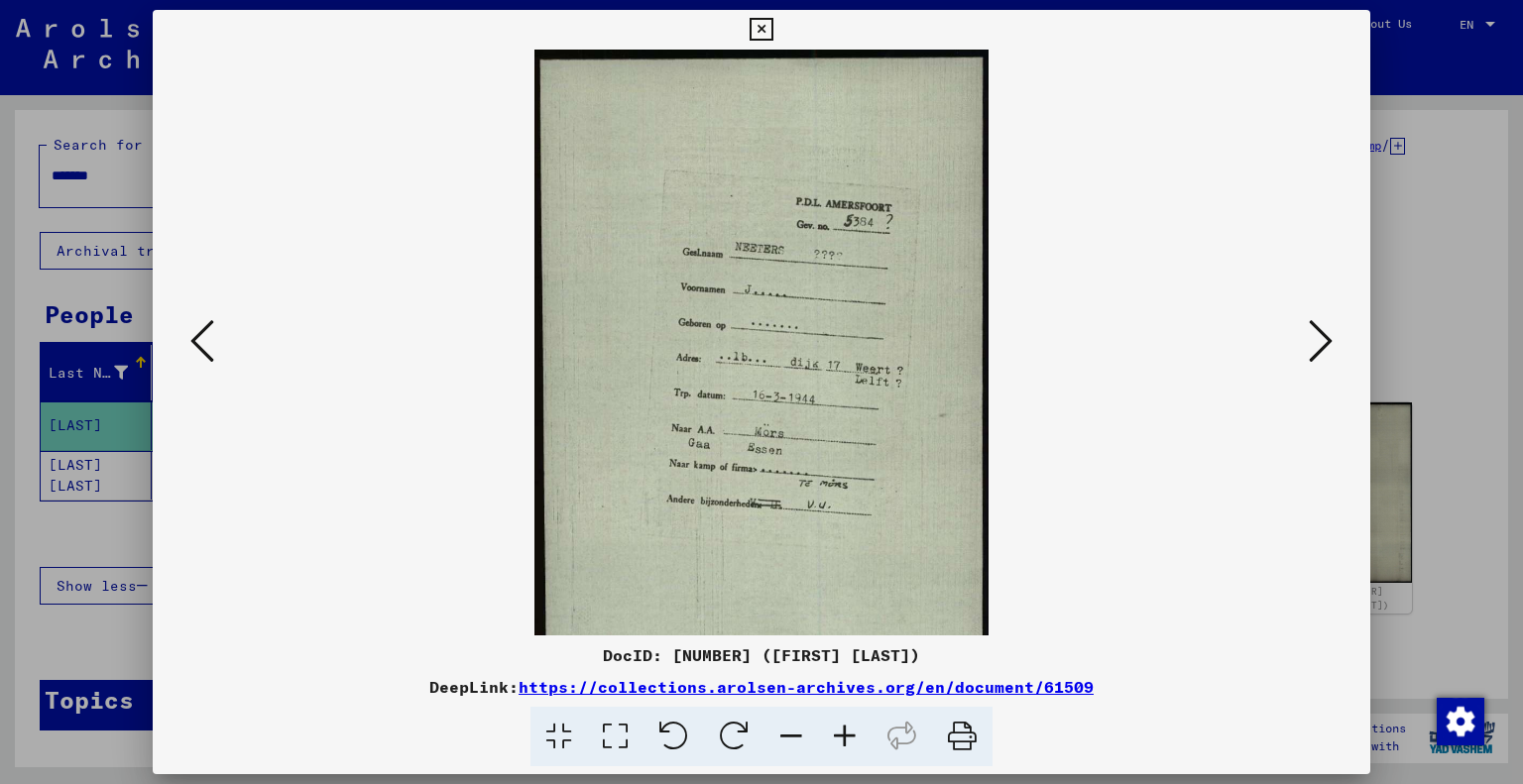 click at bounding box center [845, 736] 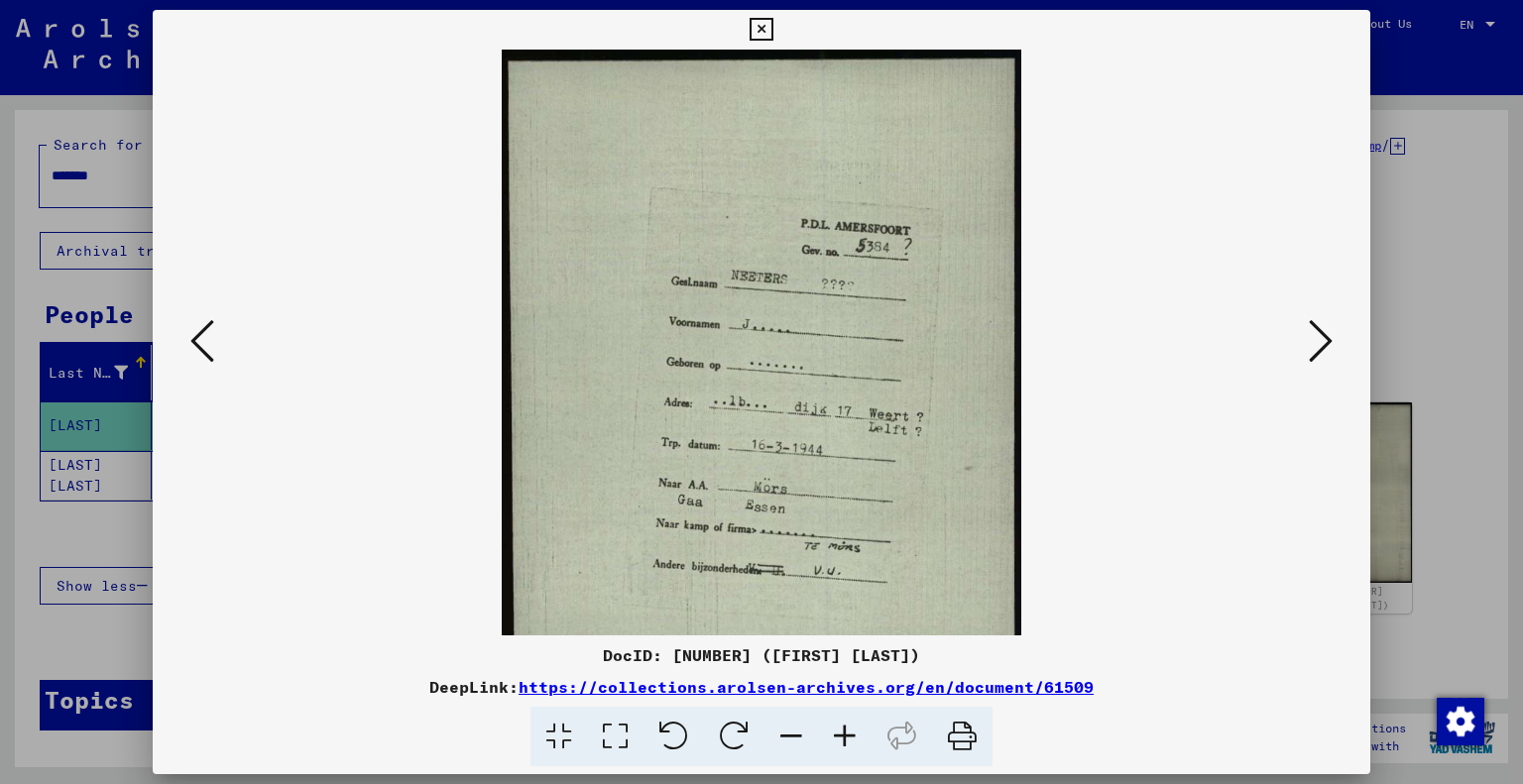 click at bounding box center (845, 736) 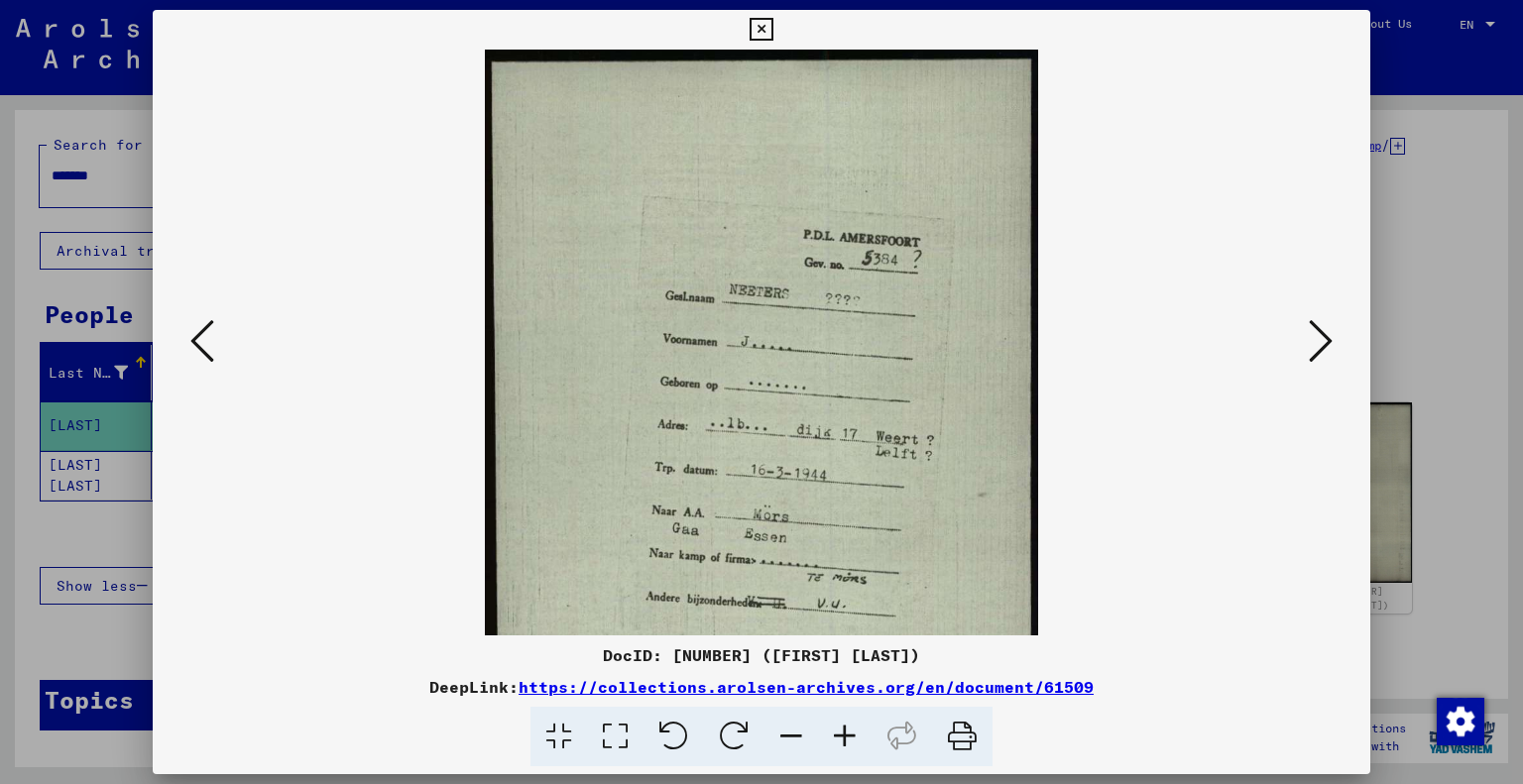 click at bounding box center (761, 30) 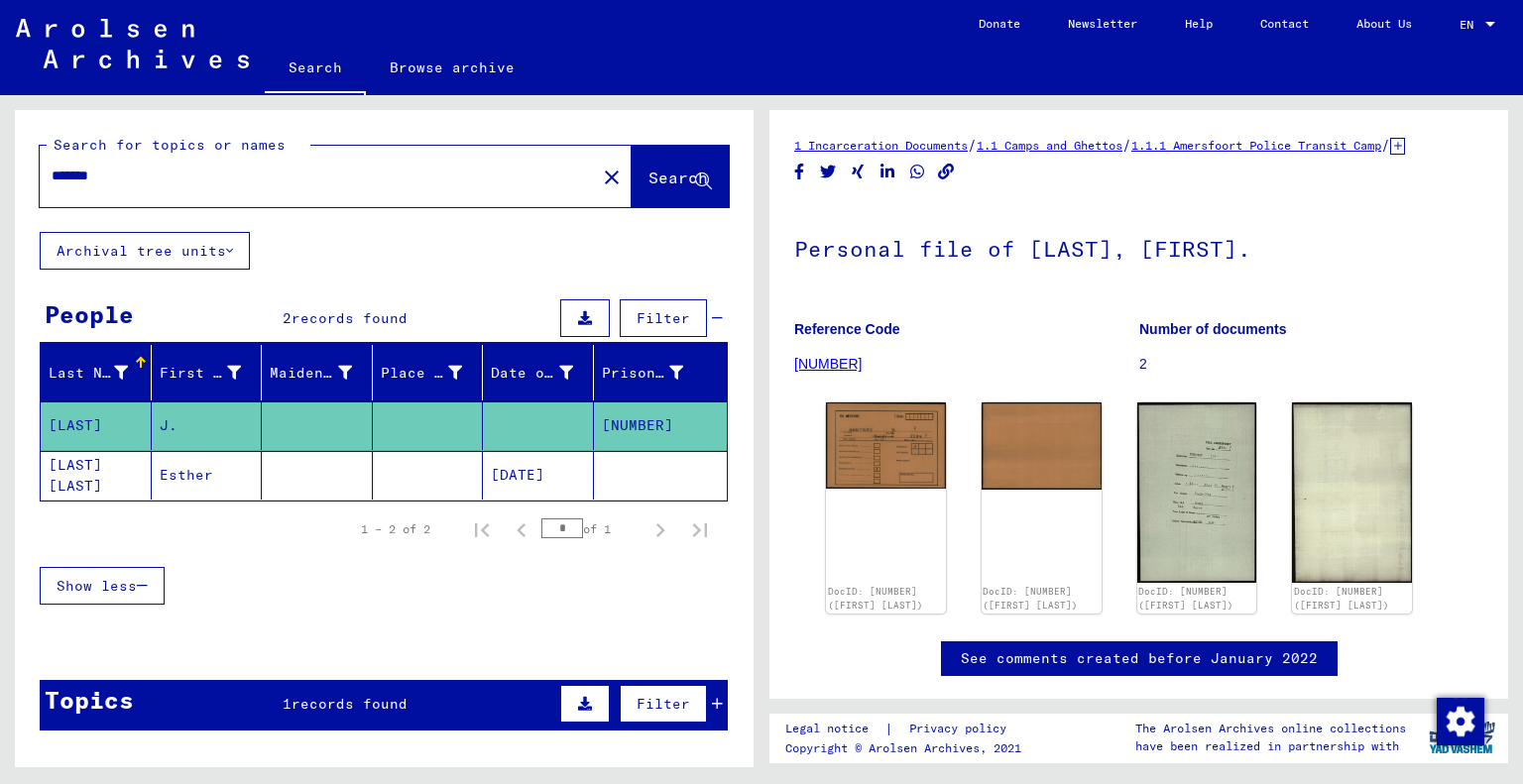 drag, startPoint x: 111, startPoint y: 177, endPoint x: 64, endPoint y: 180, distance: 47.095647 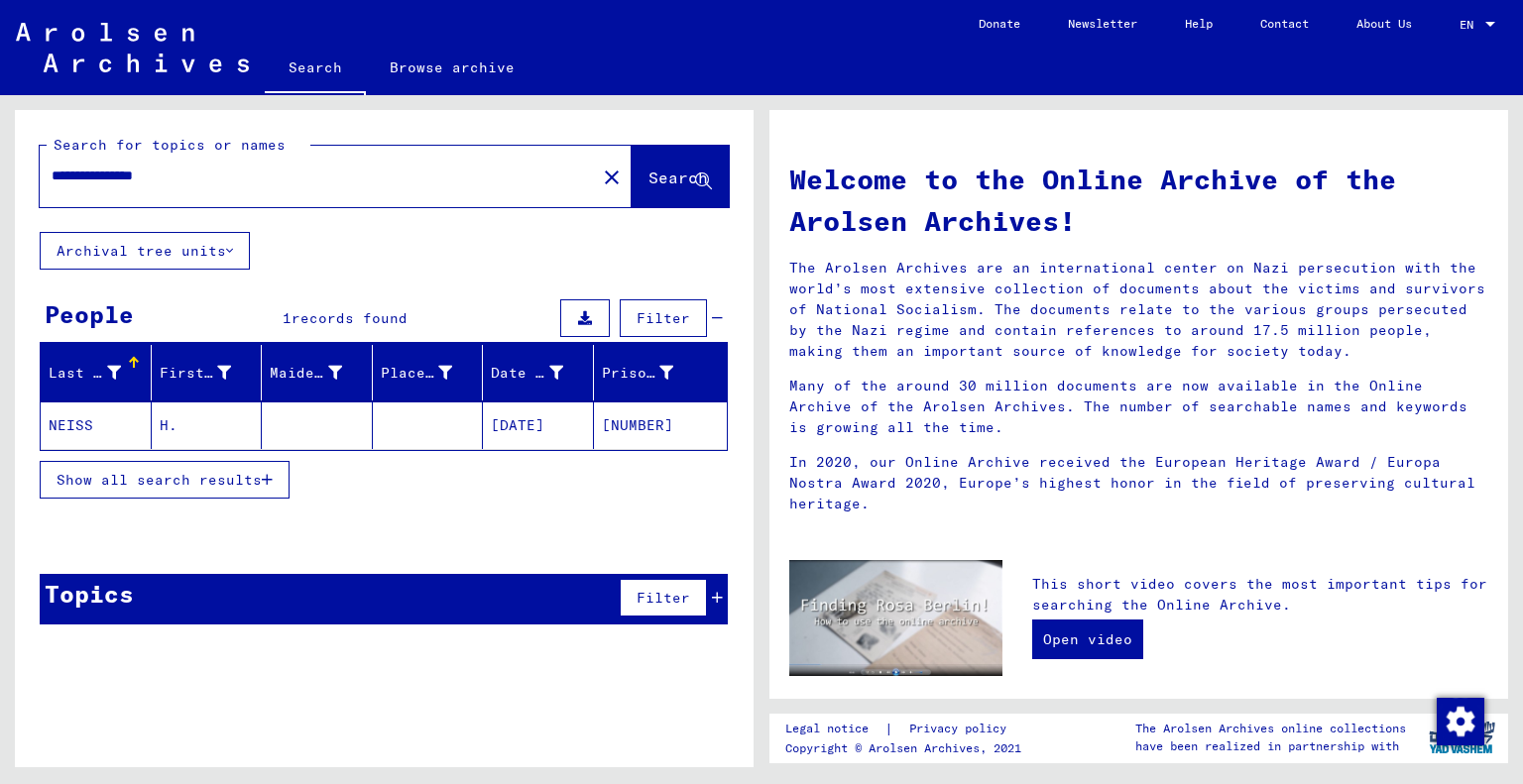 click on "H." 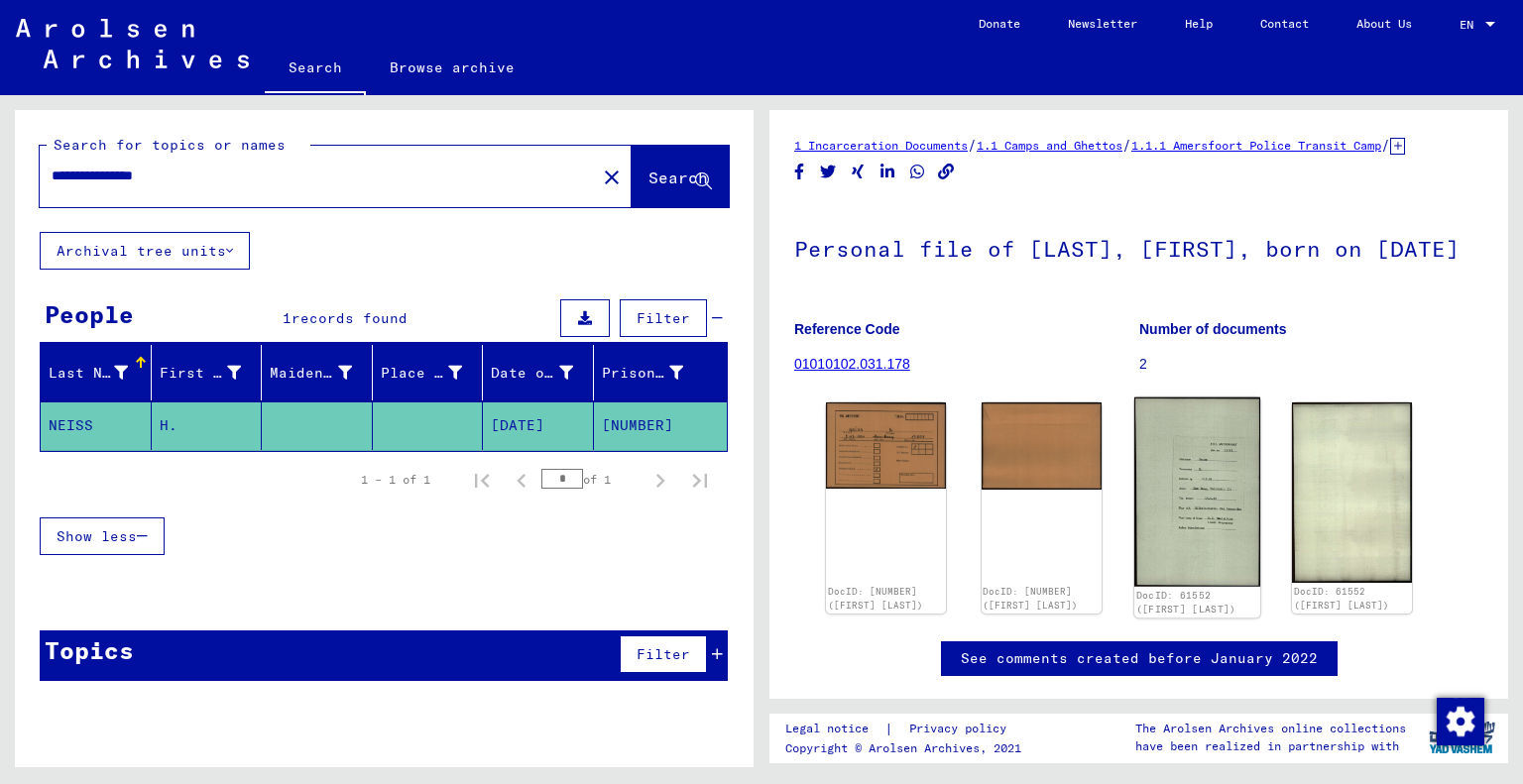 scroll, scrollTop: 0, scrollLeft: 0, axis: both 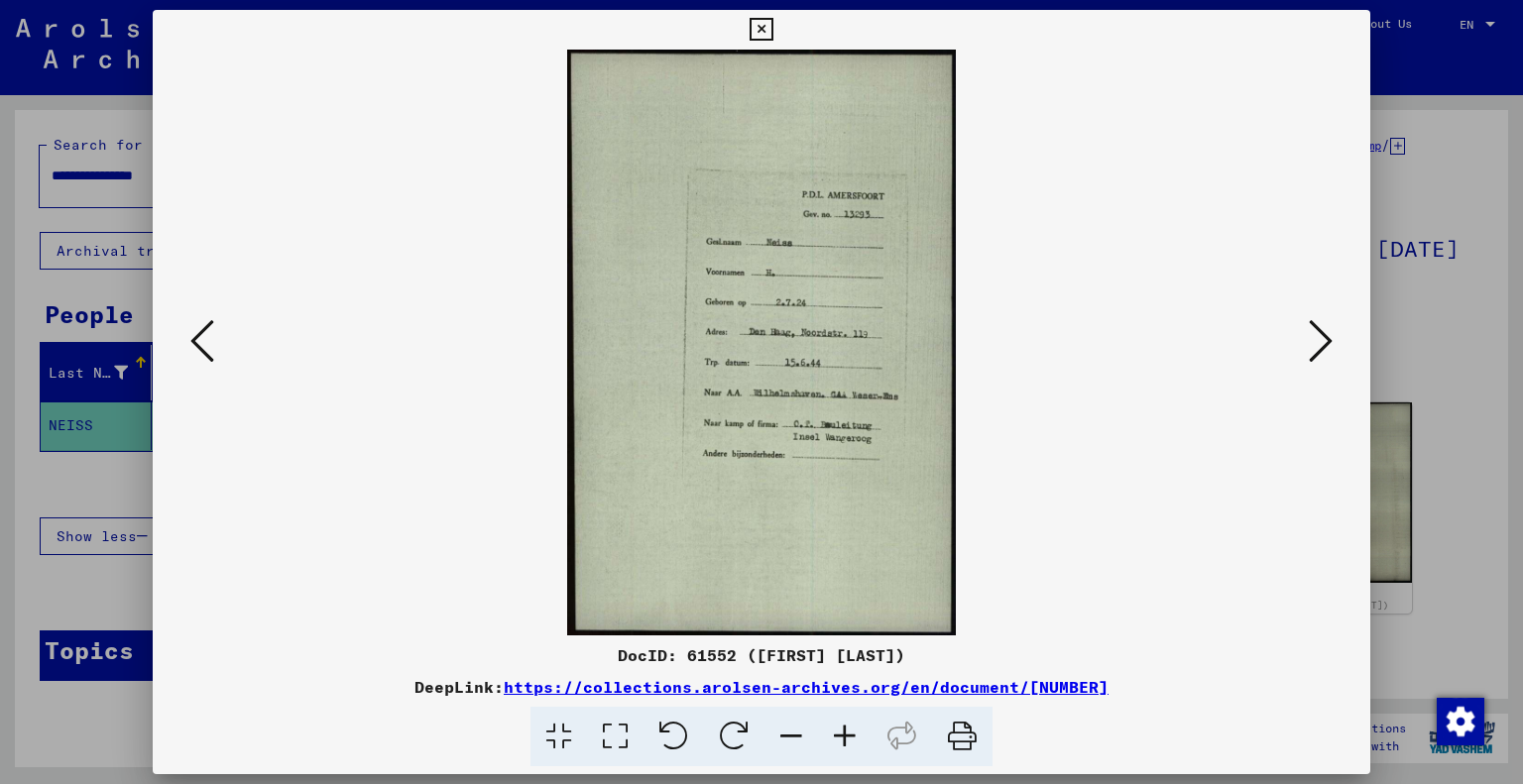 click at bounding box center (845, 736) 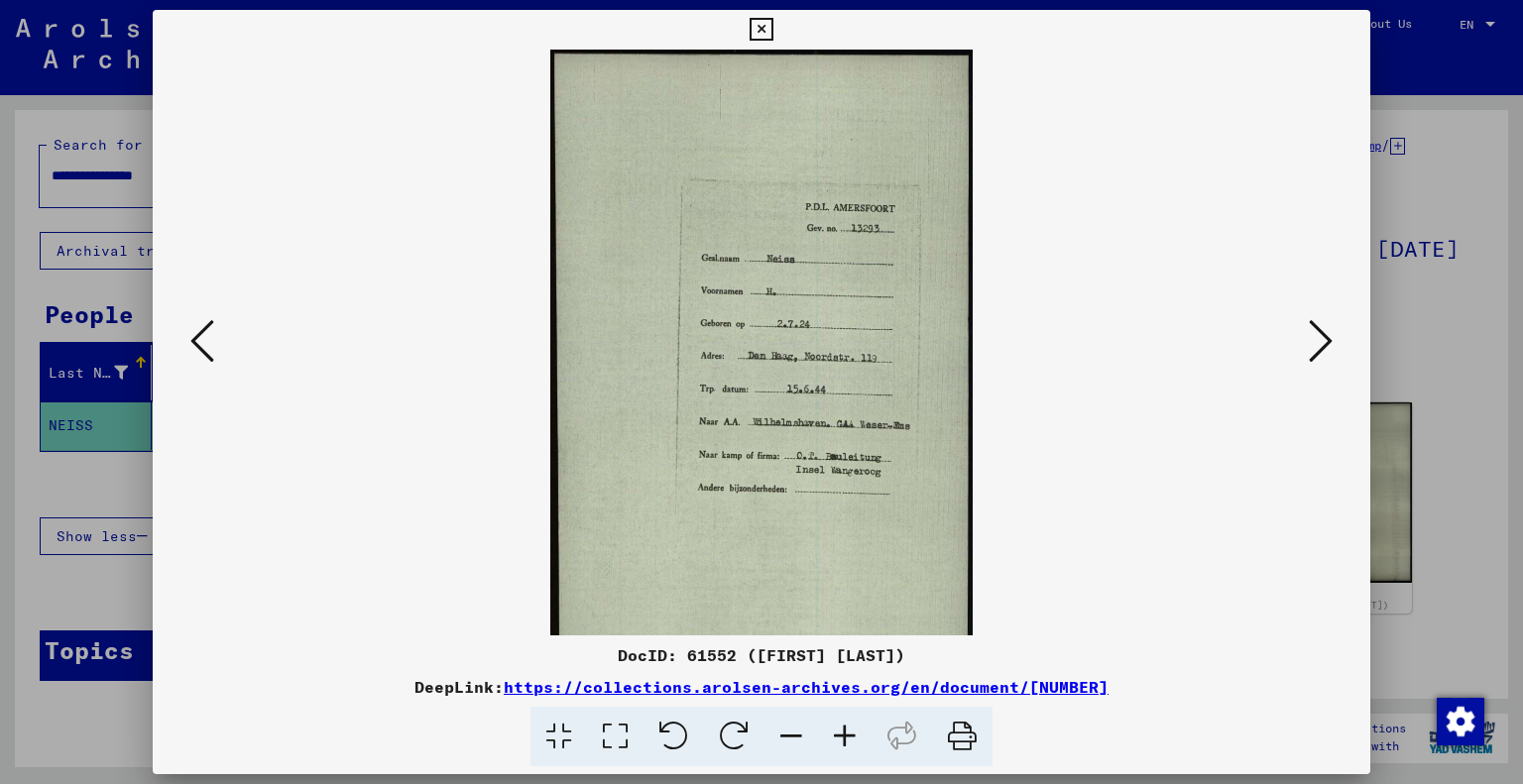 click at bounding box center [845, 736] 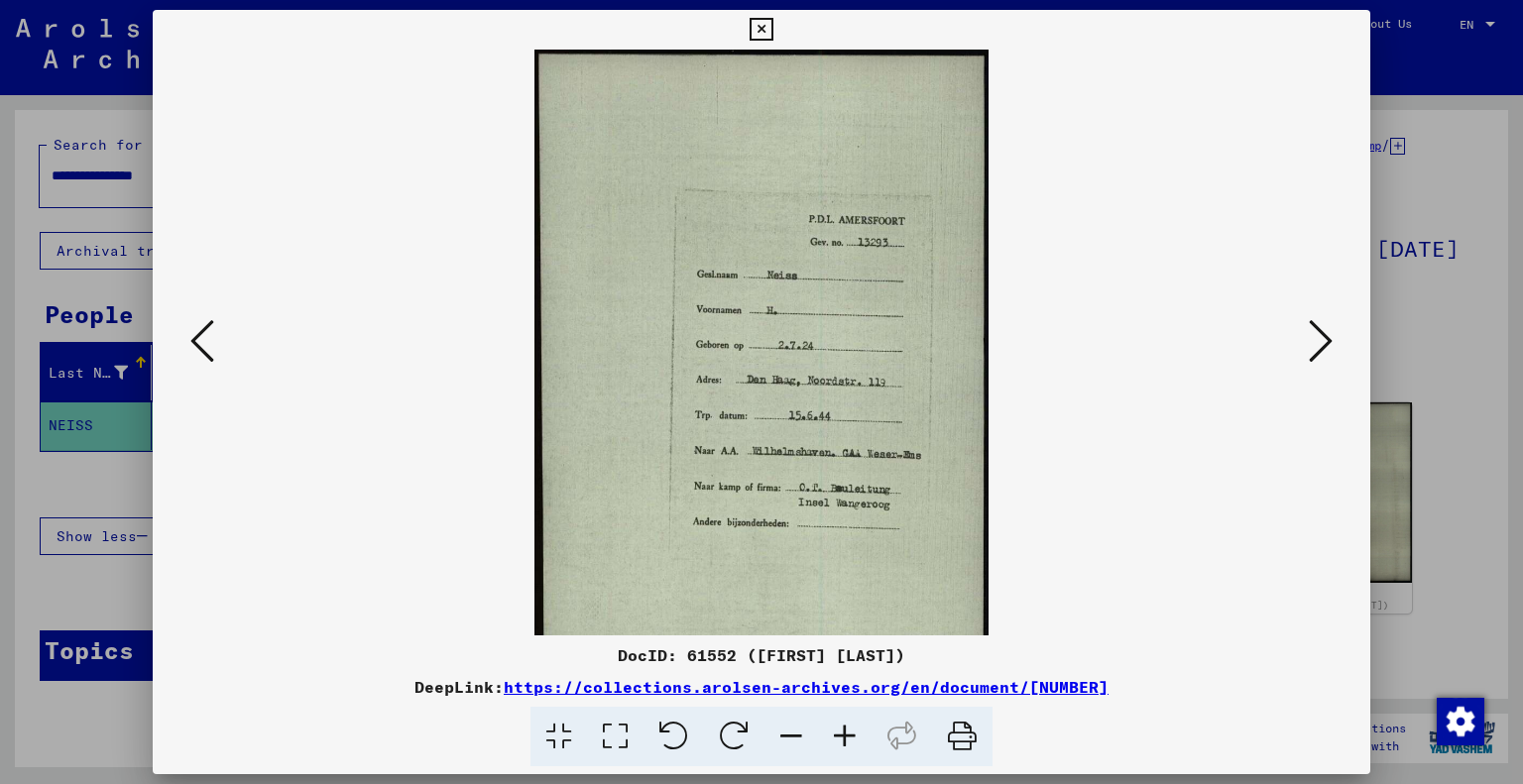 click at bounding box center [845, 736] 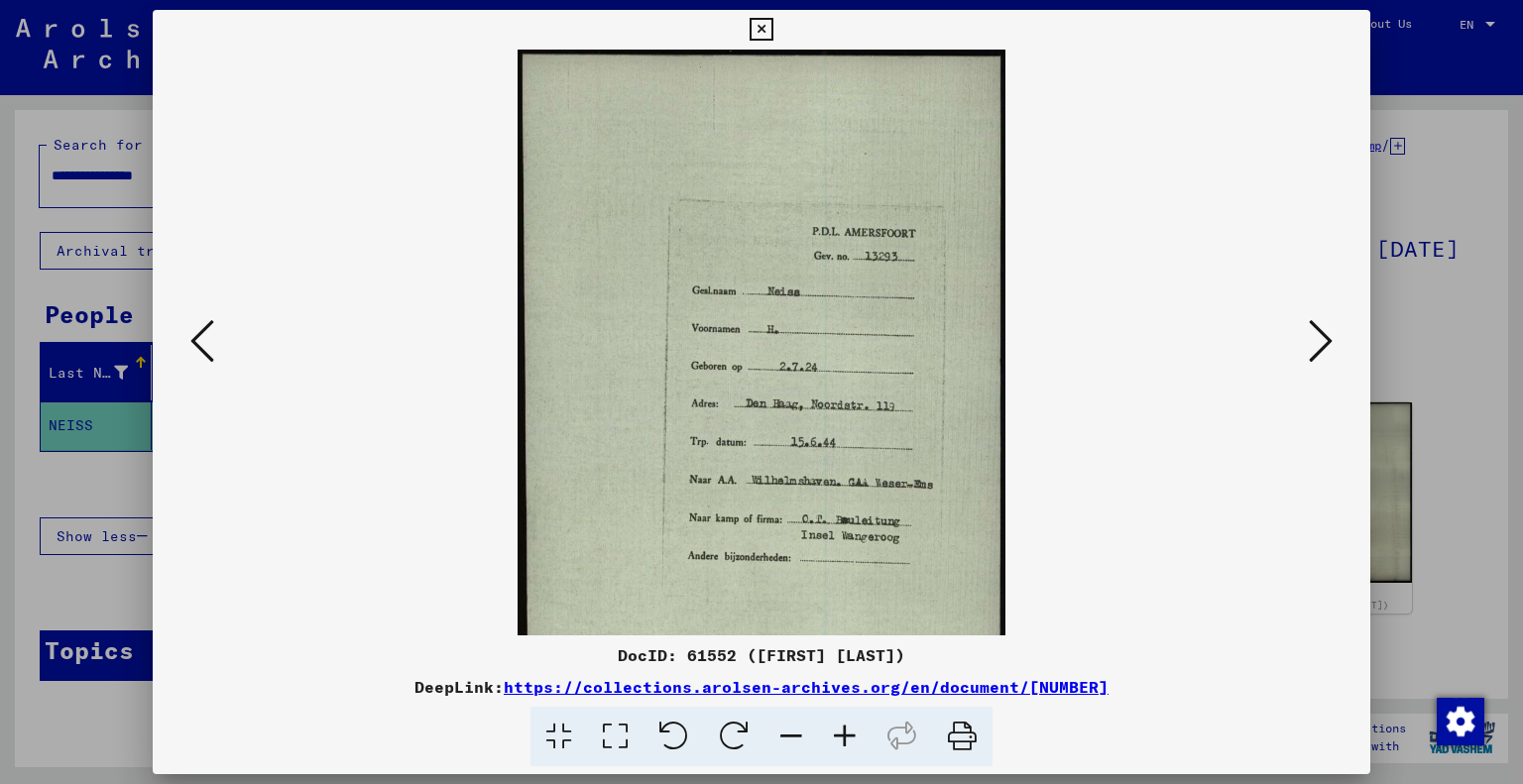 click at bounding box center [845, 736] 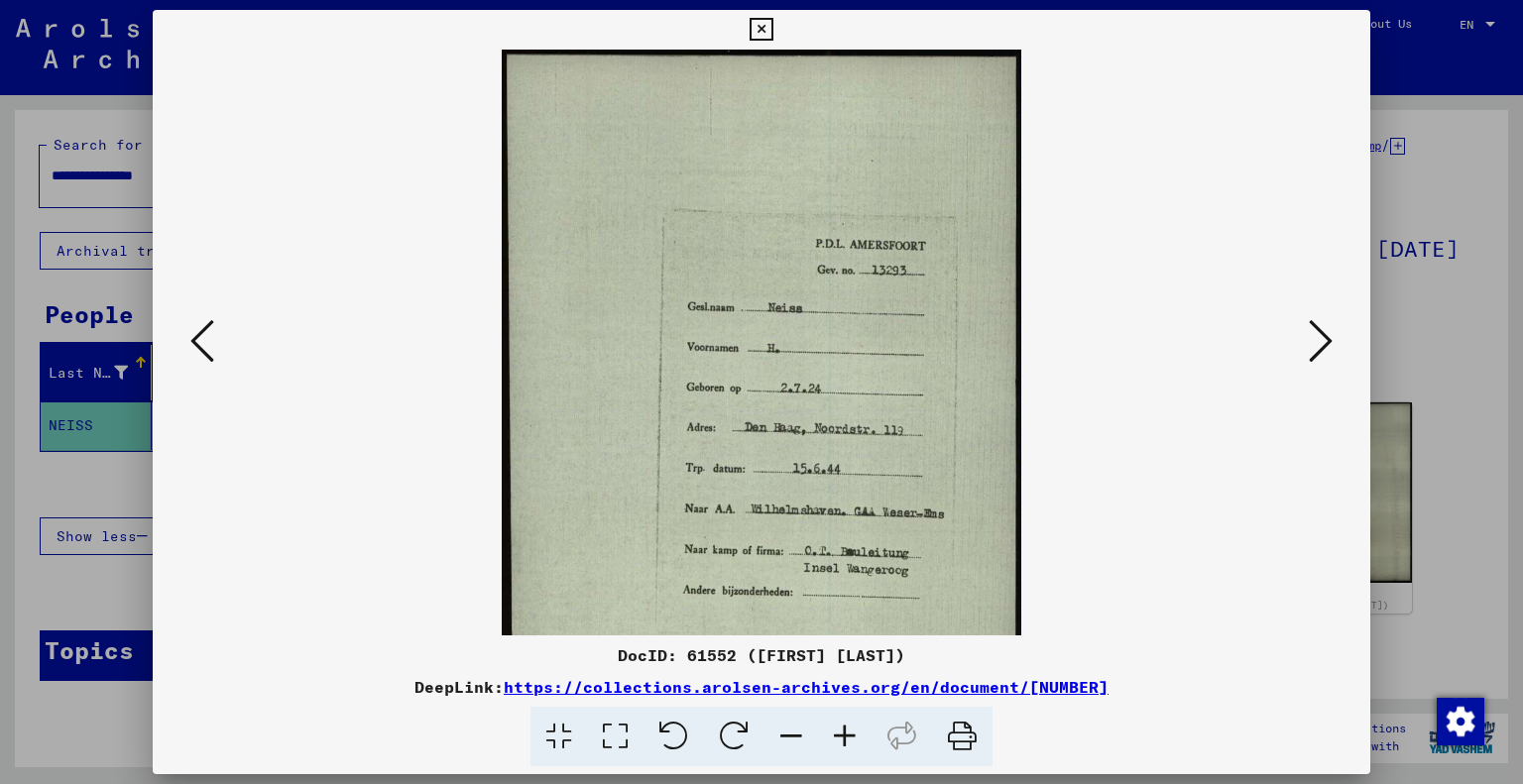 click at bounding box center (761, 30) 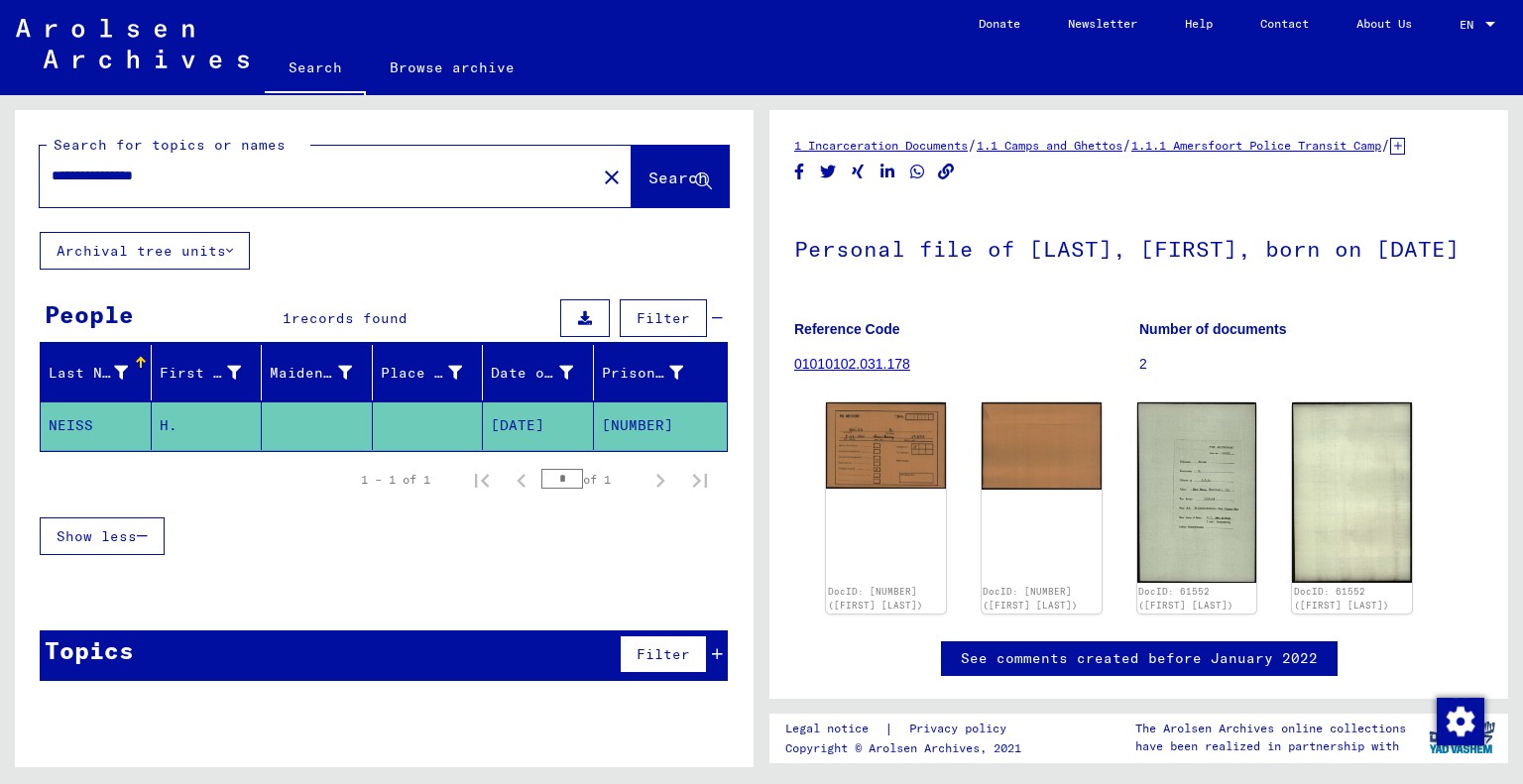 click on "**********" at bounding box center [317, 175] 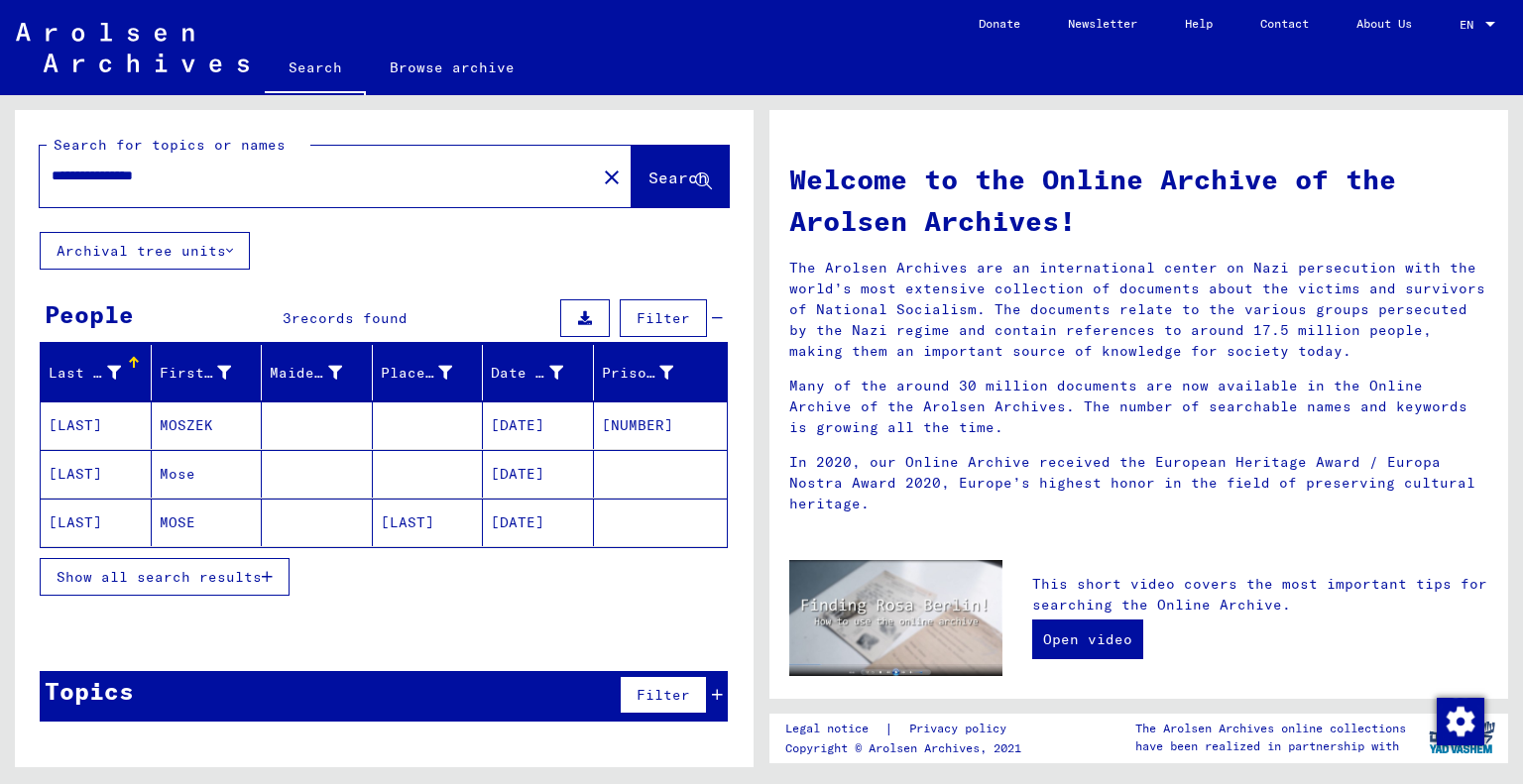 drag, startPoint x: 92, startPoint y: 183, endPoint x: 0, endPoint y: 193, distance: 92.54188 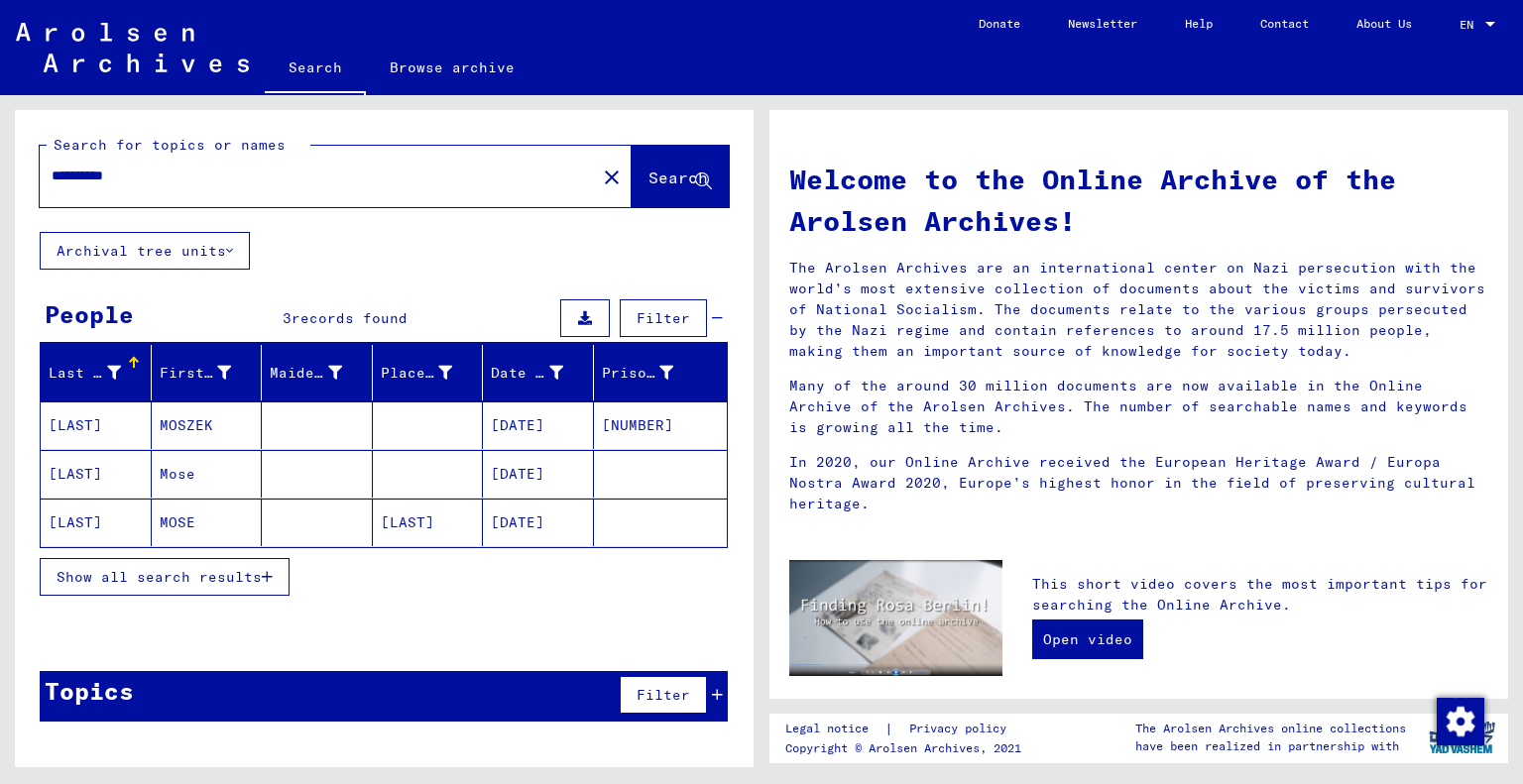 type on "**********" 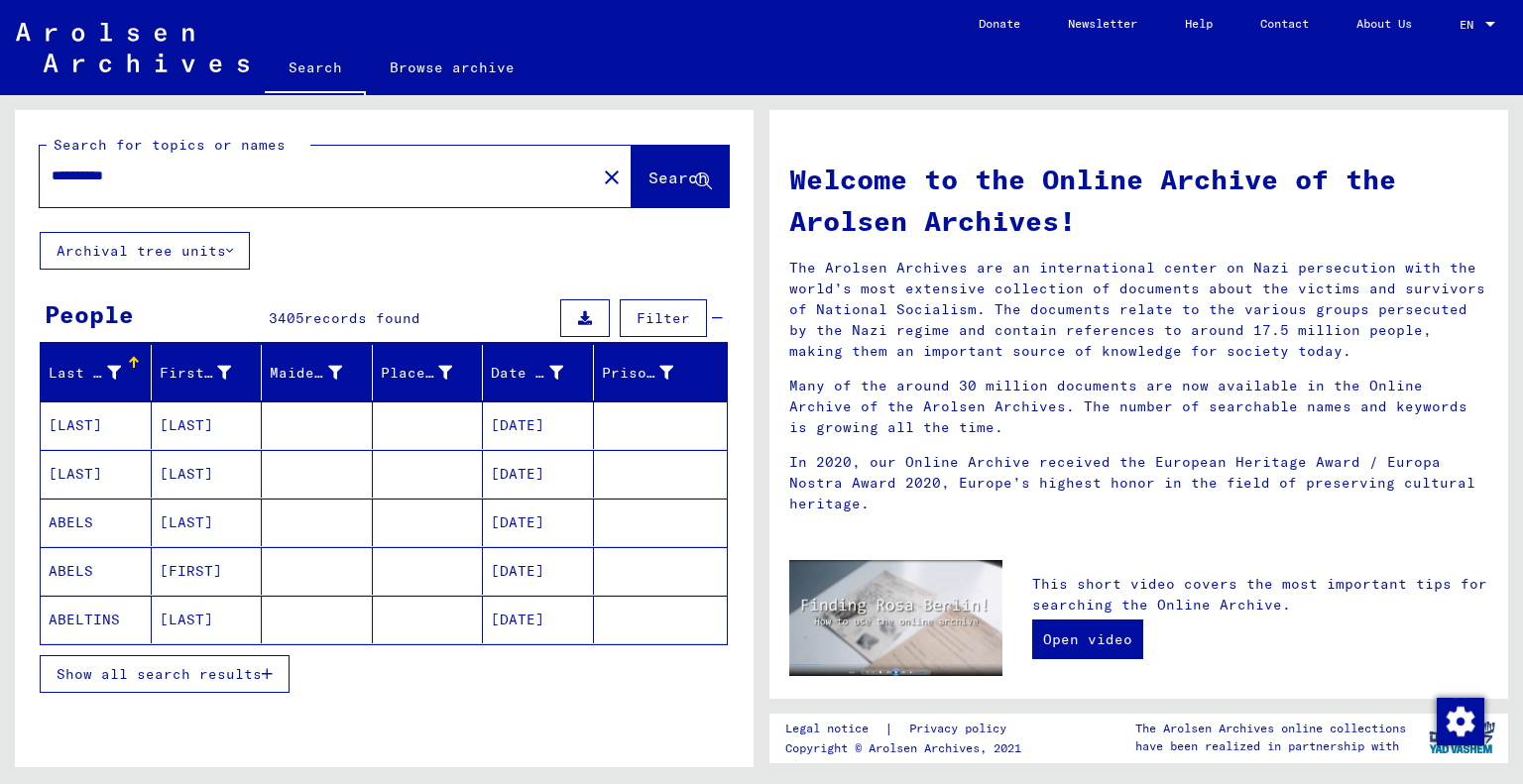 click on "Show all search results" at bounding box center (159, 674) 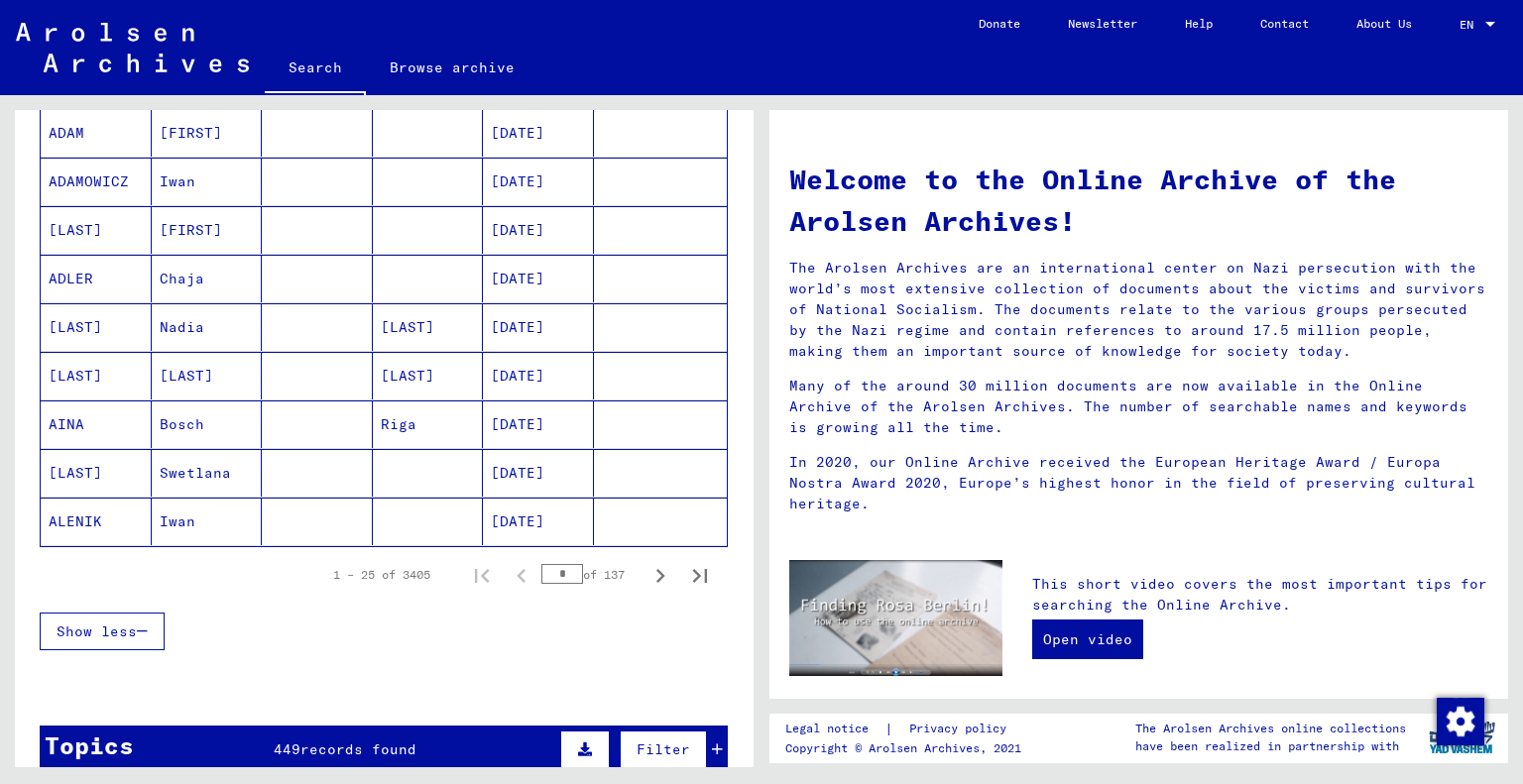 scroll, scrollTop: 1189, scrollLeft: 0, axis: vertical 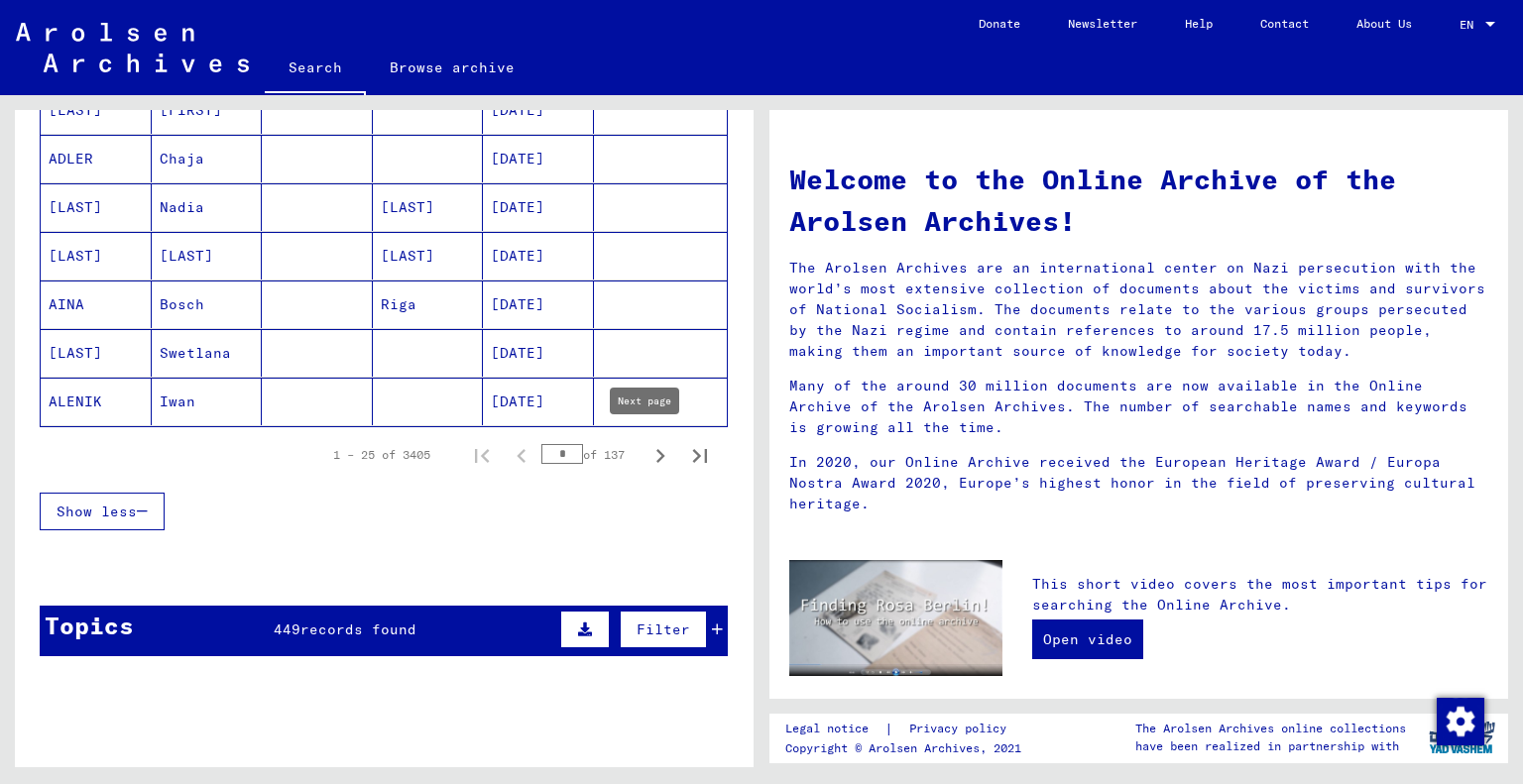 click 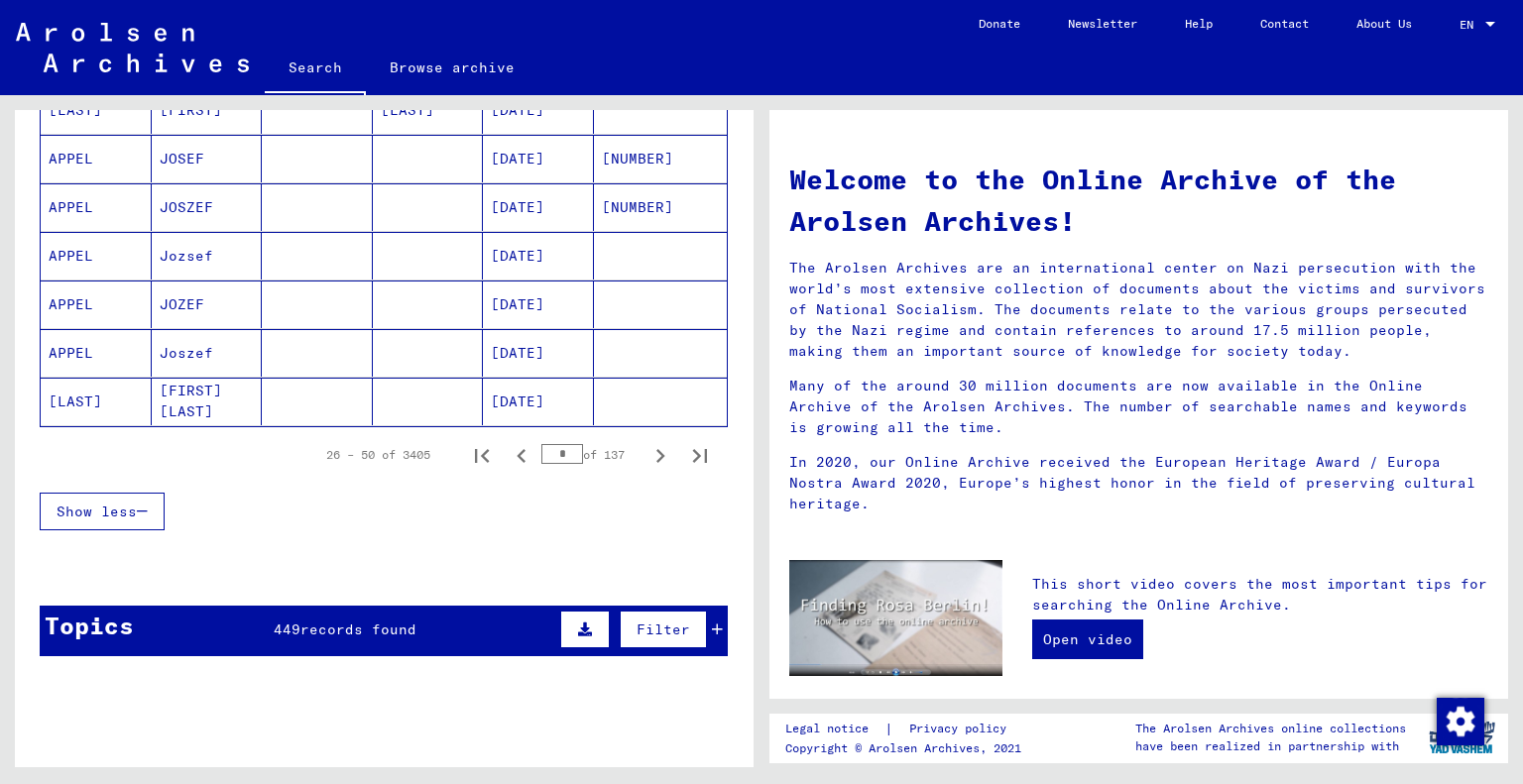 click 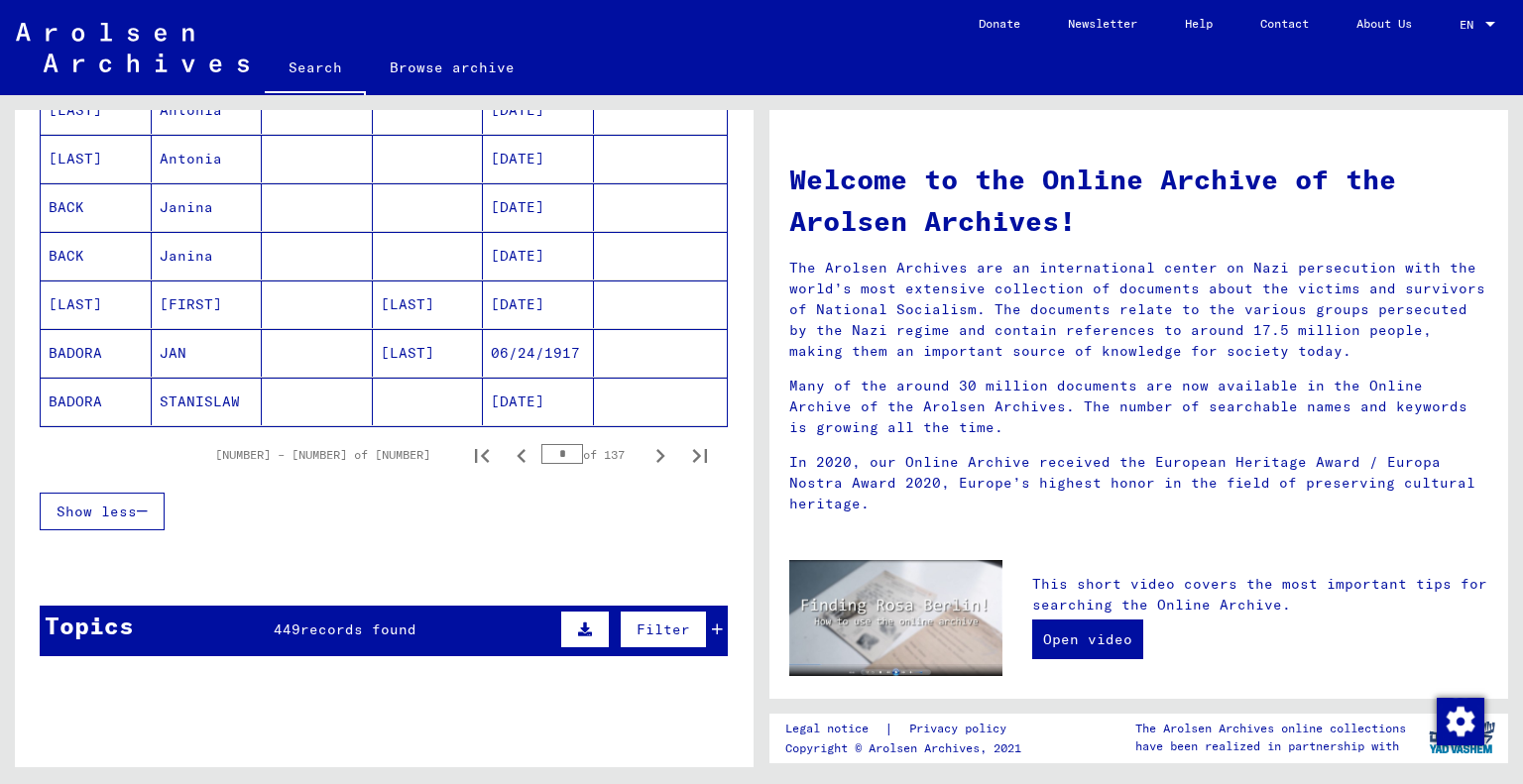 click 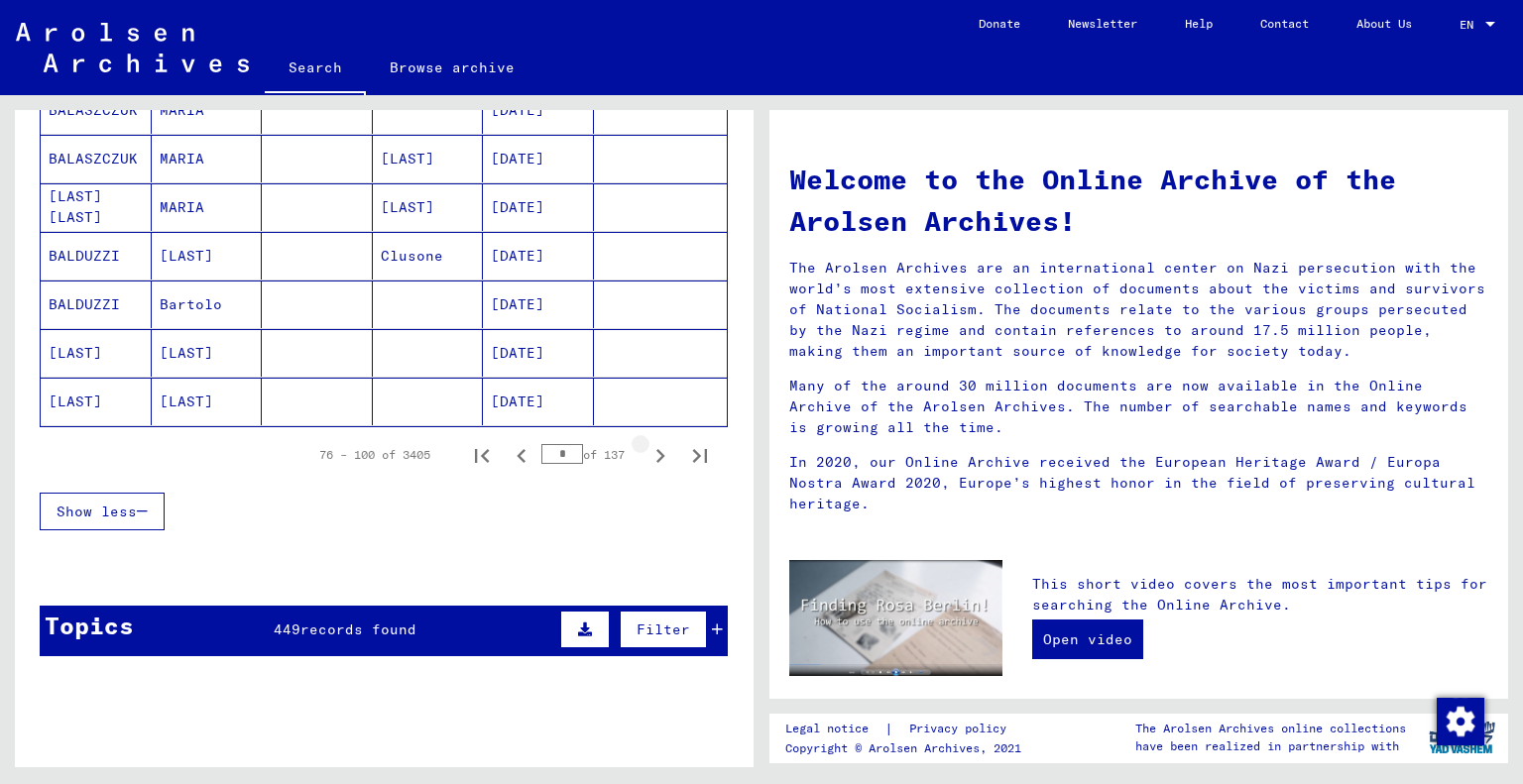 click 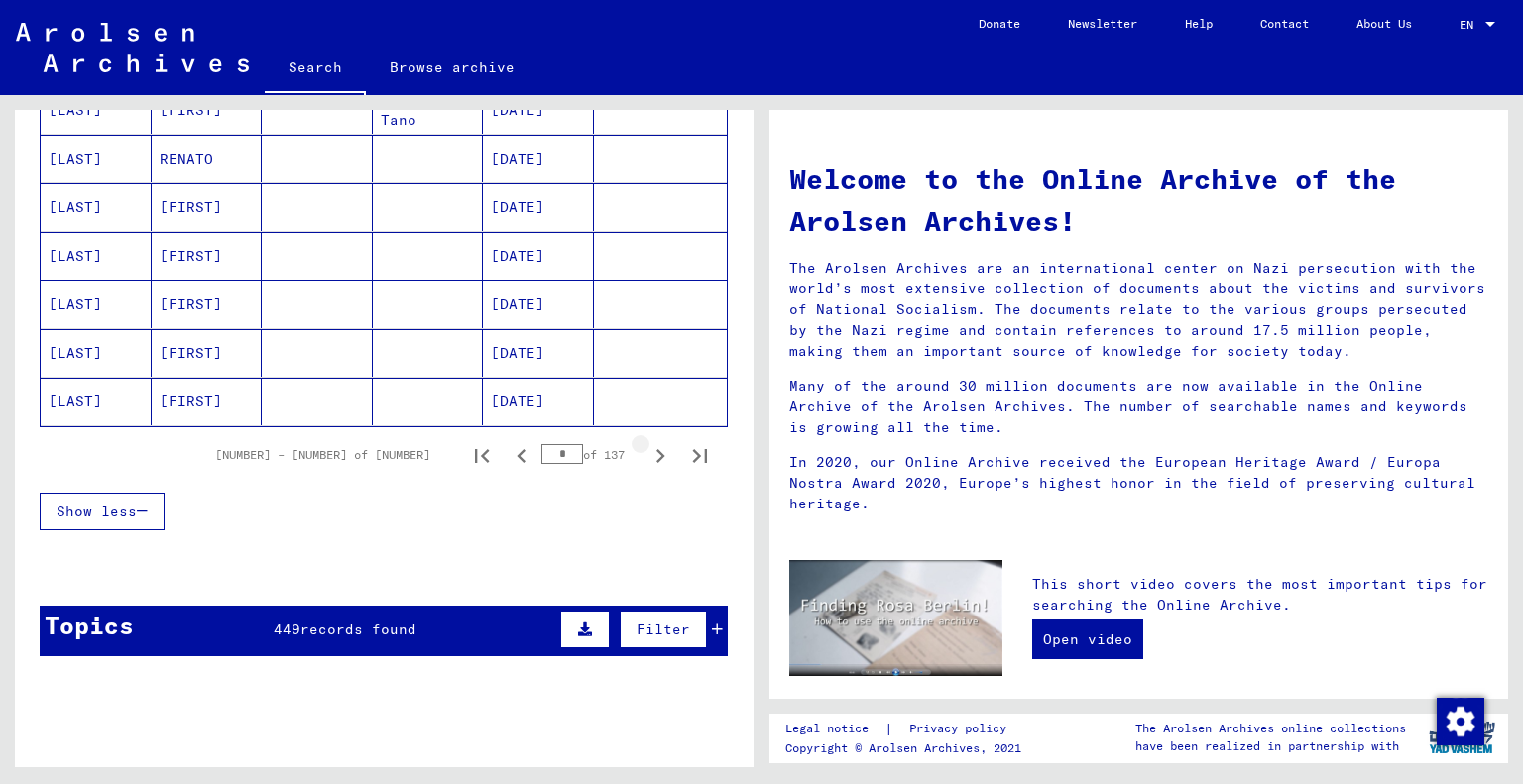 click 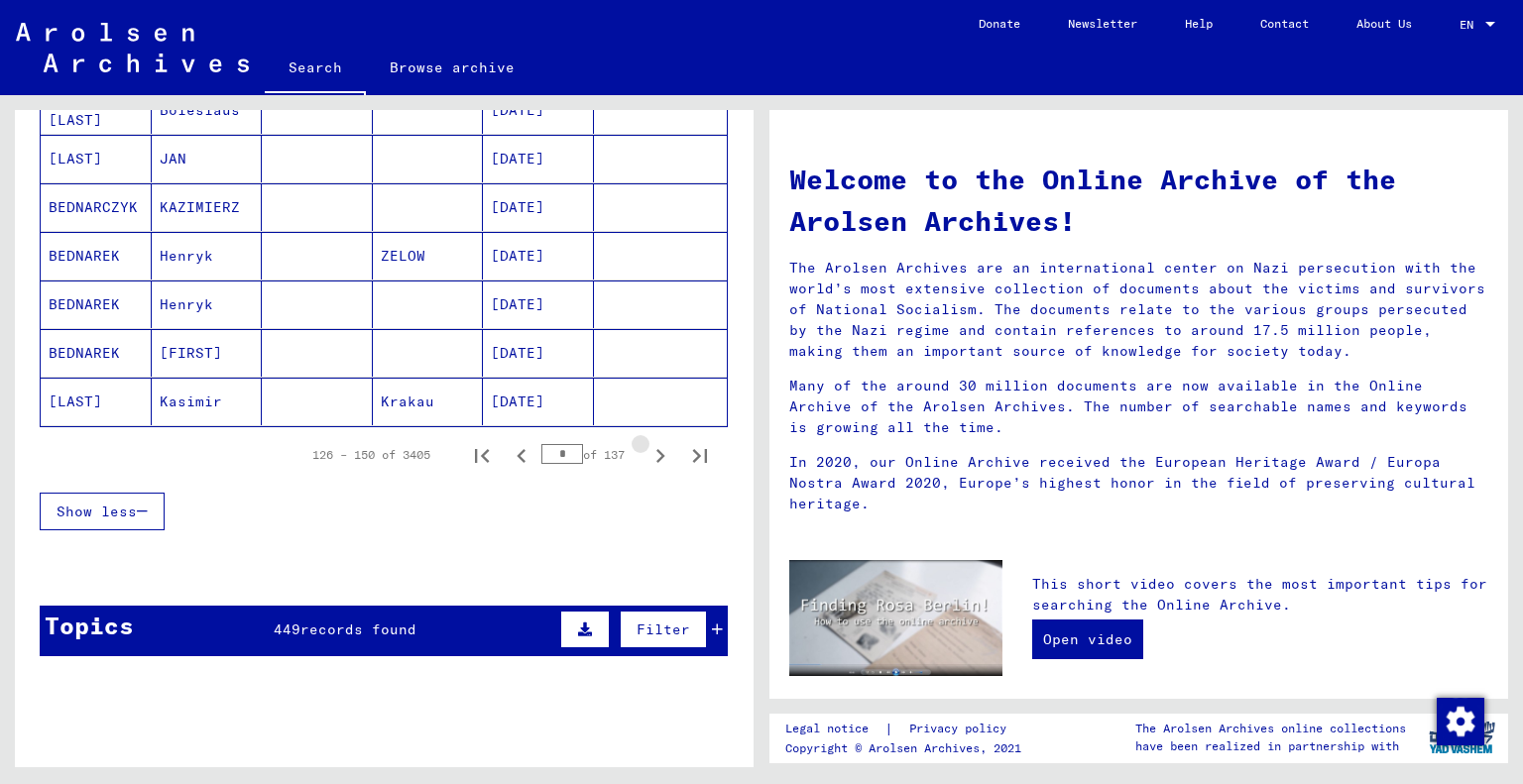 click 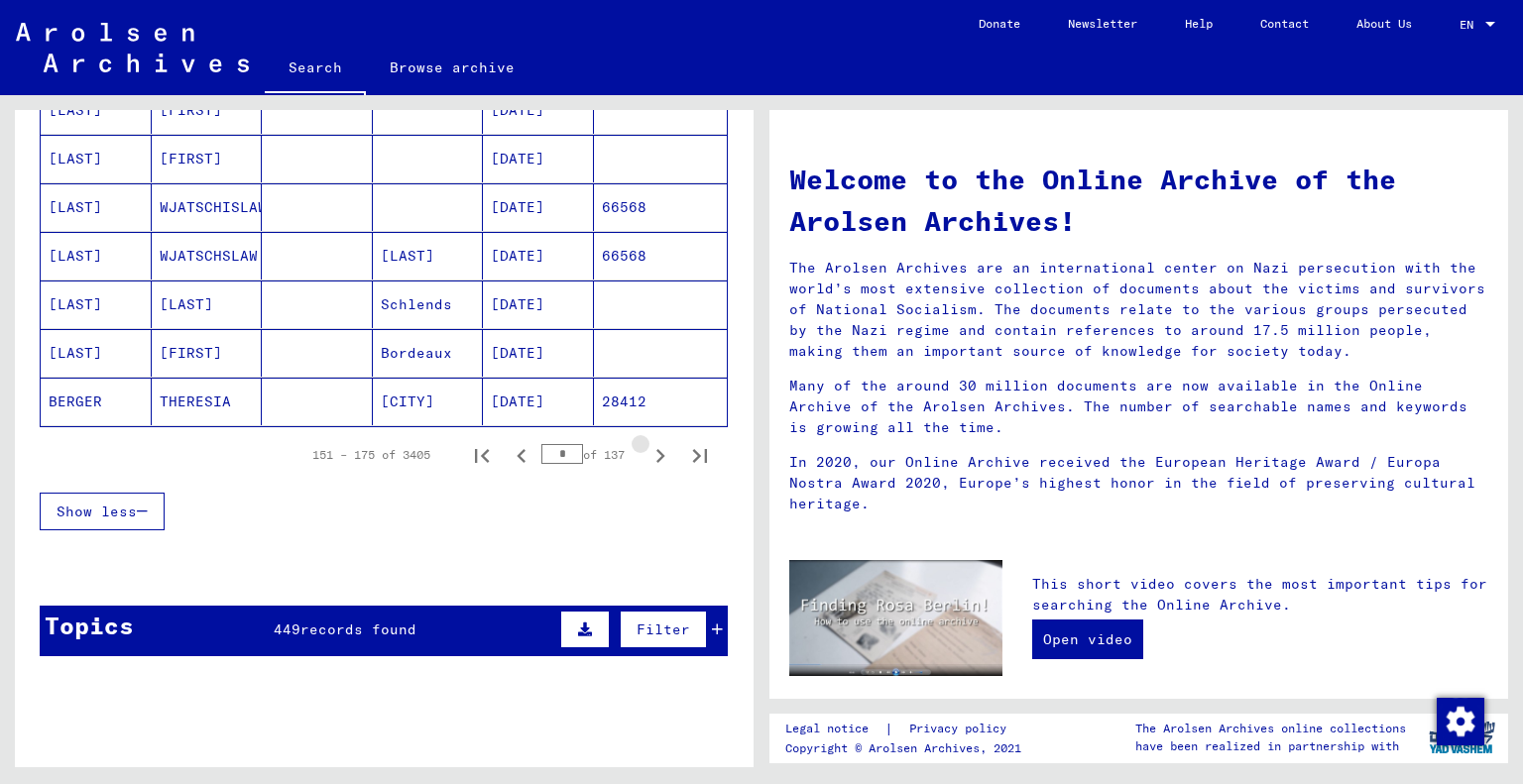 click 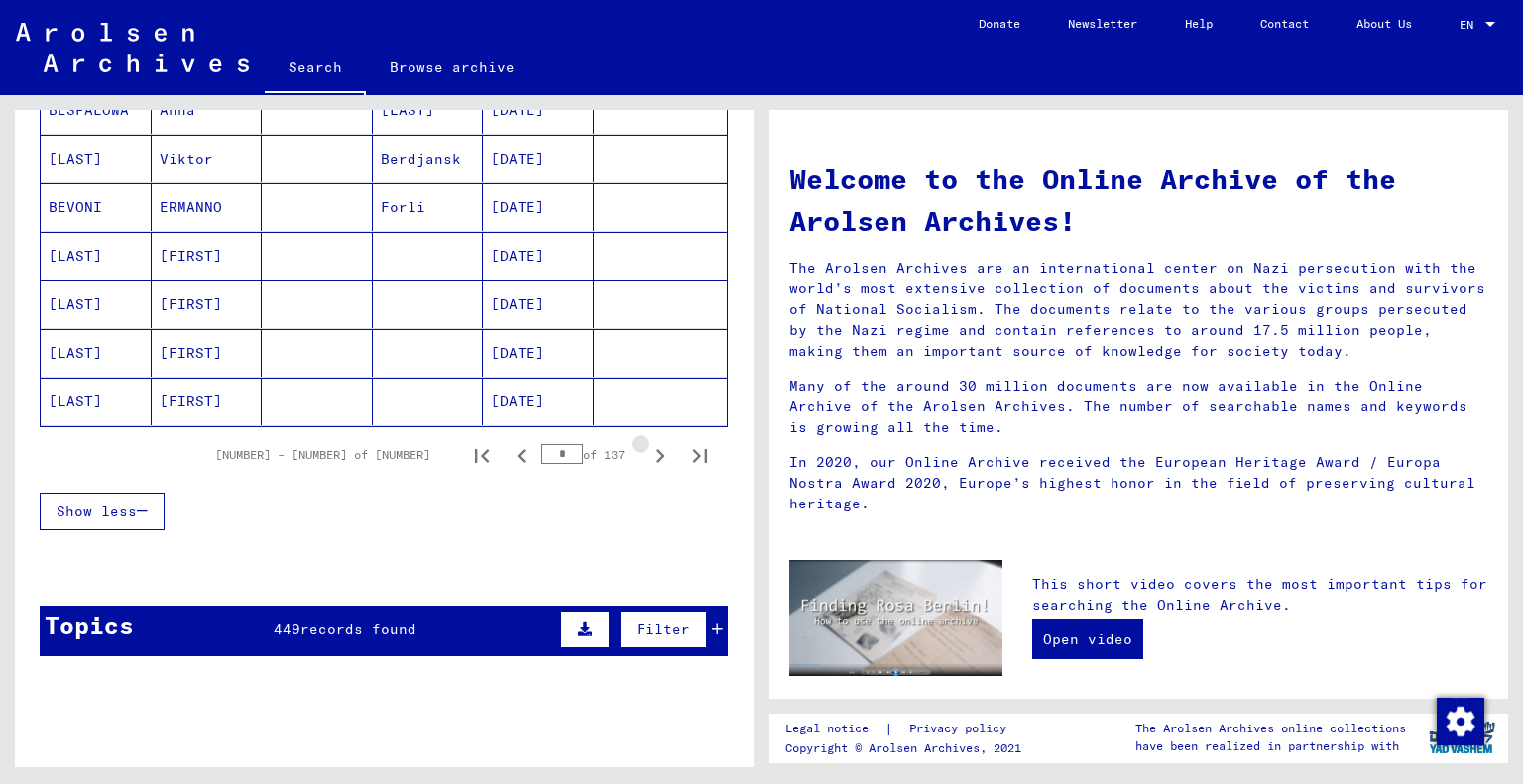 click 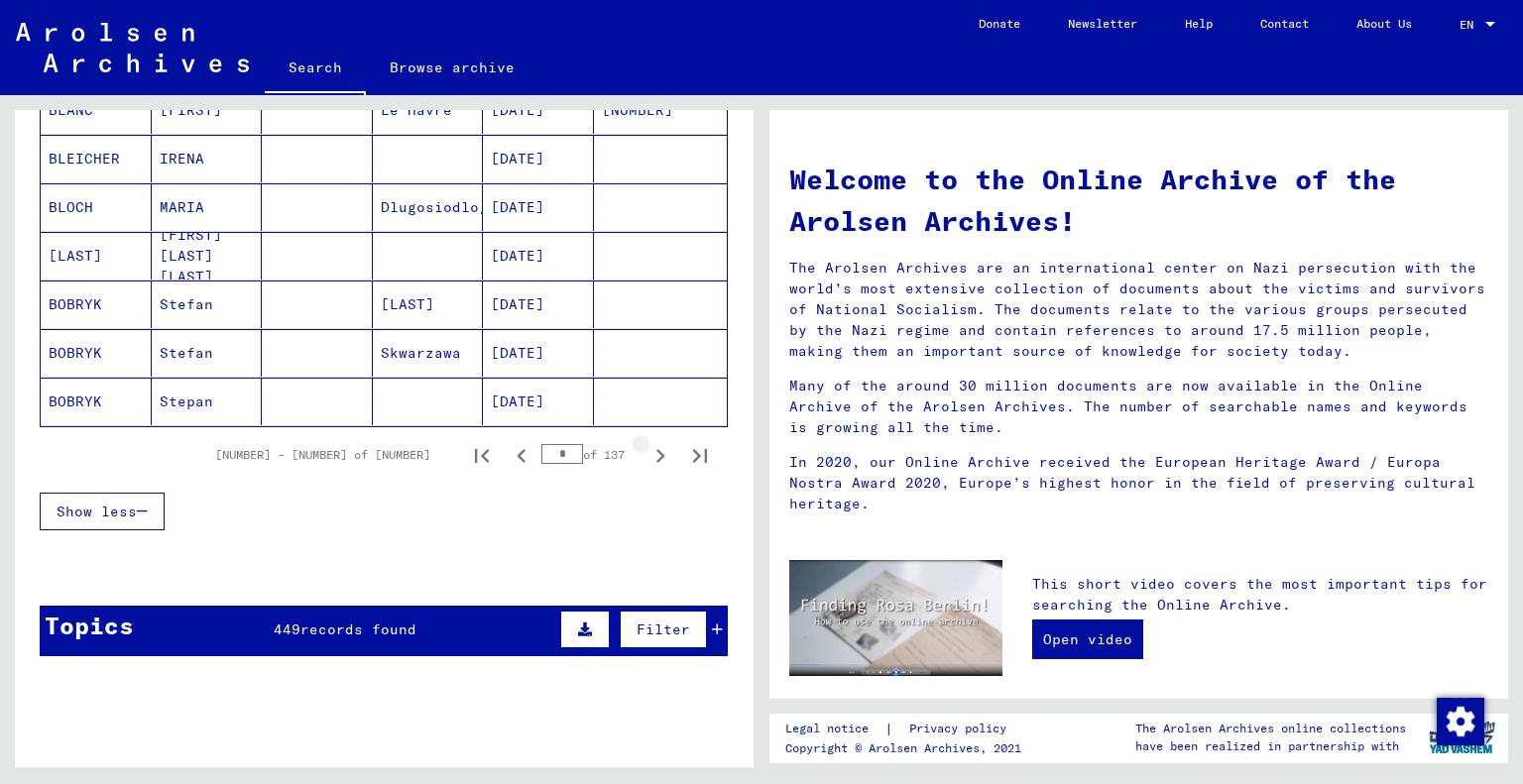 click 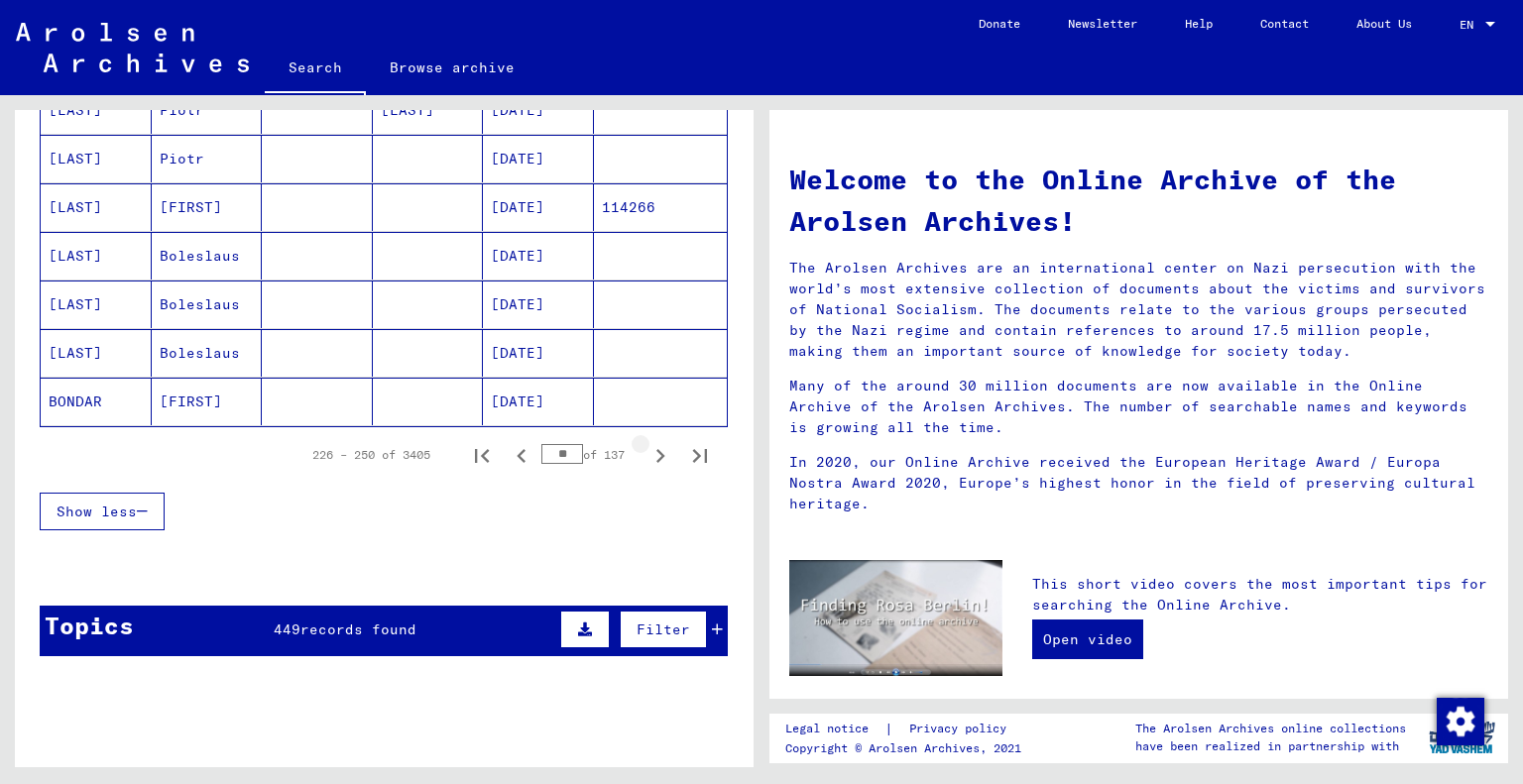 click 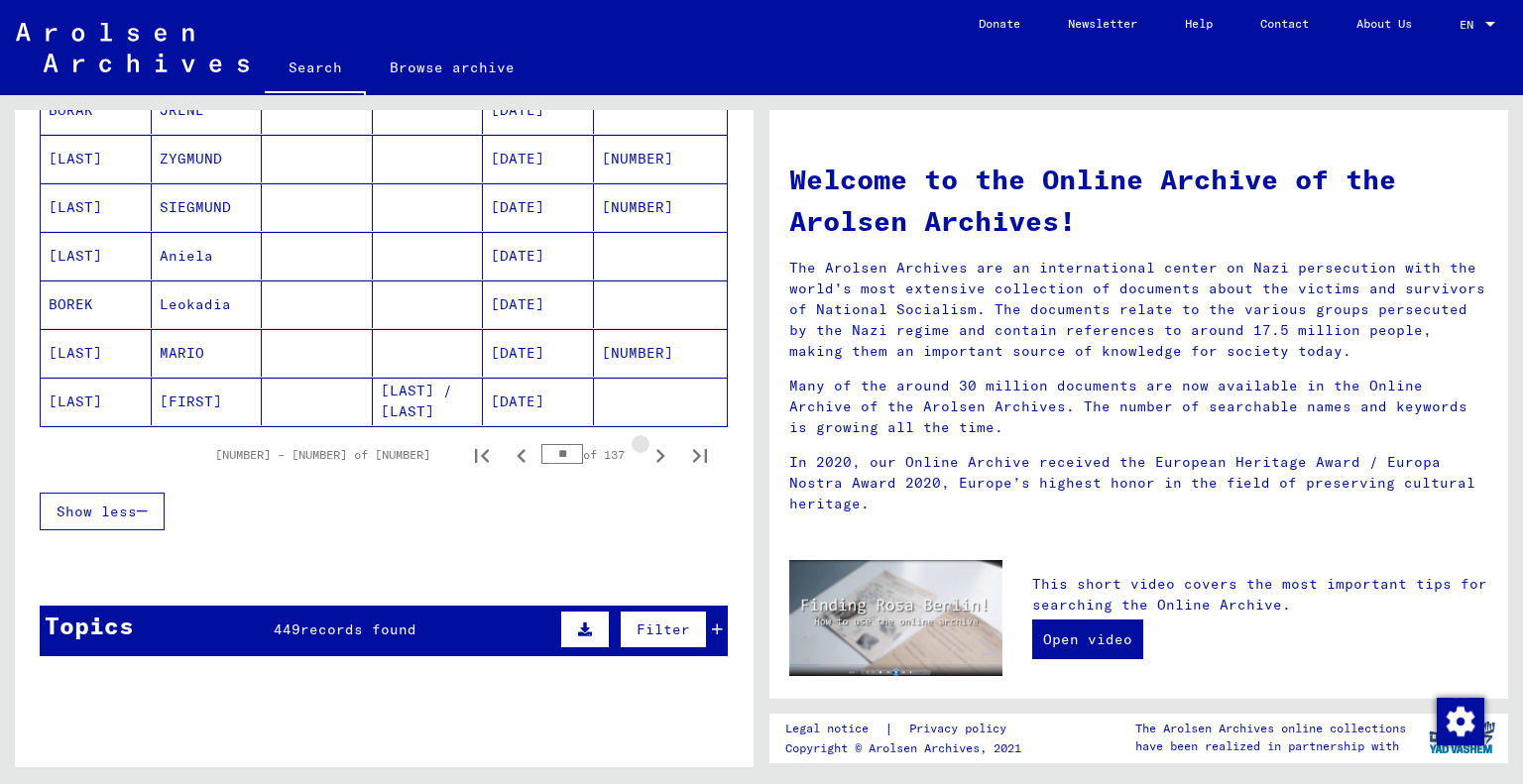 click 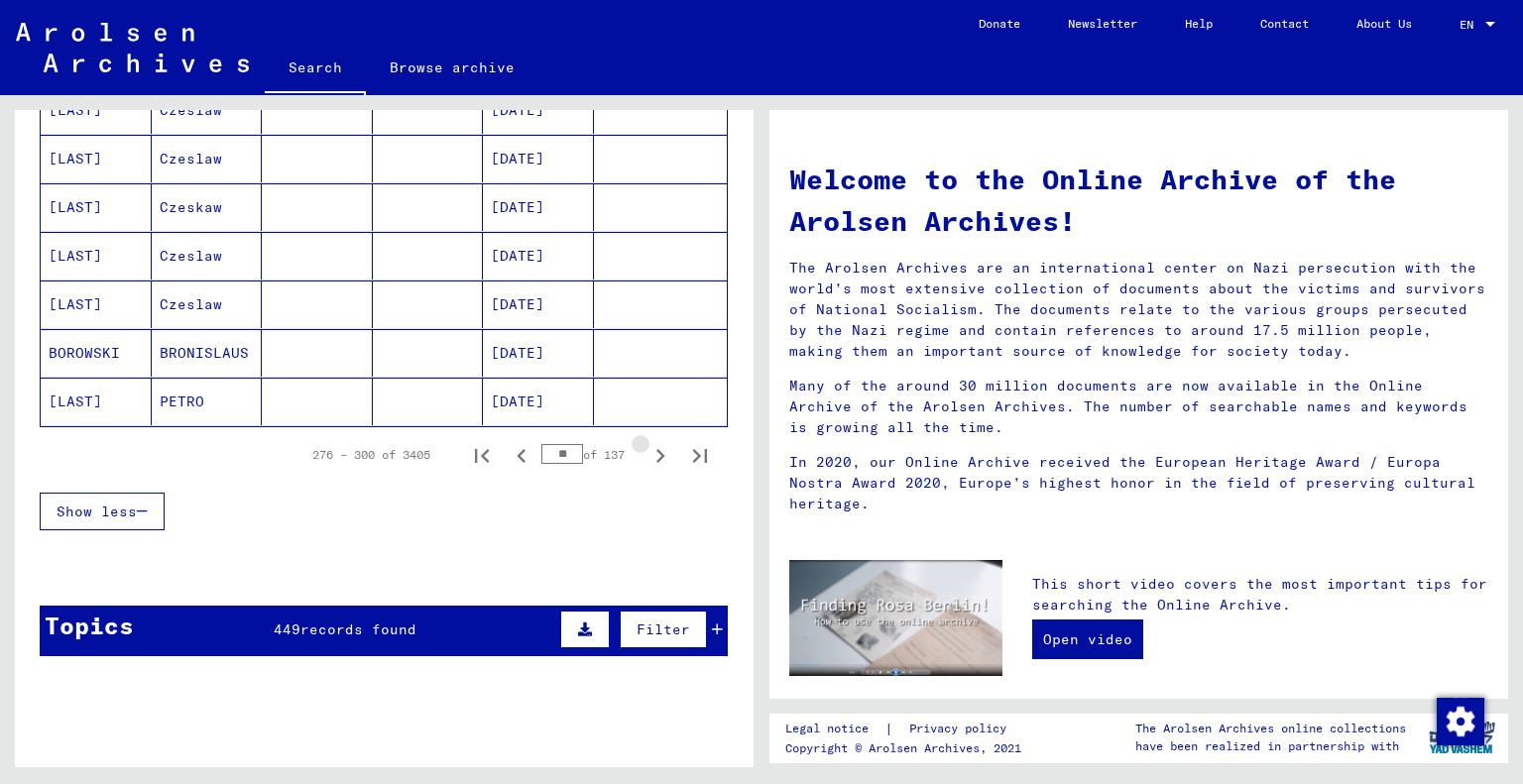 click 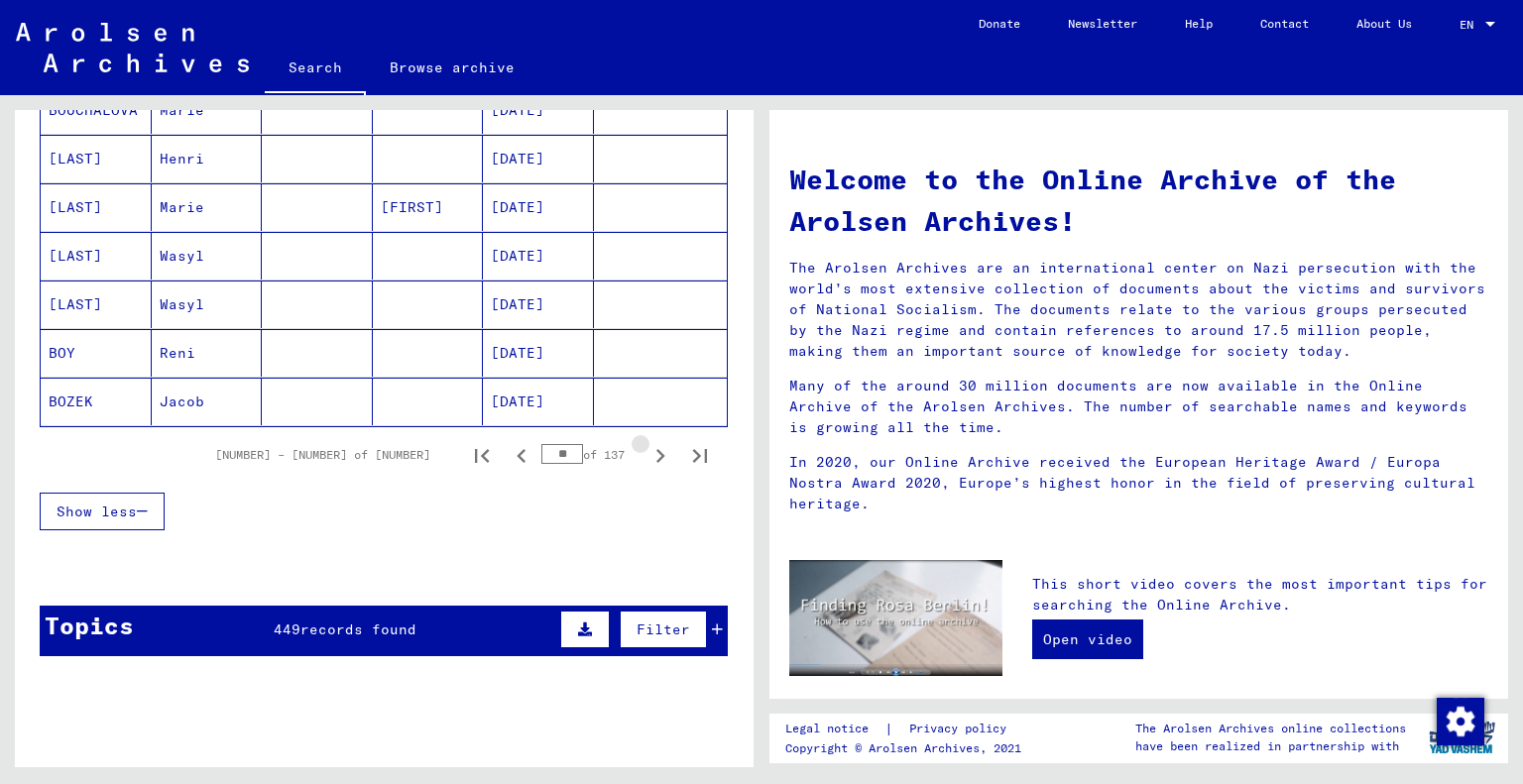 click 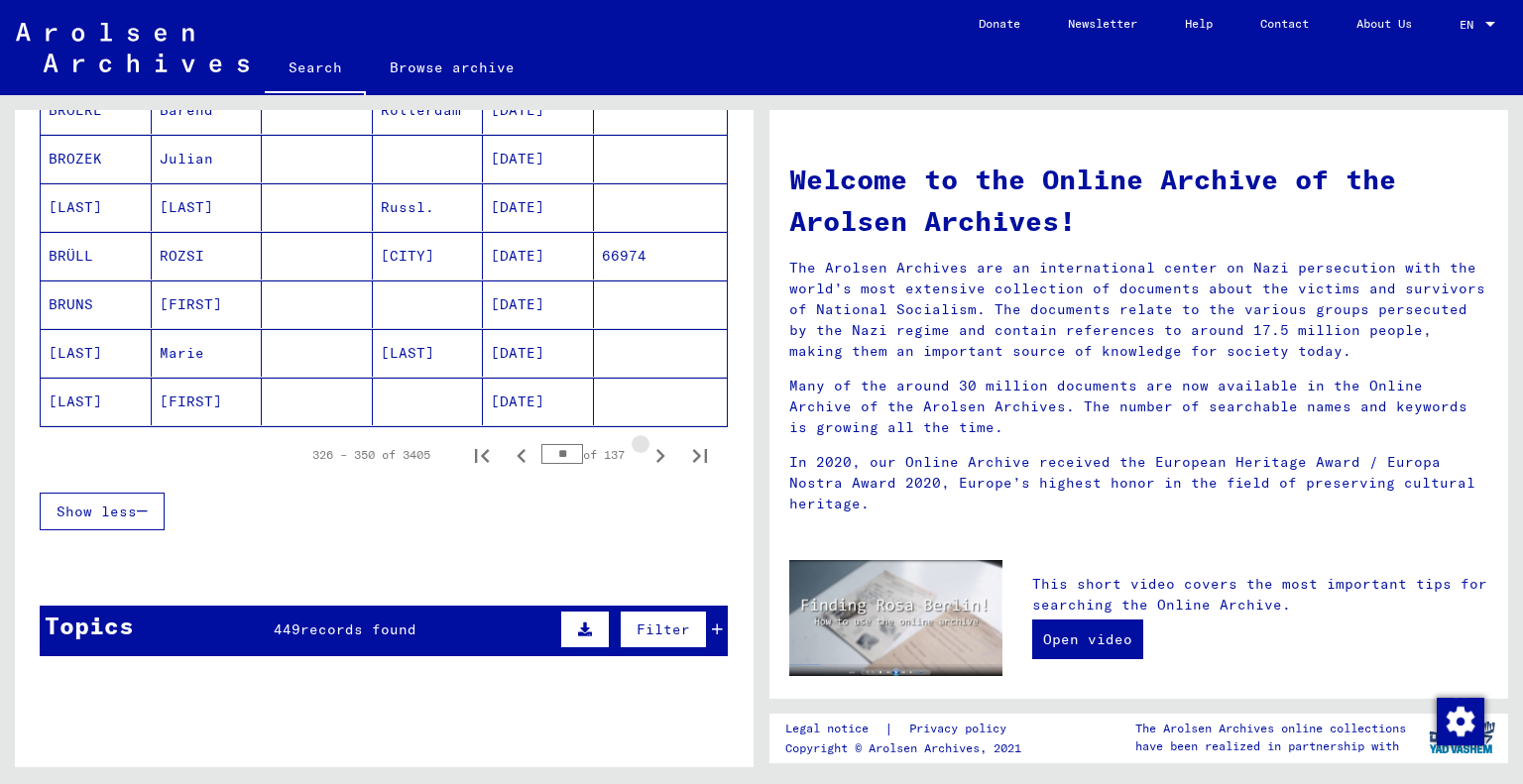 click 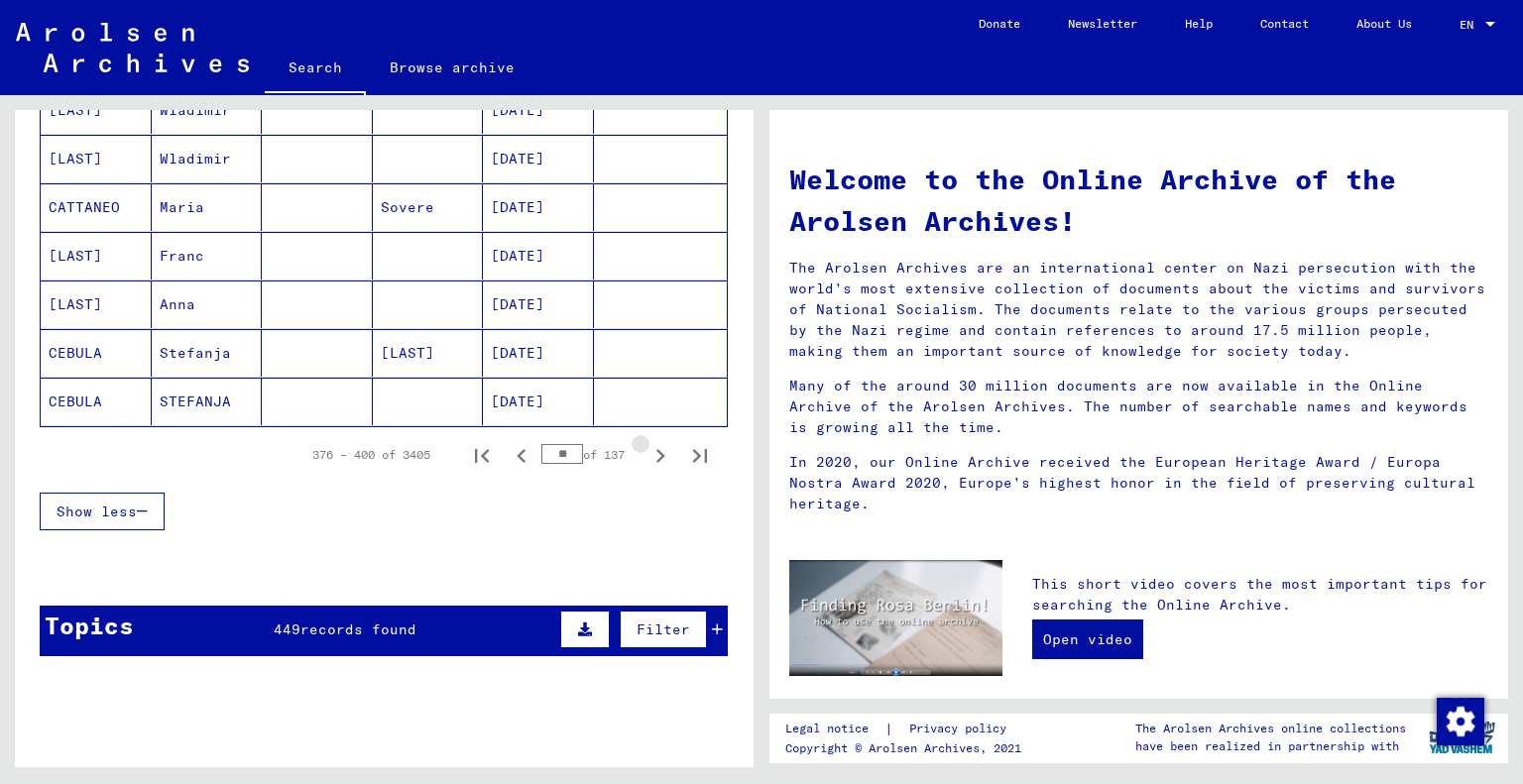 click 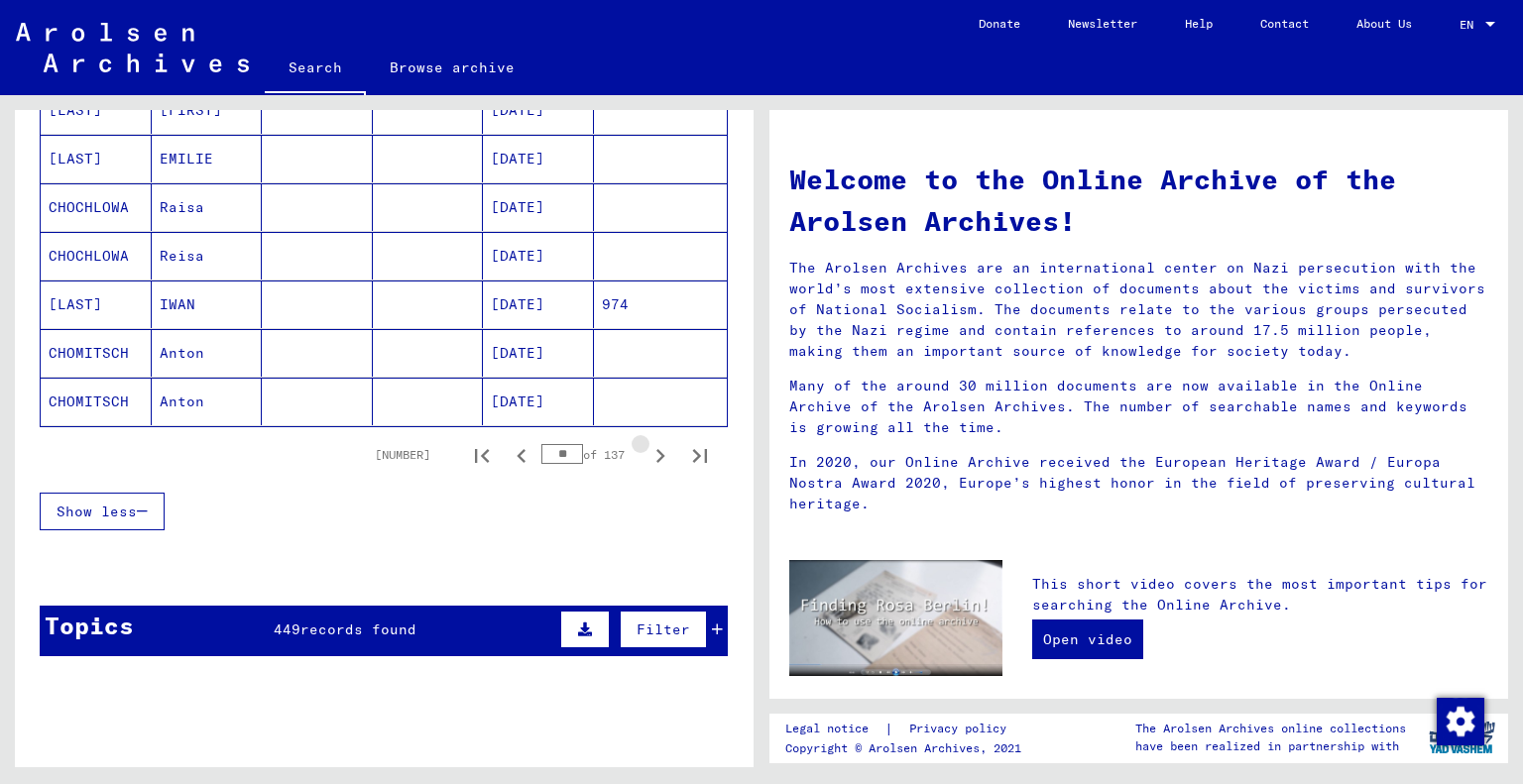 click 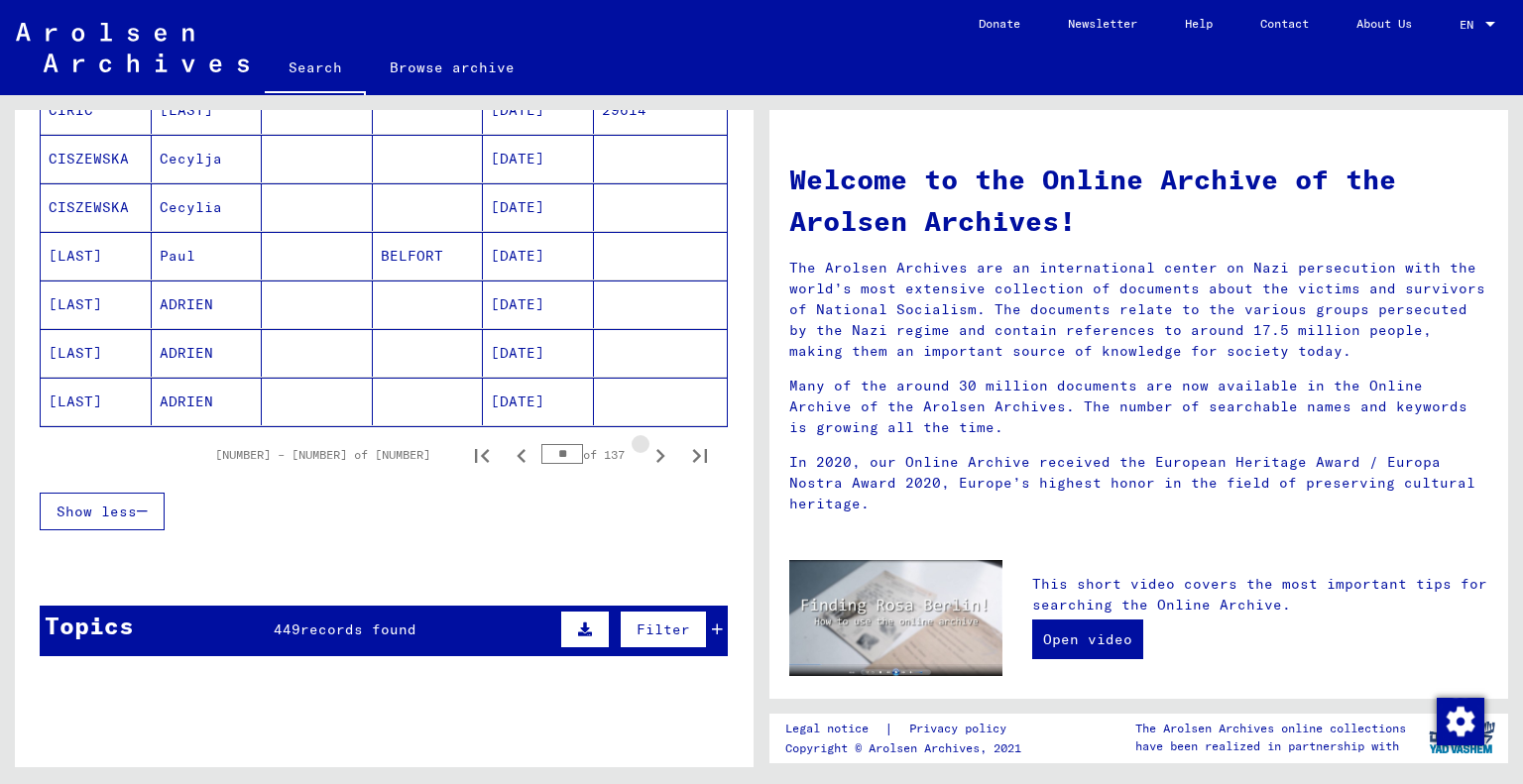 click 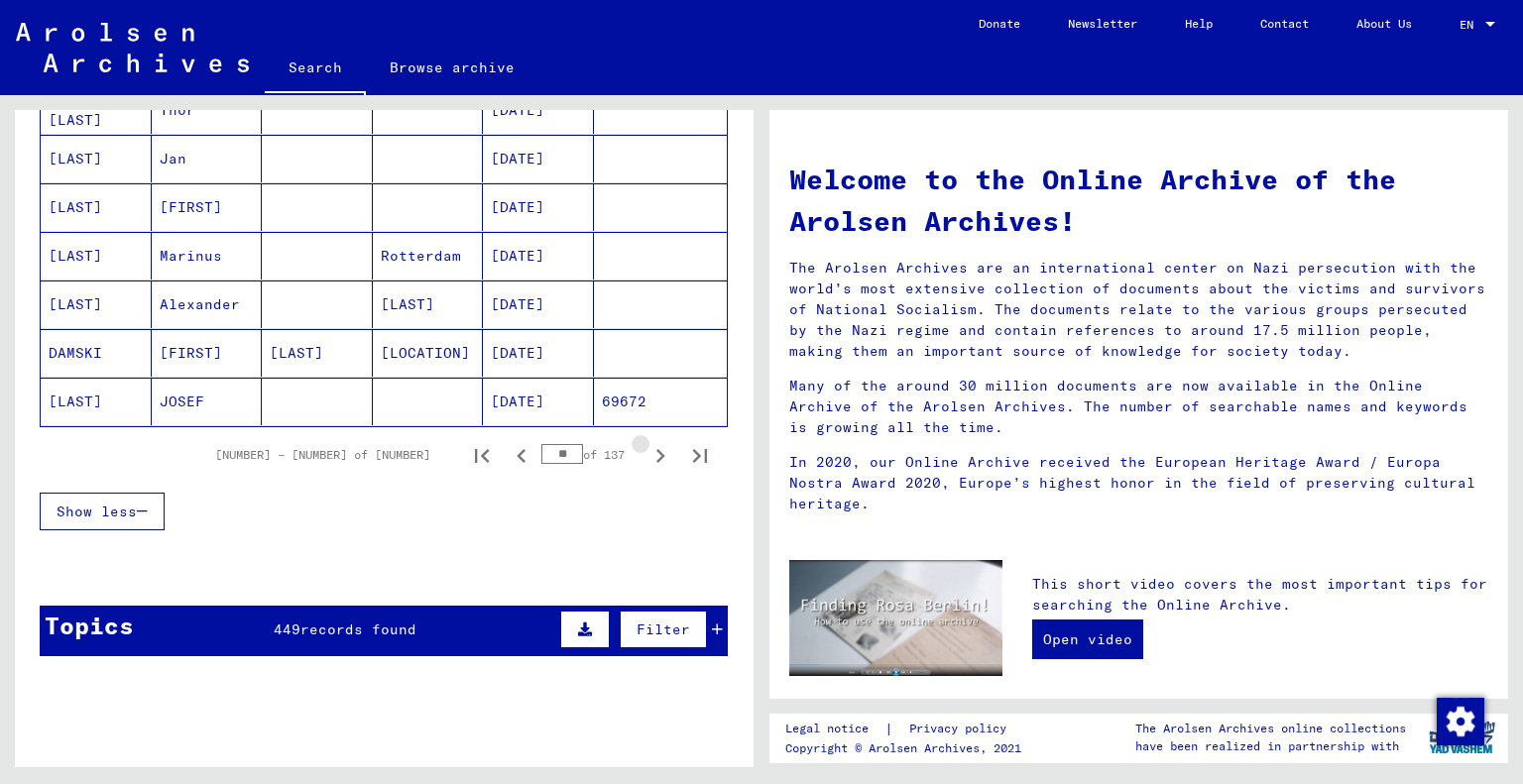 click 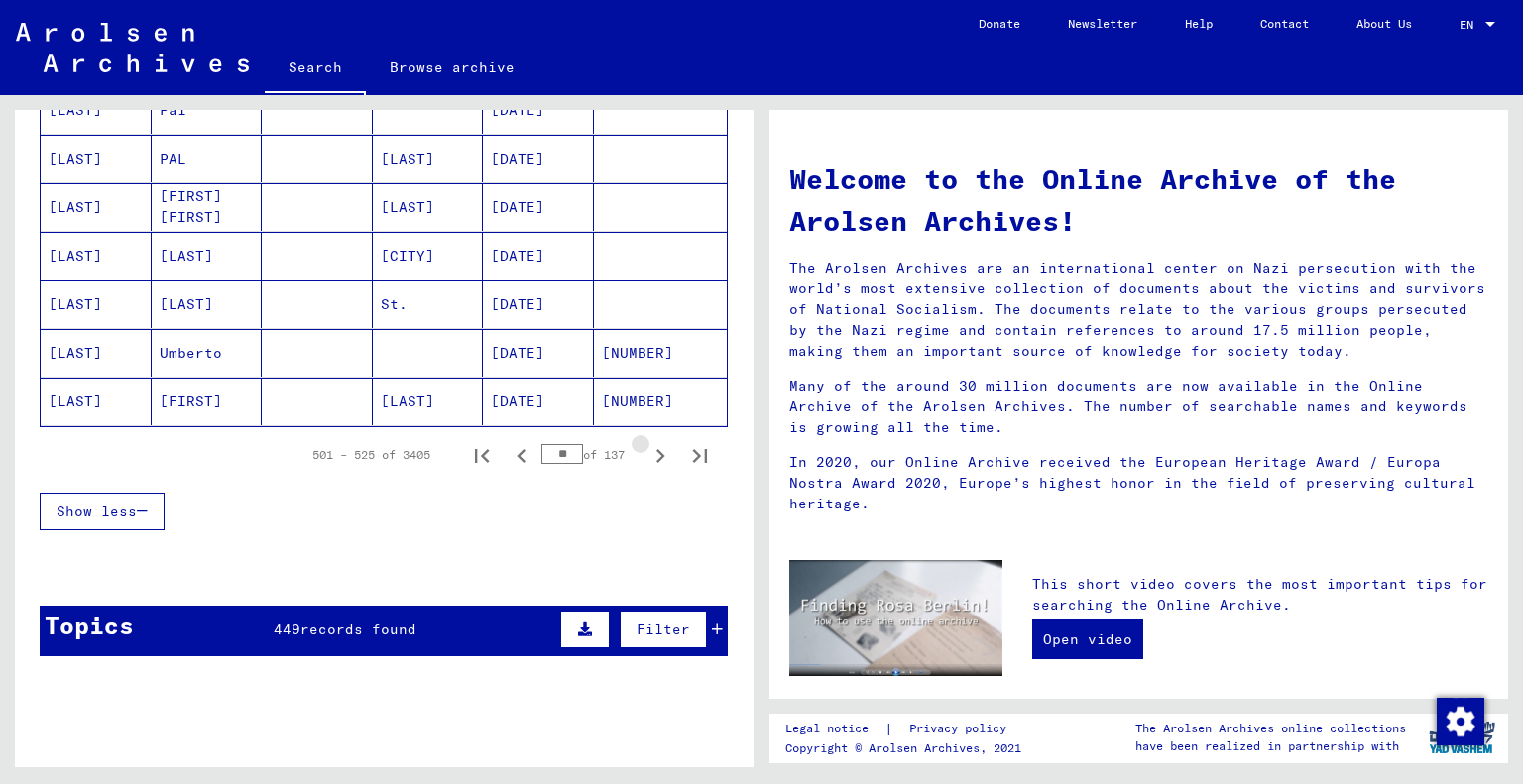 click 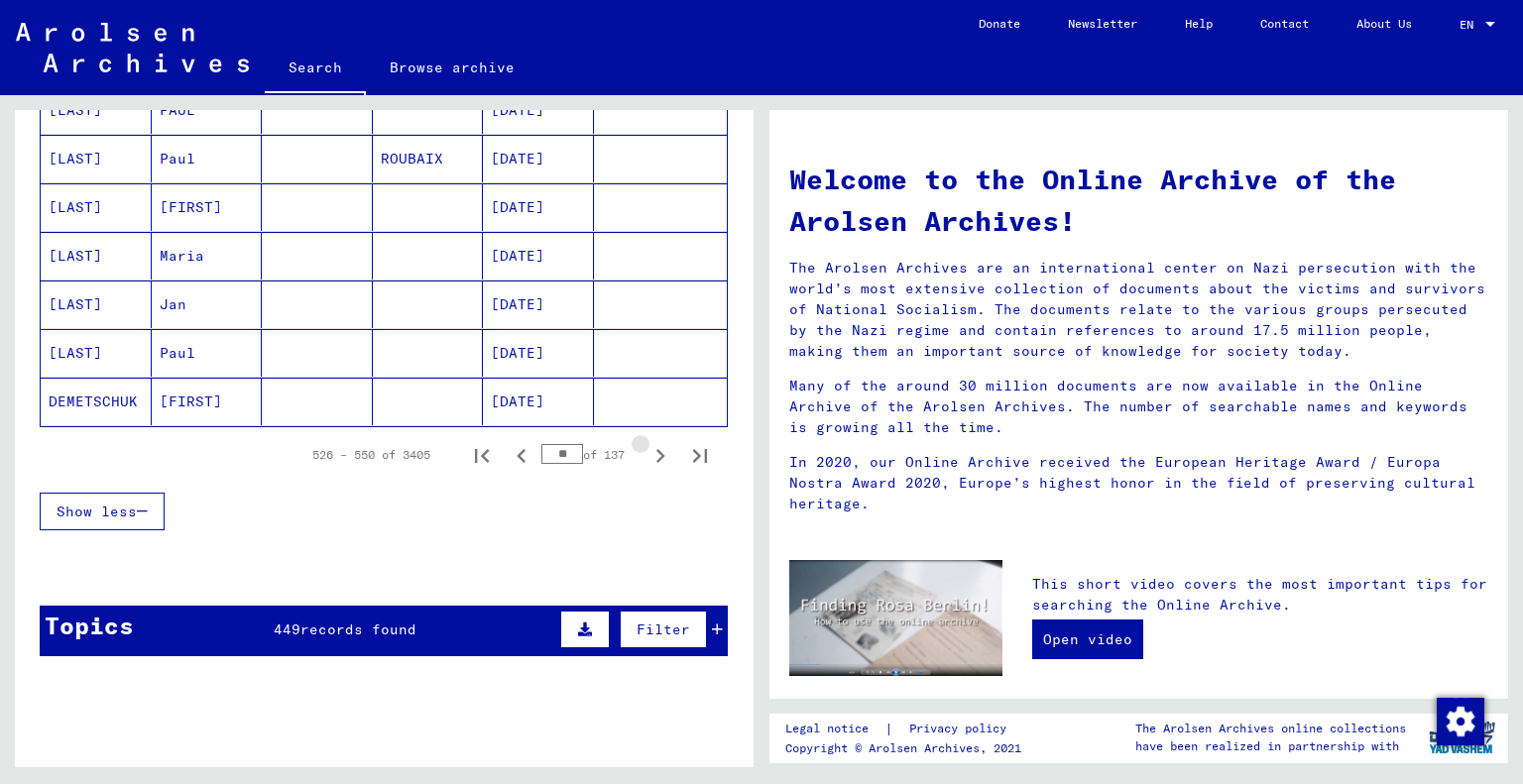 click 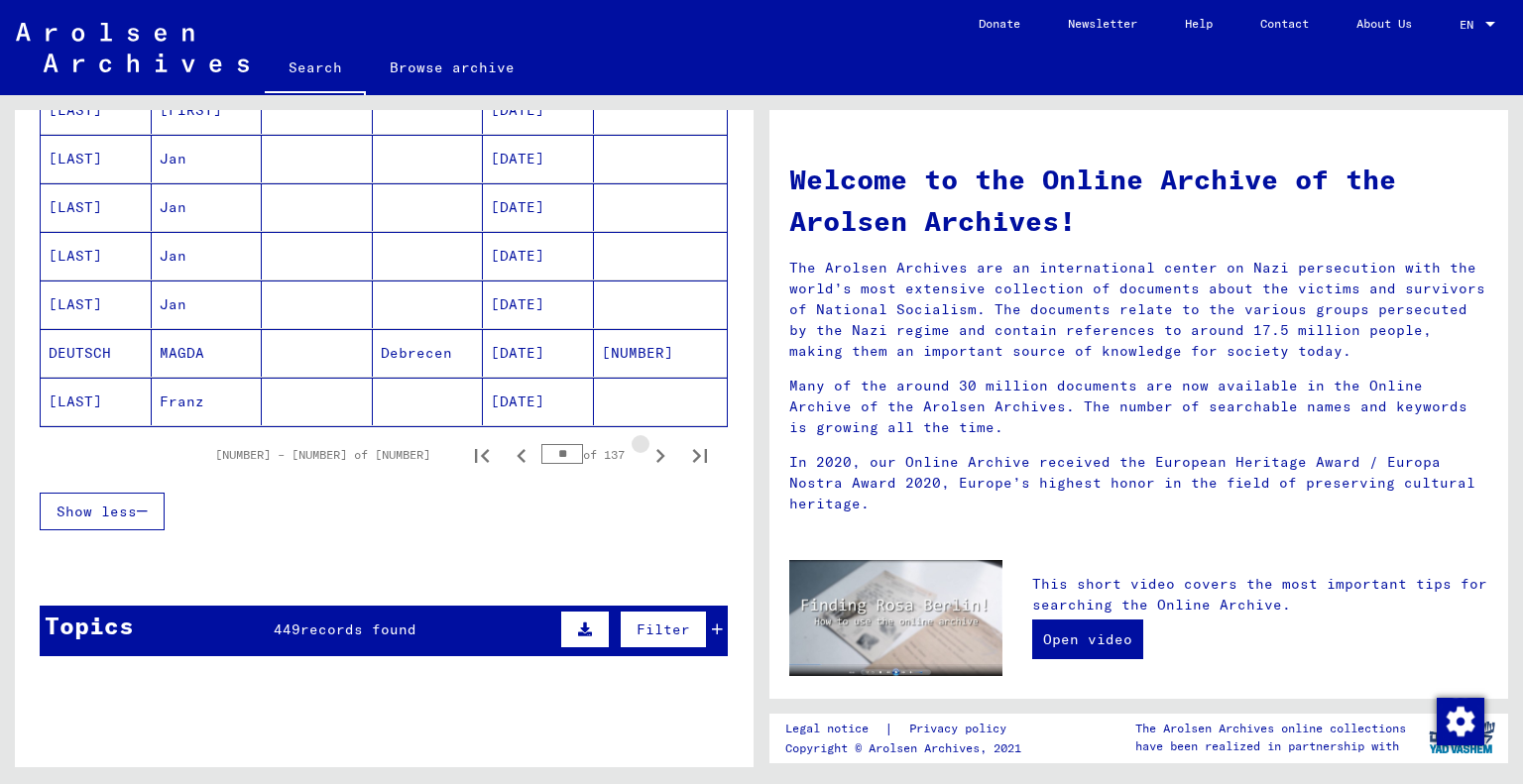 click 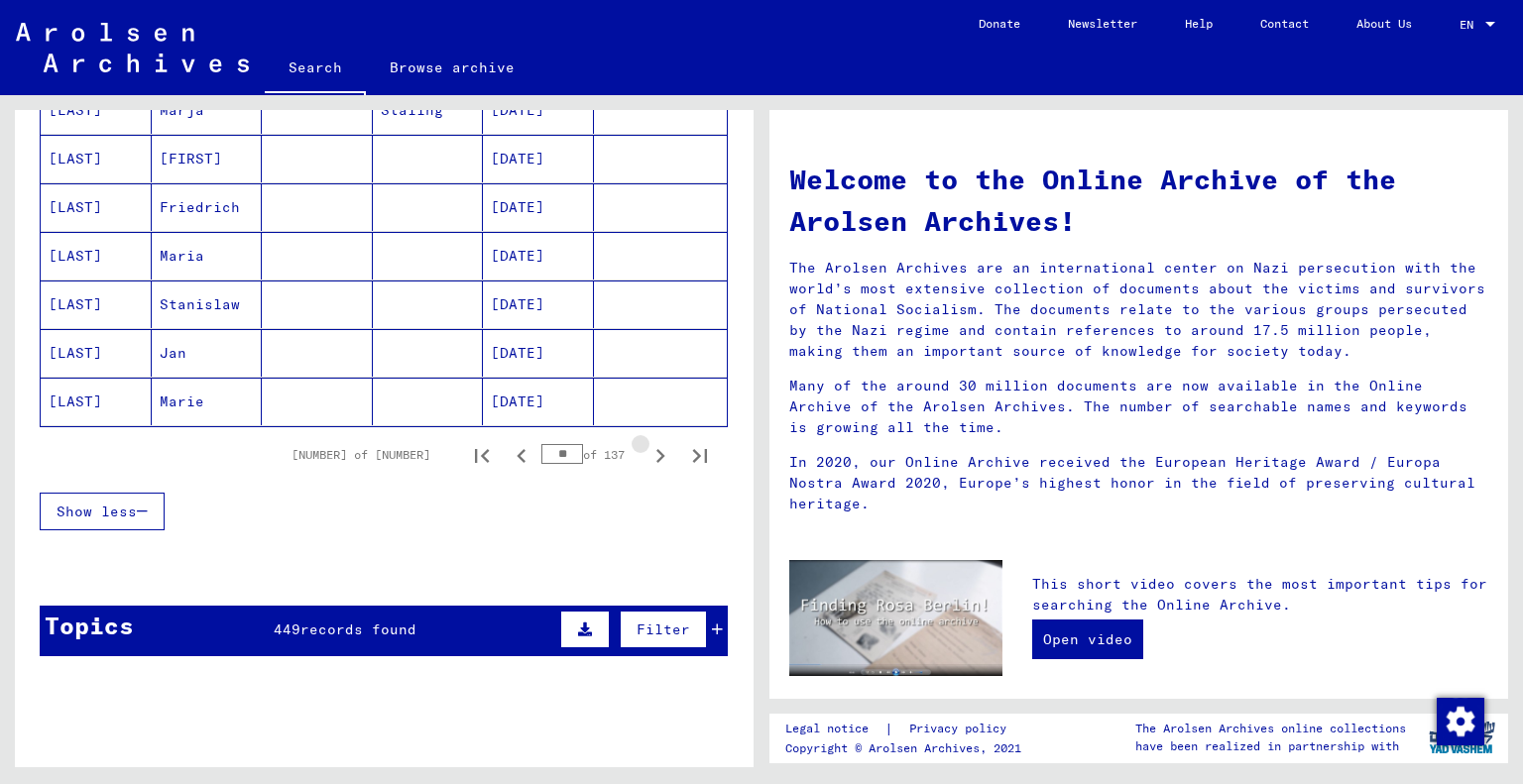 click 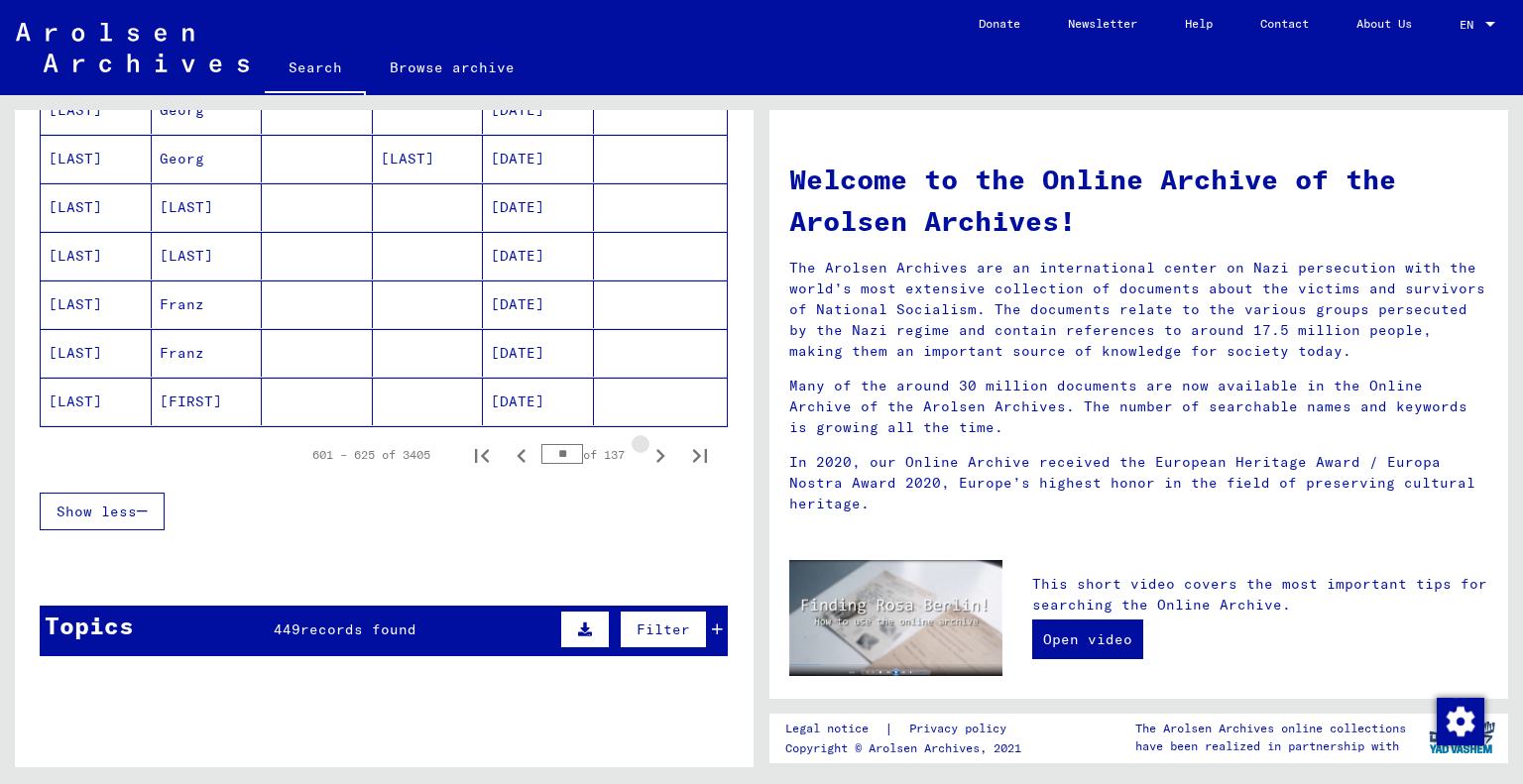 click 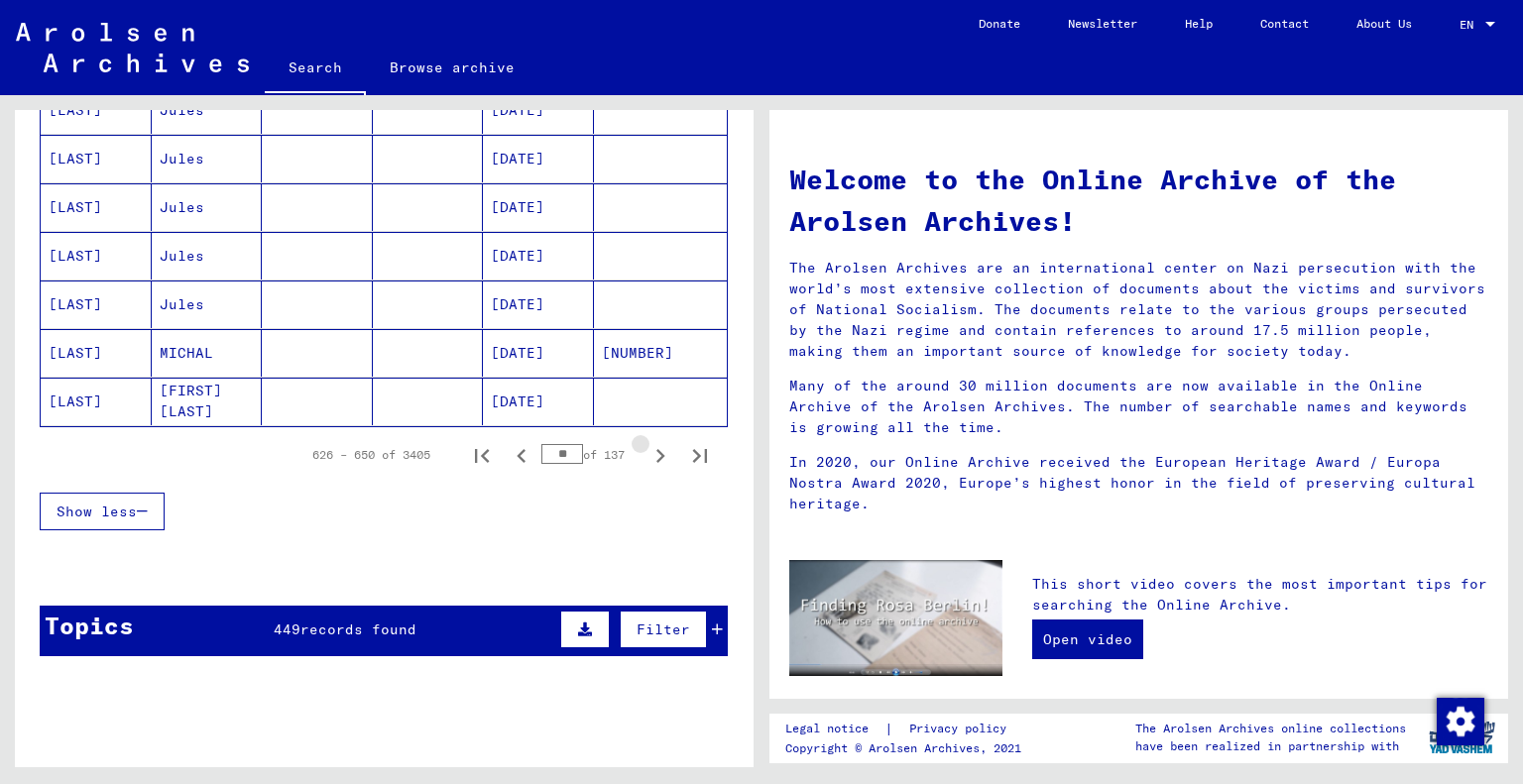 click 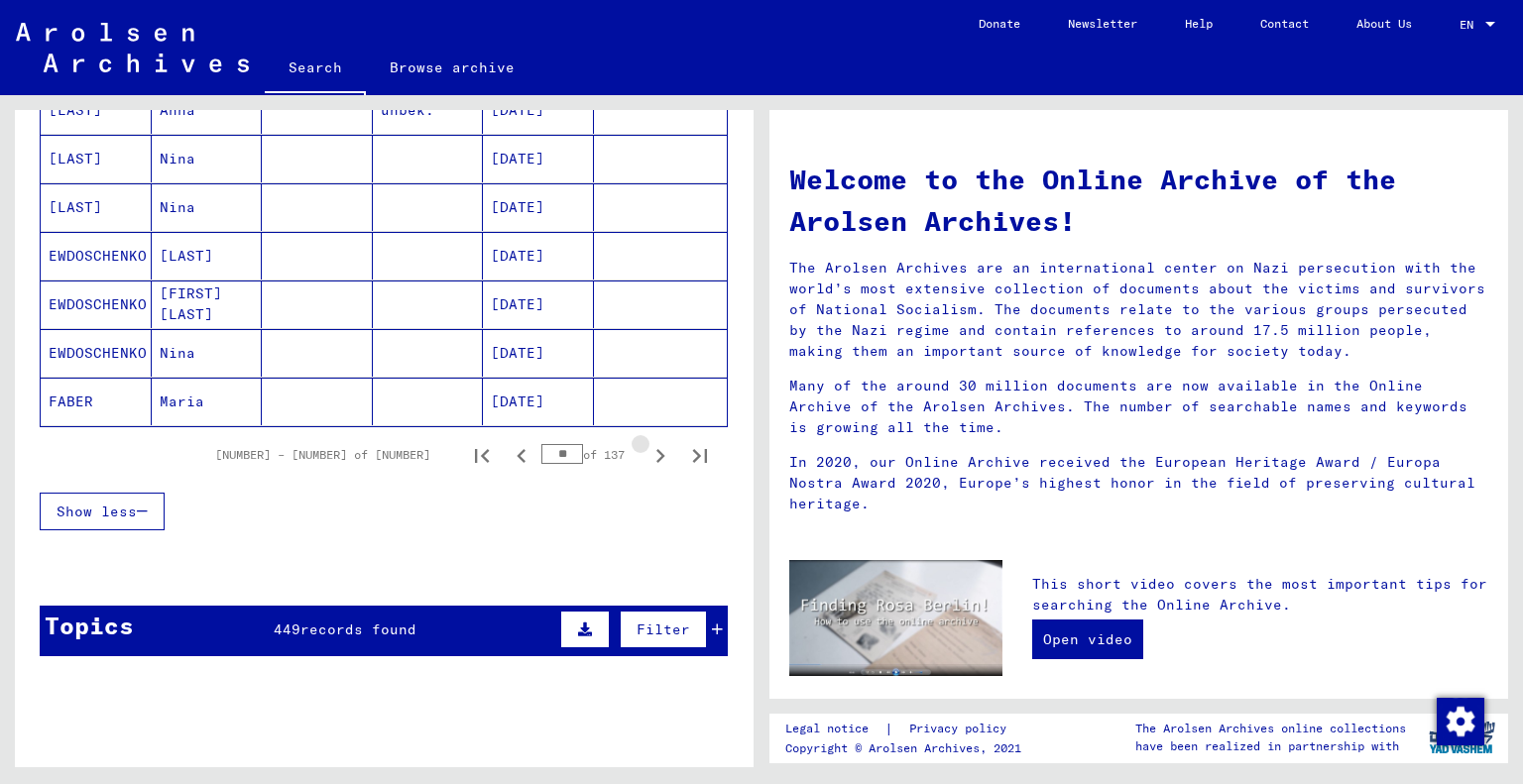 click 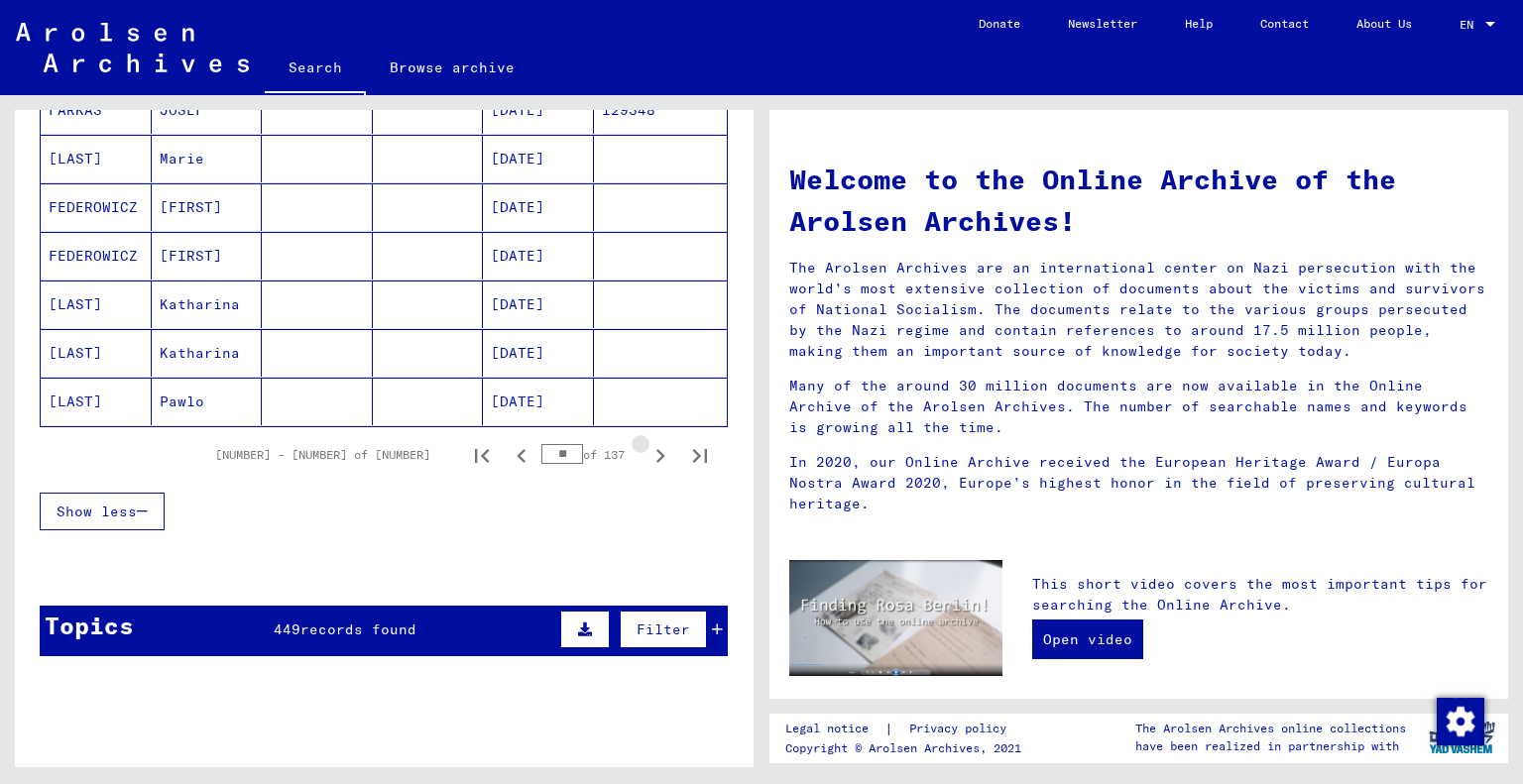 click 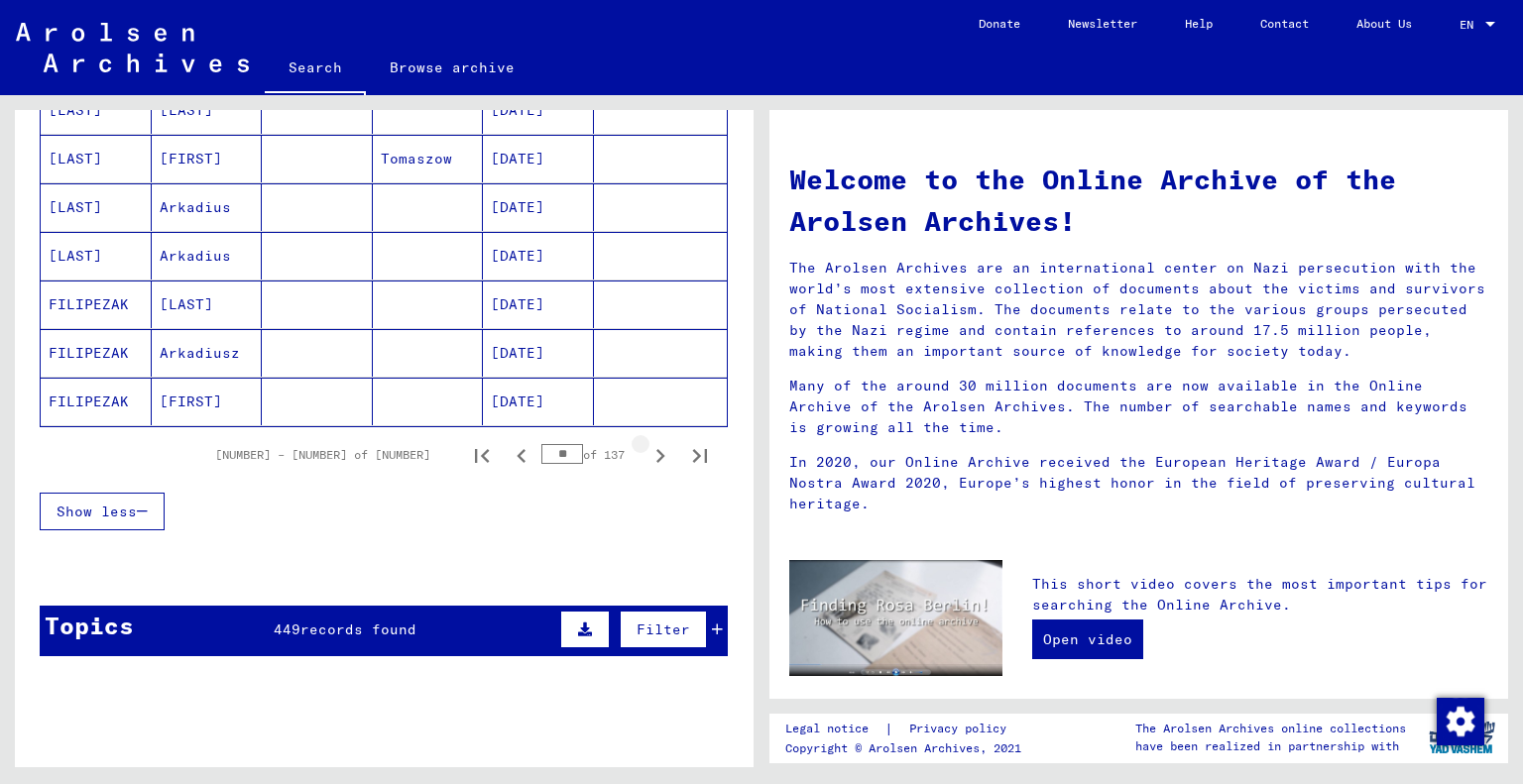 click 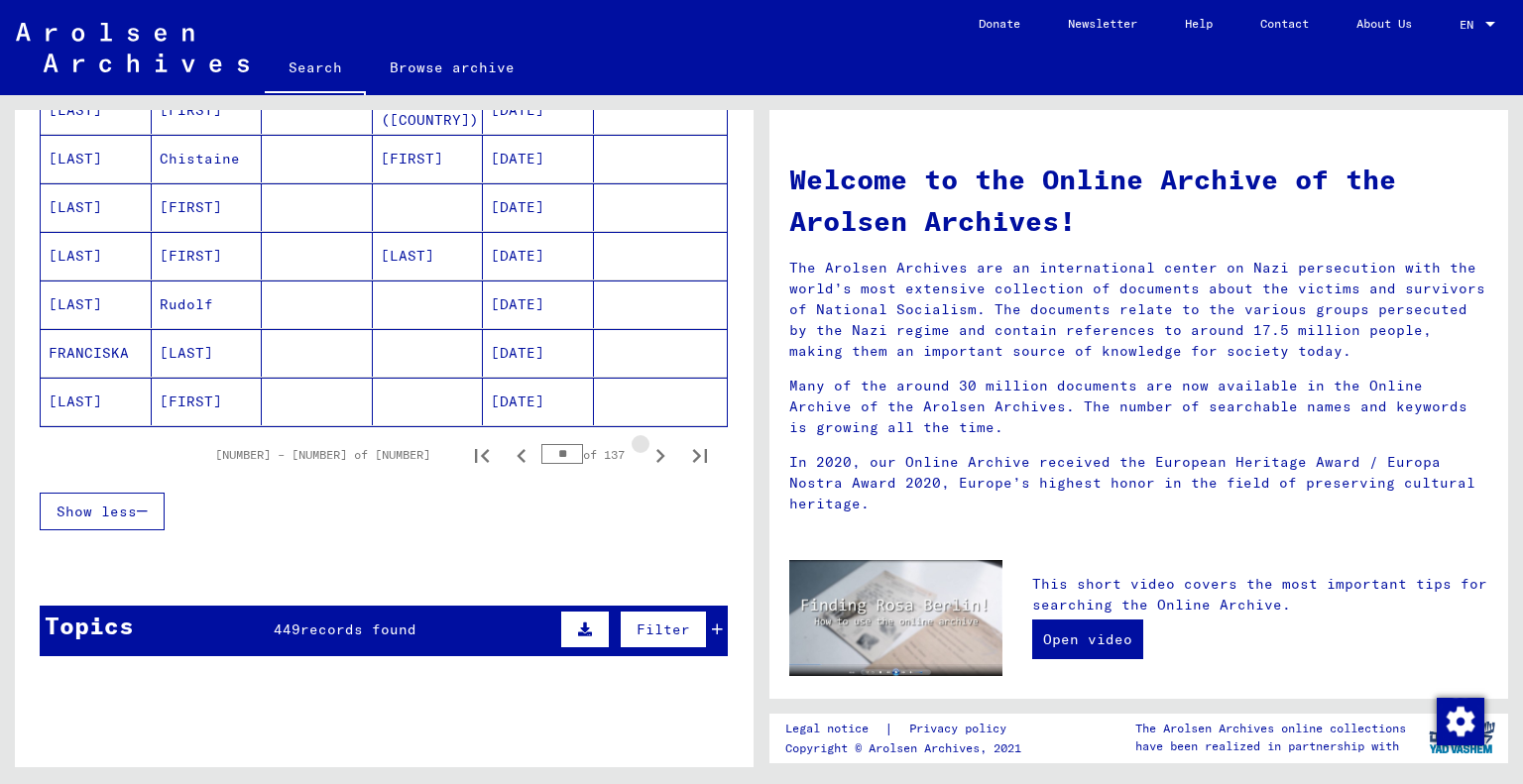 click 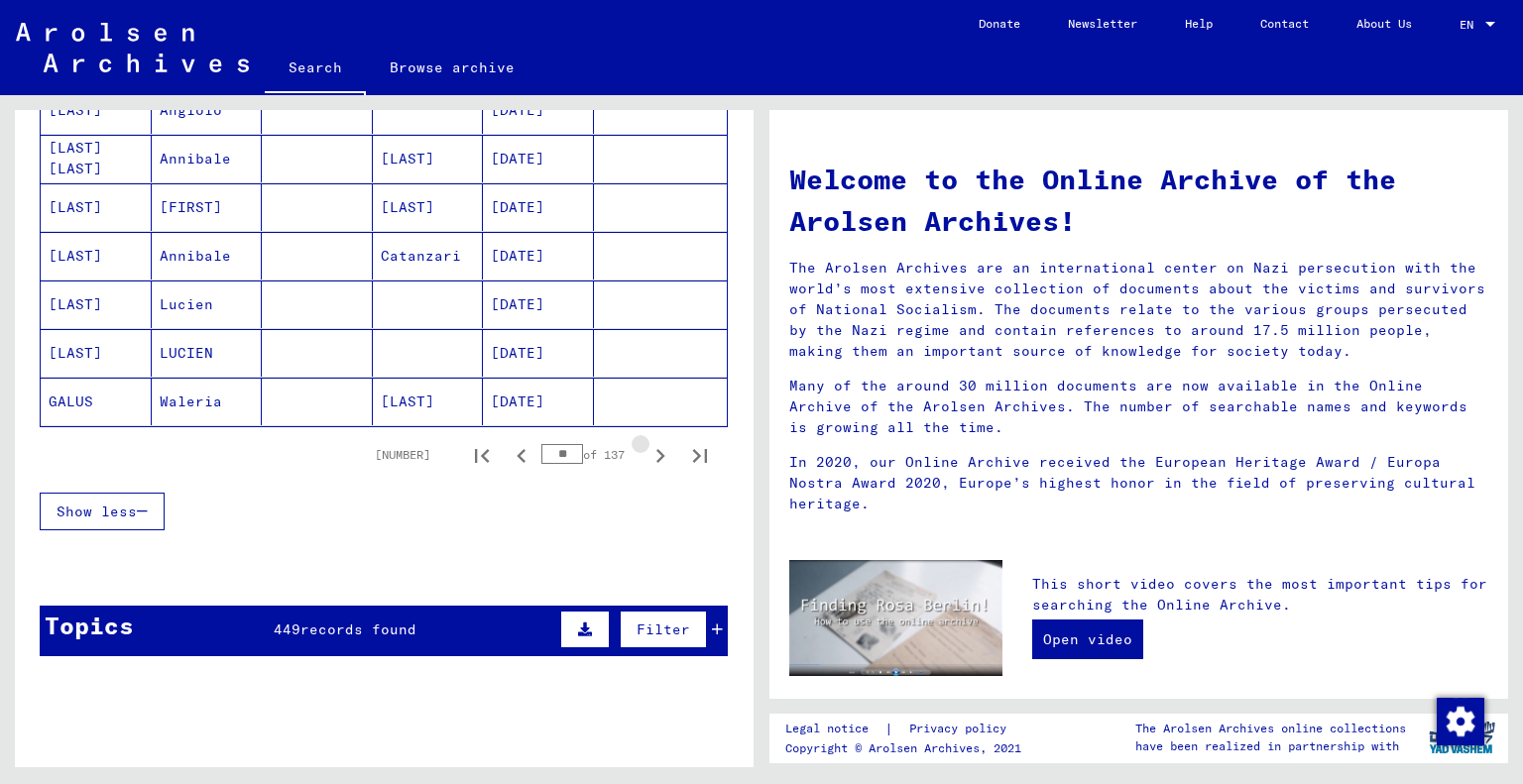 click 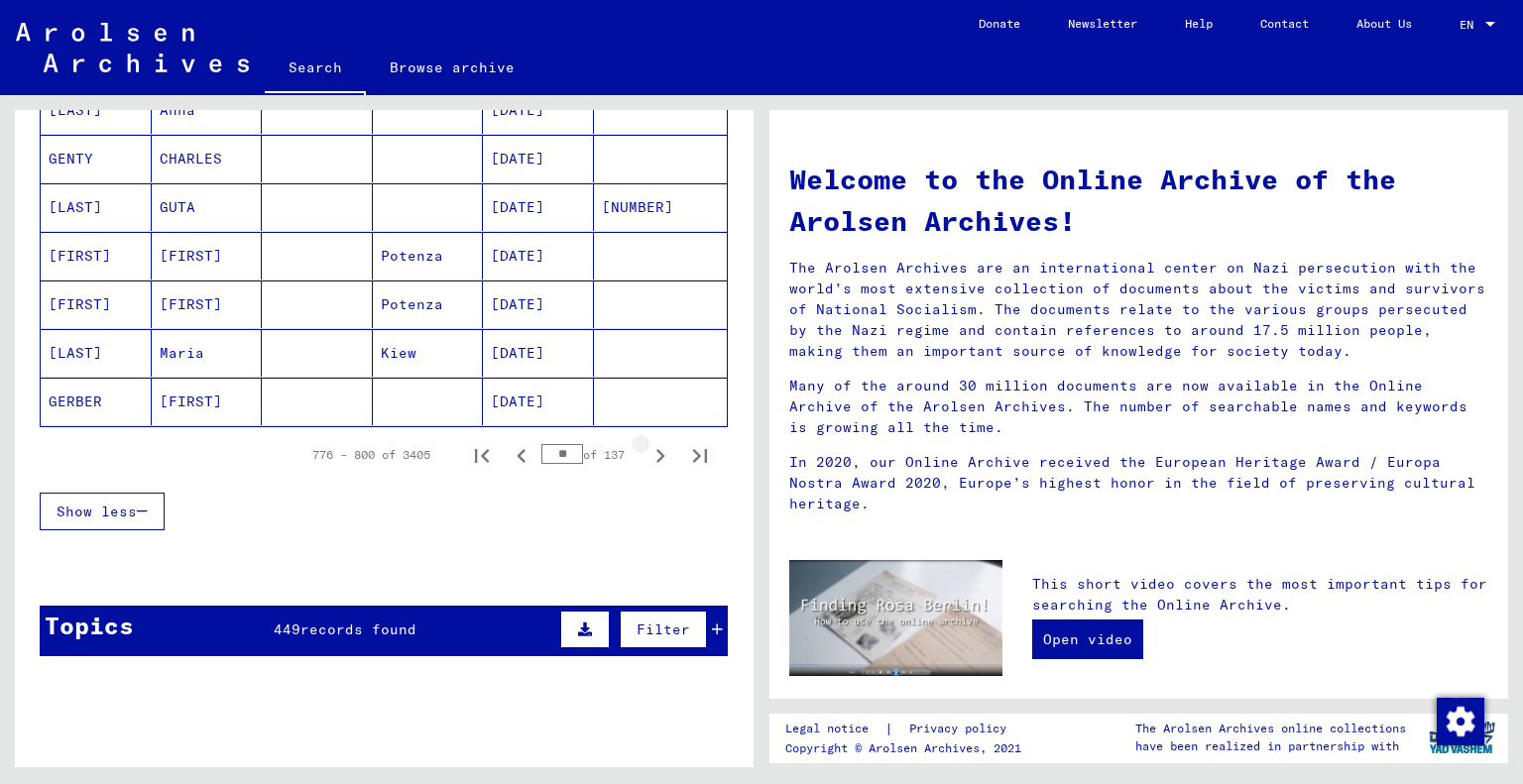 click 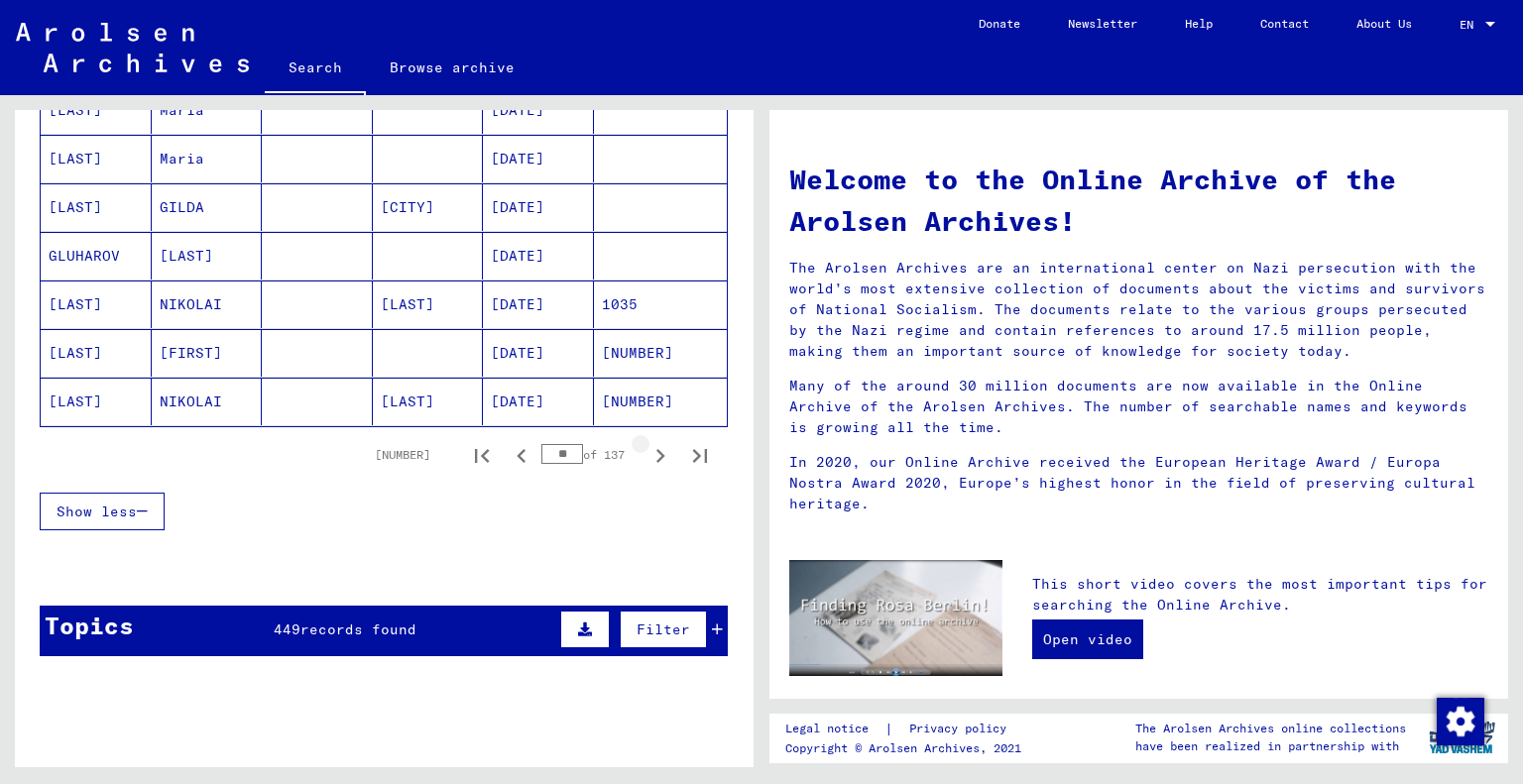 click 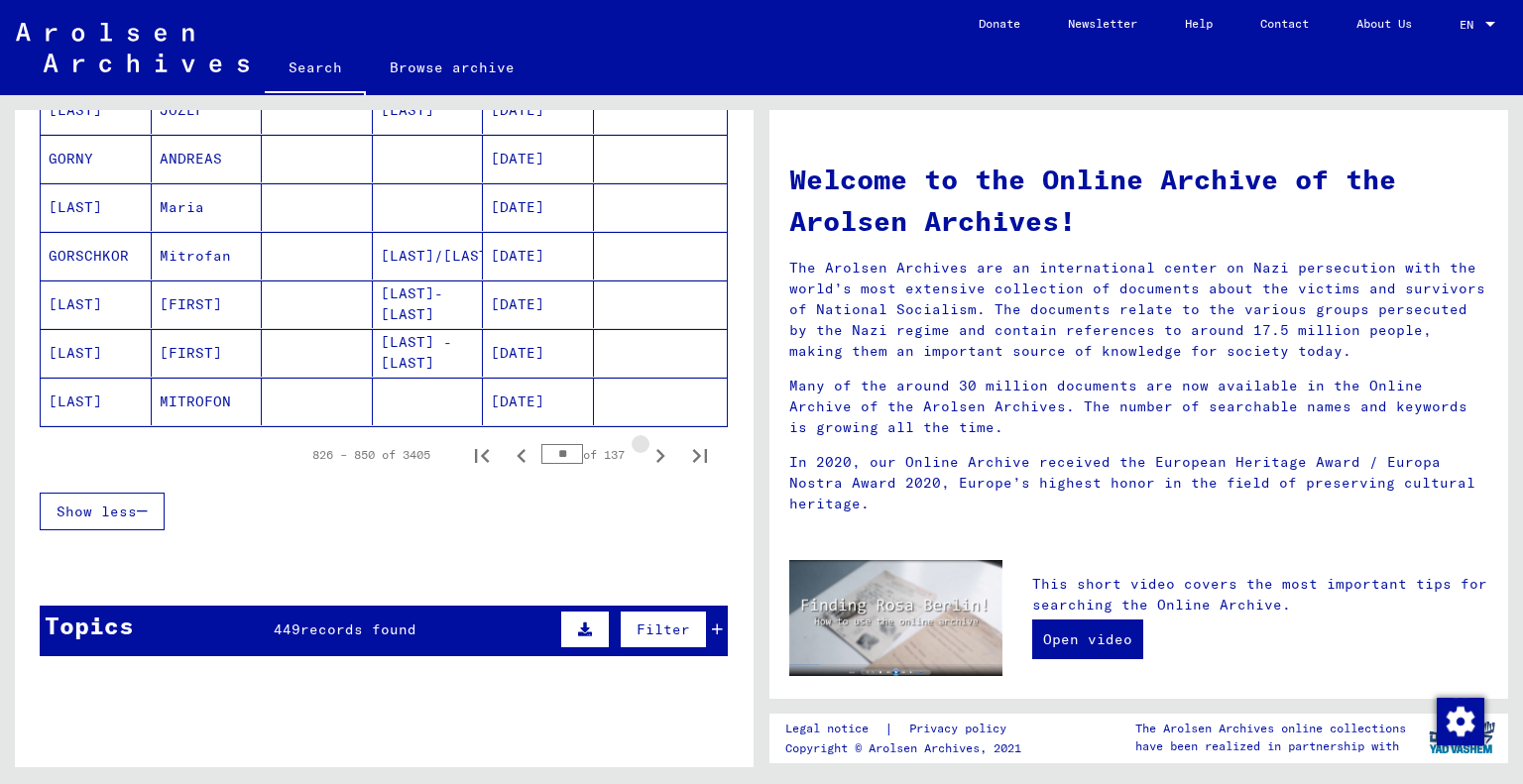 click 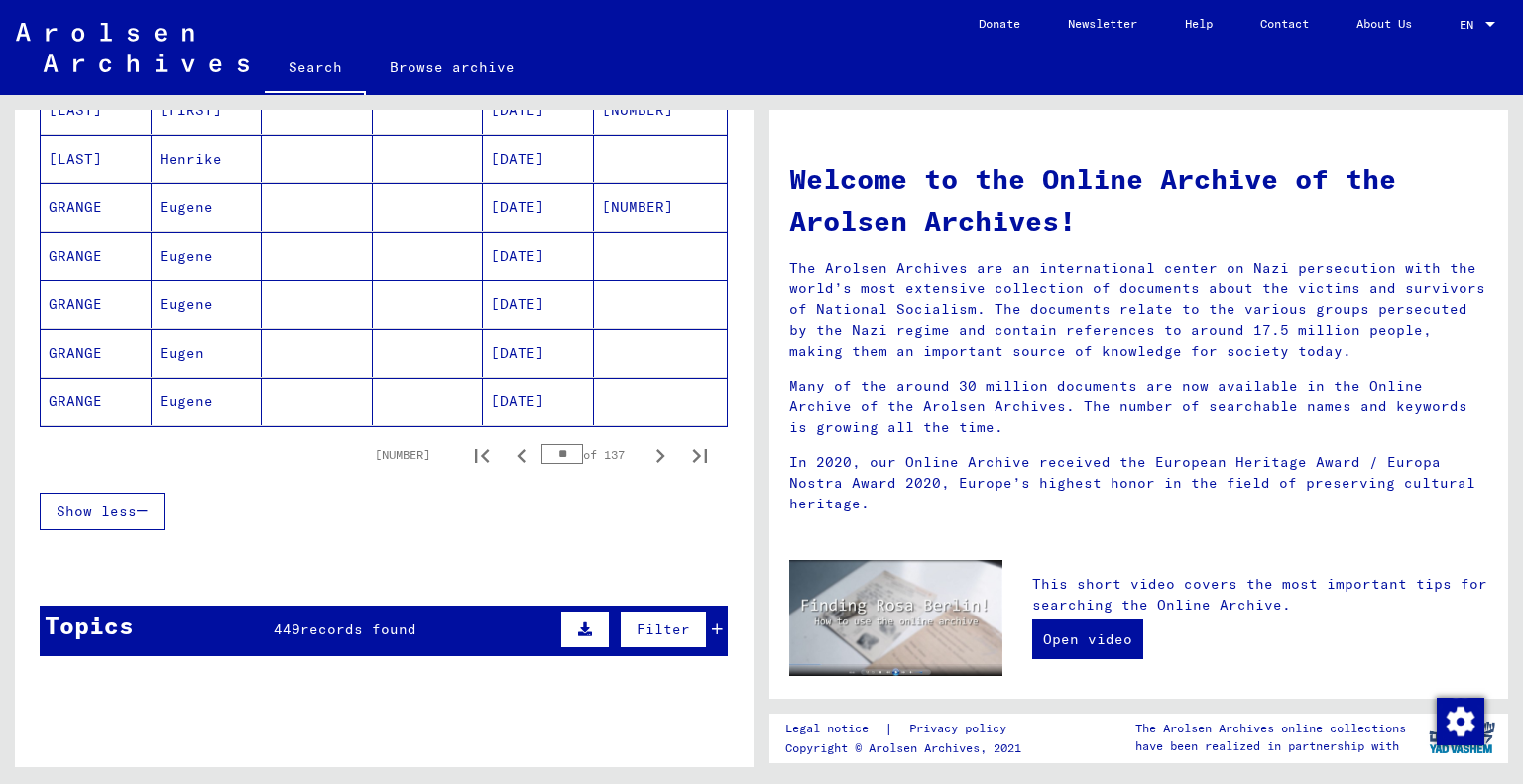 click 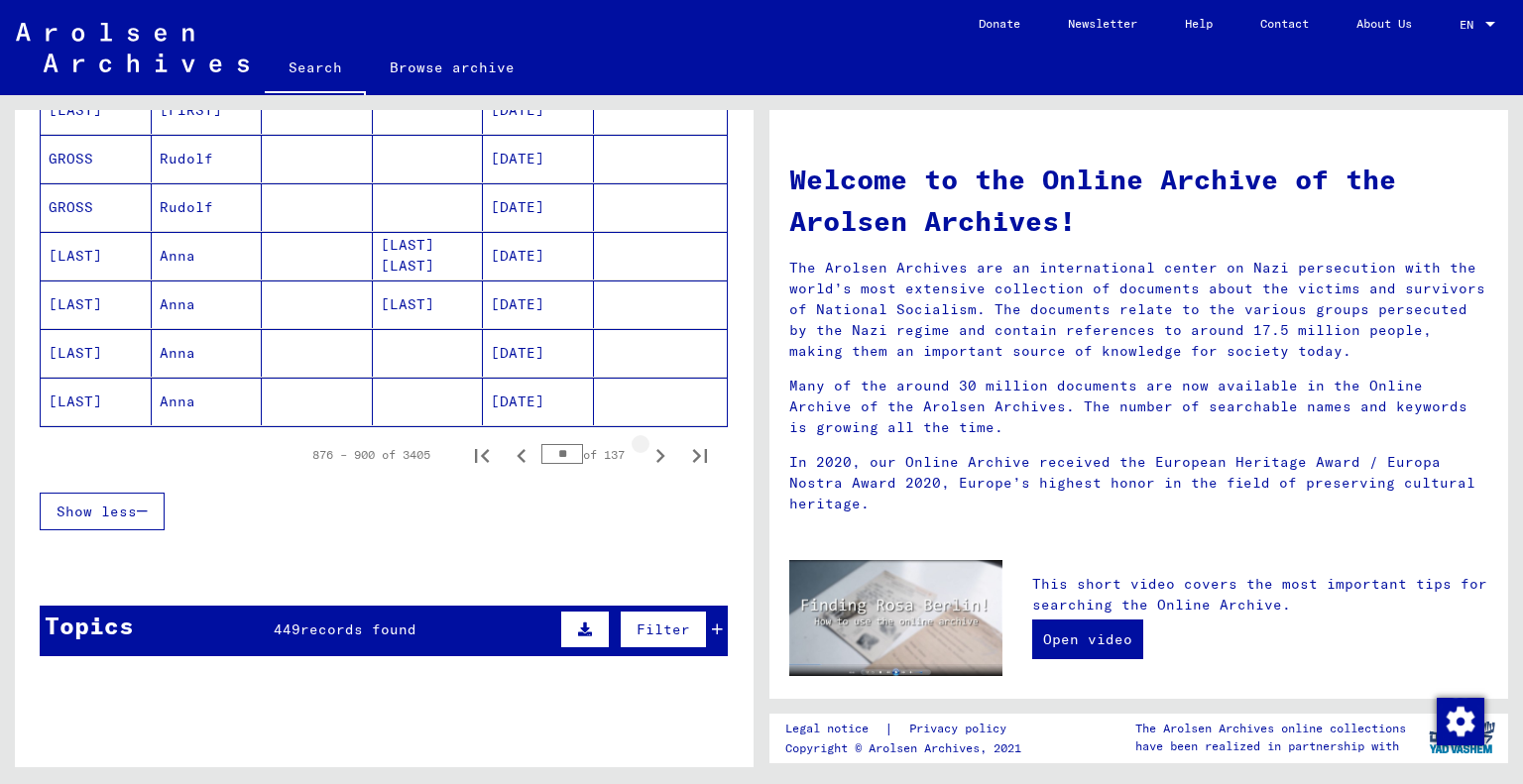 click 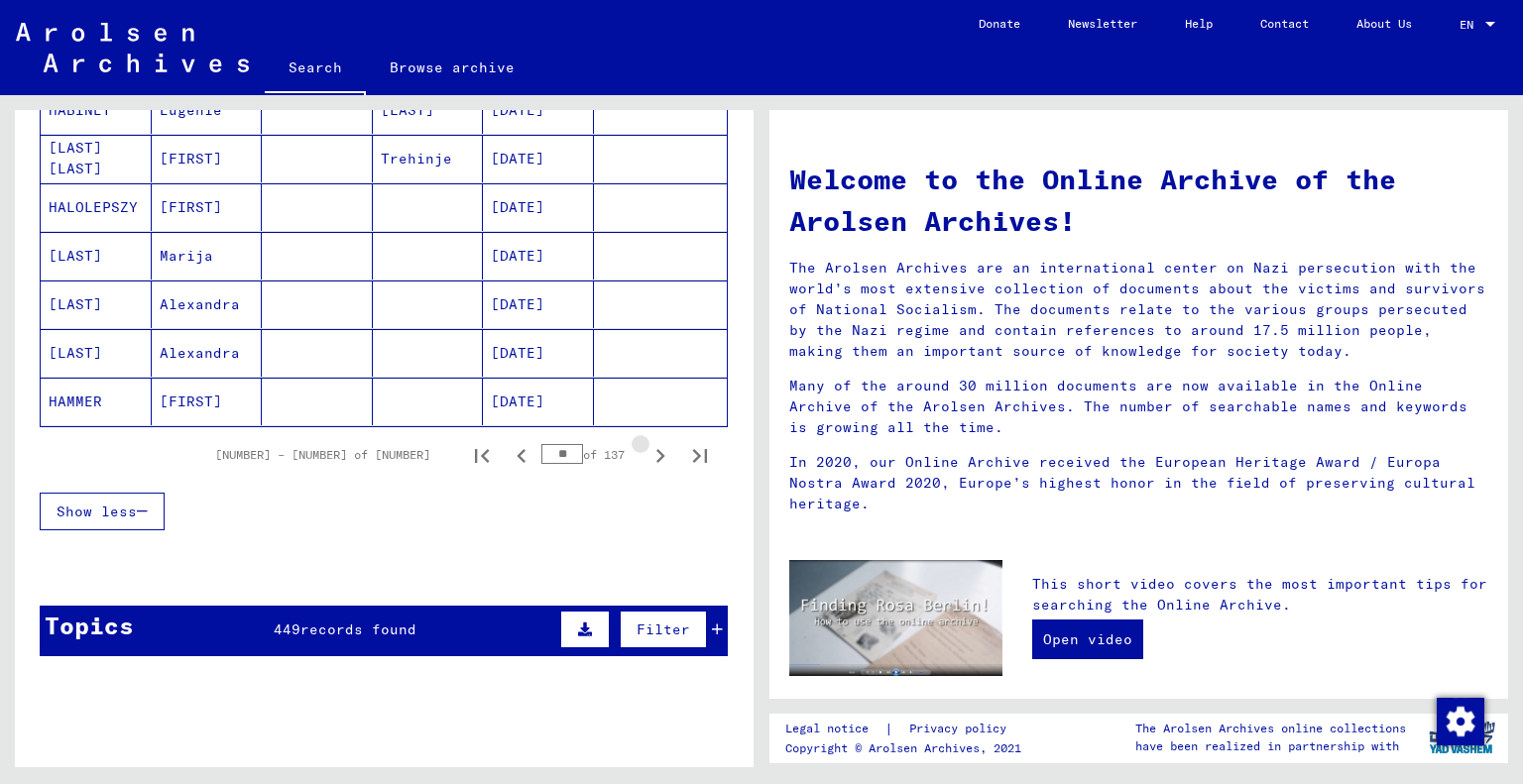 click 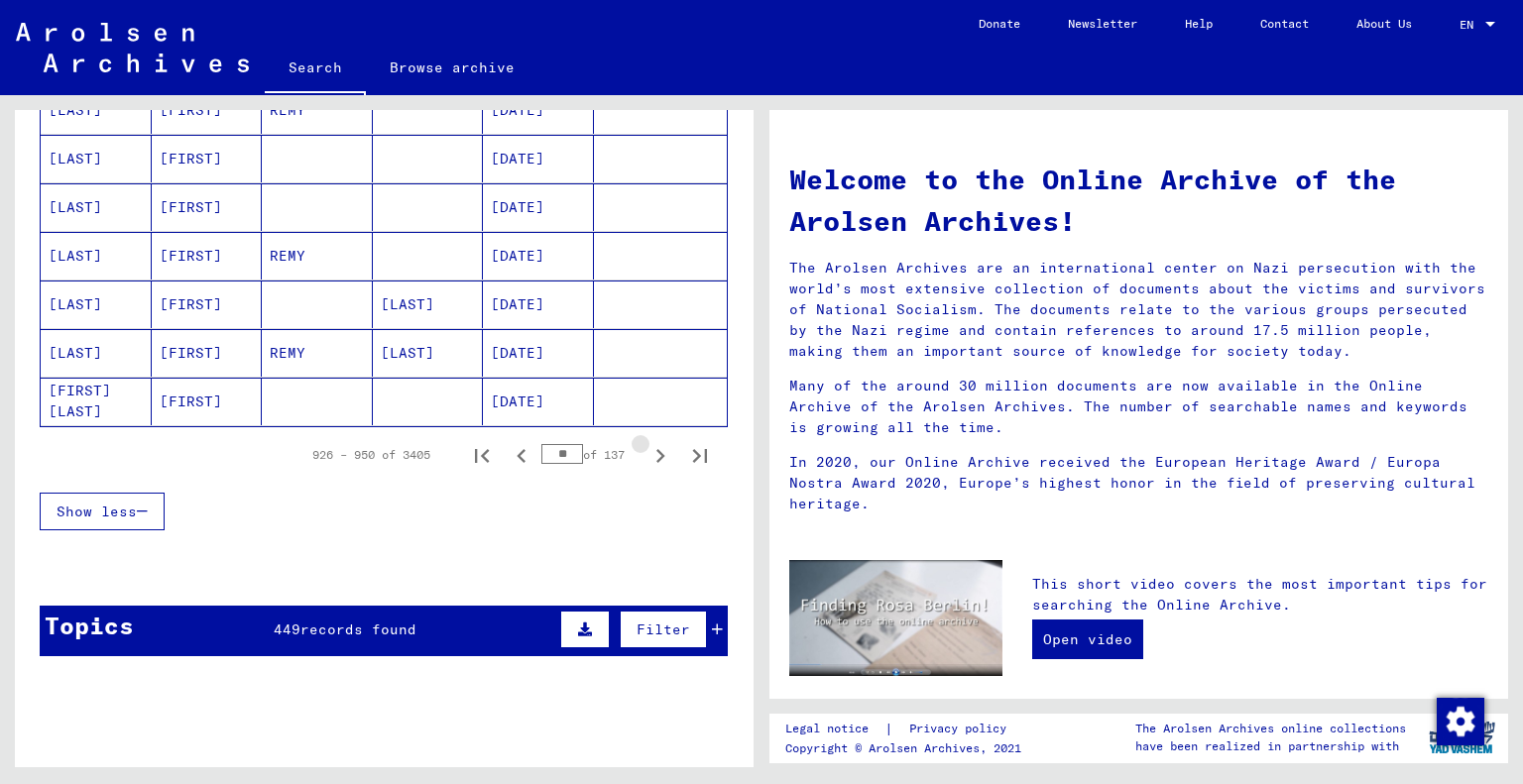 click 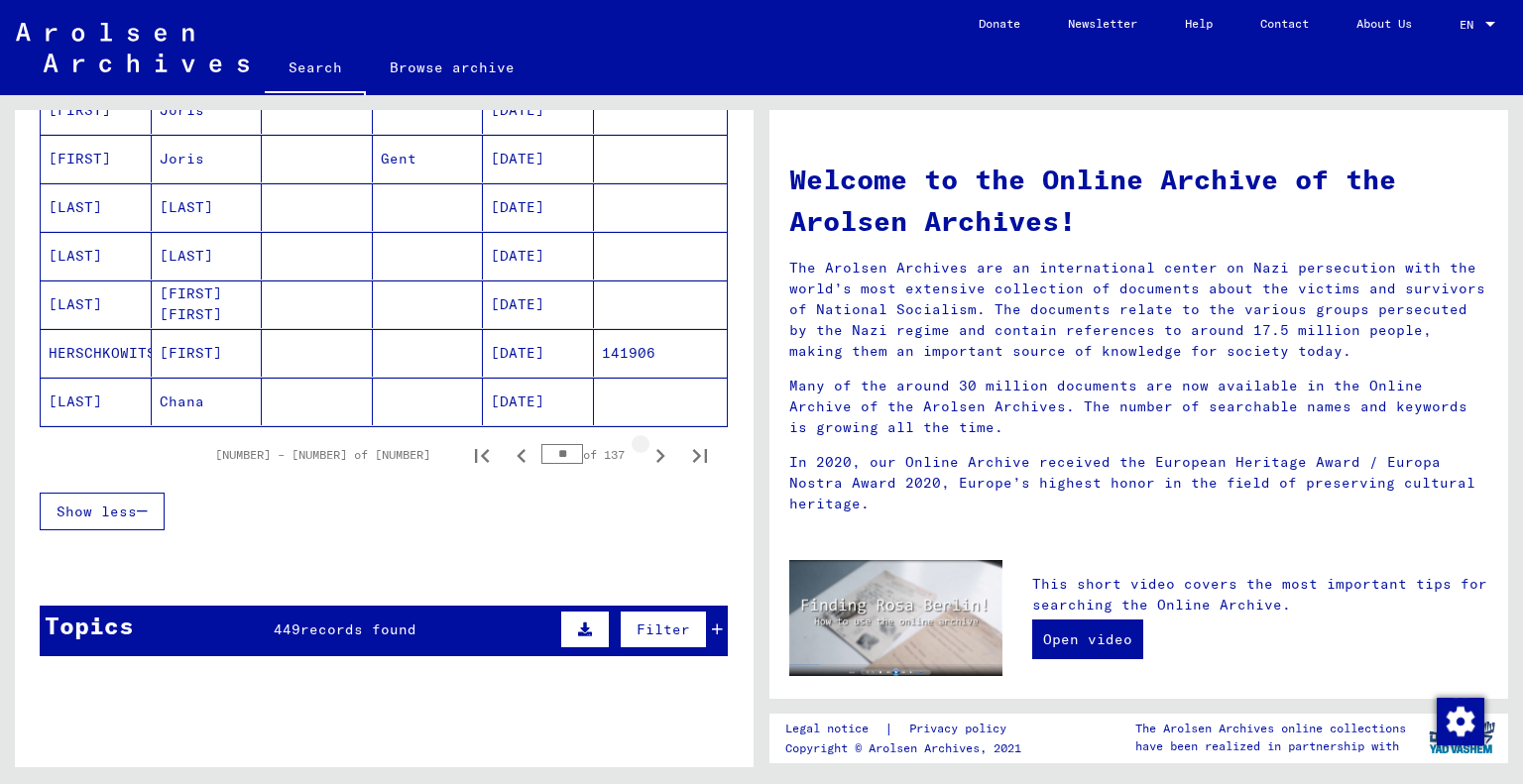 click 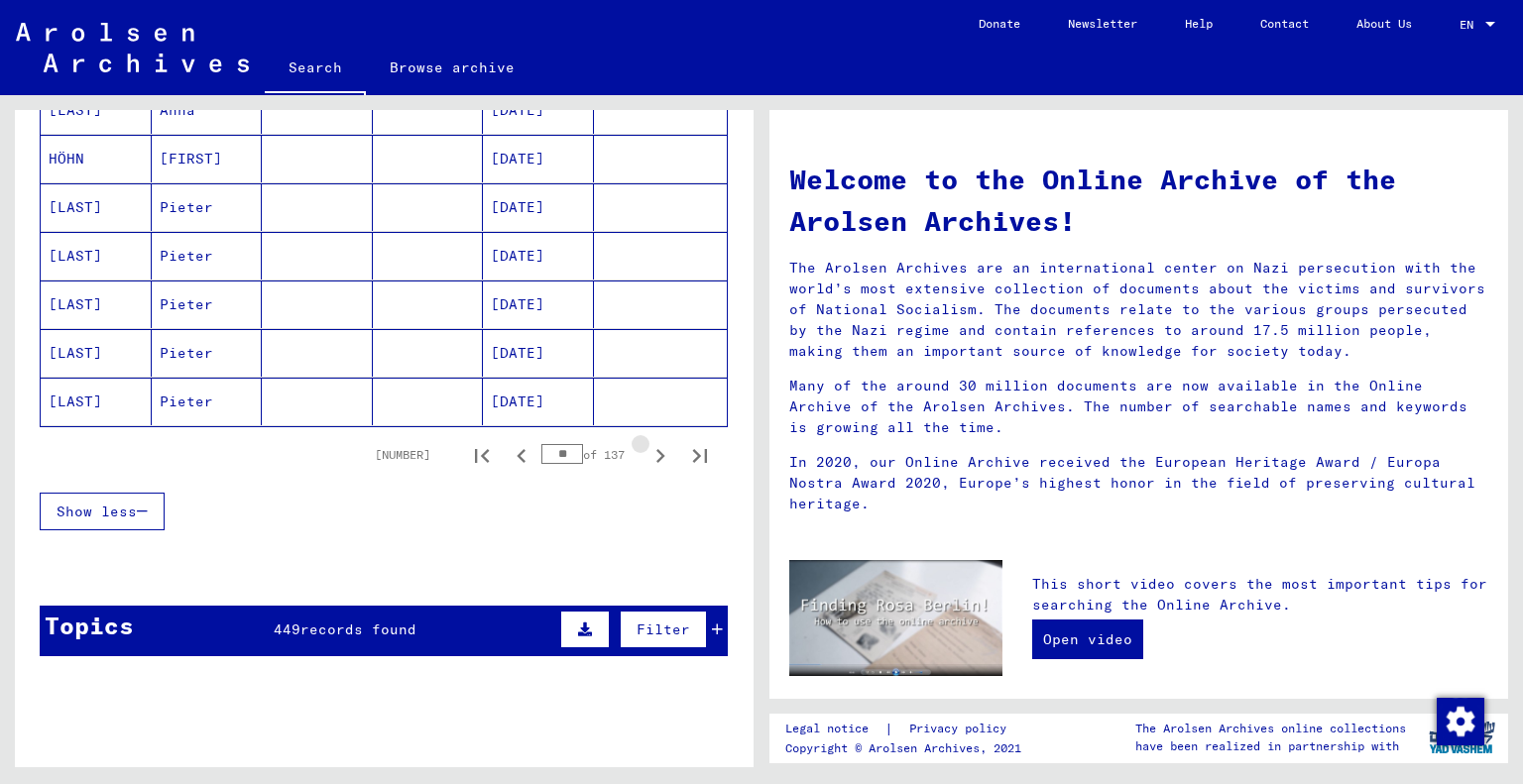 click 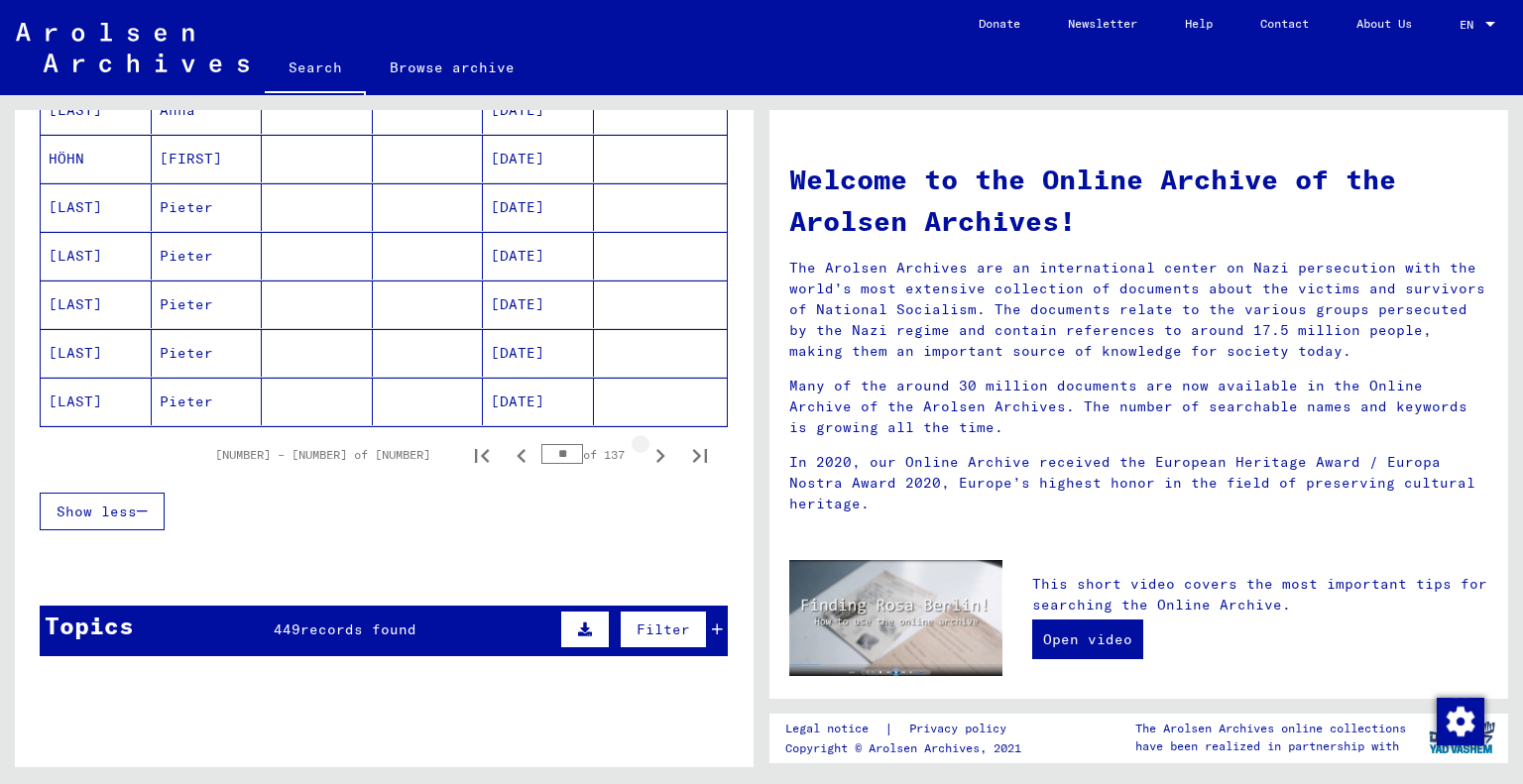click 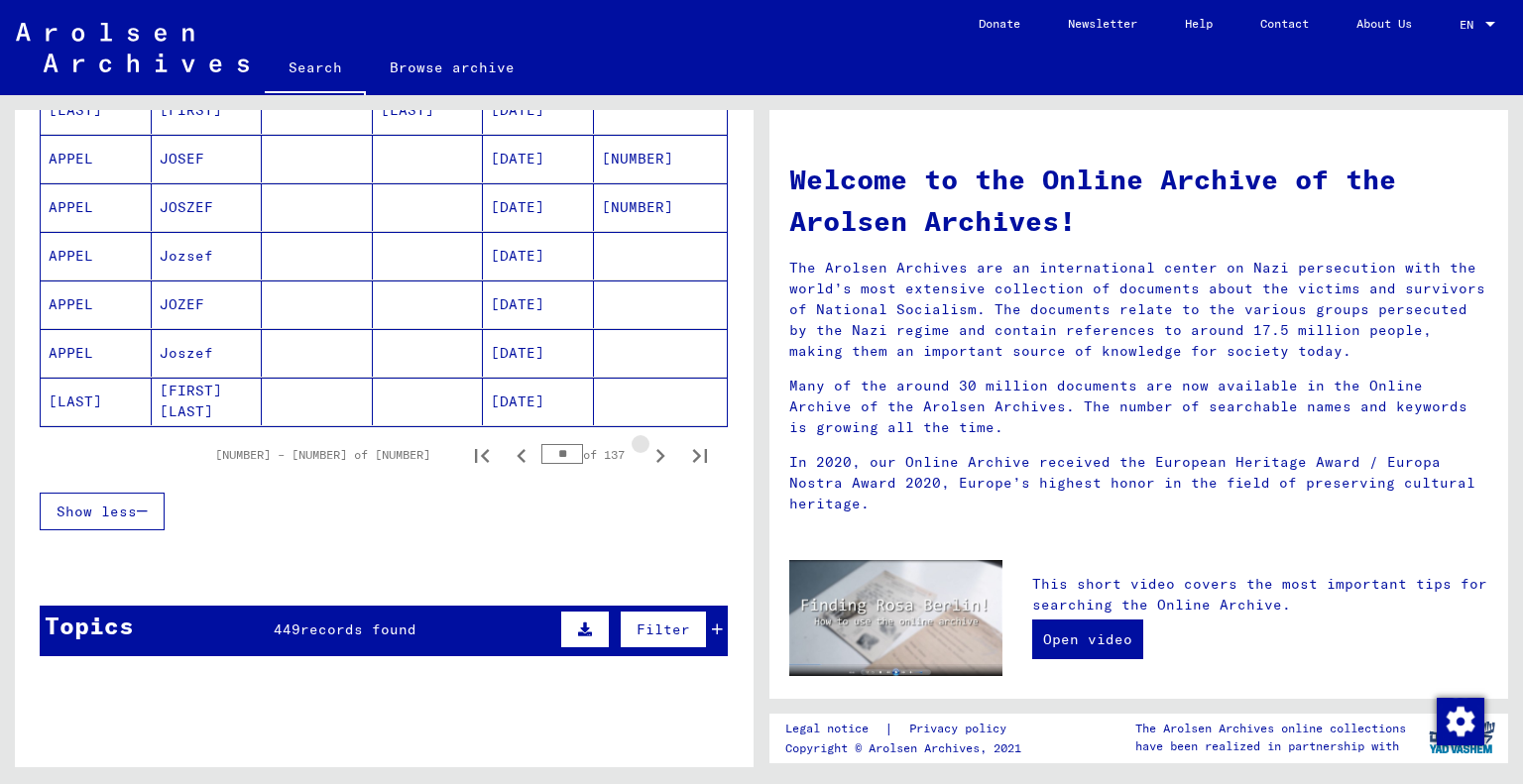 click 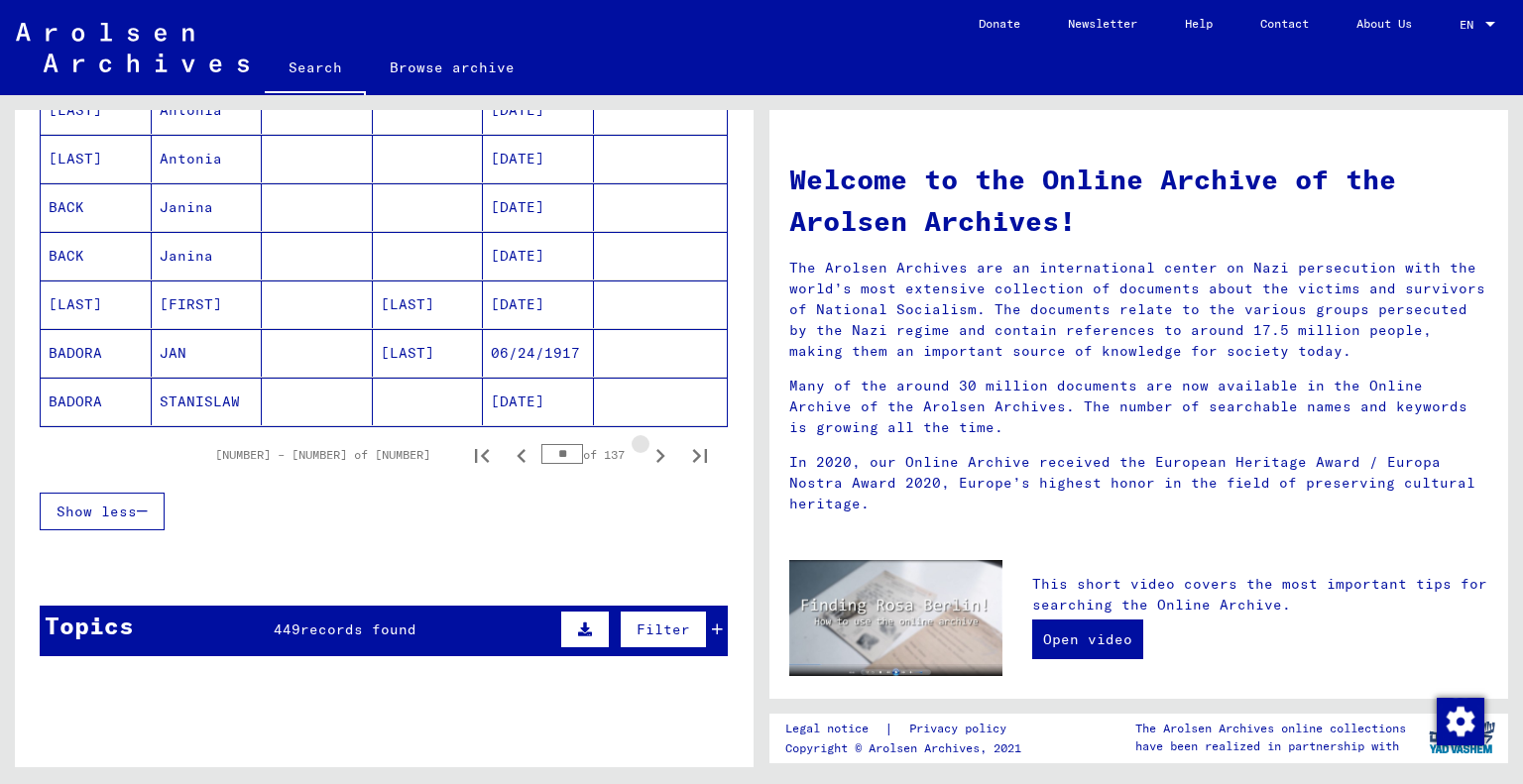 click 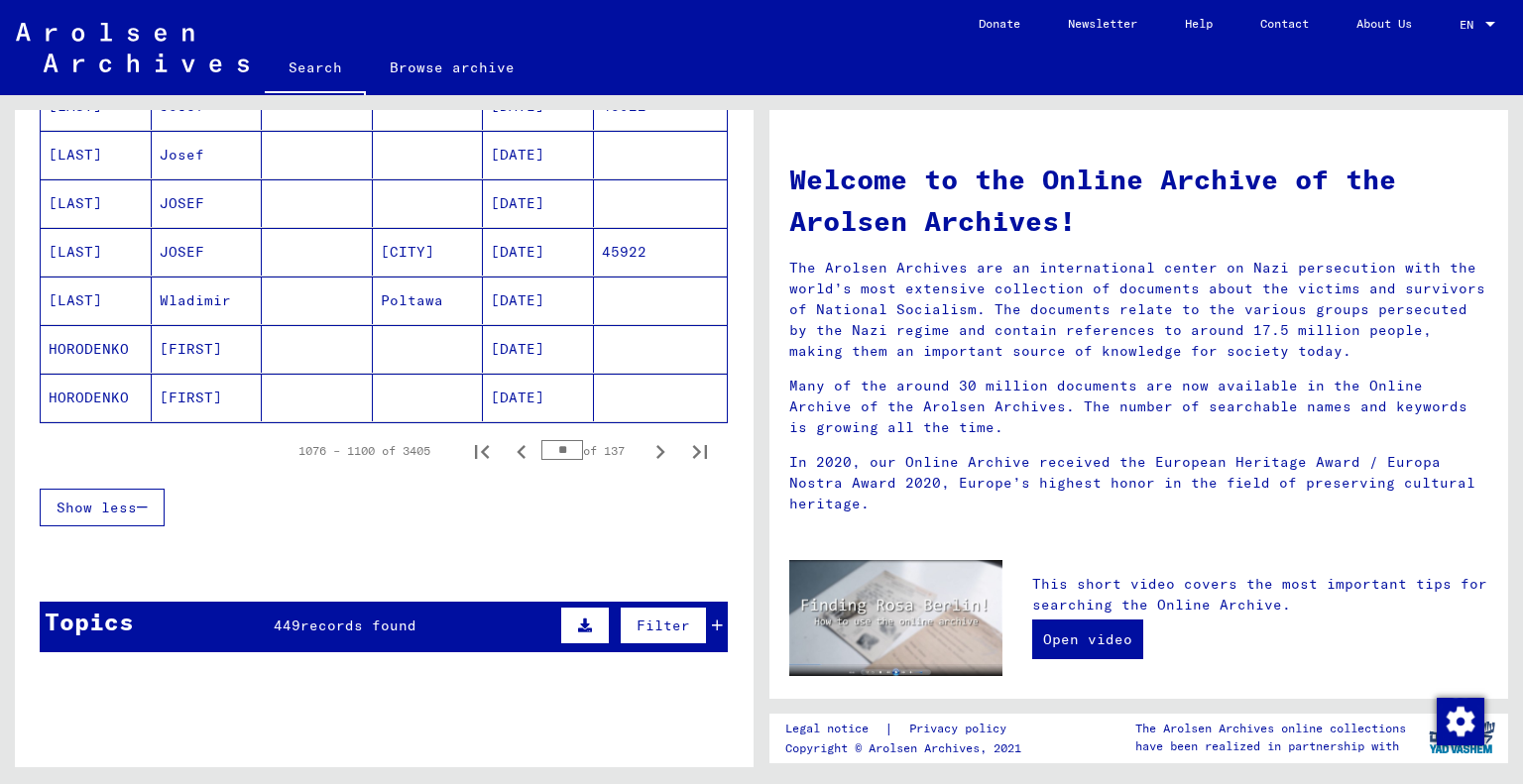 scroll, scrollTop: 1189, scrollLeft: 0, axis: vertical 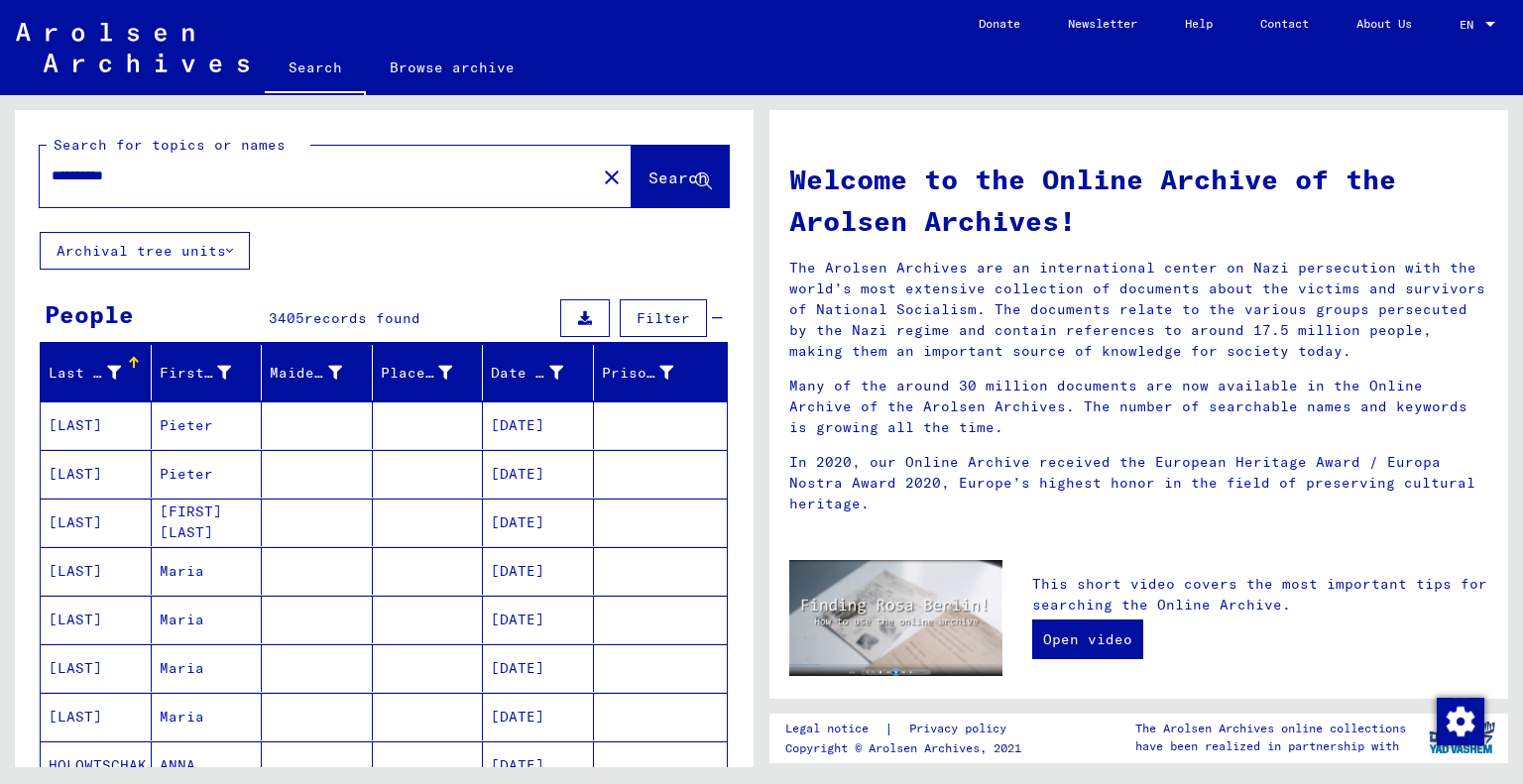 drag, startPoint x: 137, startPoint y: 175, endPoint x: 8, endPoint y: 171, distance: 129.062 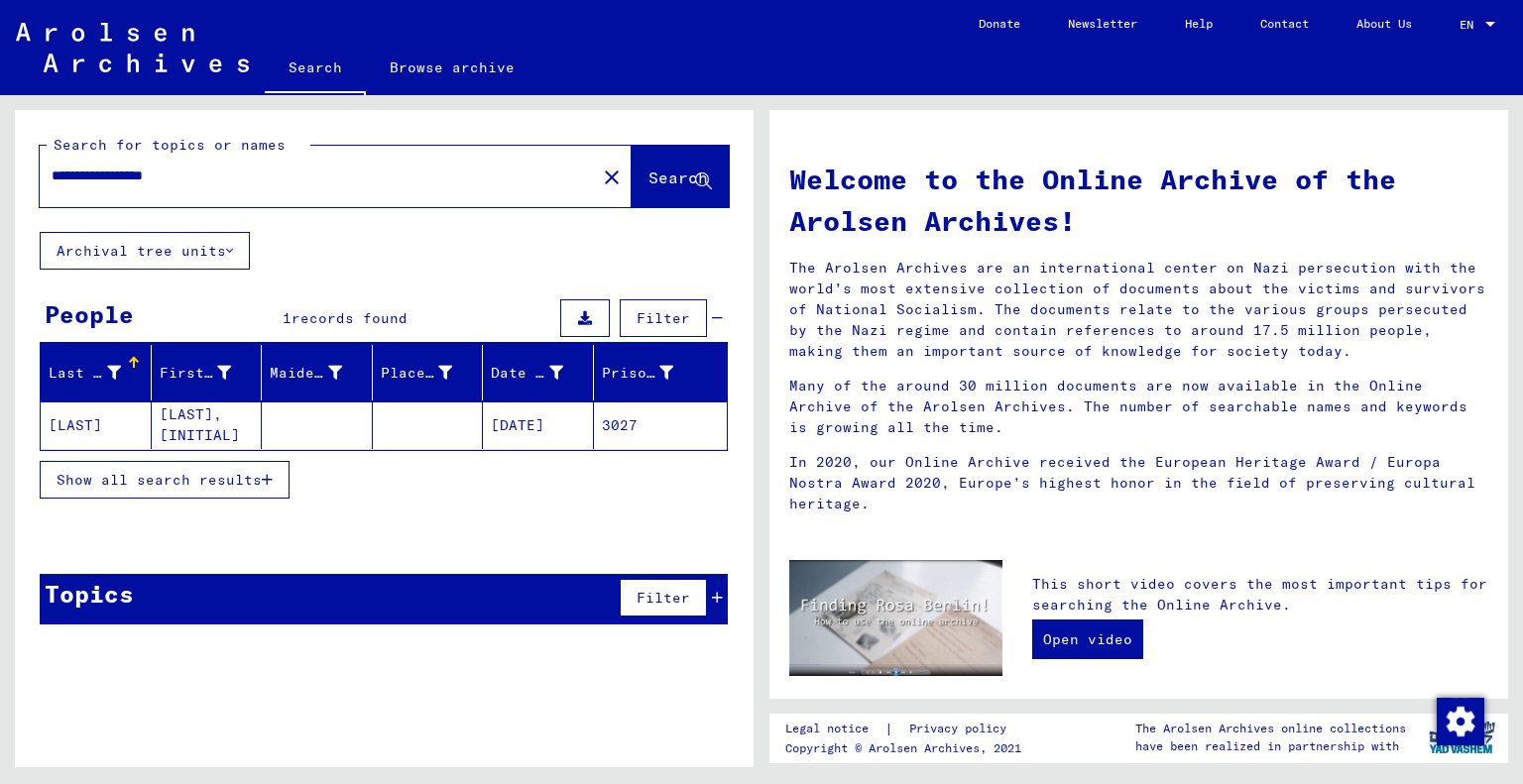 click on "[DATE]" 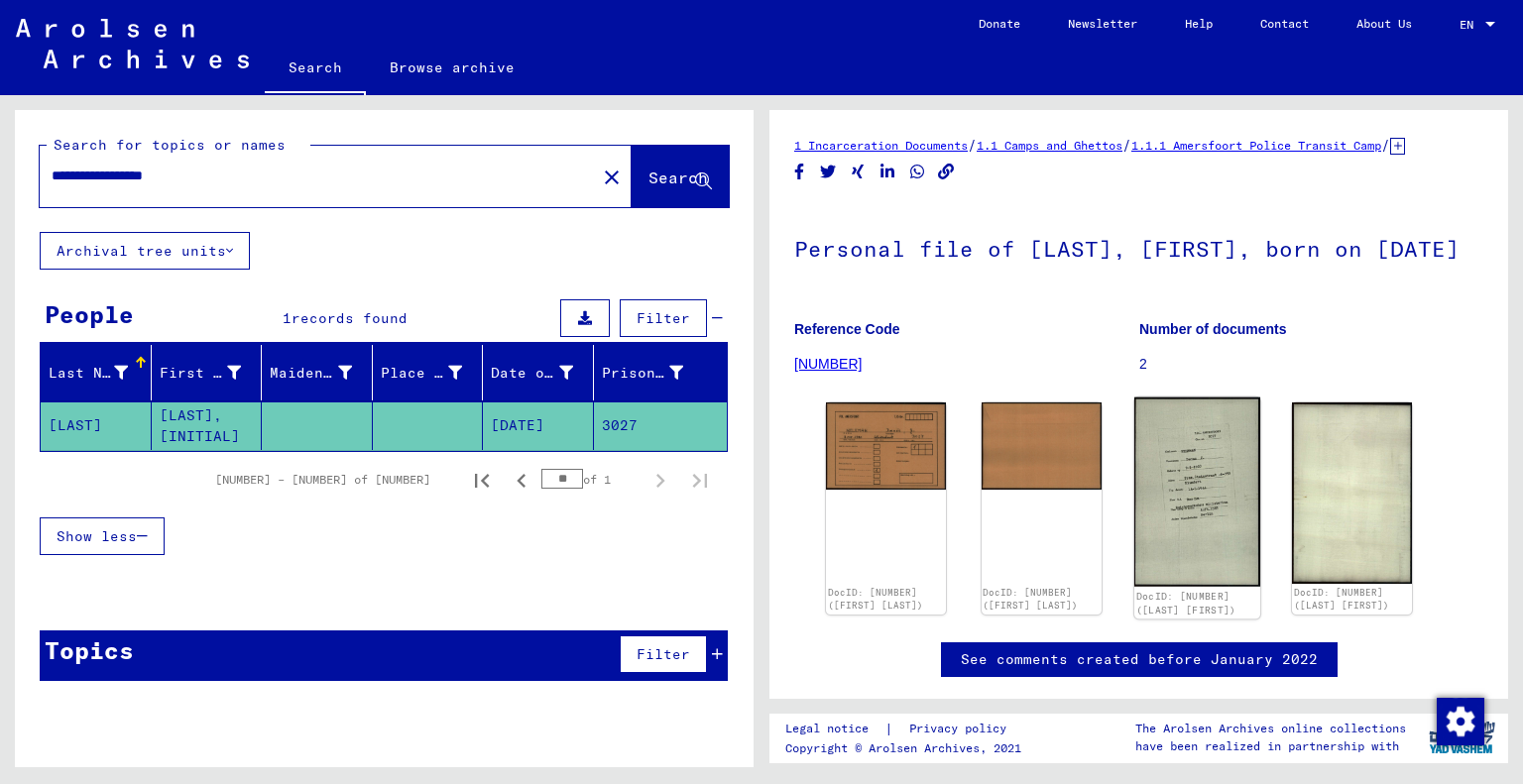click on "DocID: [NUMBER] ([LAST] [FIRST])" 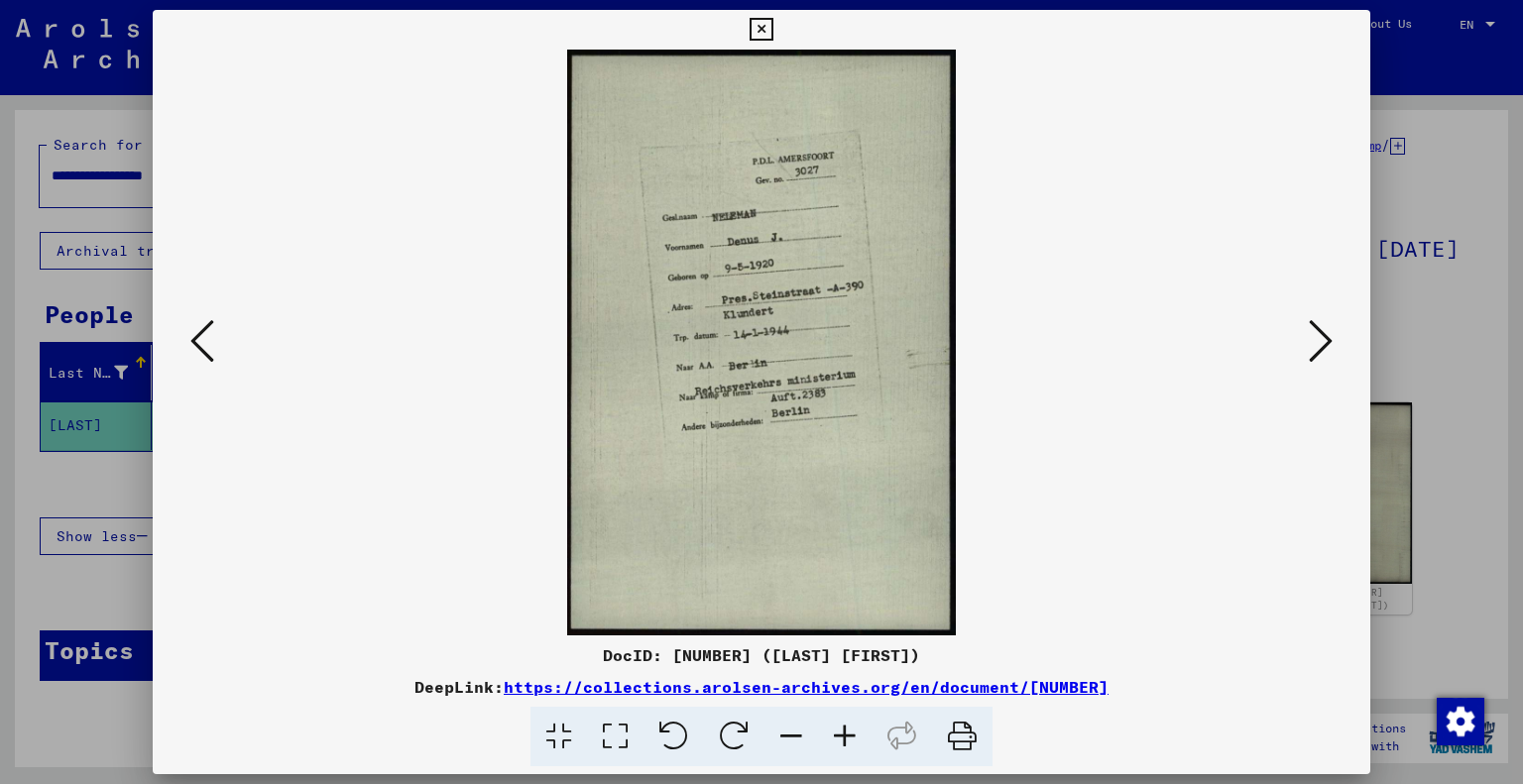 click at bounding box center [845, 736] 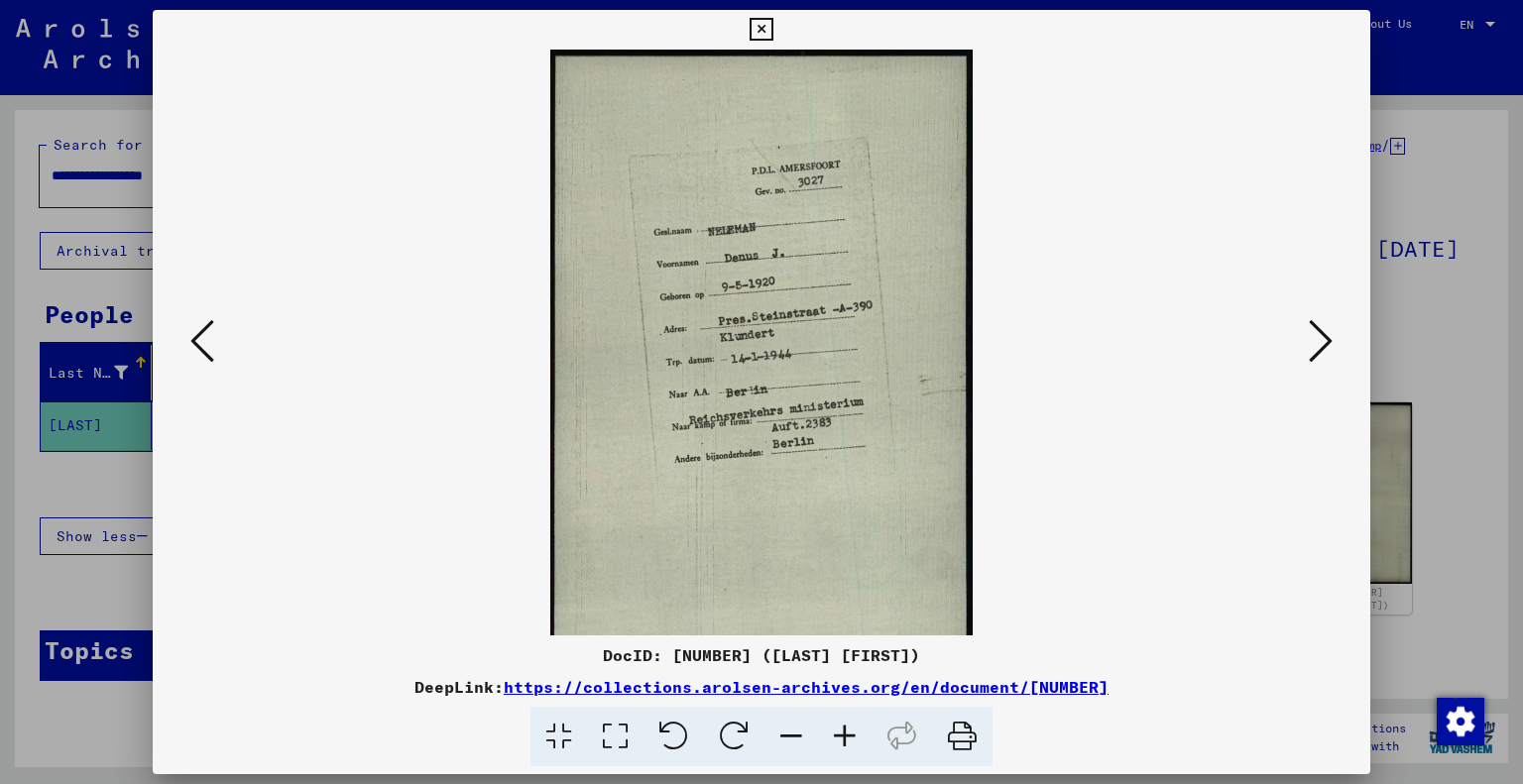 click at bounding box center [845, 736] 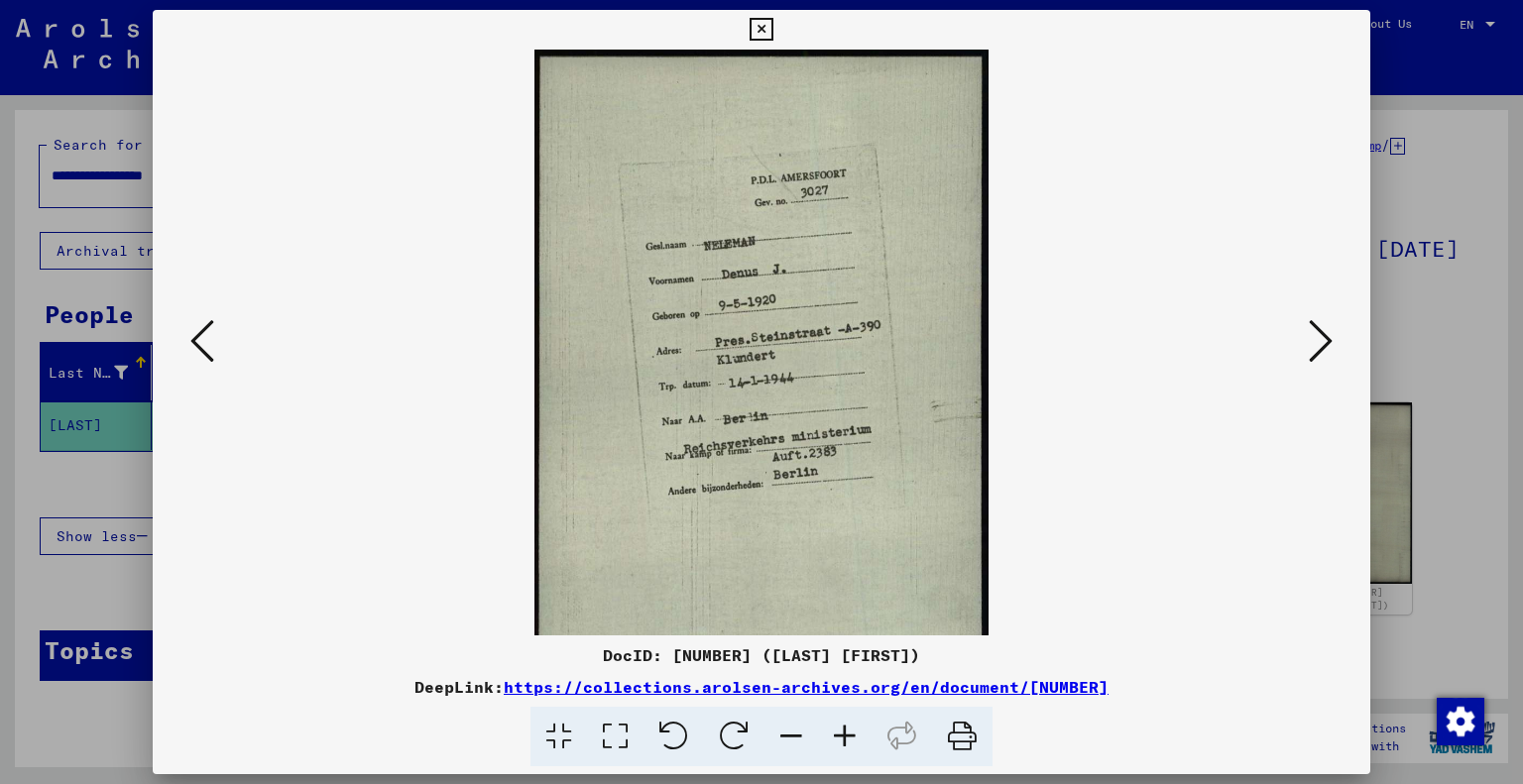 click at bounding box center [845, 736] 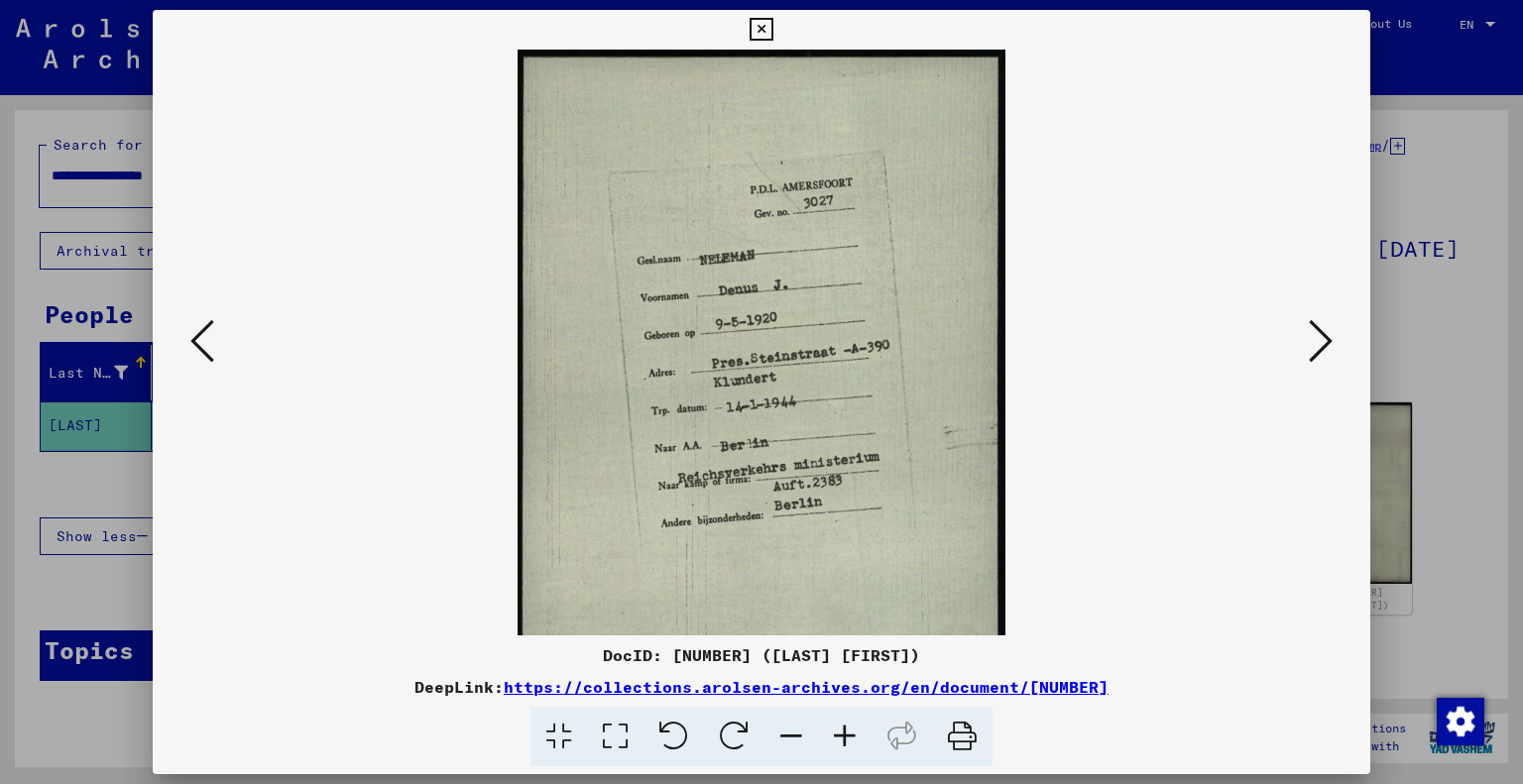 click at bounding box center [845, 736] 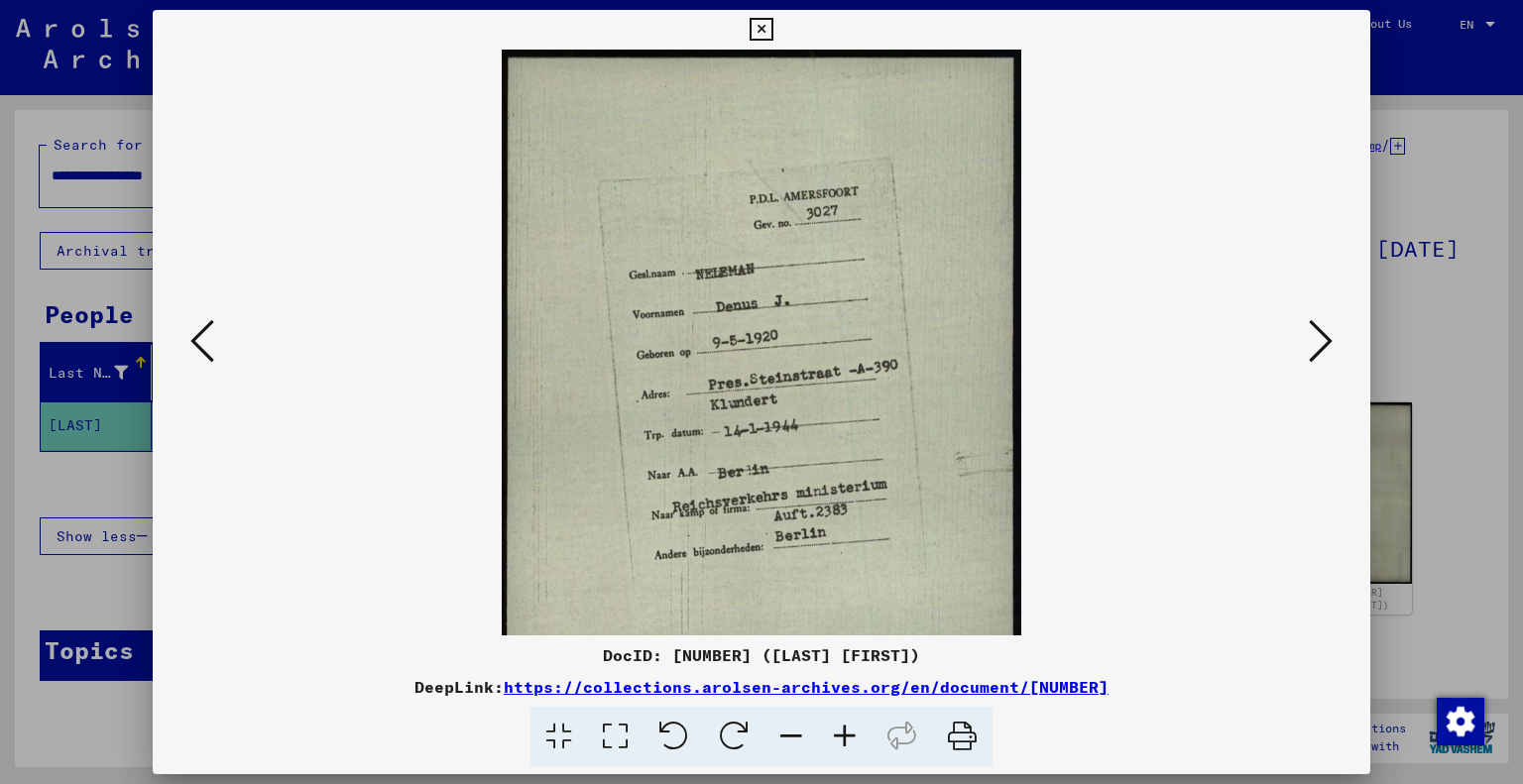 click at bounding box center [845, 736] 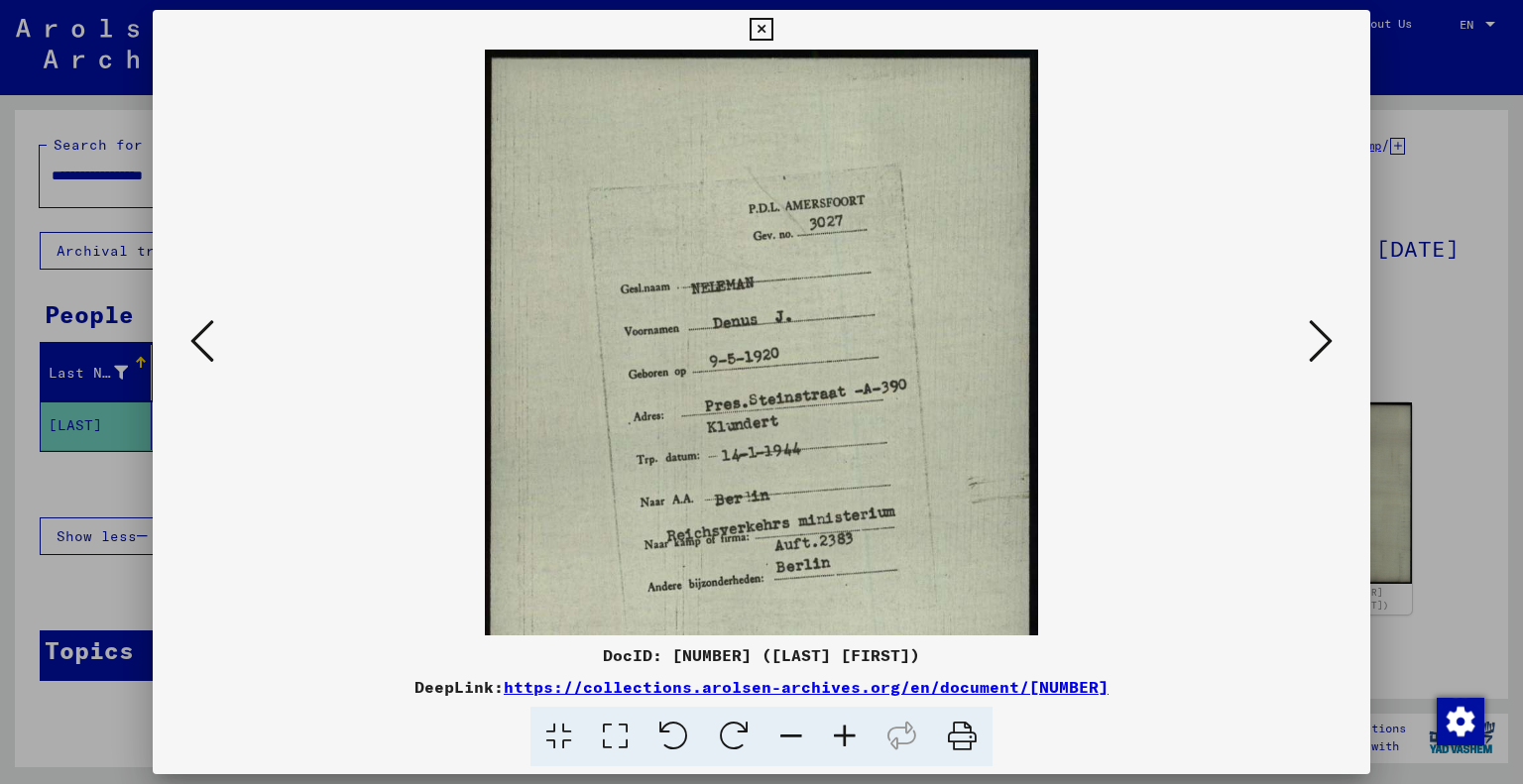click at bounding box center [845, 736] 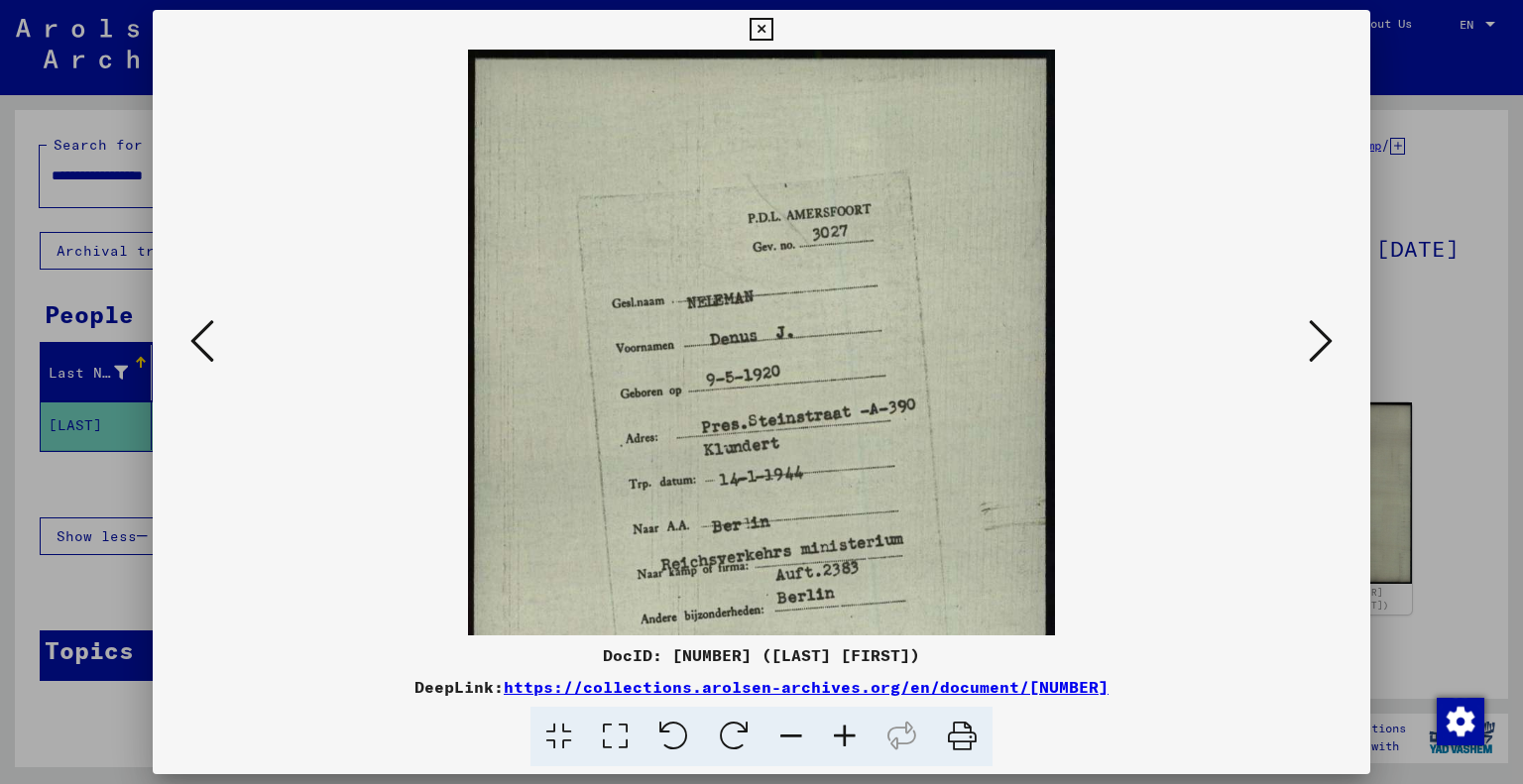 click at bounding box center [845, 736] 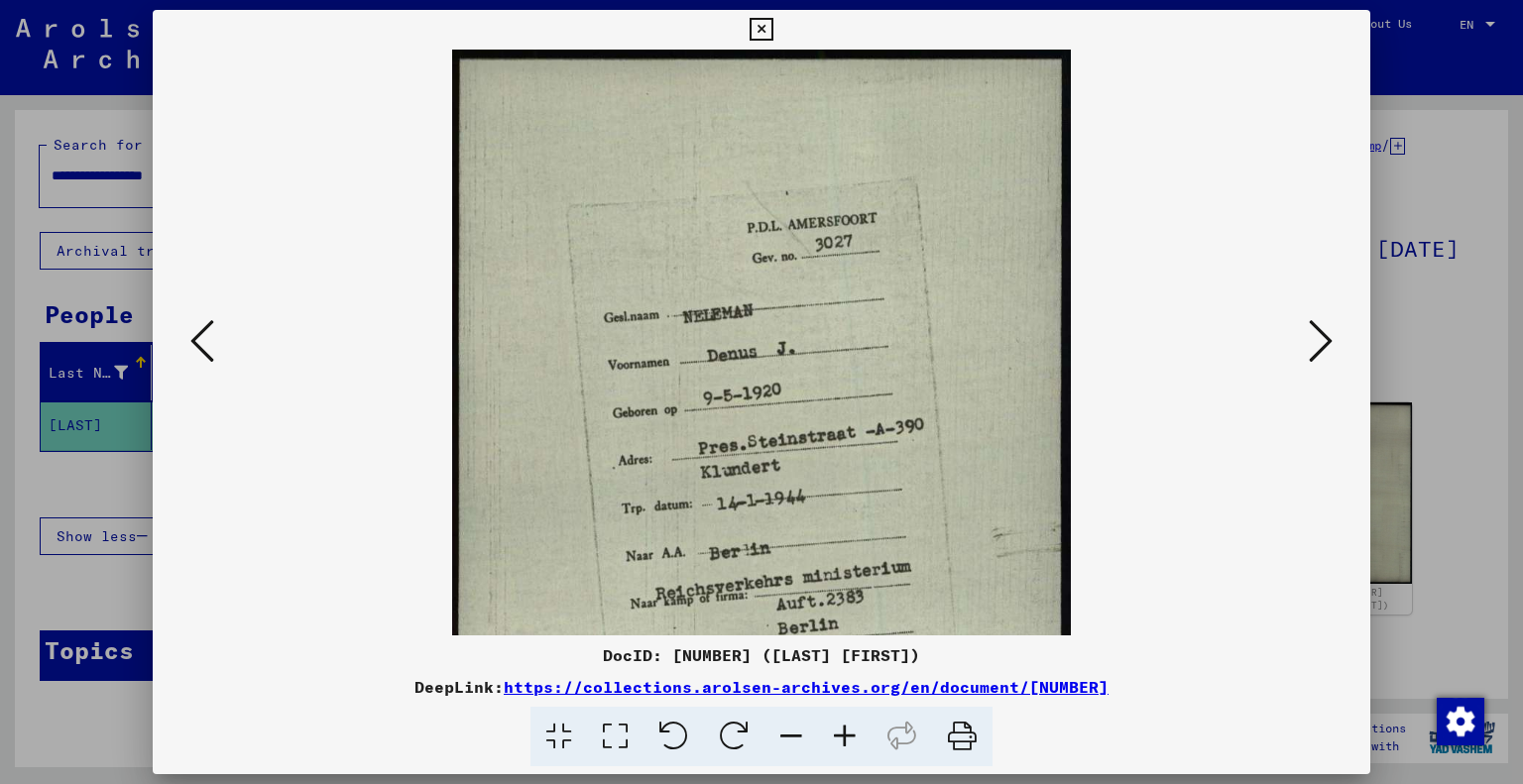 click at bounding box center (845, 736) 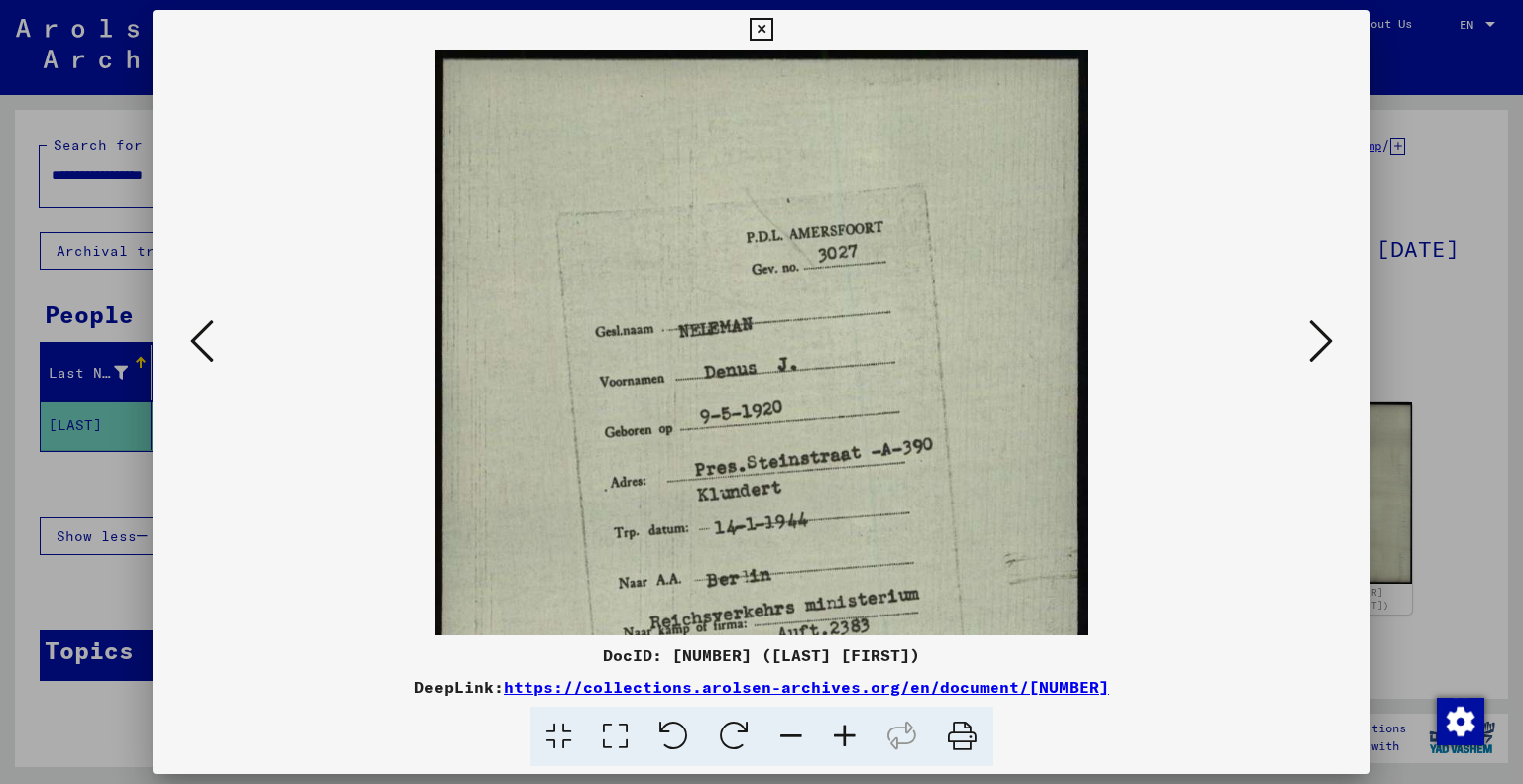 click at bounding box center (845, 736) 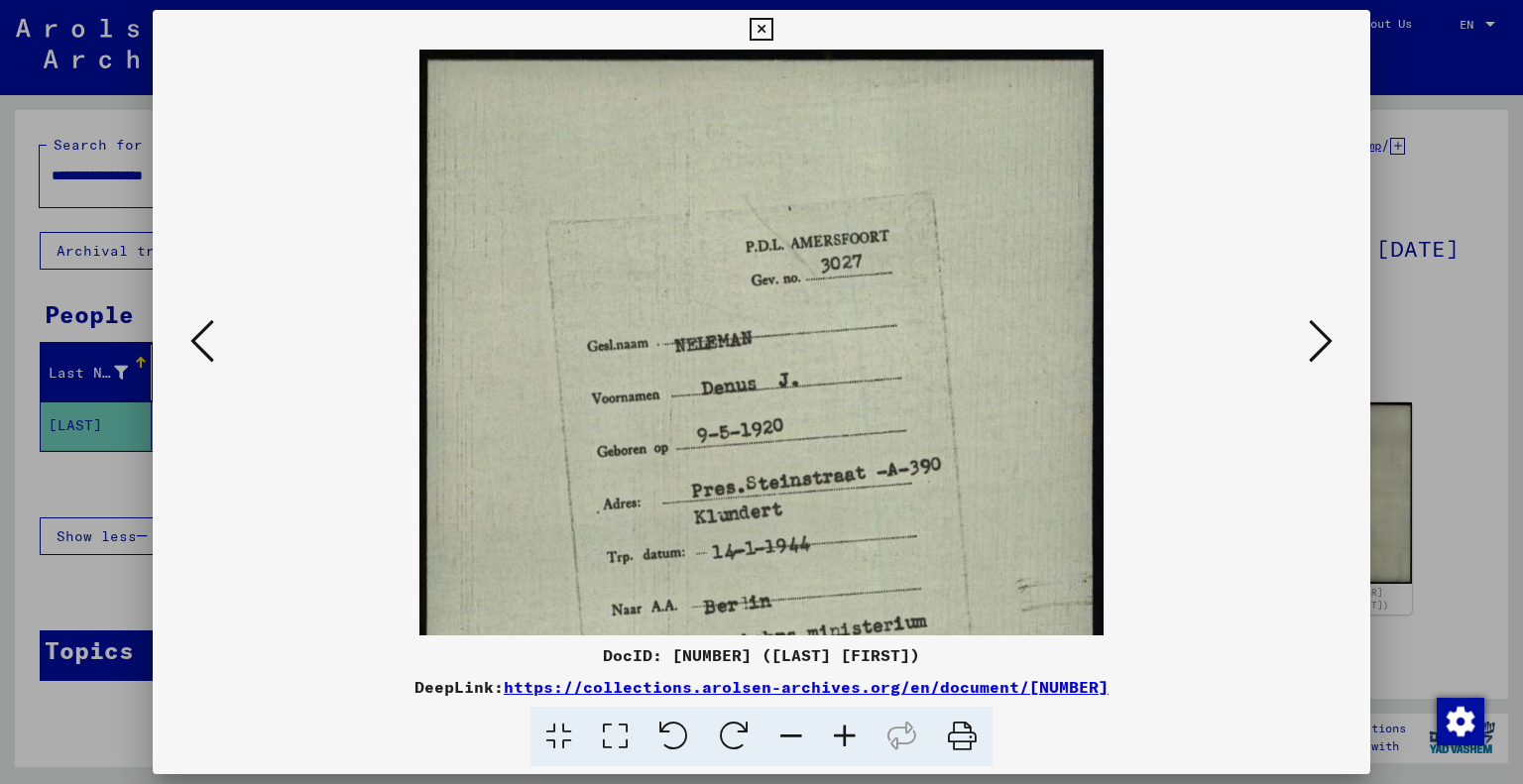 click at bounding box center [845, 736] 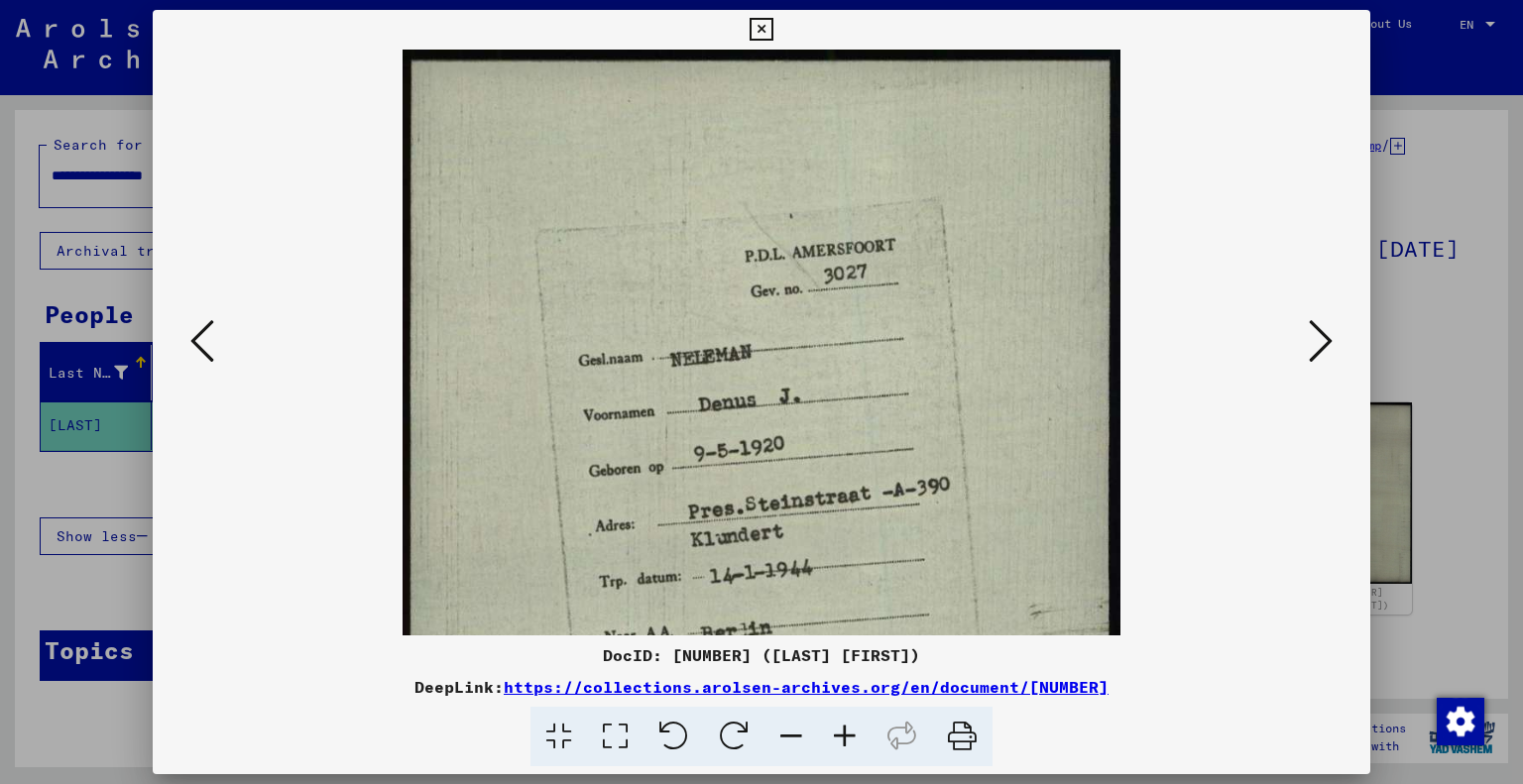 click at bounding box center (761, 30) 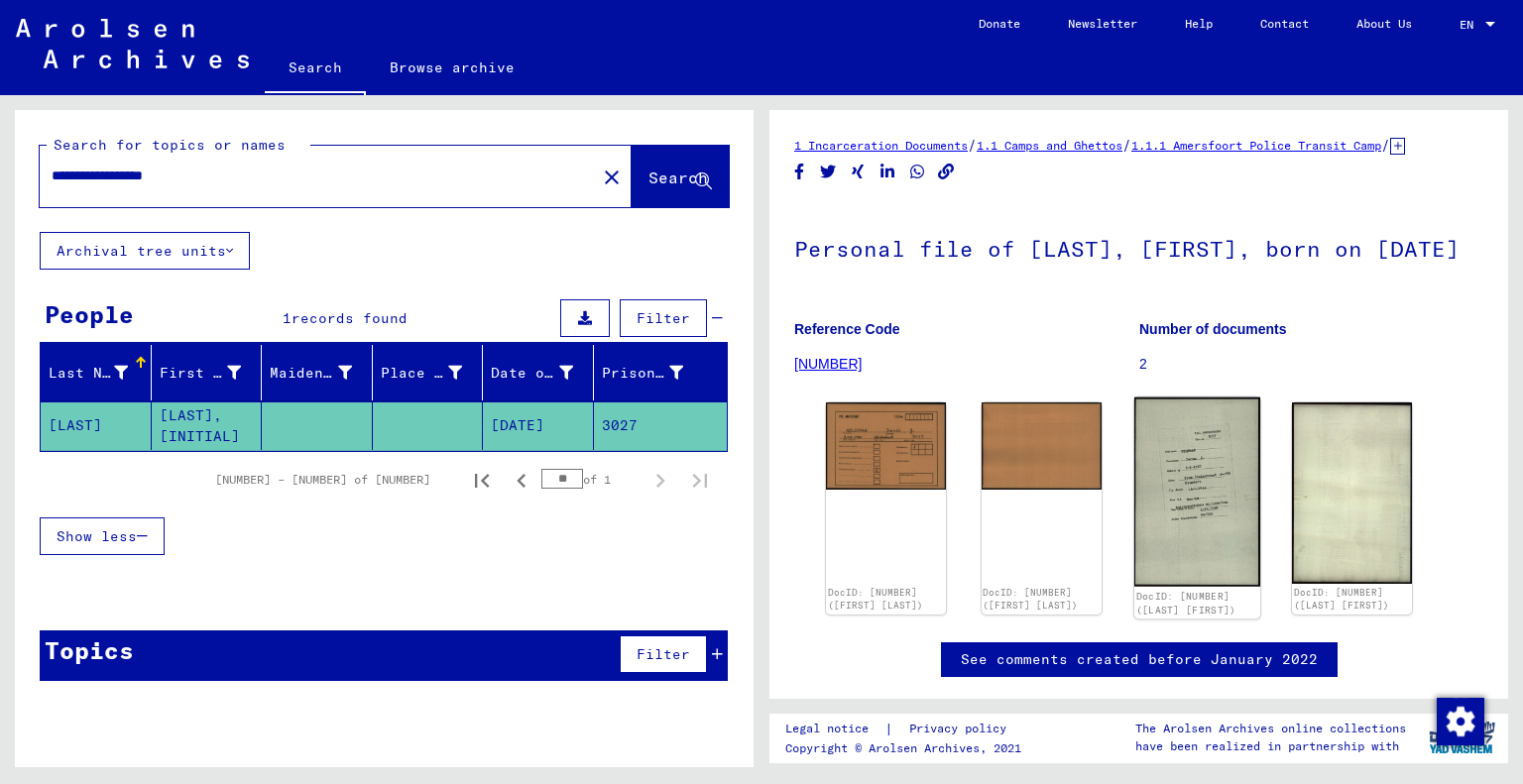 click 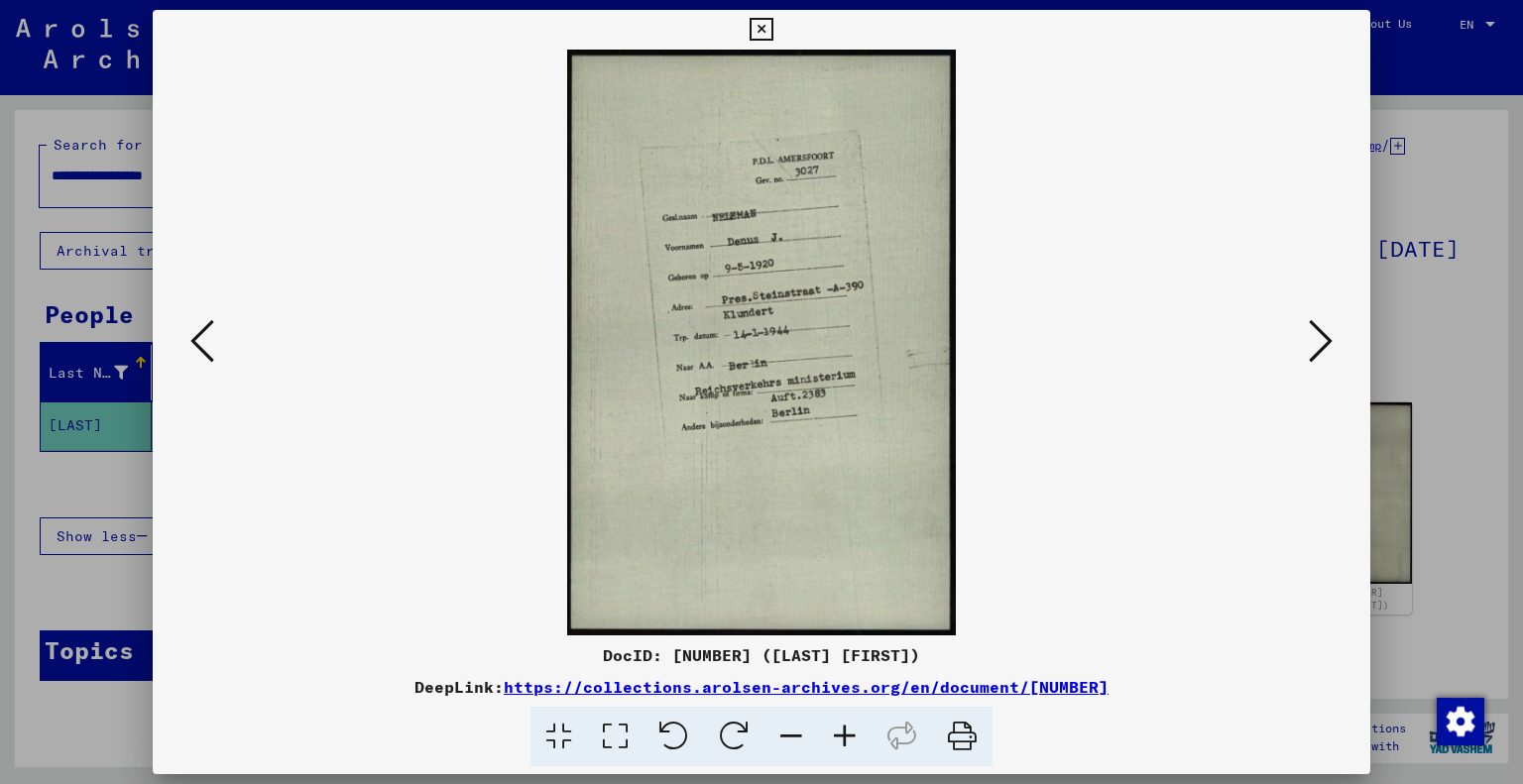 click at bounding box center [761, 30] 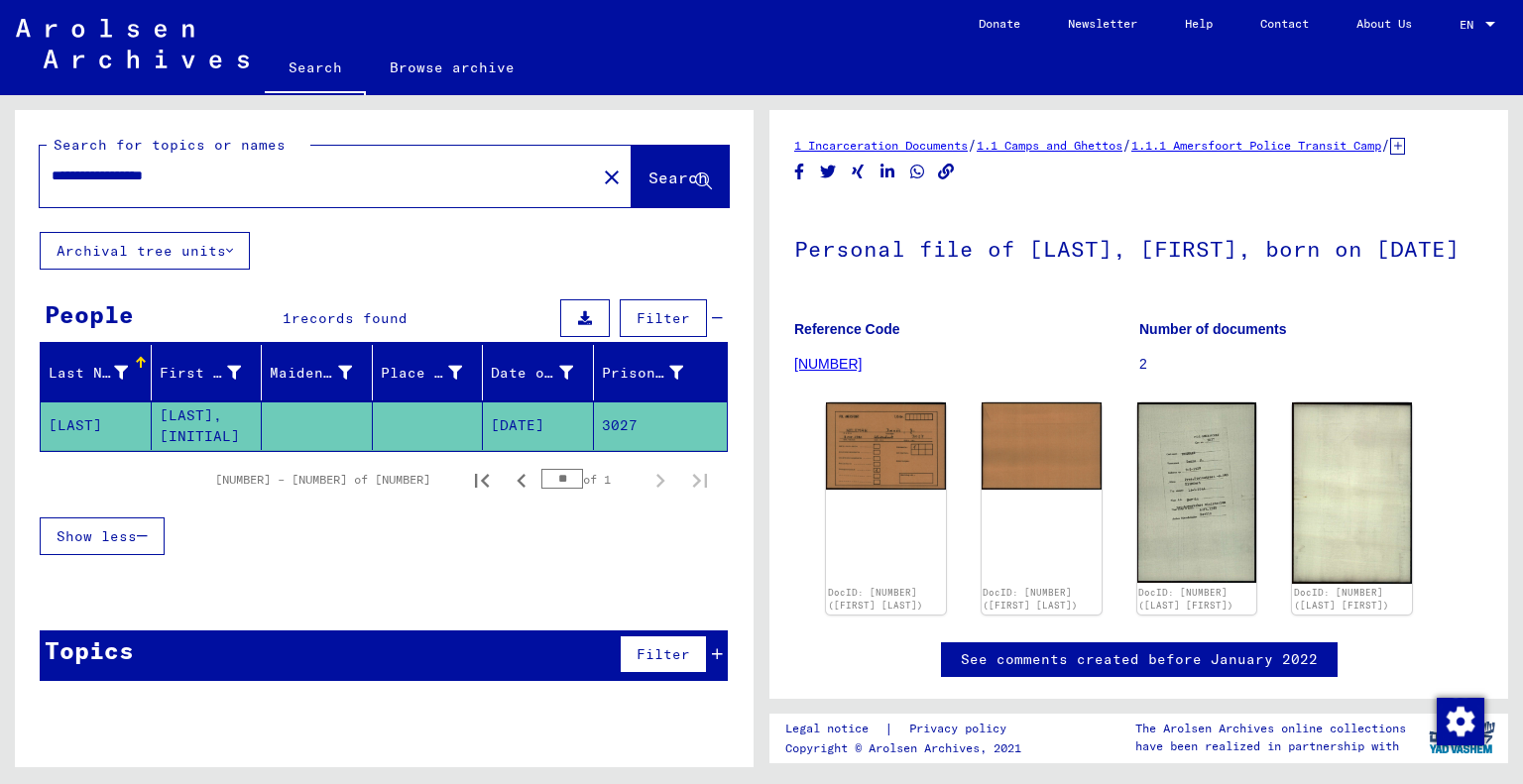 drag, startPoint x: 66, startPoint y: 168, endPoint x: 115, endPoint y: 187, distance: 52.554733 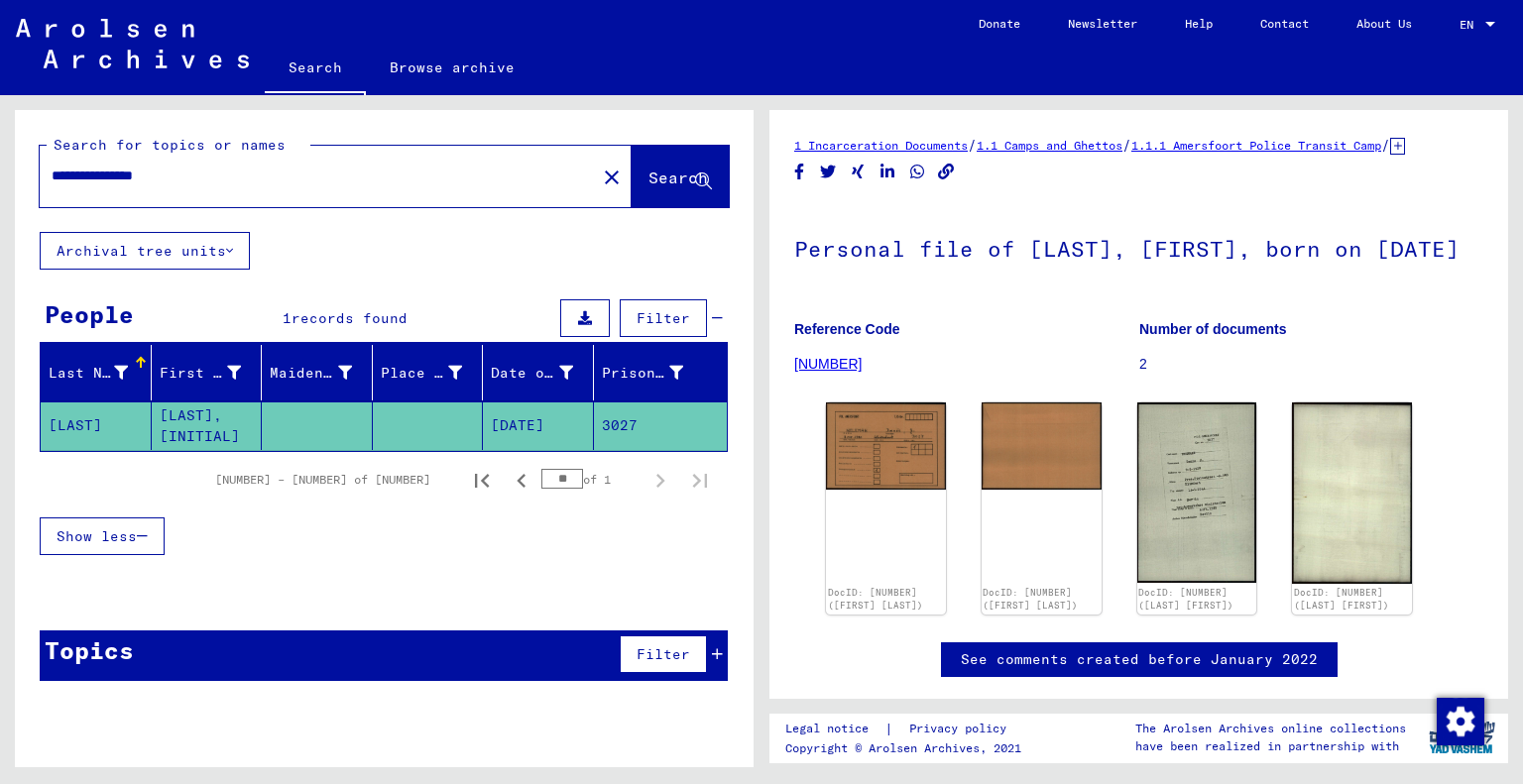 type on "**********" 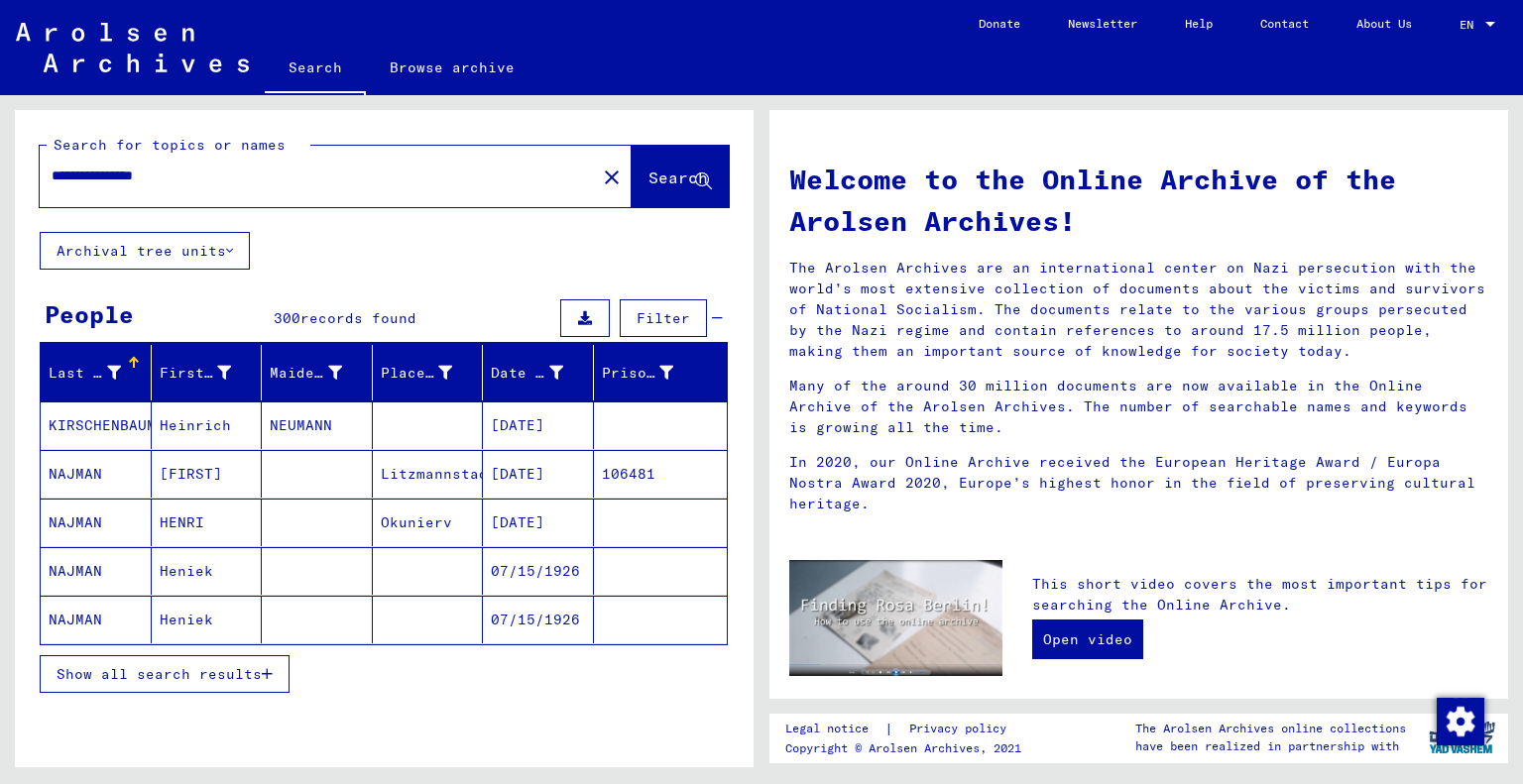 click on "Show all search results" at bounding box center [165, 674] 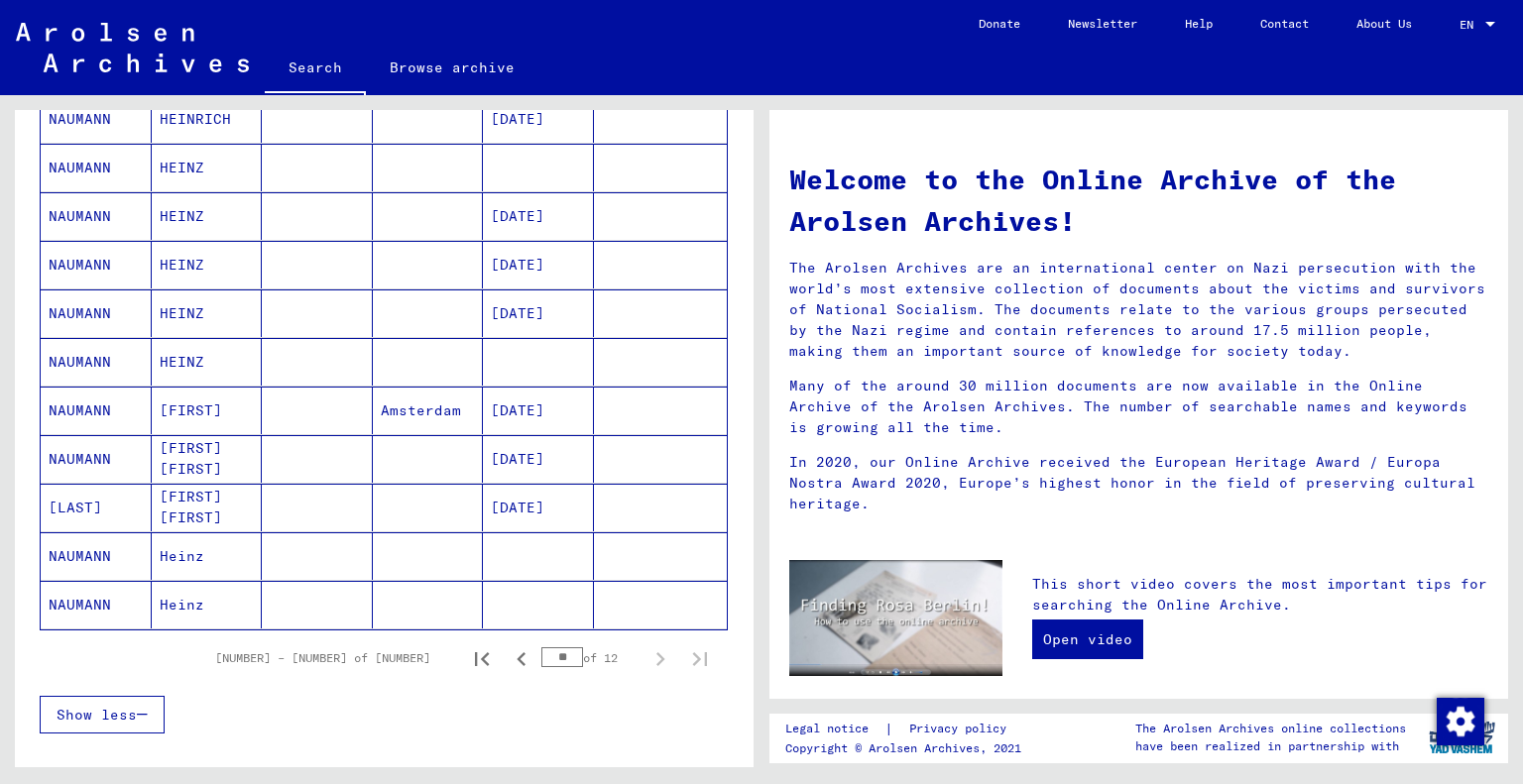 scroll, scrollTop: 991, scrollLeft: 0, axis: vertical 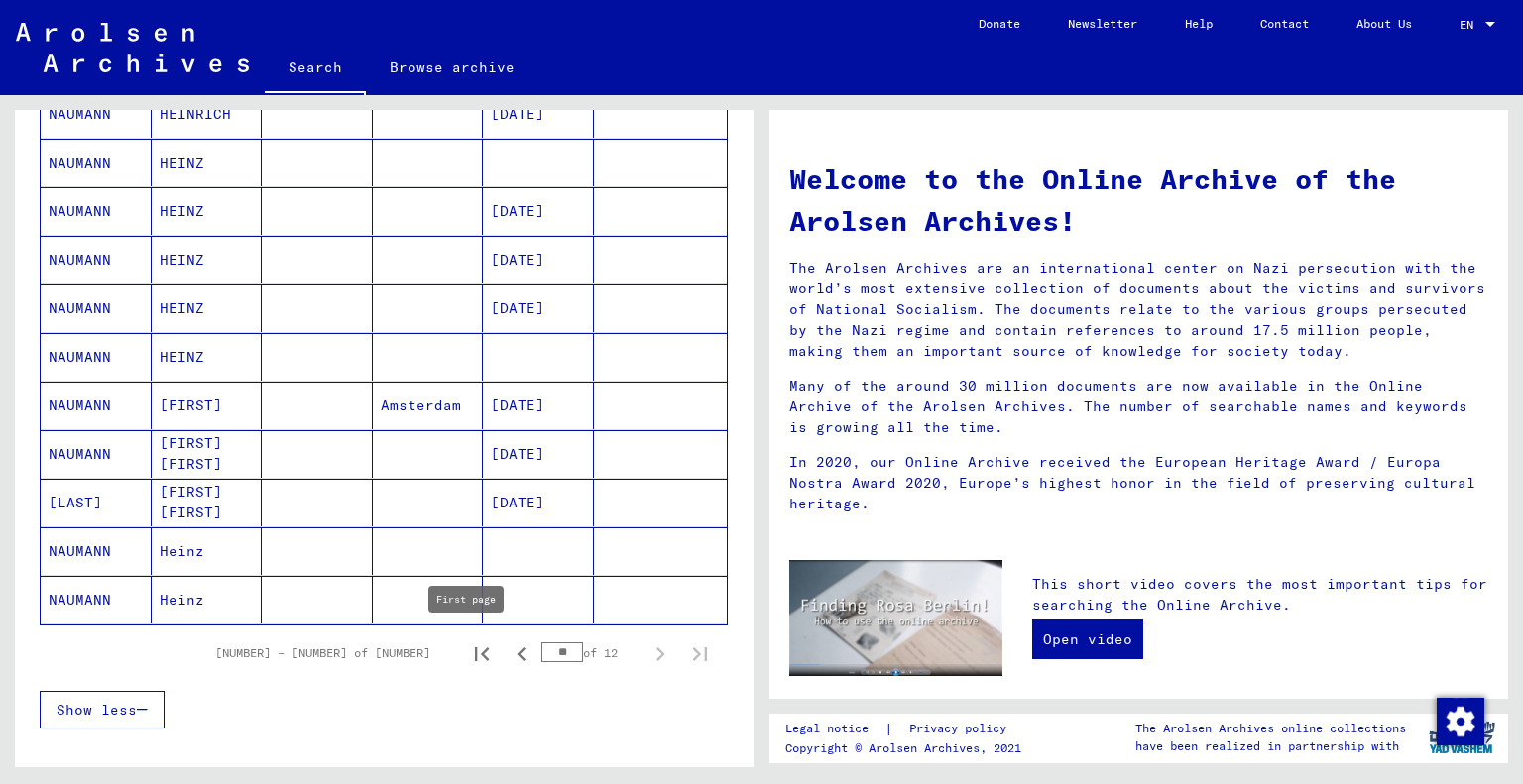click 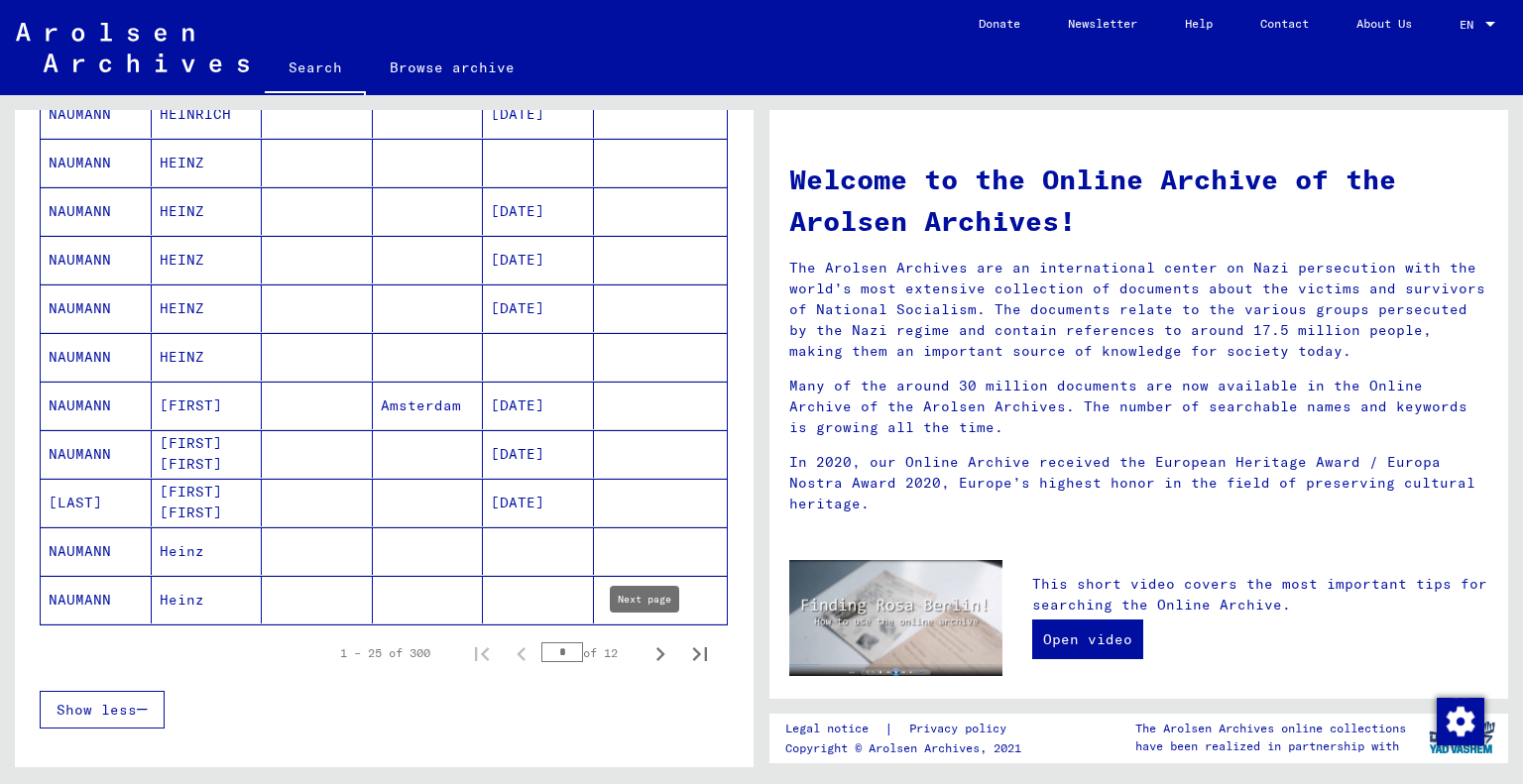 click 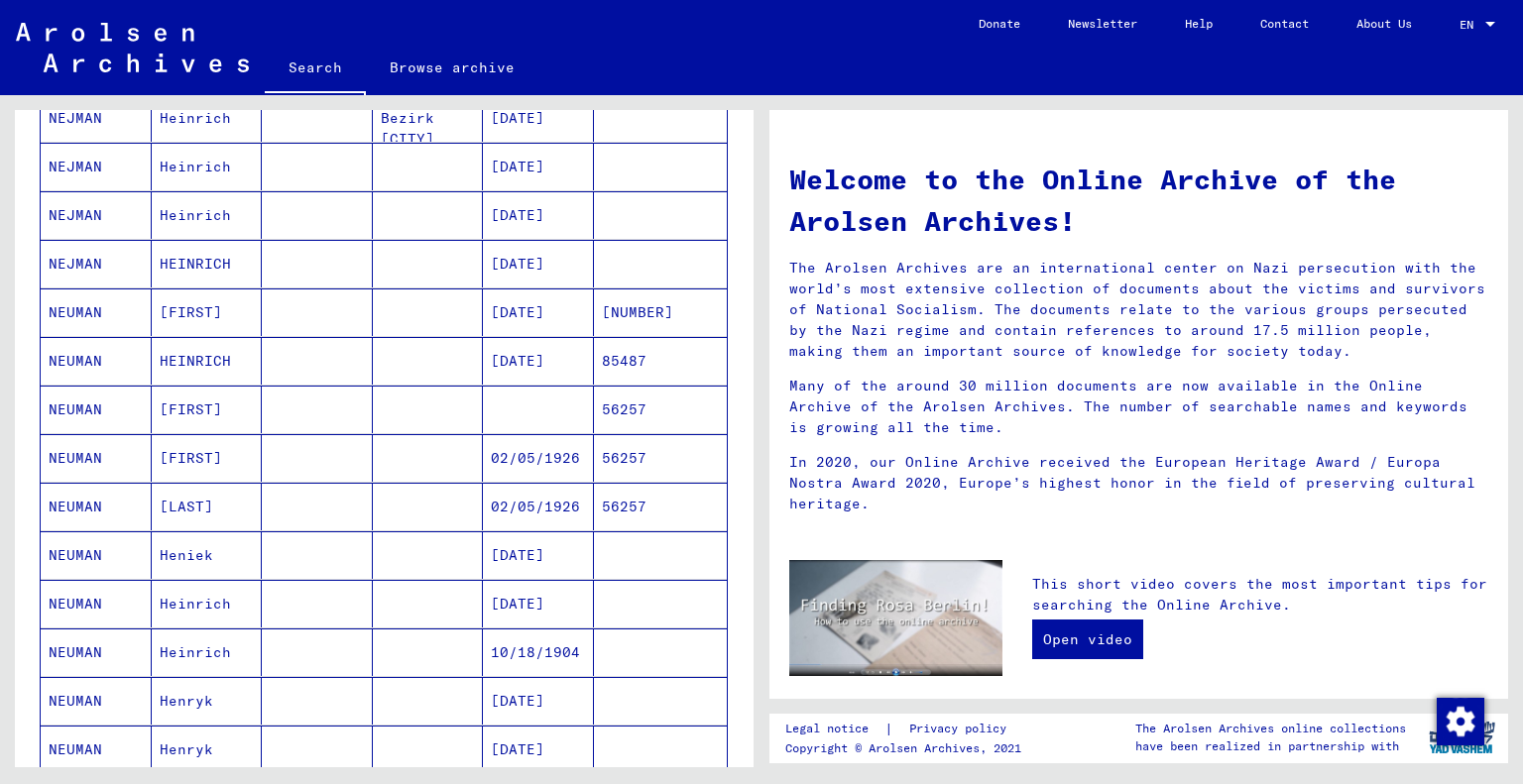 scroll, scrollTop: 694, scrollLeft: 0, axis: vertical 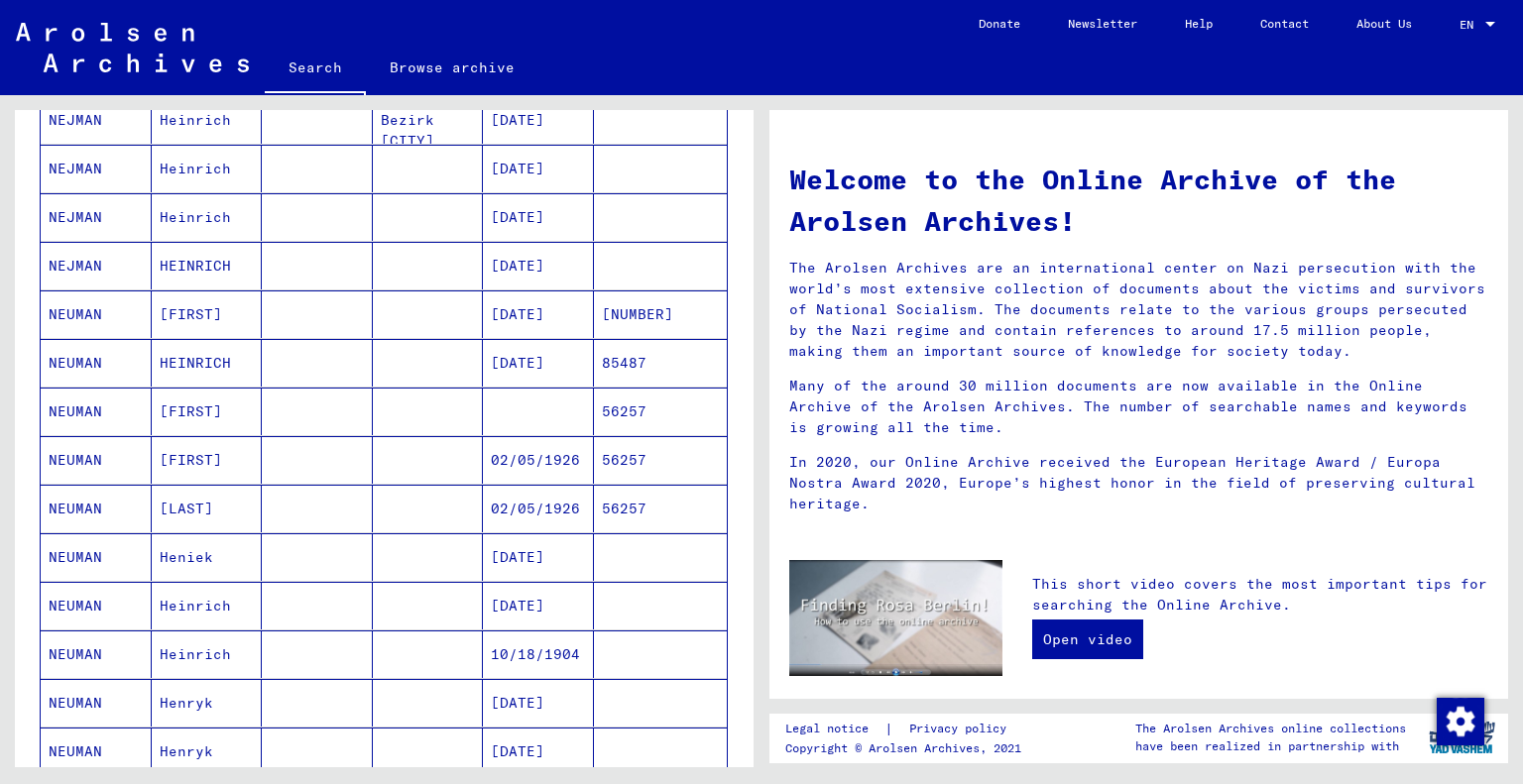 click on "[DATE]" at bounding box center [538, 363] 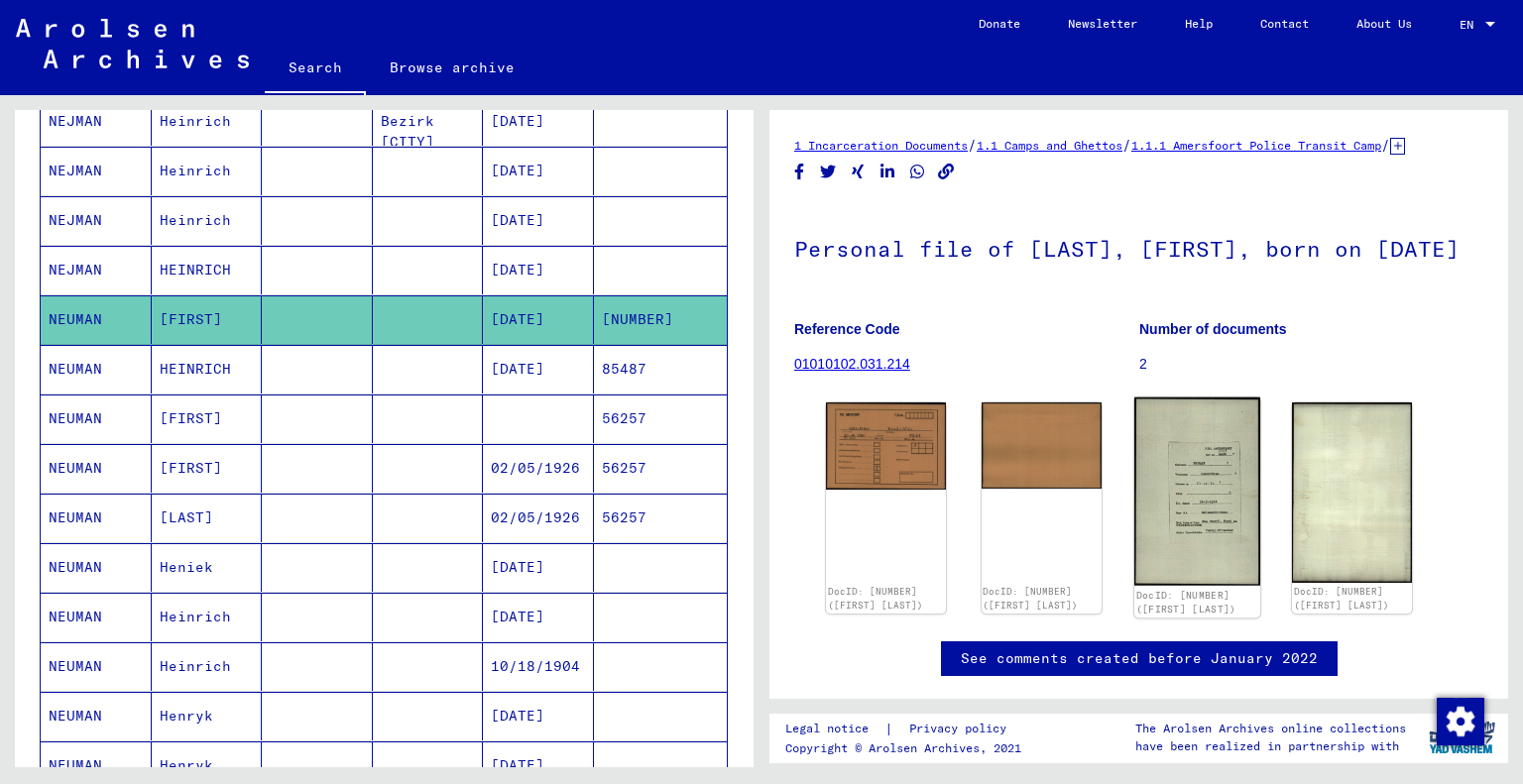 click 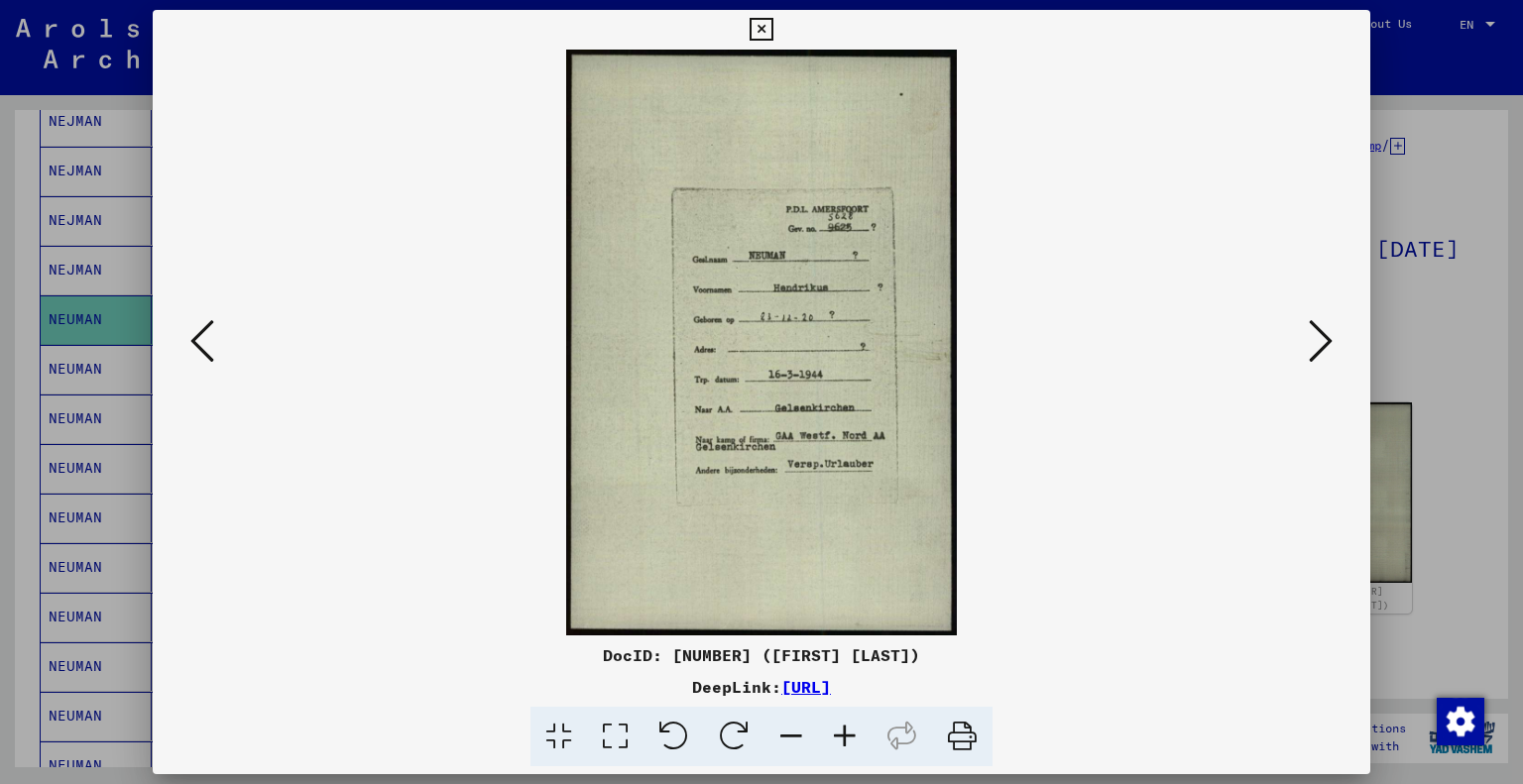 click at bounding box center [845, 736] 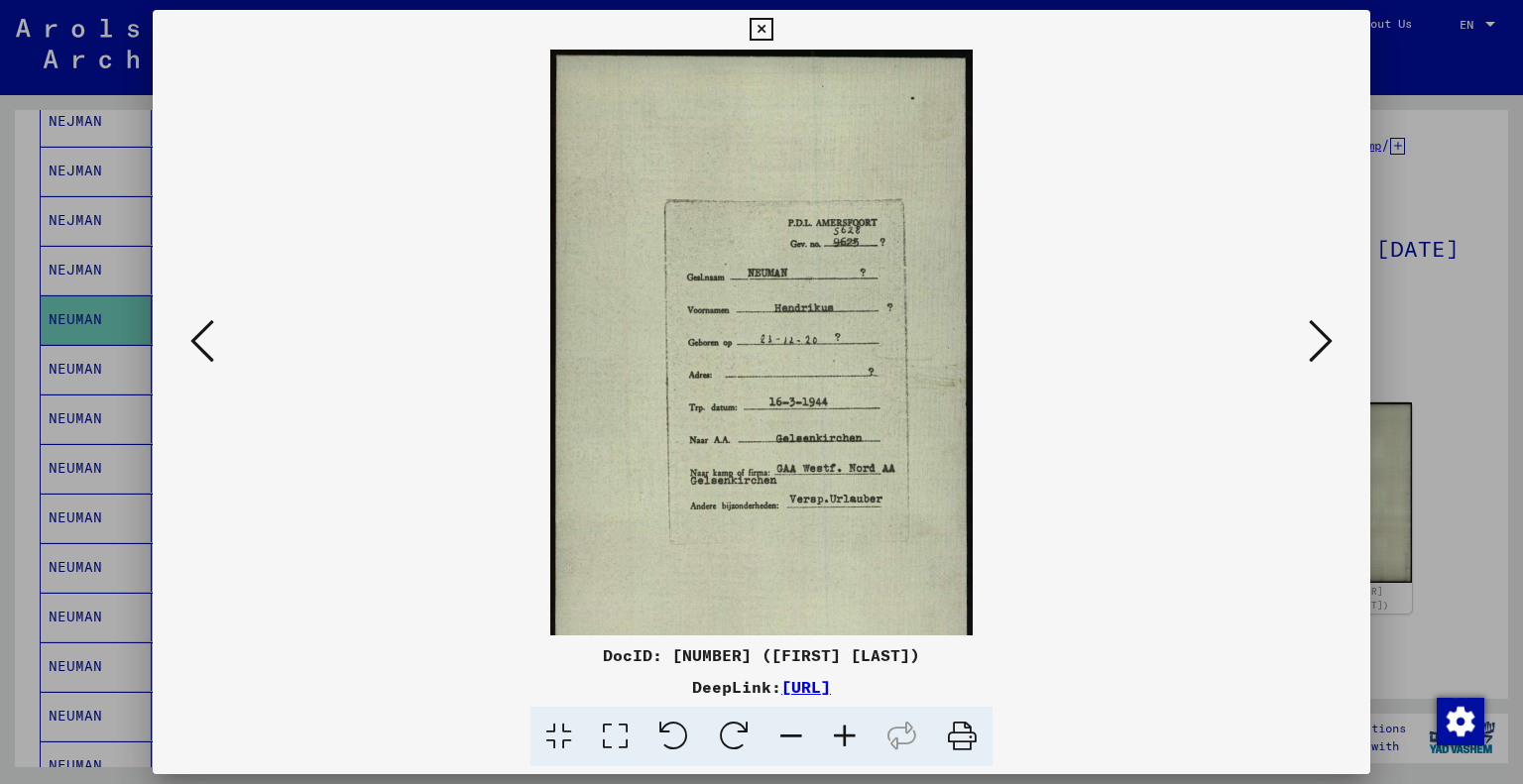 click at bounding box center [845, 736] 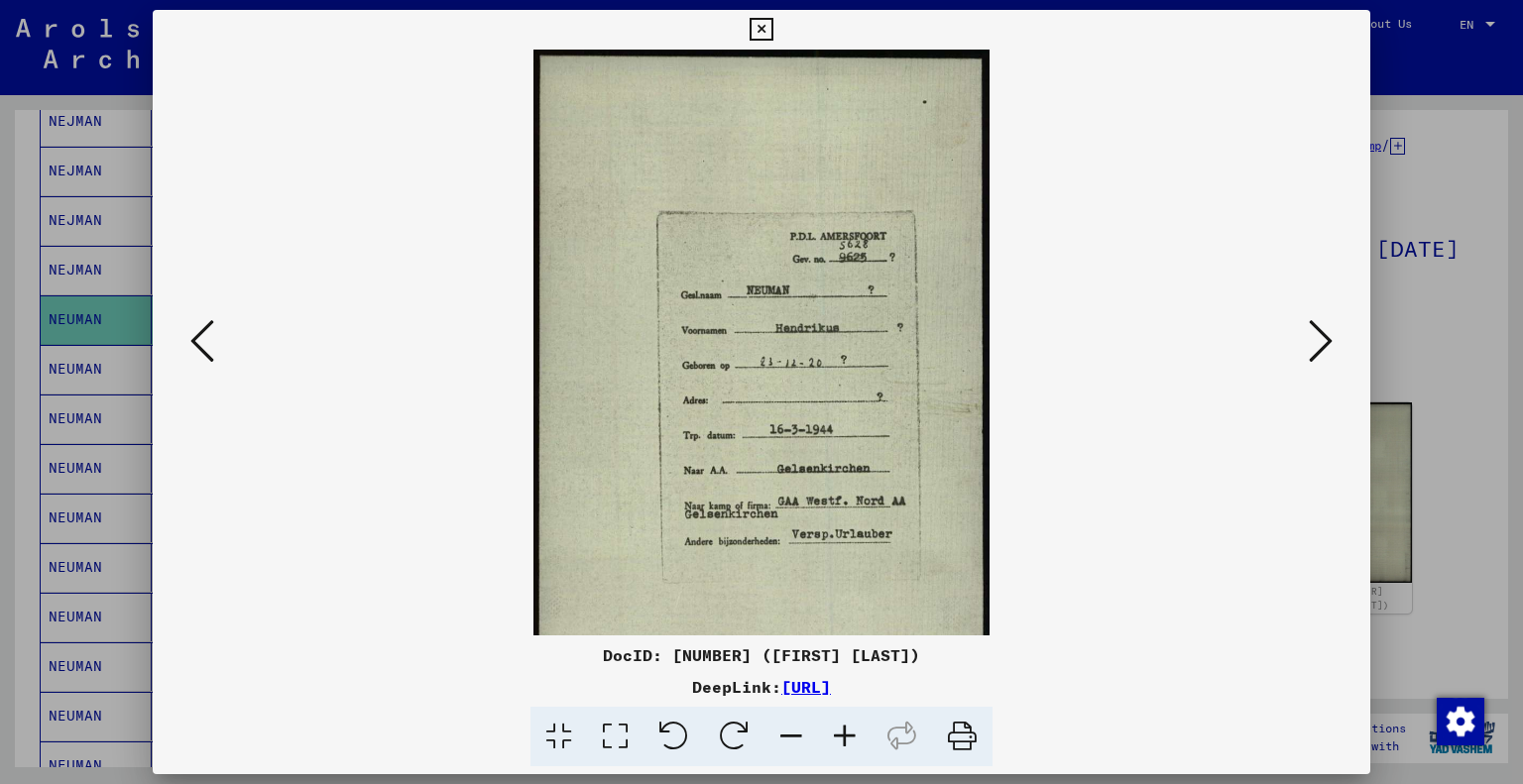 click at bounding box center [845, 736] 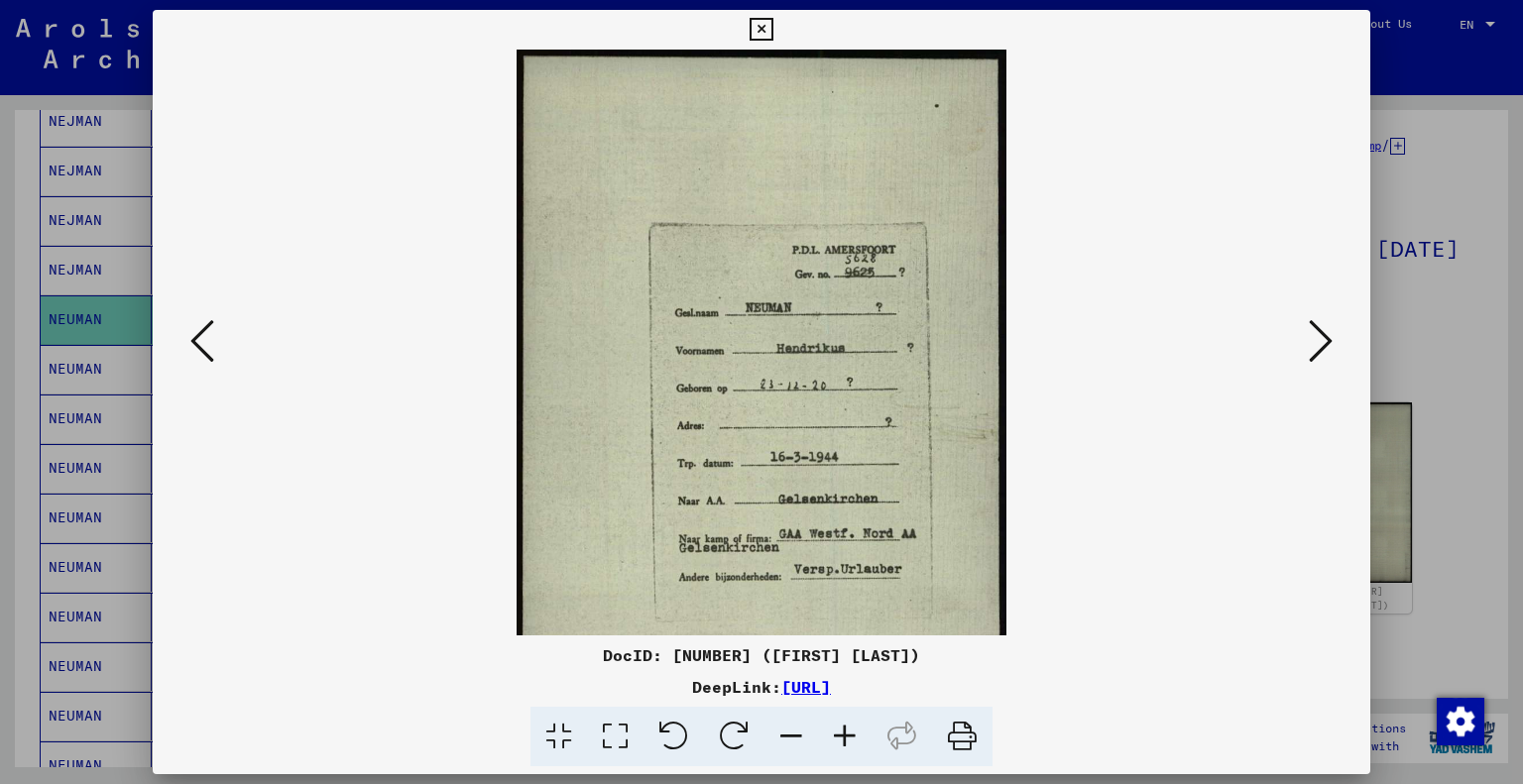 click at bounding box center (845, 736) 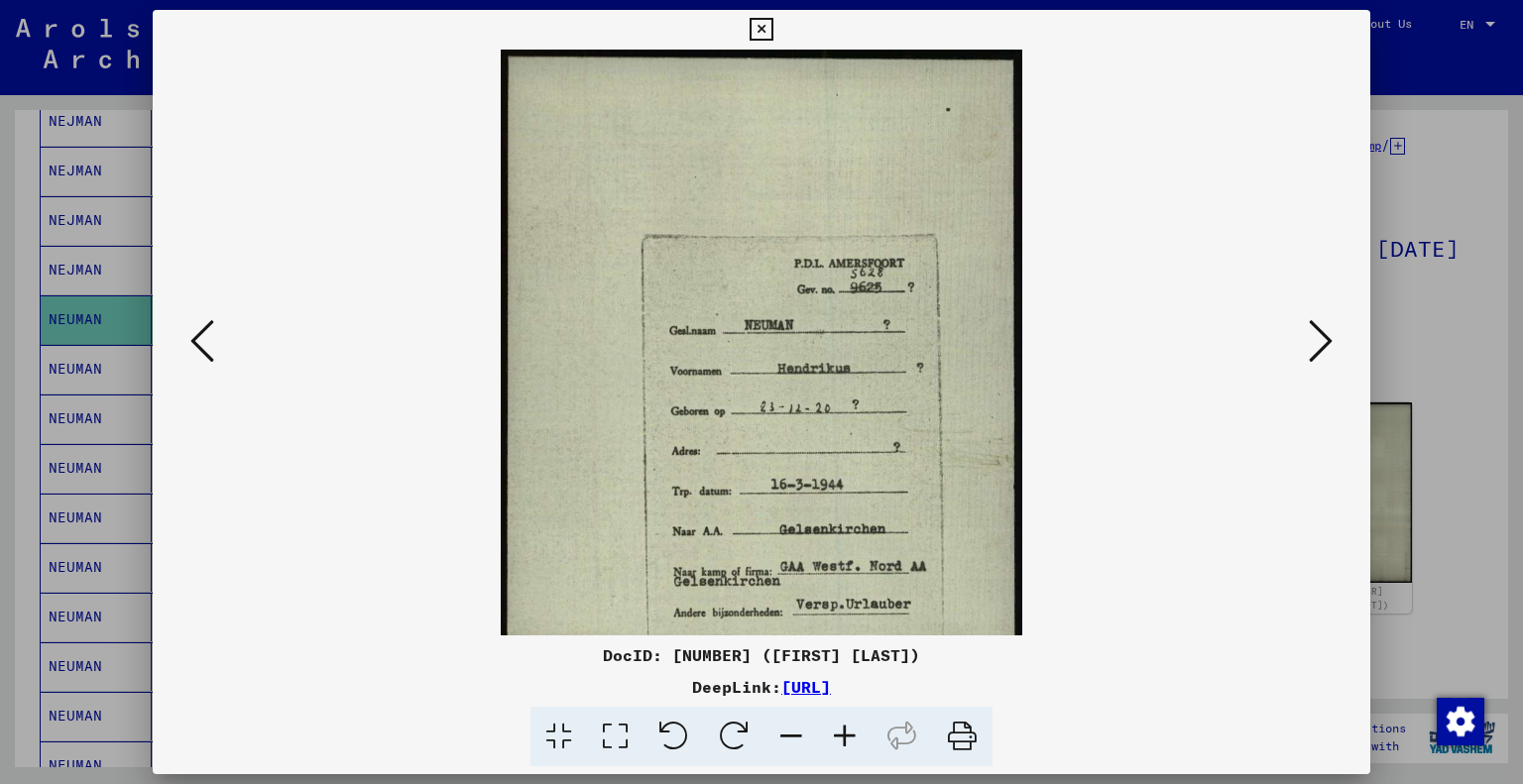 click at bounding box center [845, 736] 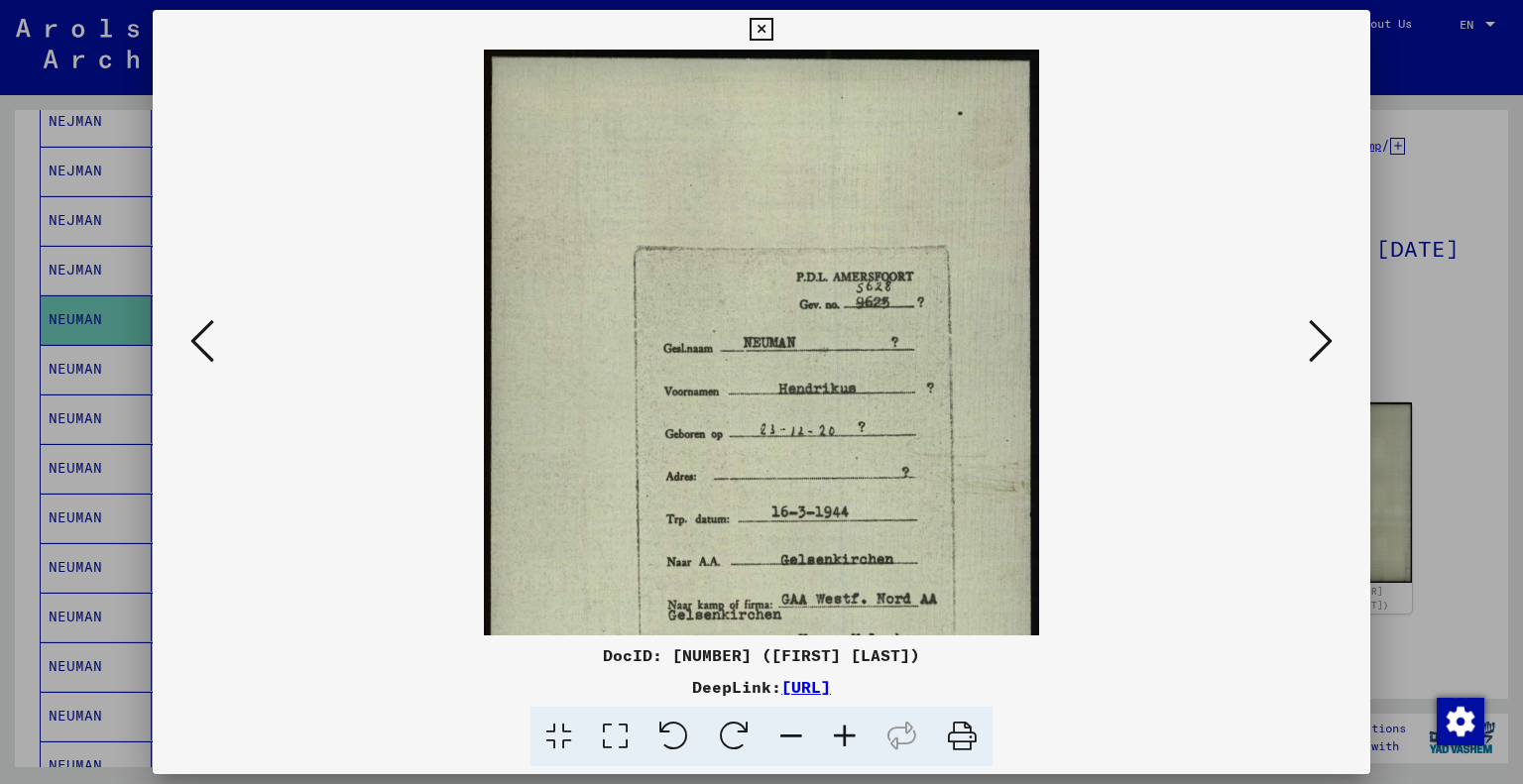 click at bounding box center (845, 736) 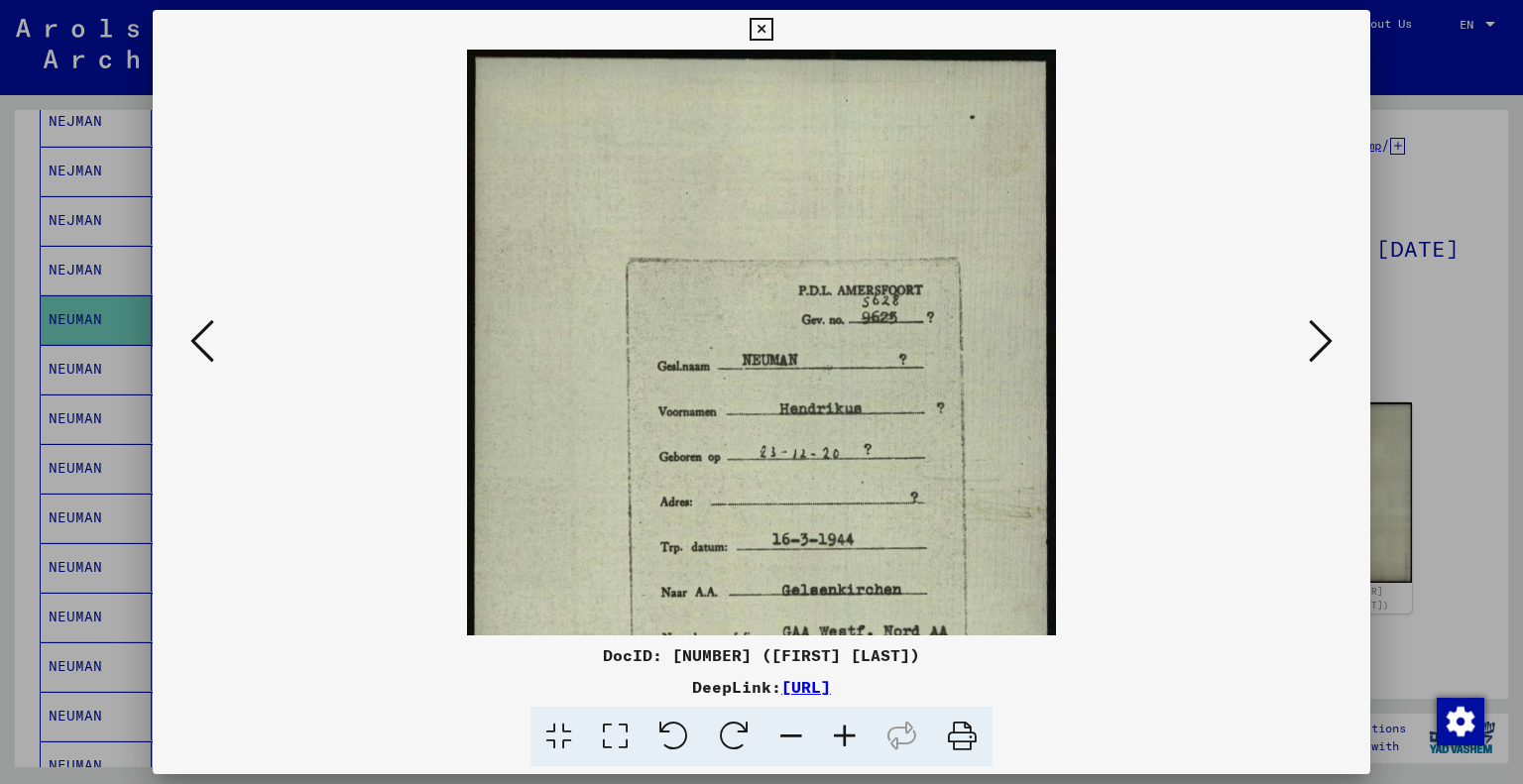 click at bounding box center (761, 30) 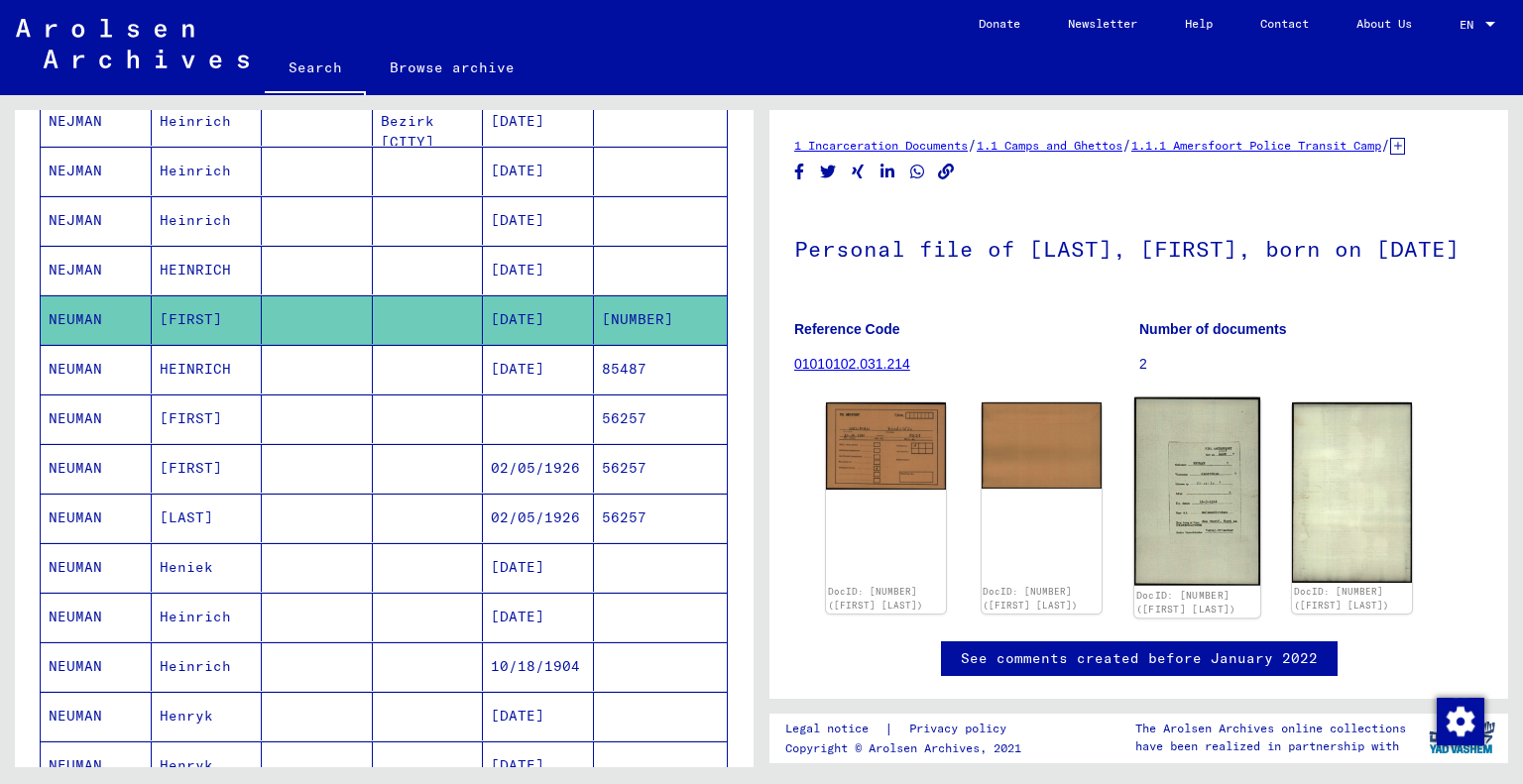 click 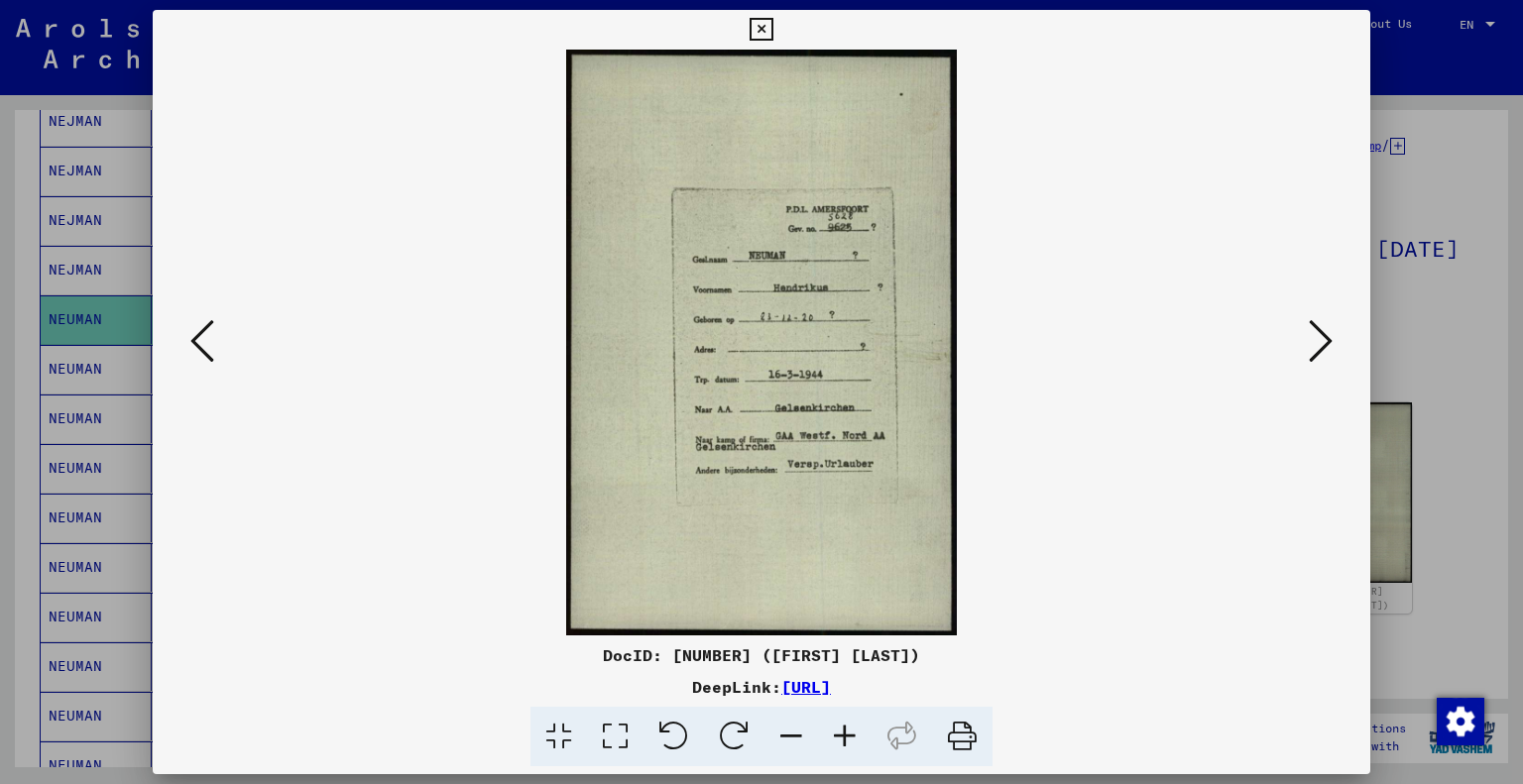 click at bounding box center [761, 30] 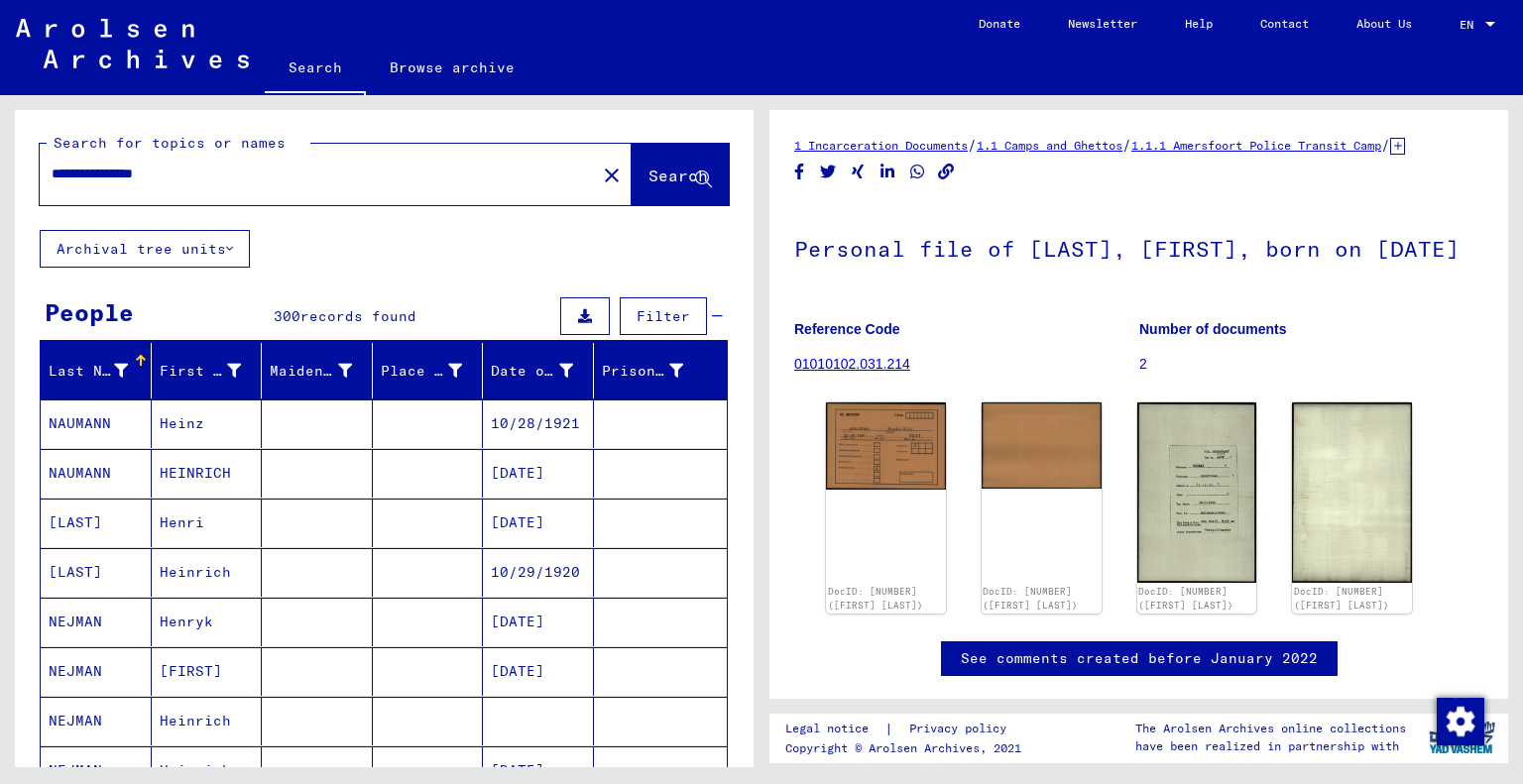 scroll, scrollTop: 0, scrollLeft: 0, axis: both 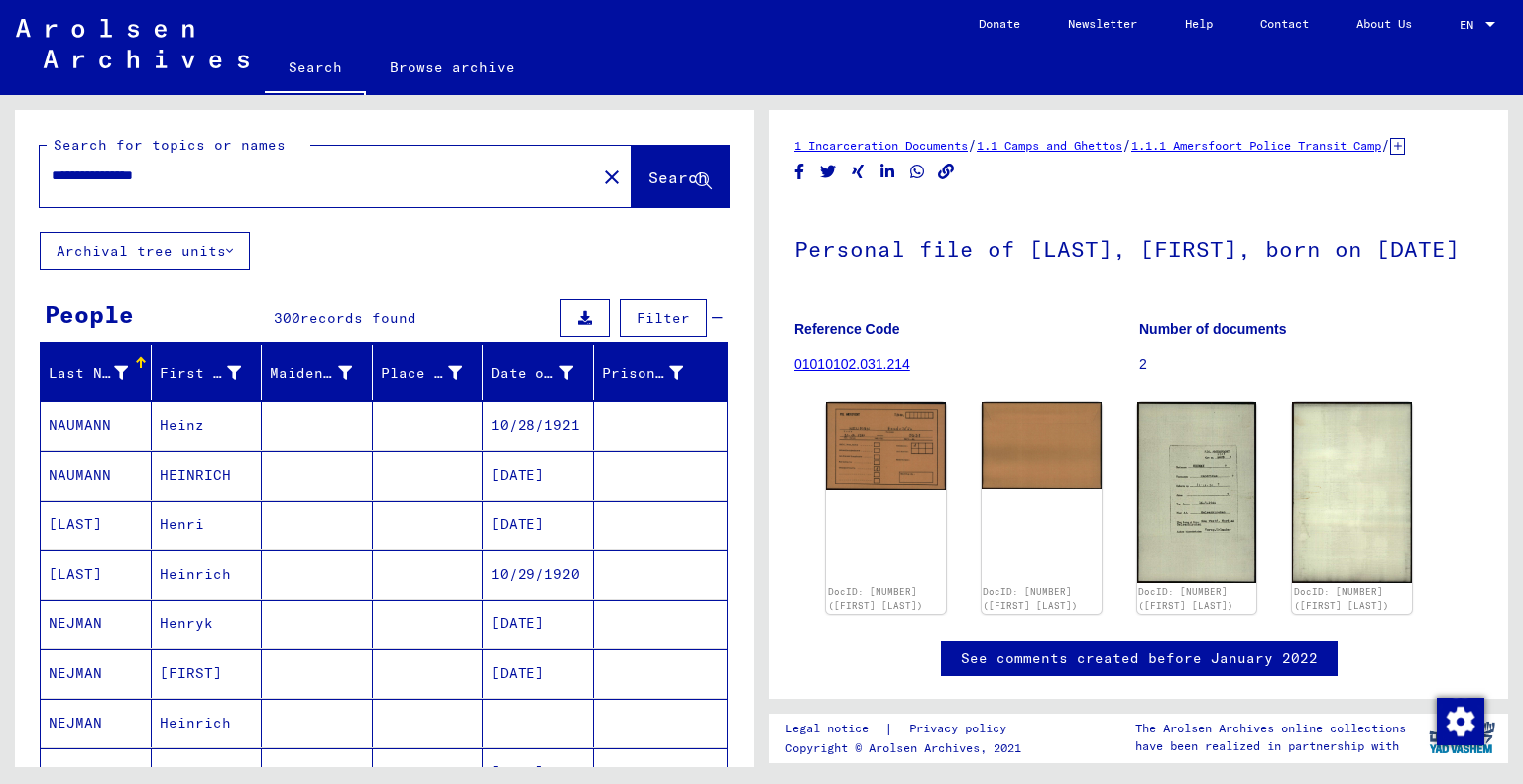 click on "**********" at bounding box center [317, 175] 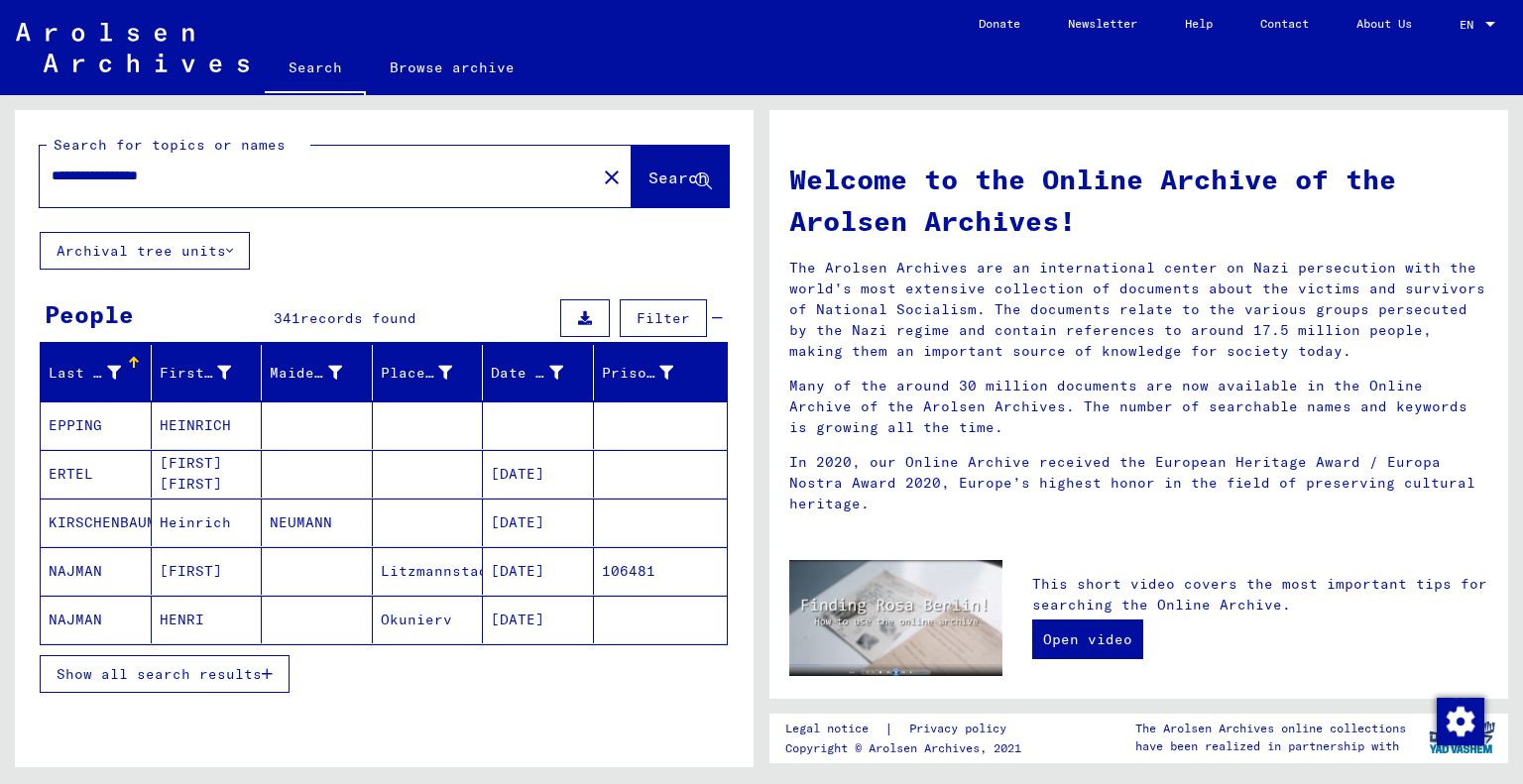 click on "Show all search results" at bounding box center (165, 674) 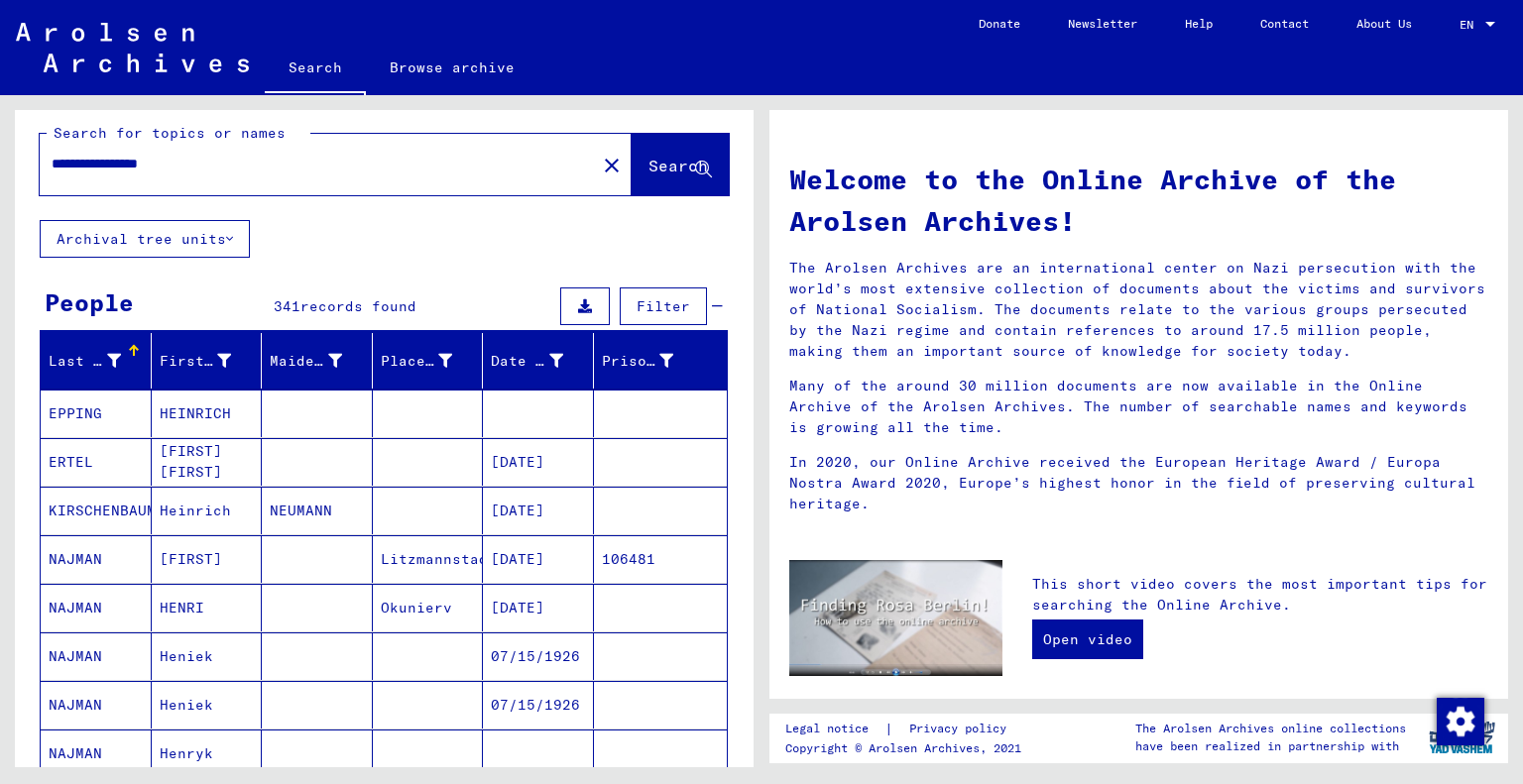 scroll, scrollTop: 0, scrollLeft: 0, axis: both 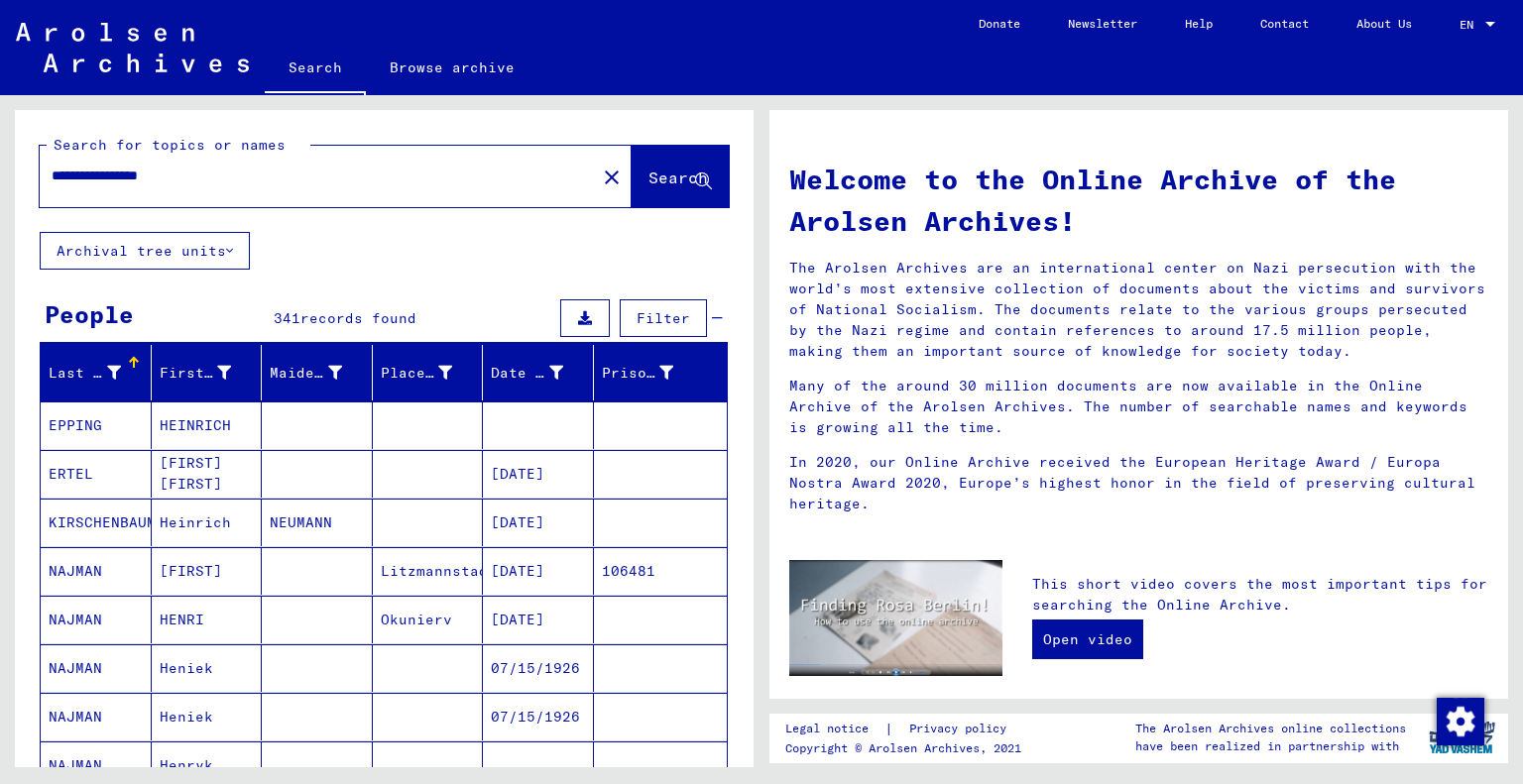 click on "**********" at bounding box center (311, 175) 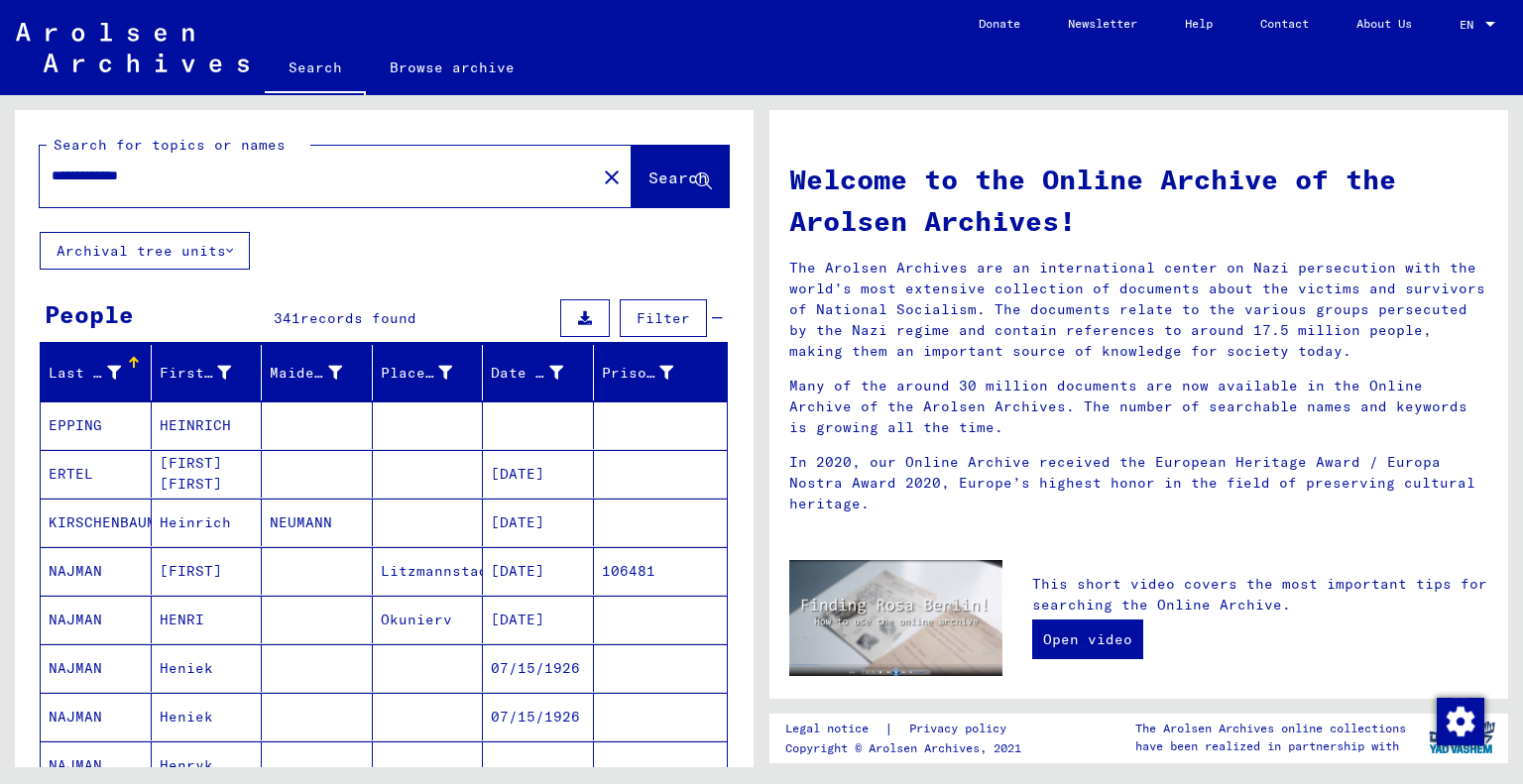 type on "**********" 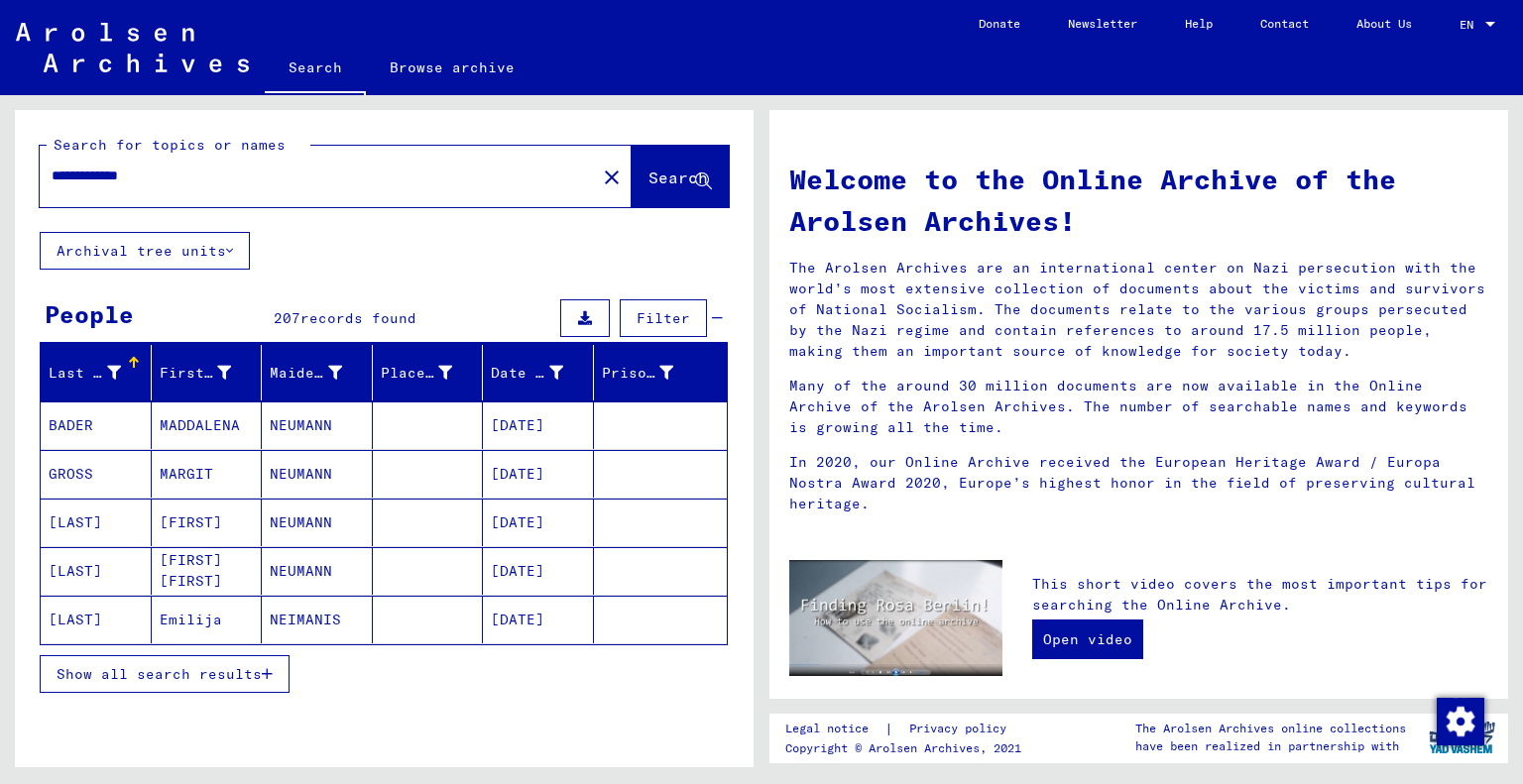 click on "Show all search results" at bounding box center [159, 674] 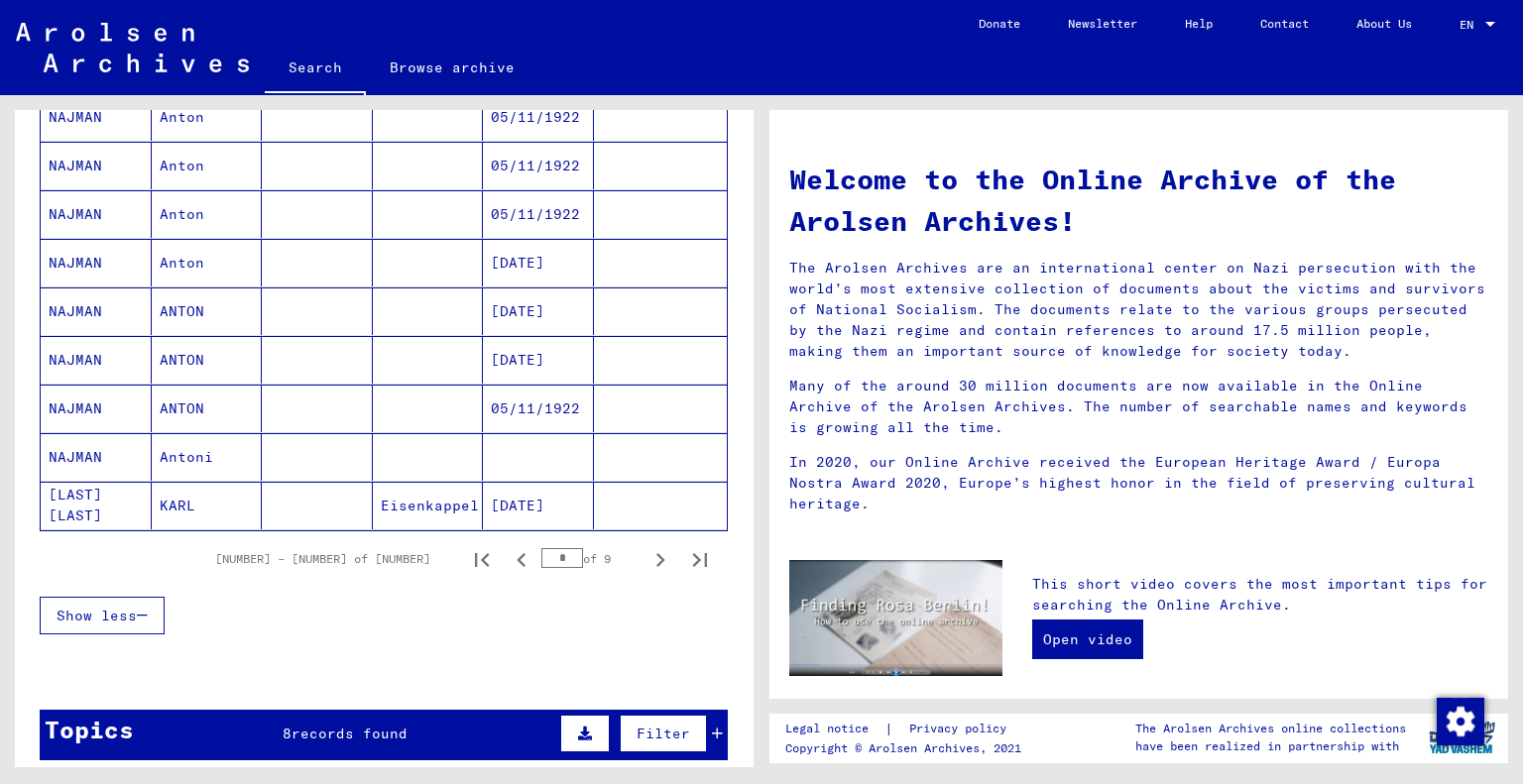 scroll, scrollTop: 1090, scrollLeft: 0, axis: vertical 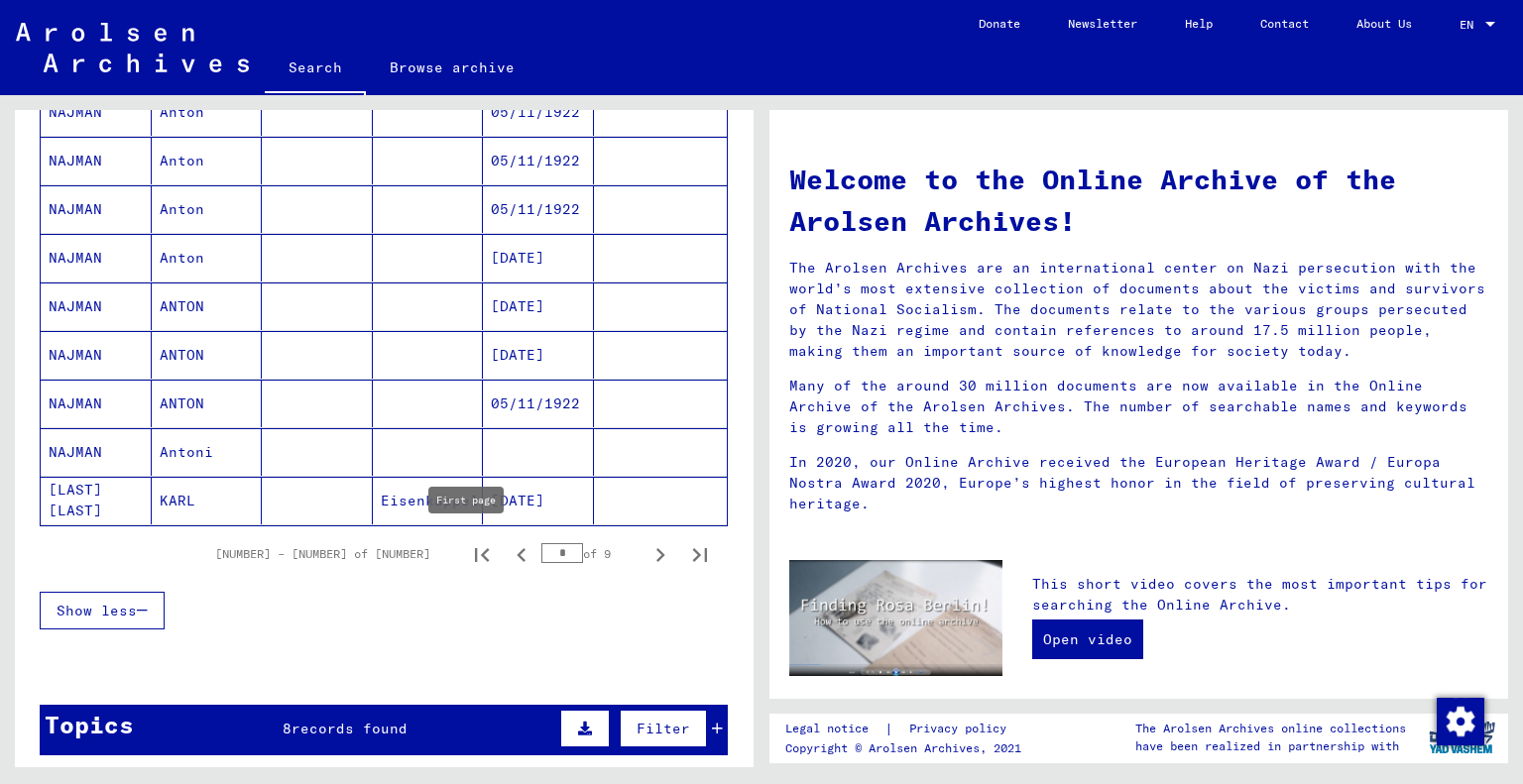 click 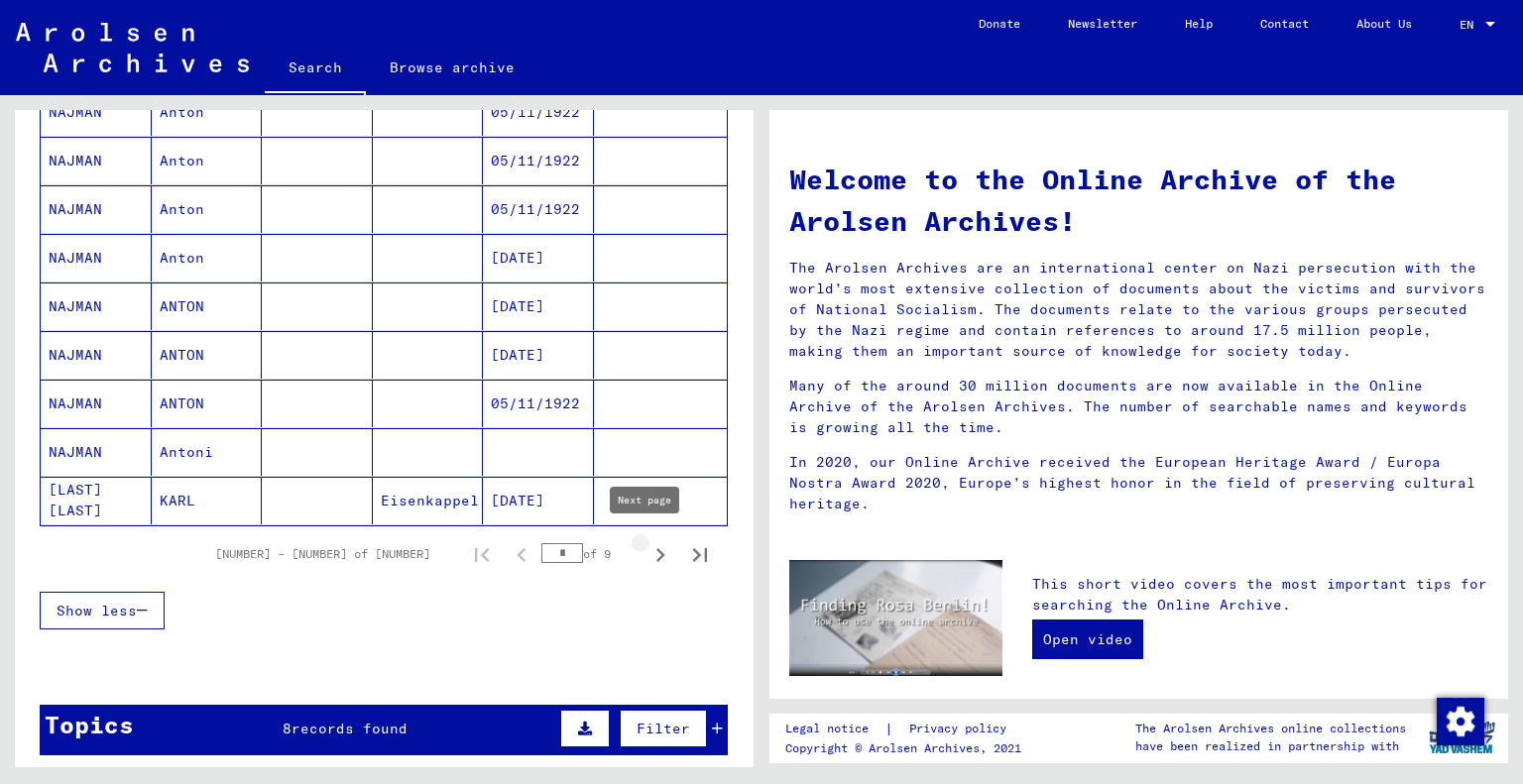 click 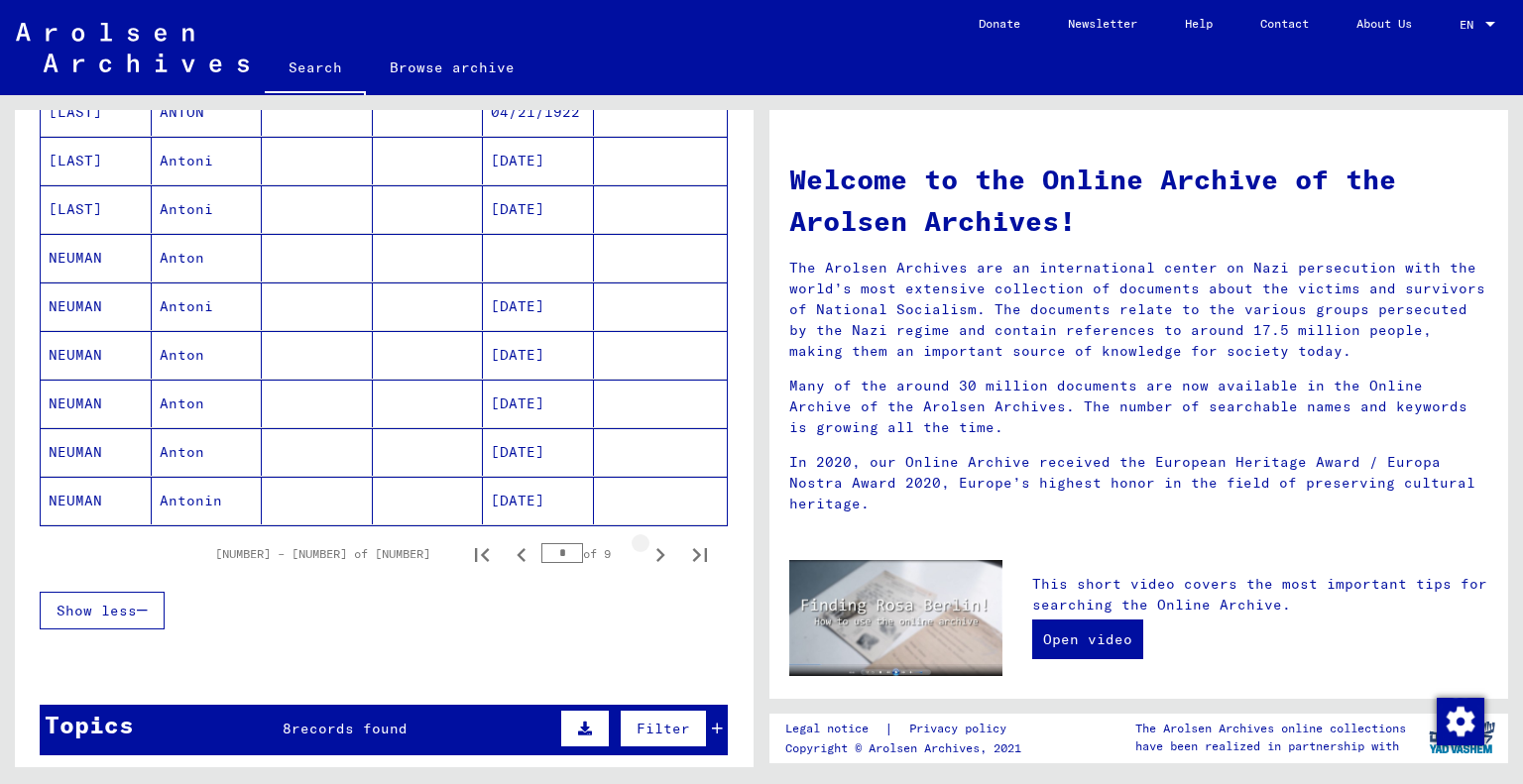 click 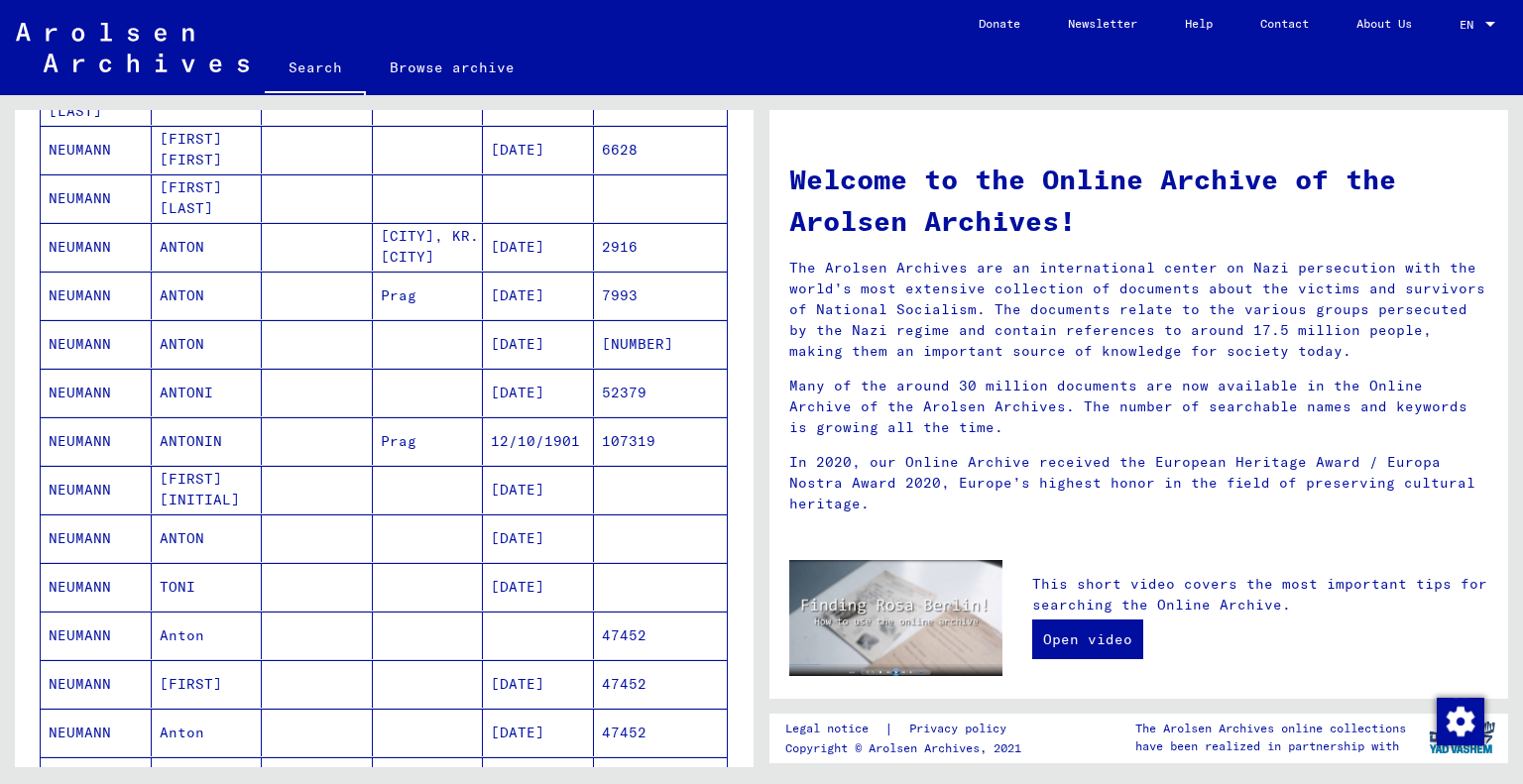 scroll, scrollTop: 595, scrollLeft: 0, axis: vertical 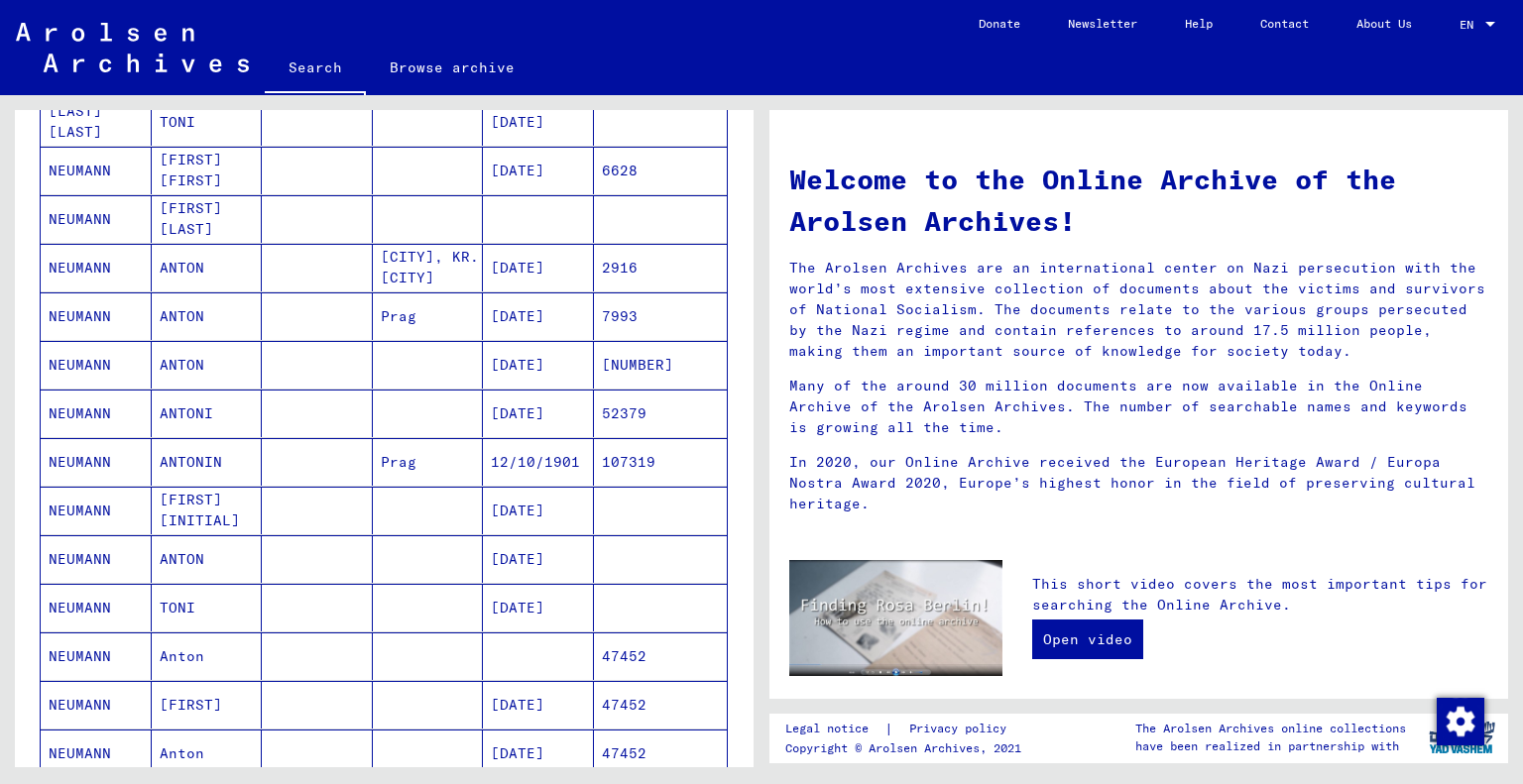 click at bounding box center (538, 268) 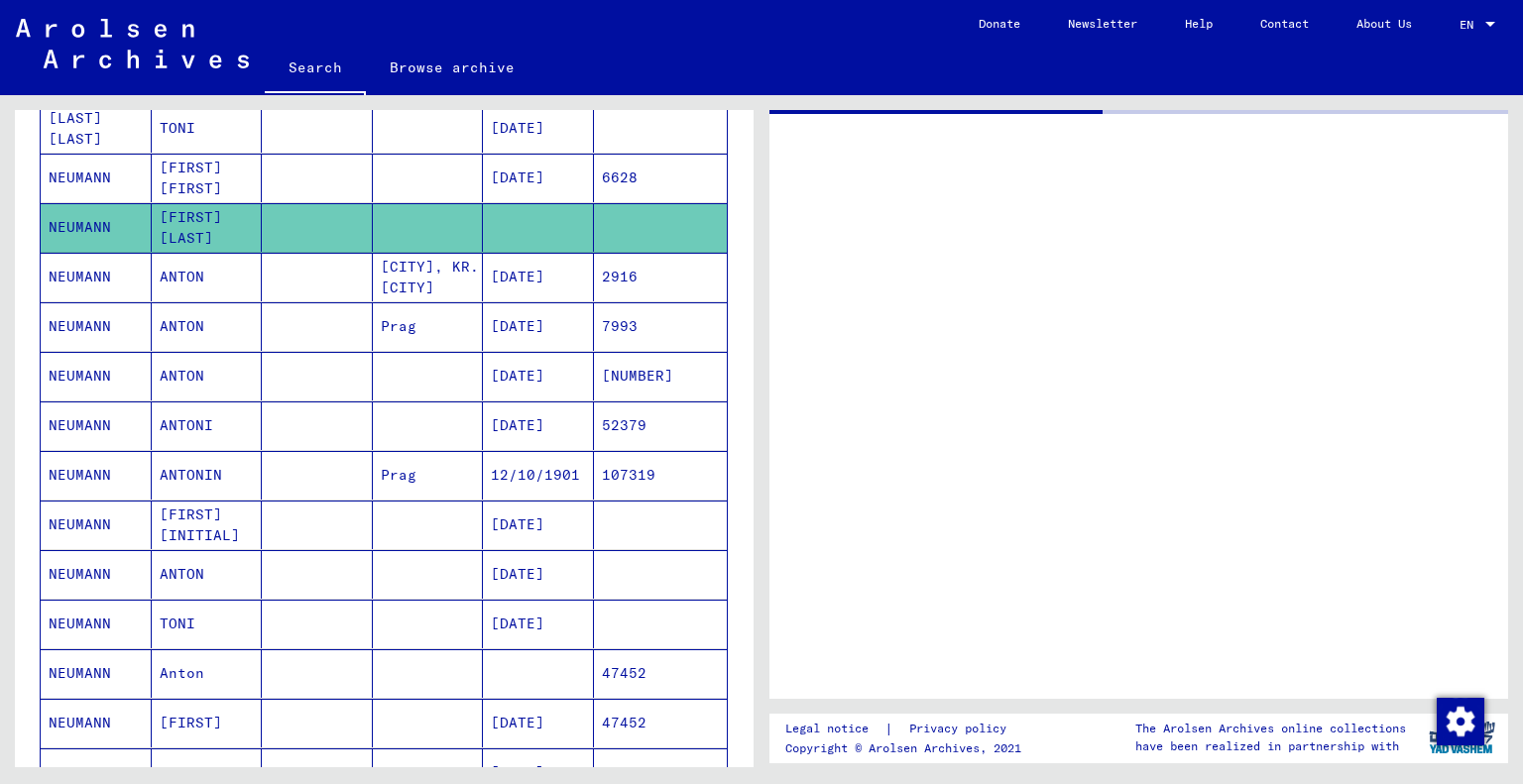 scroll, scrollTop: 600, scrollLeft: 0, axis: vertical 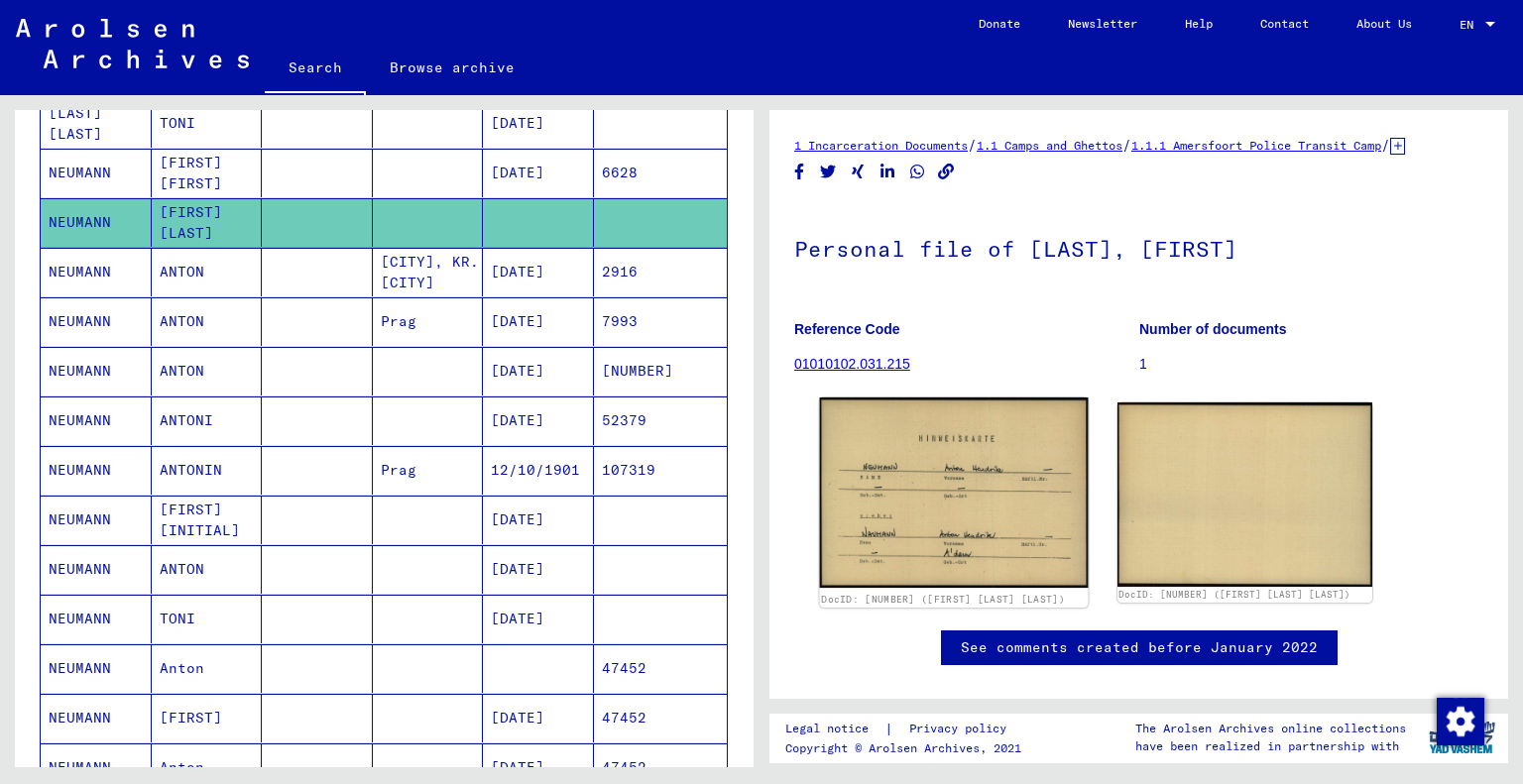 click 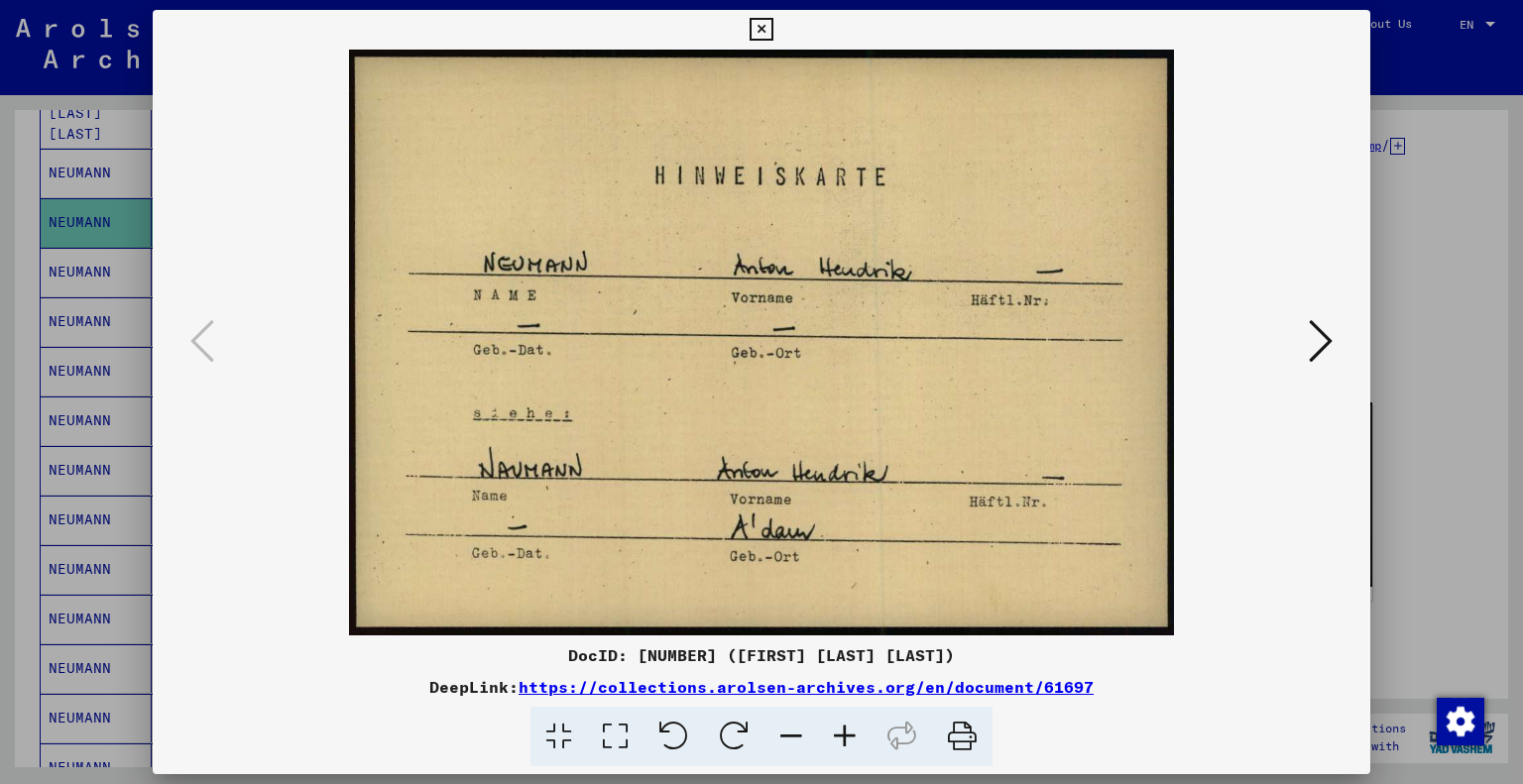 click at bounding box center (761, 30) 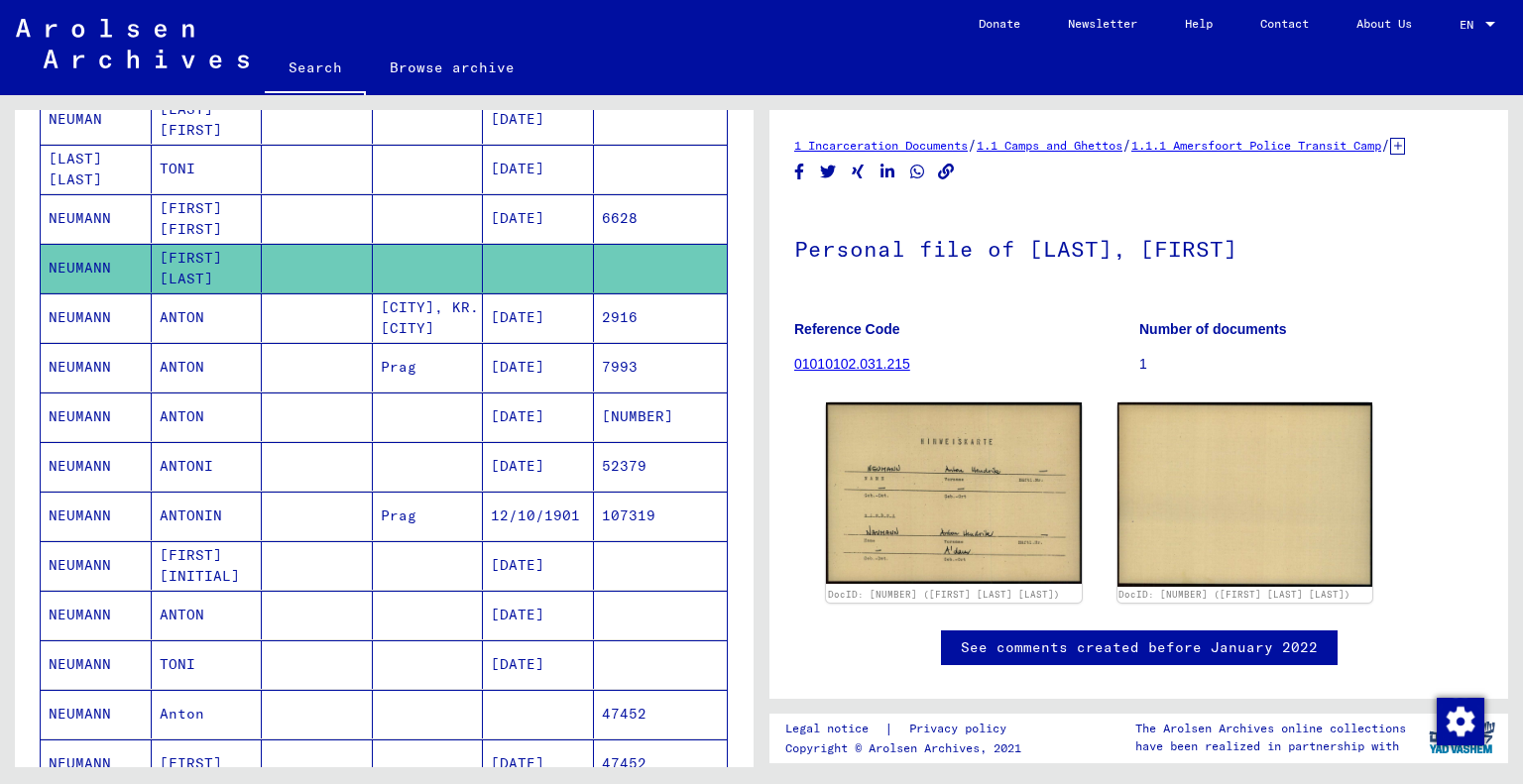 scroll, scrollTop: 600, scrollLeft: 0, axis: vertical 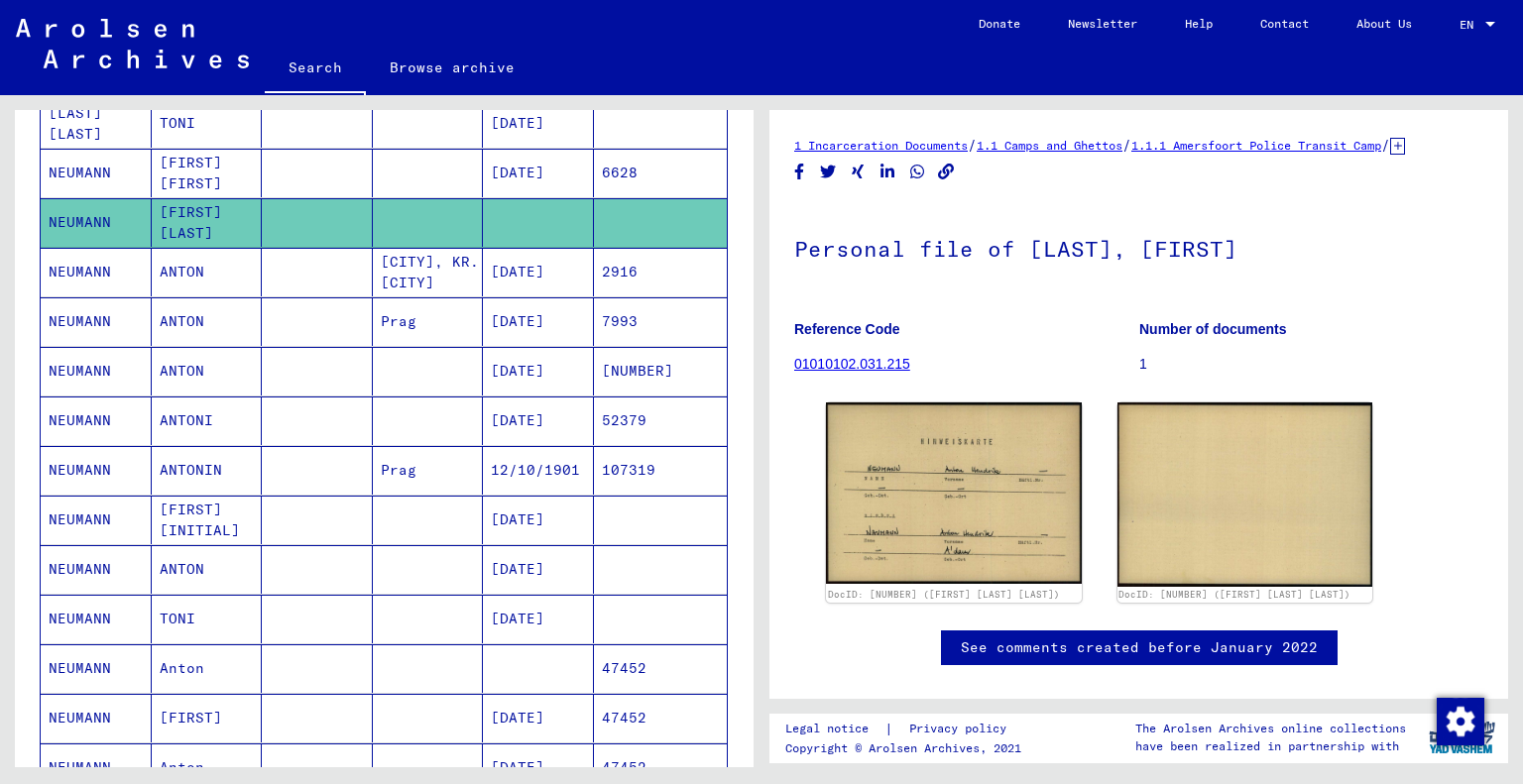 click on "[DATE]" at bounding box center [538, 569] 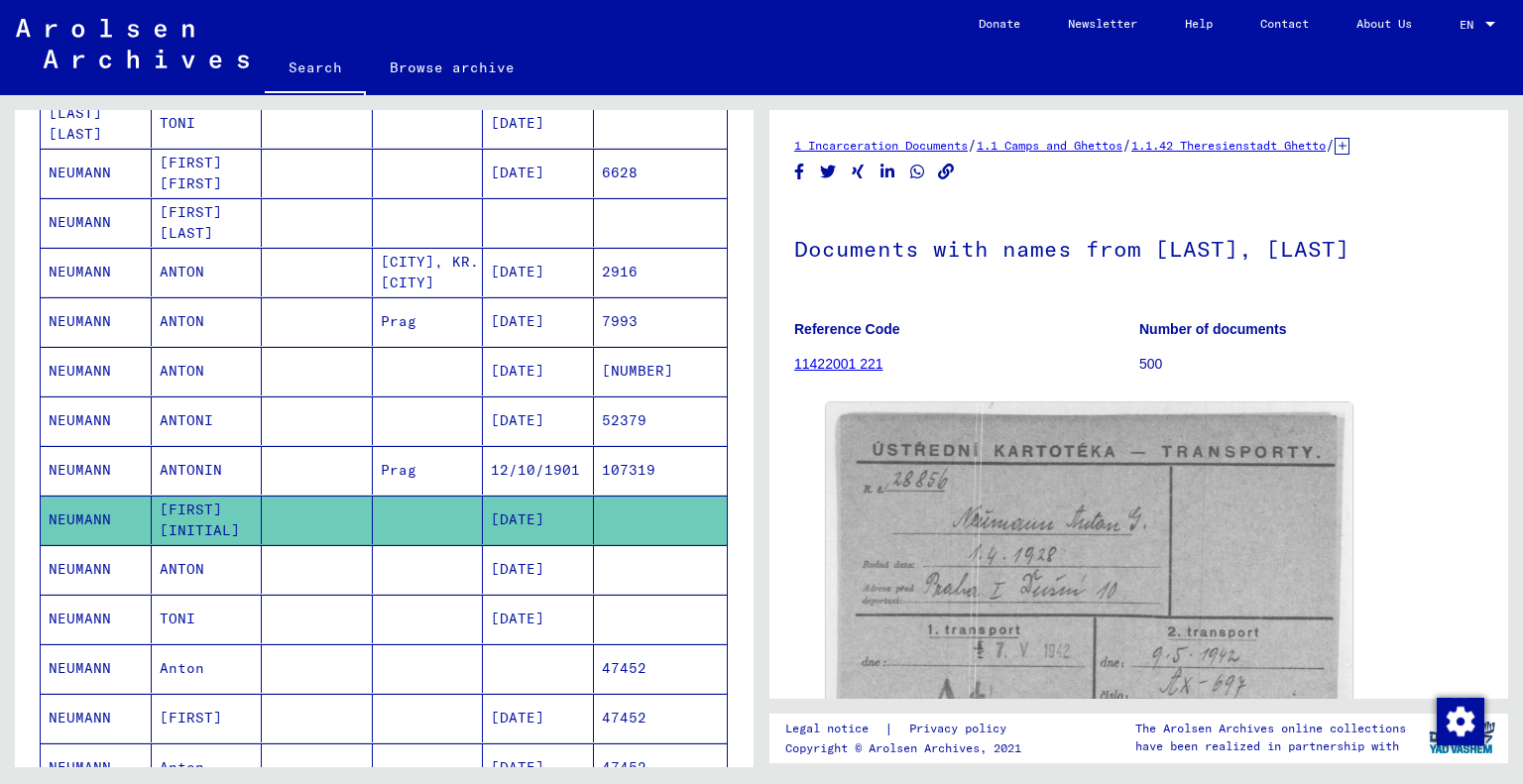 scroll, scrollTop: 0, scrollLeft: 0, axis: both 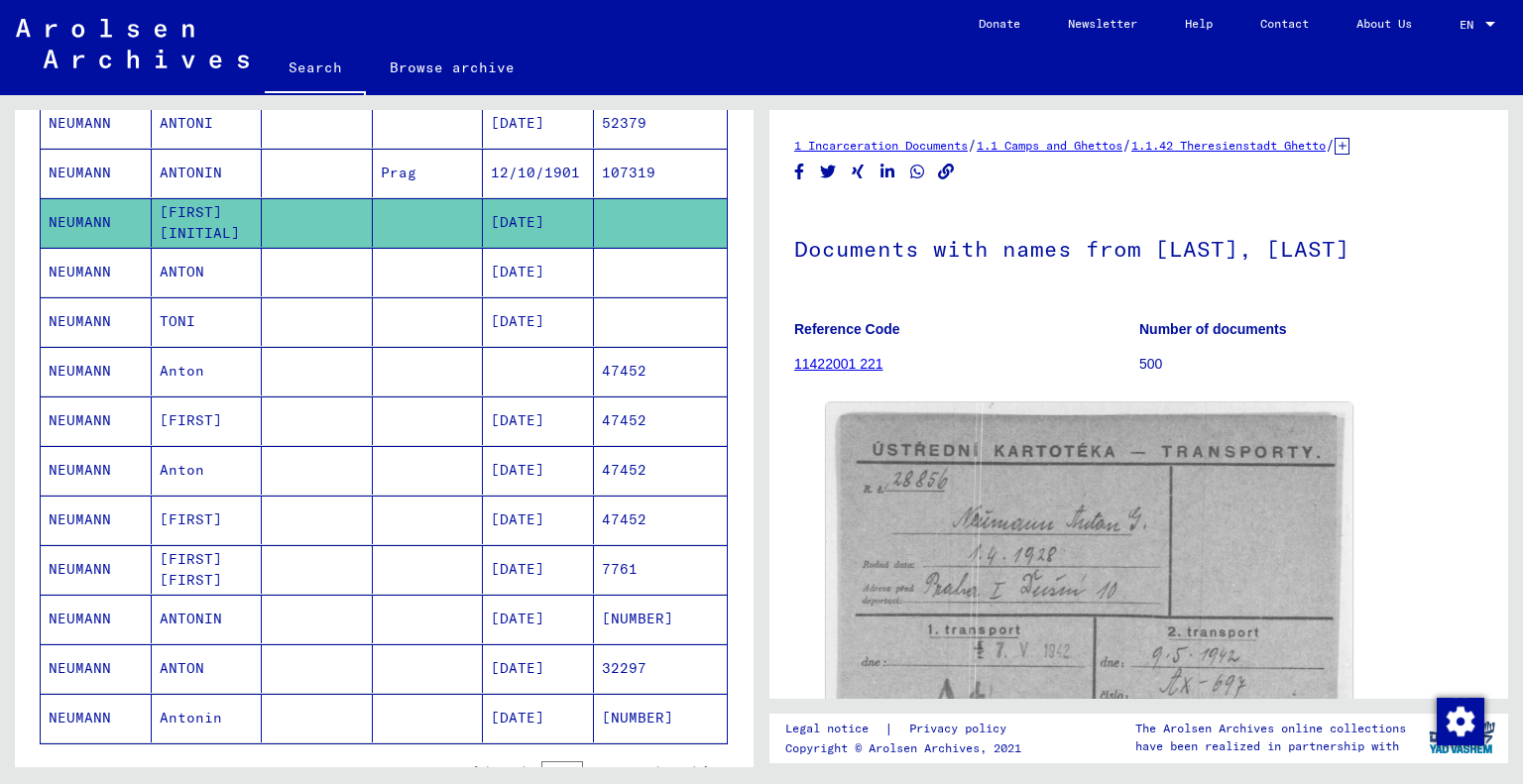 click on "[DATE]" at bounding box center [538, 618] 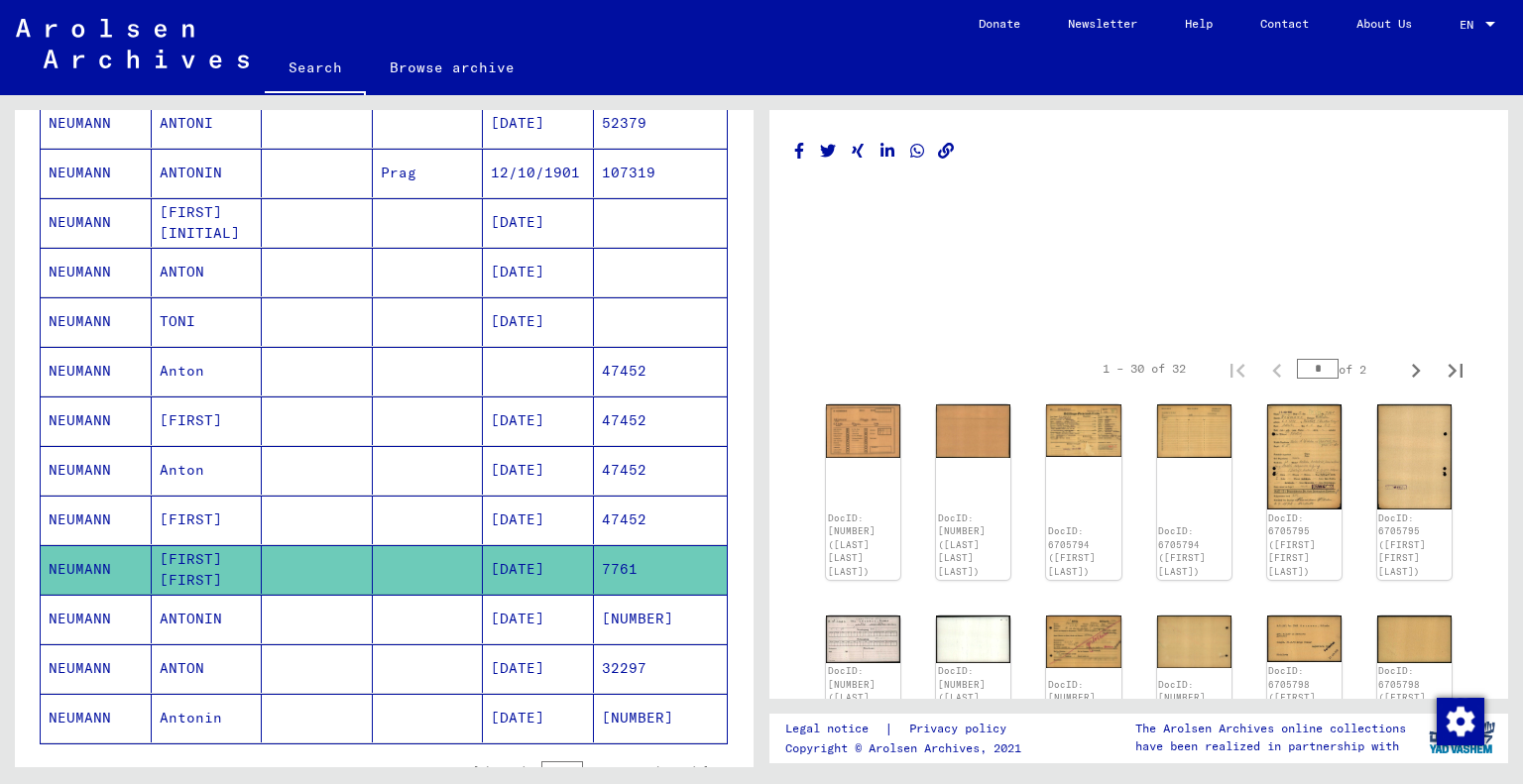 scroll, scrollTop: 996, scrollLeft: 0, axis: vertical 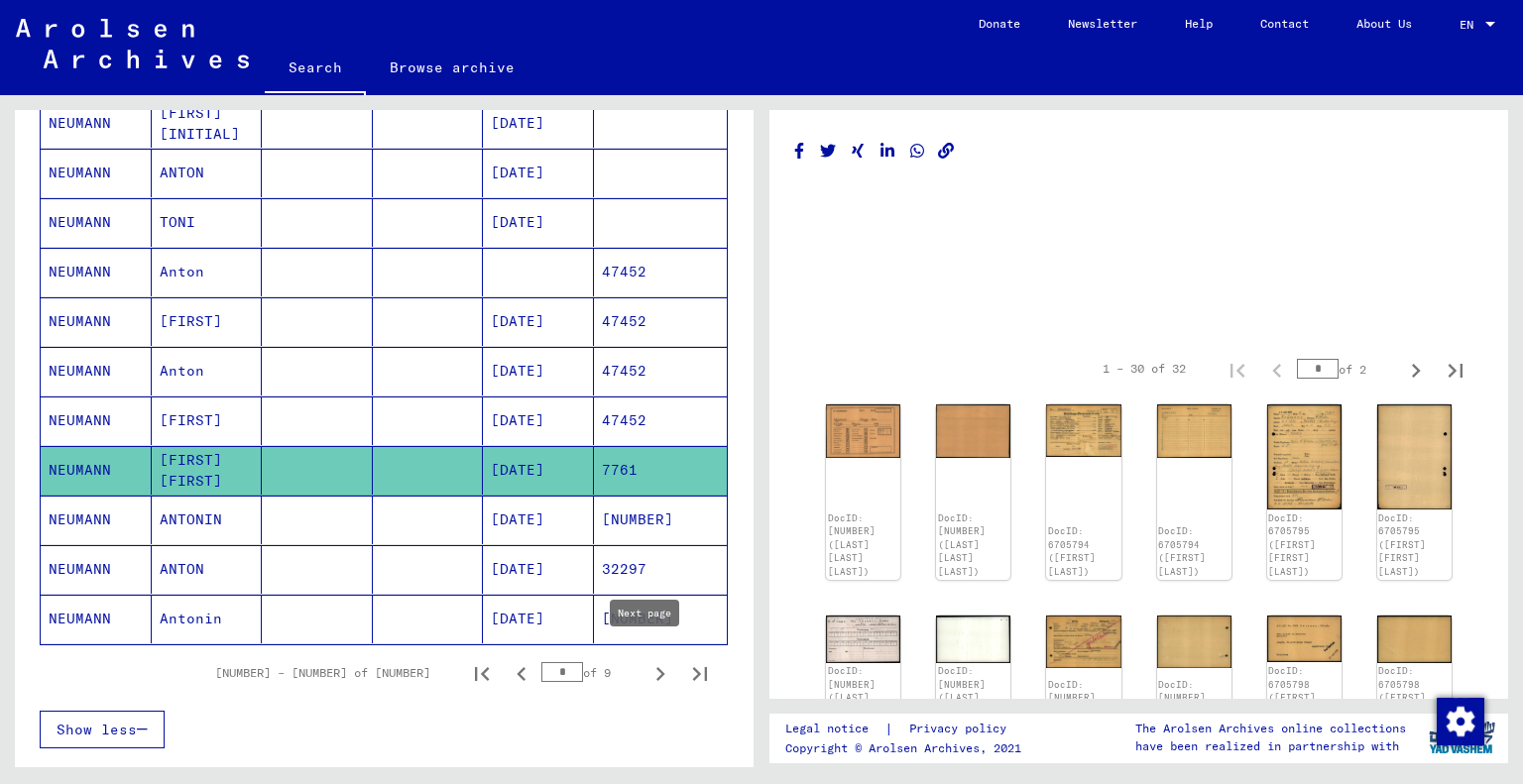 click 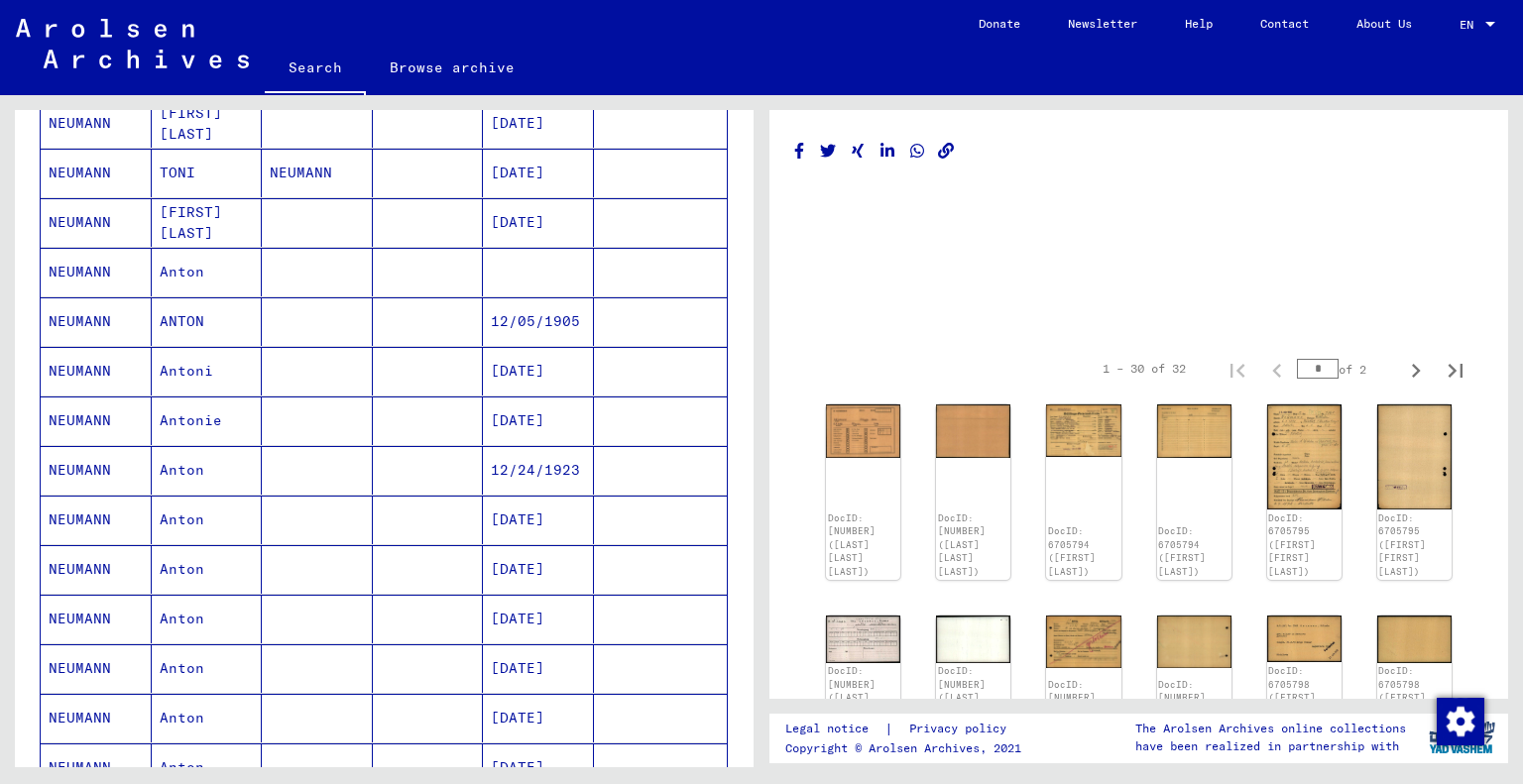 scroll, scrollTop: 203, scrollLeft: 0, axis: vertical 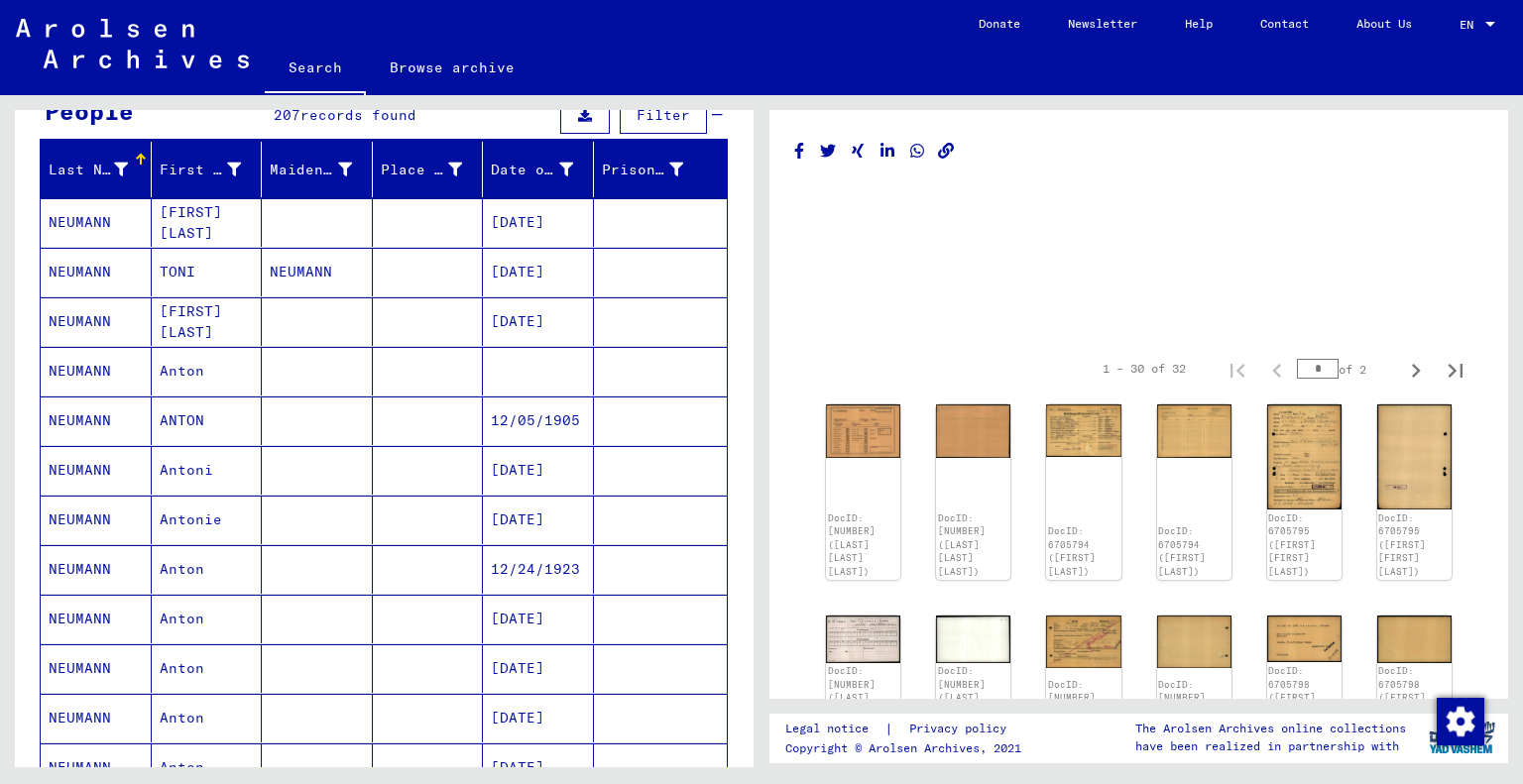 click at bounding box center (538, 420) 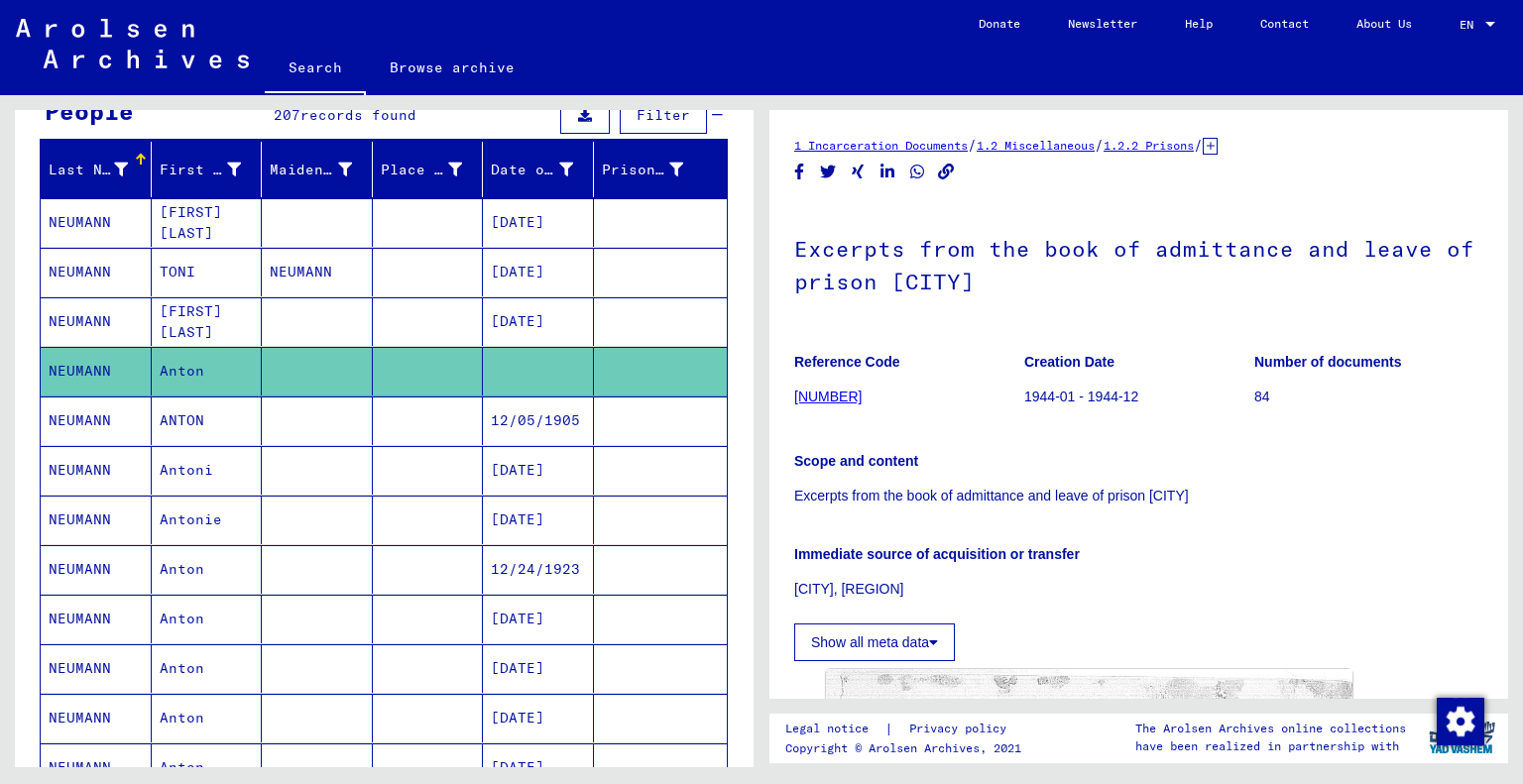scroll, scrollTop: 0, scrollLeft: 0, axis: both 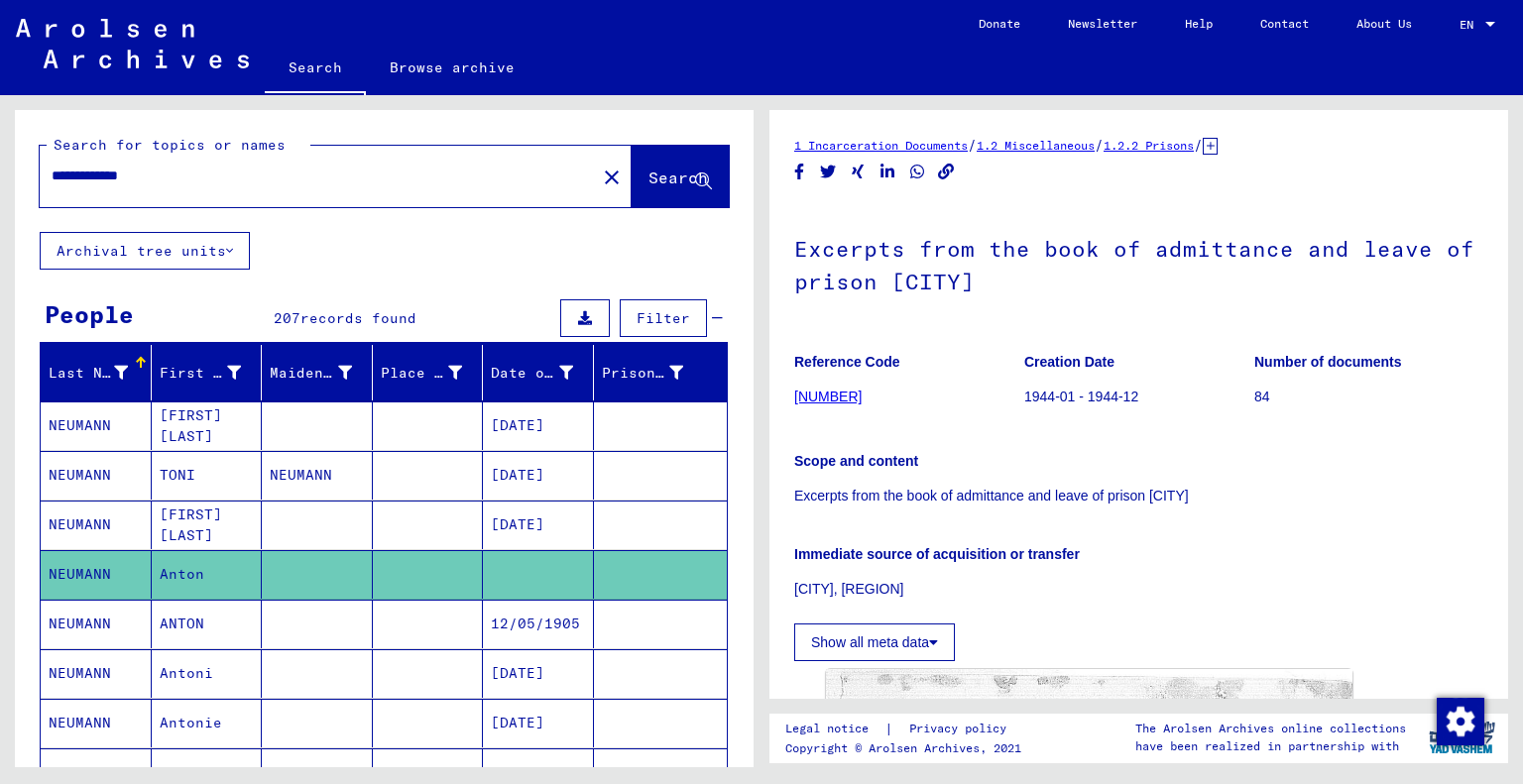 drag, startPoint x: 161, startPoint y: 177, endPoint x: 80, endPoint y: 198, distance: 83.677954 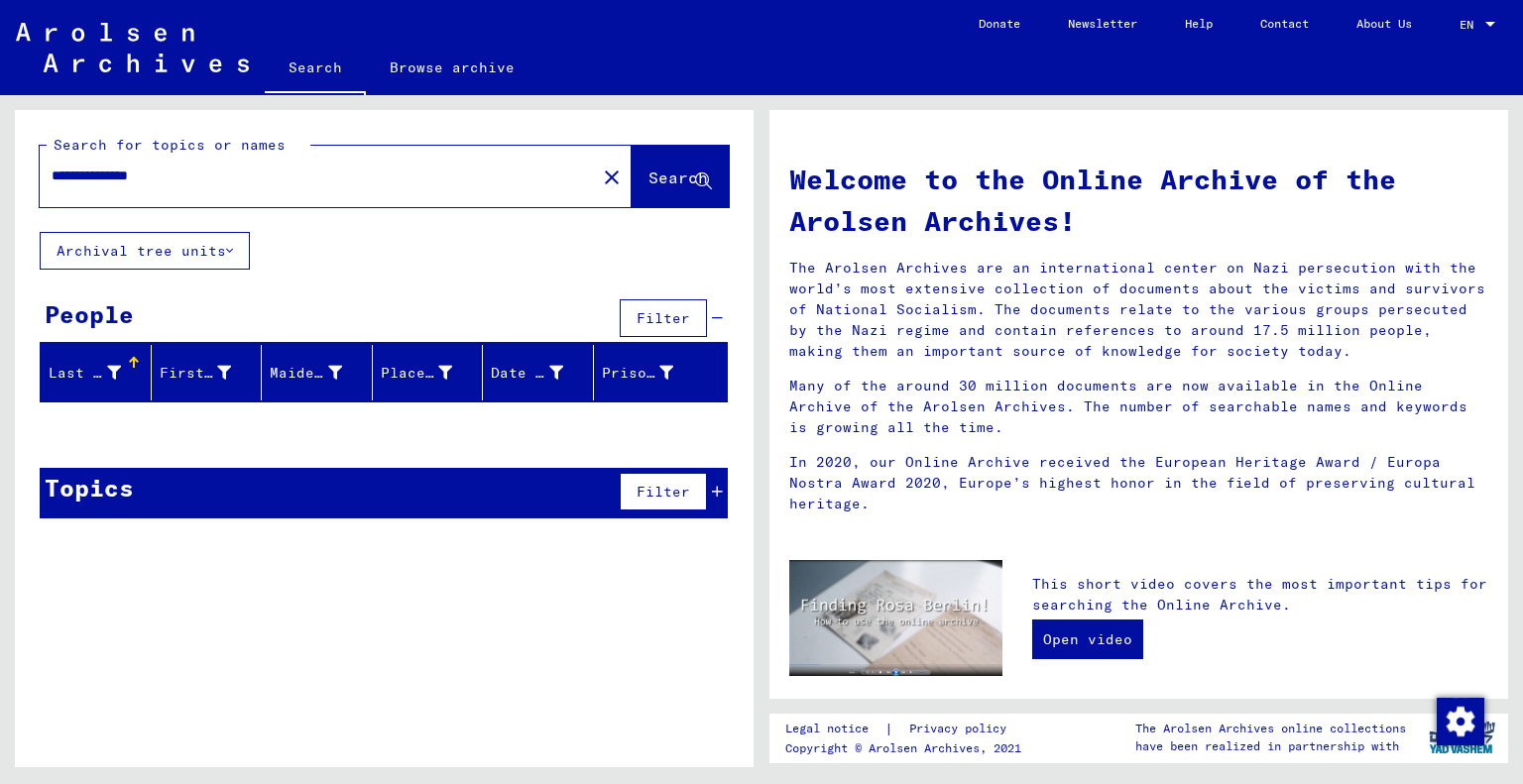 click on "**********" at bounding box center (311, 175) 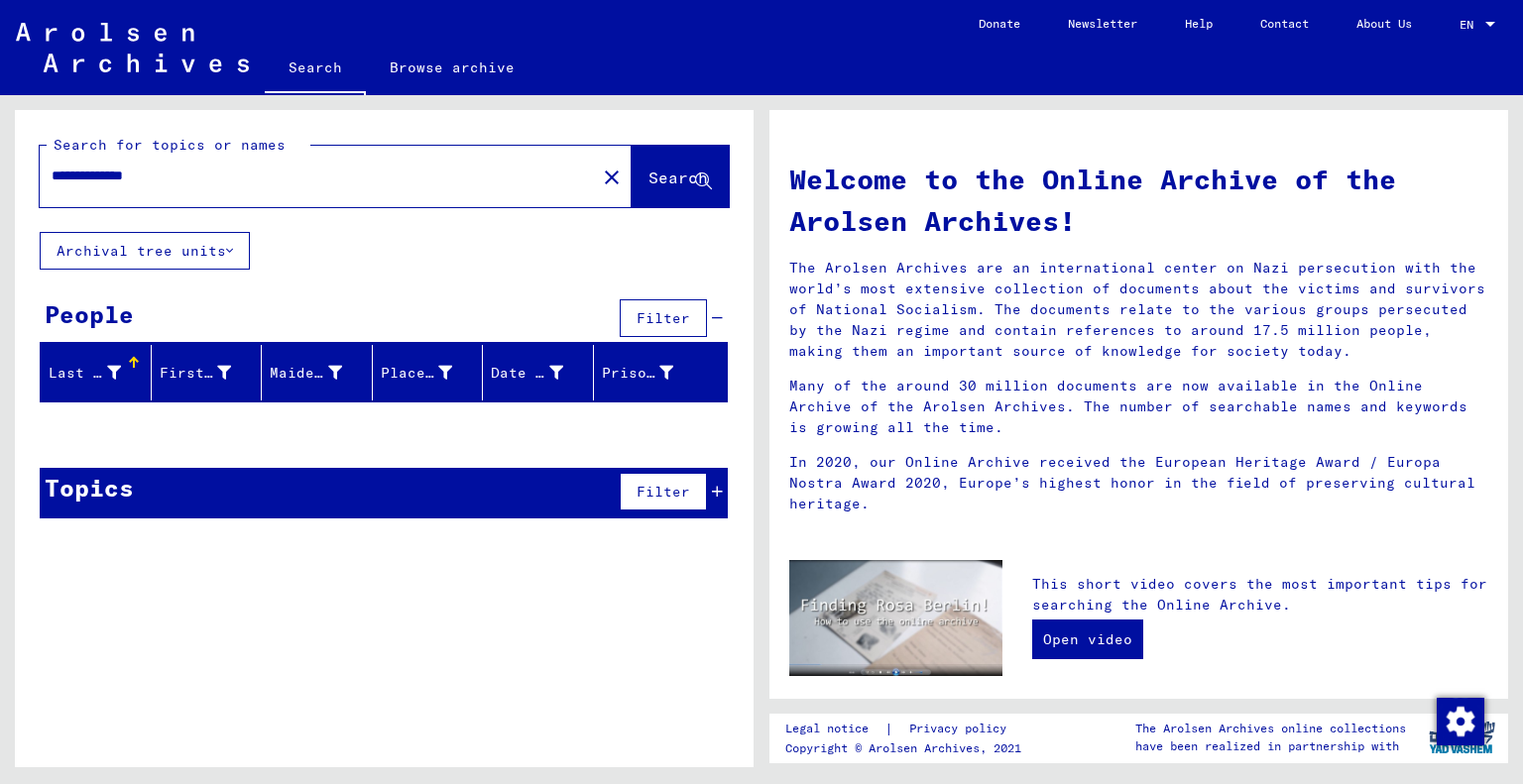 type on "**********" 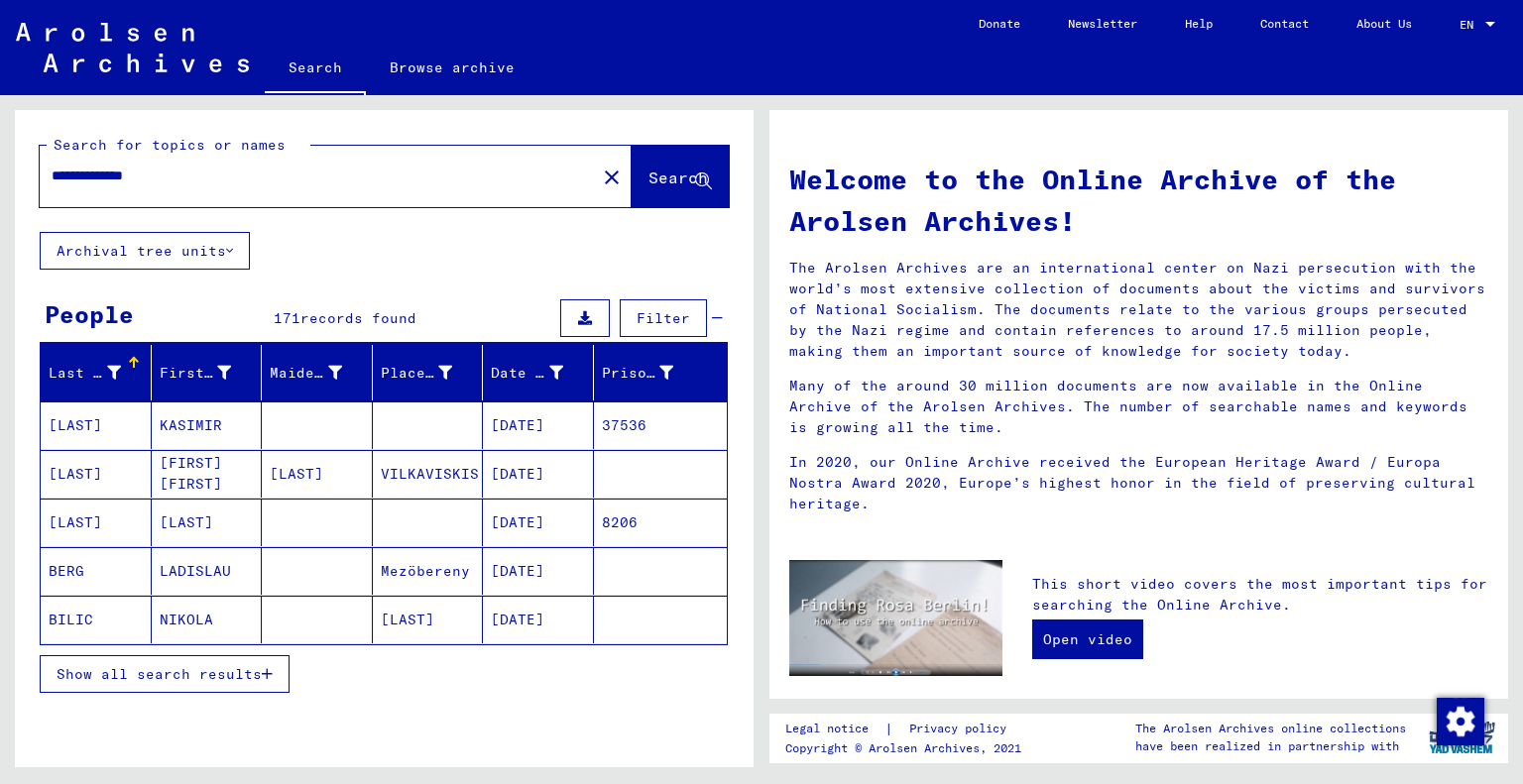 click on "Show all search results" at bounding box center [159, 674] 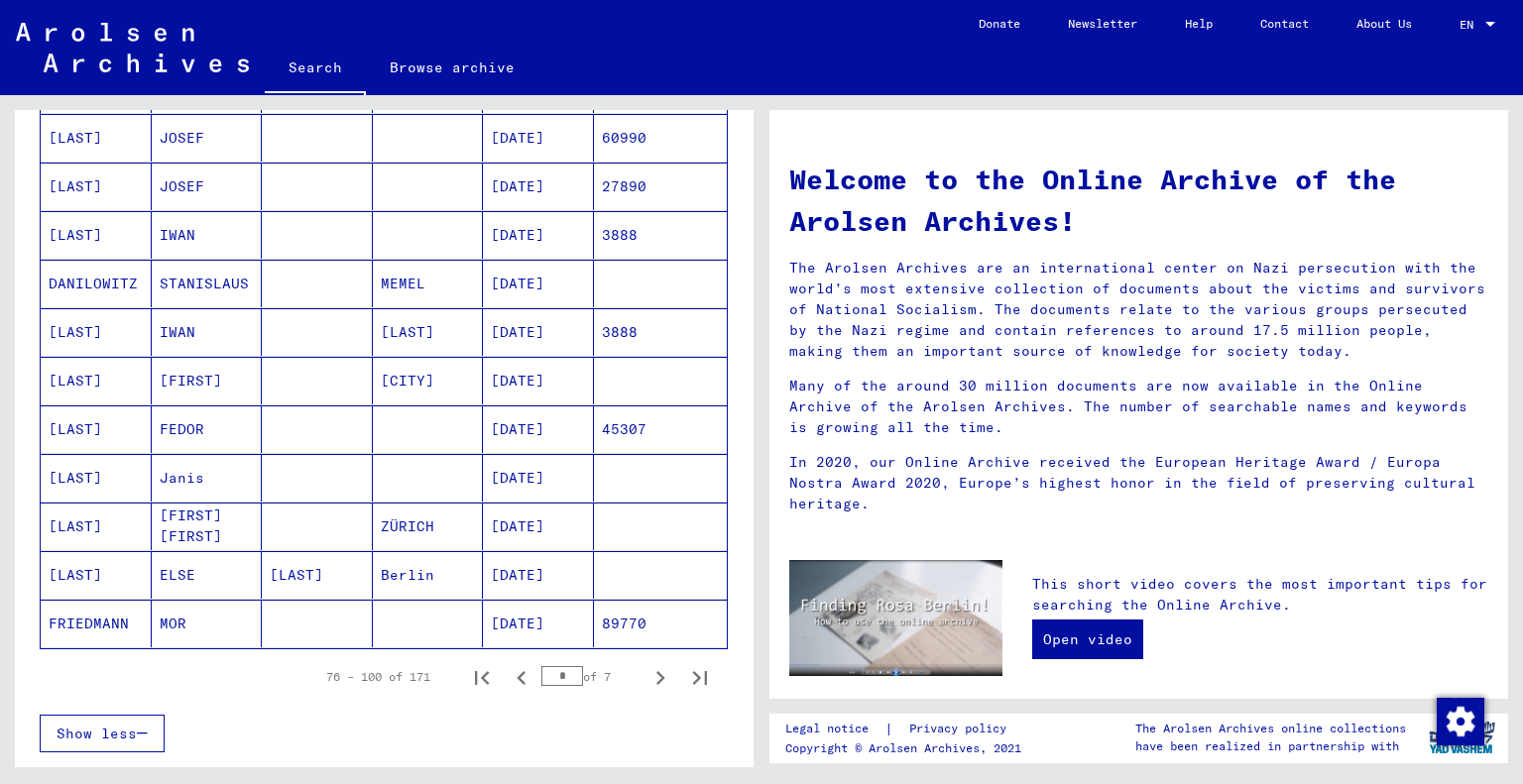scroll, scrollTop: 1090, scrollLeft: 0, axis: vertical 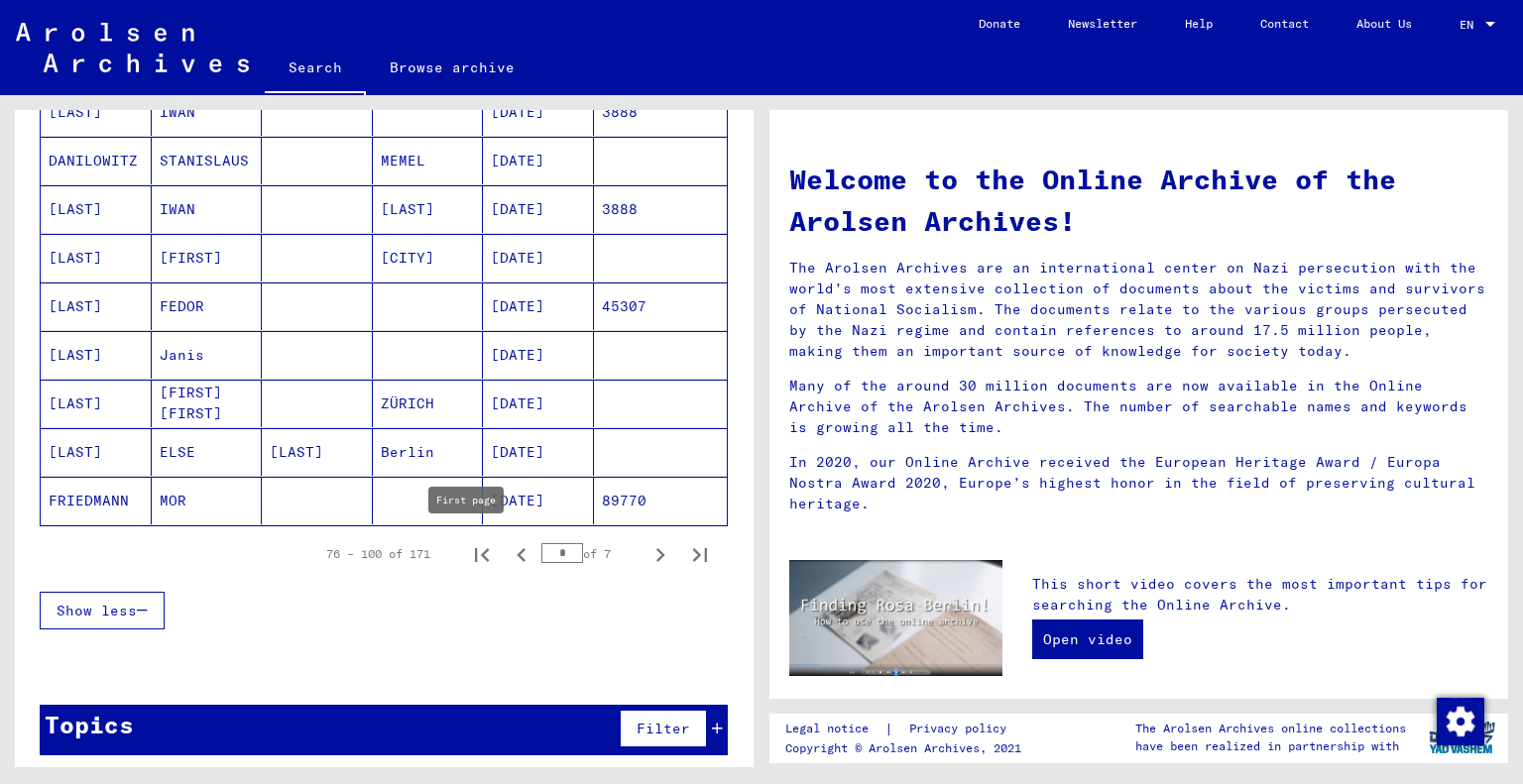 click 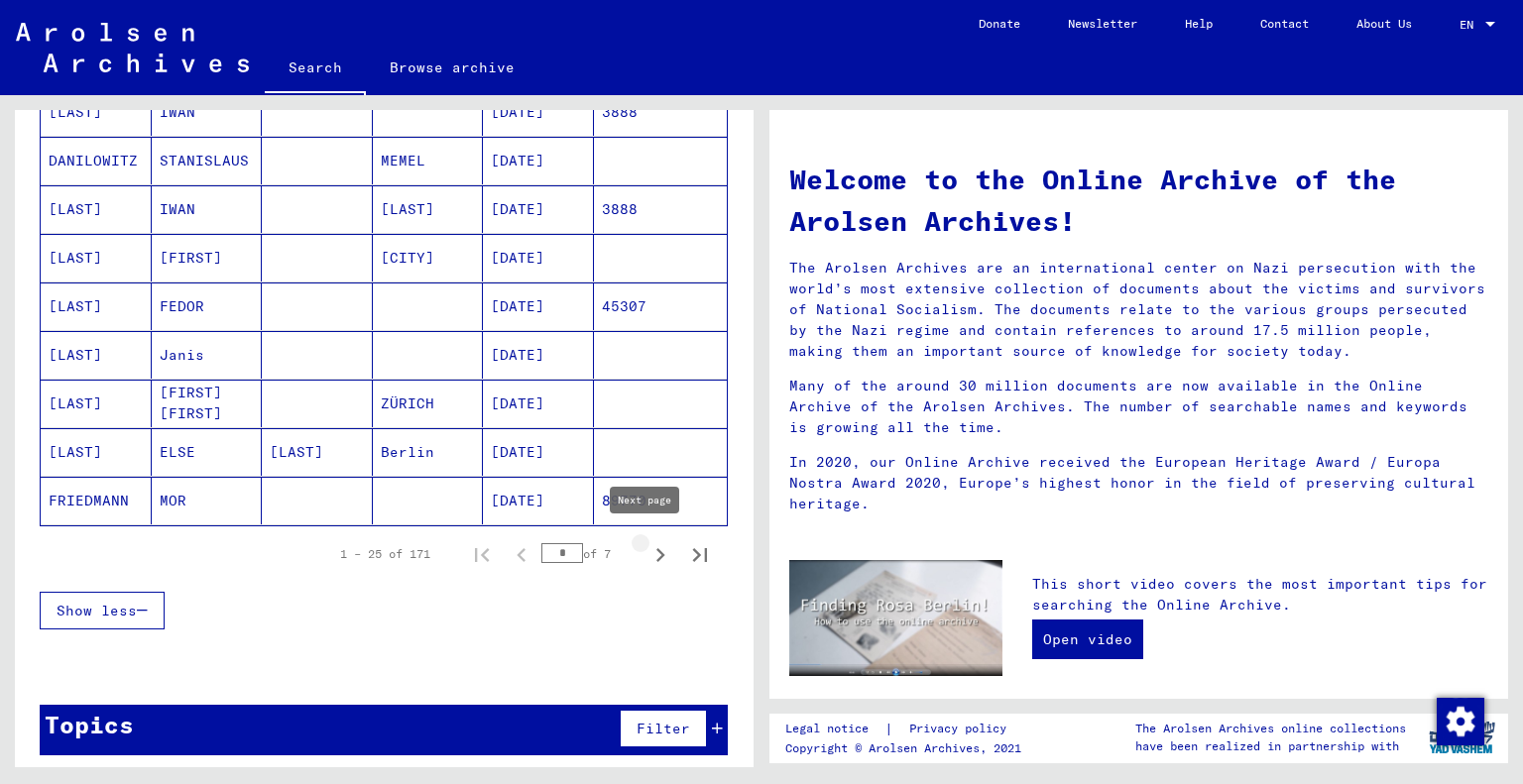 click 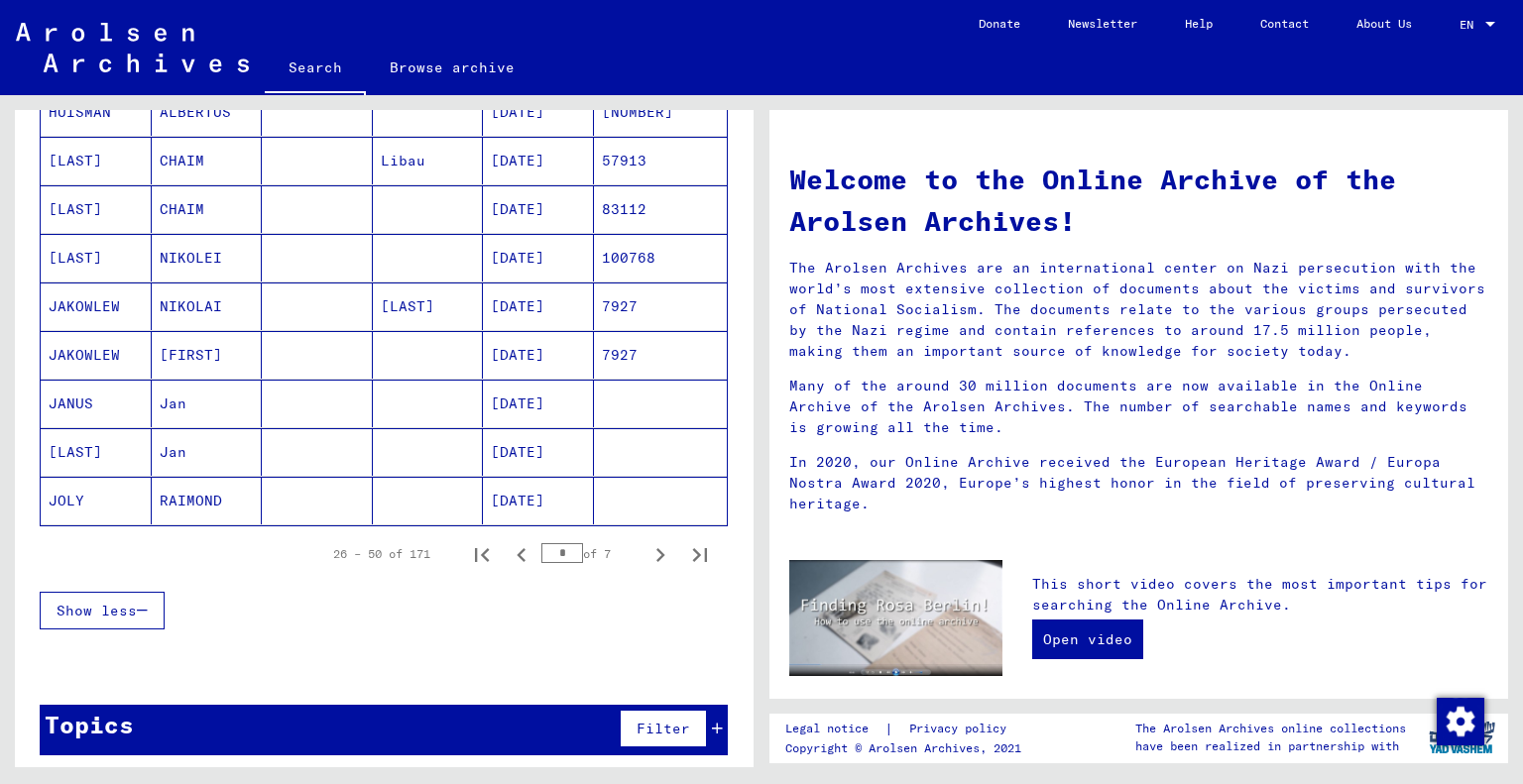 click 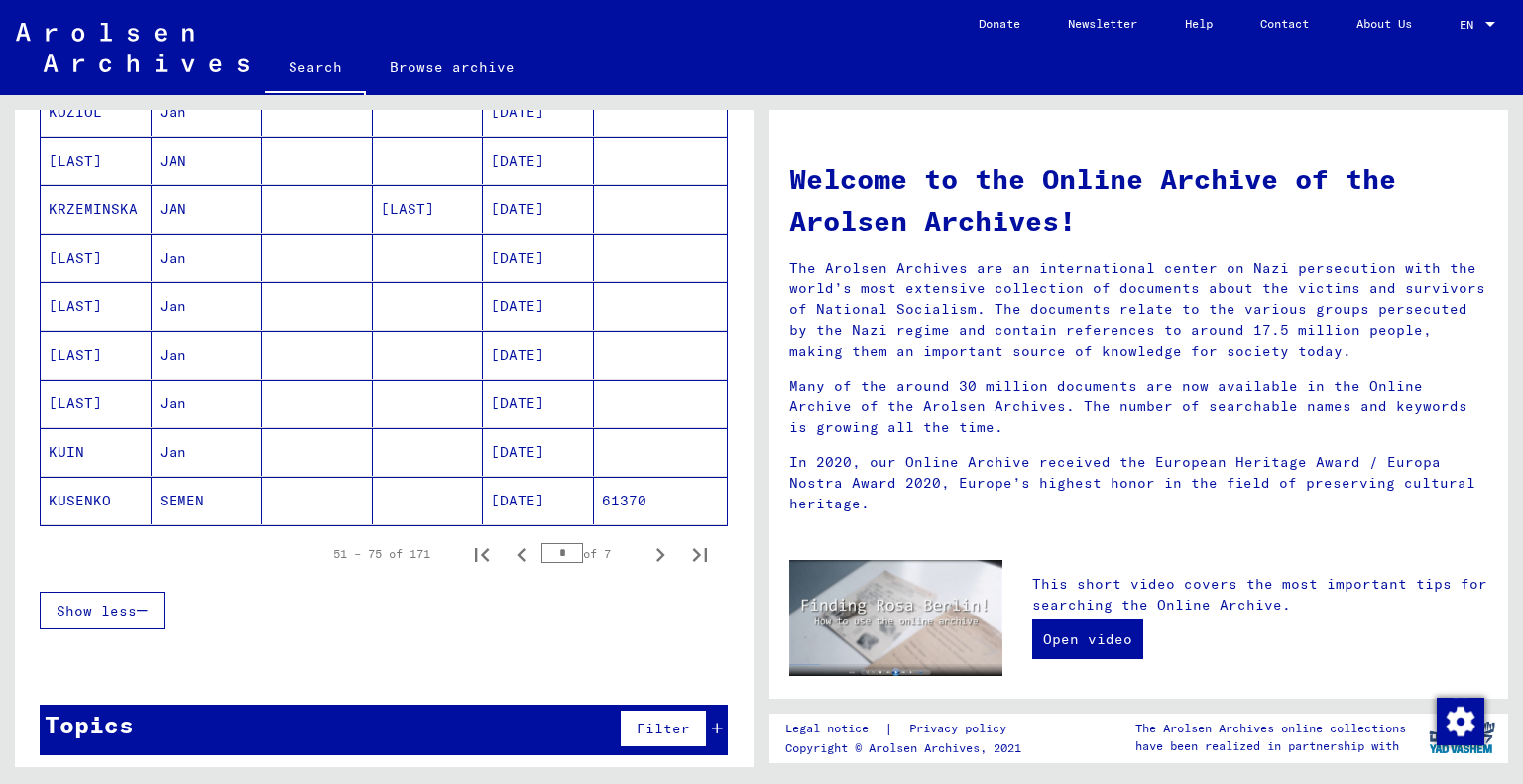click 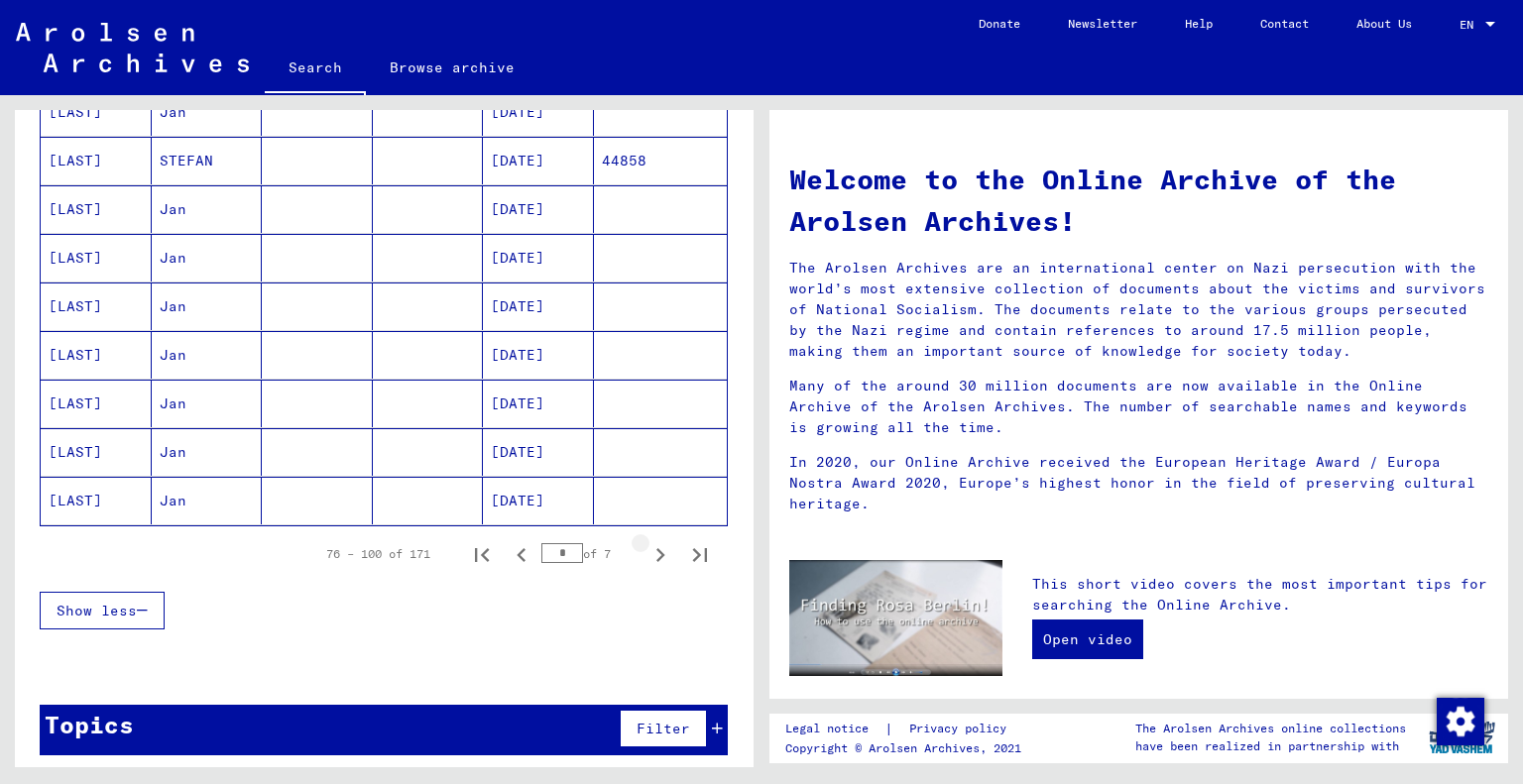 click 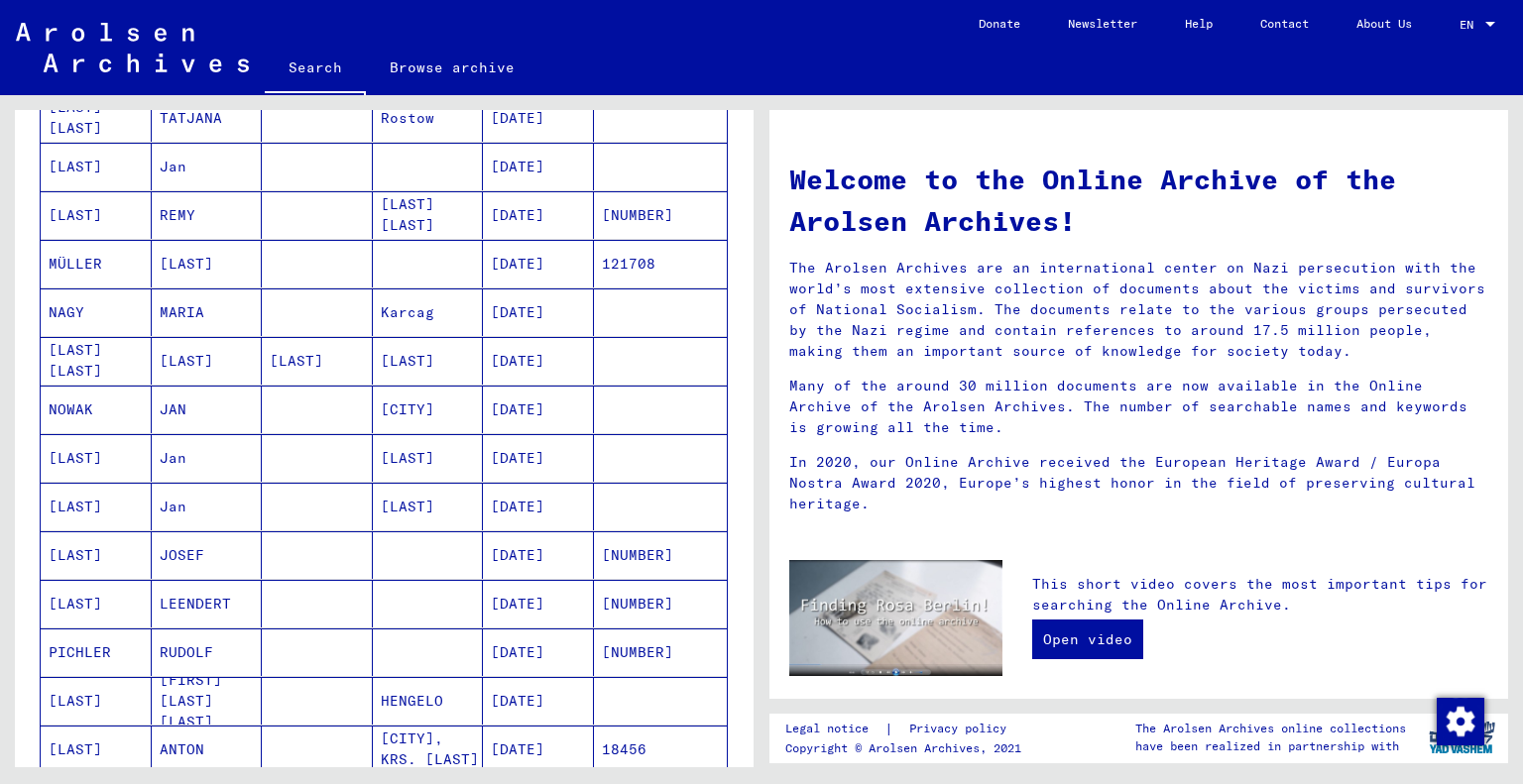 scroll, scrollTop: 396, scrollLeft: 0, axis: vertical 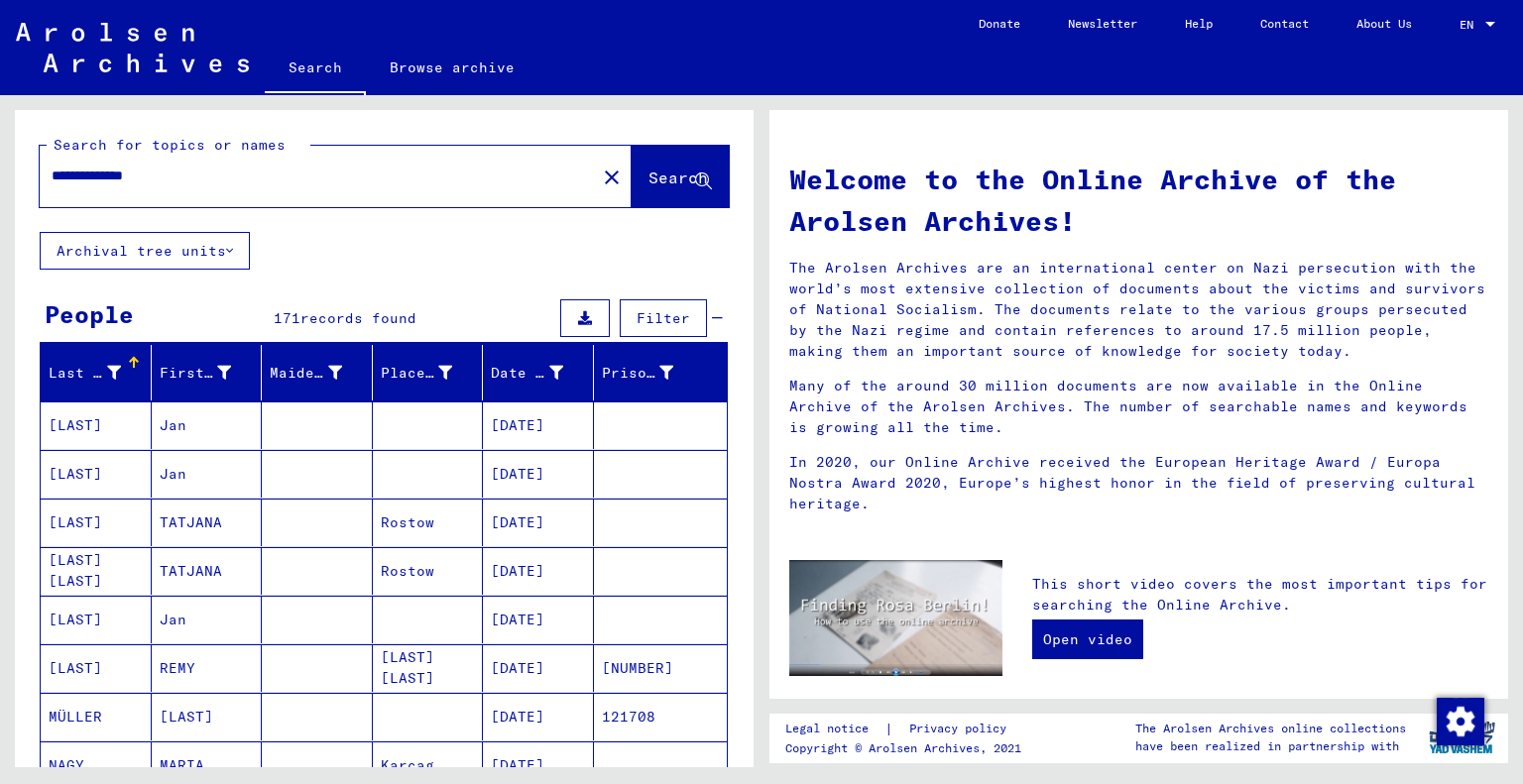 drag, startPoint x: 74, startPoint y: 181, endPoint x: 3, endPoint y: 183, distance: 71.02816 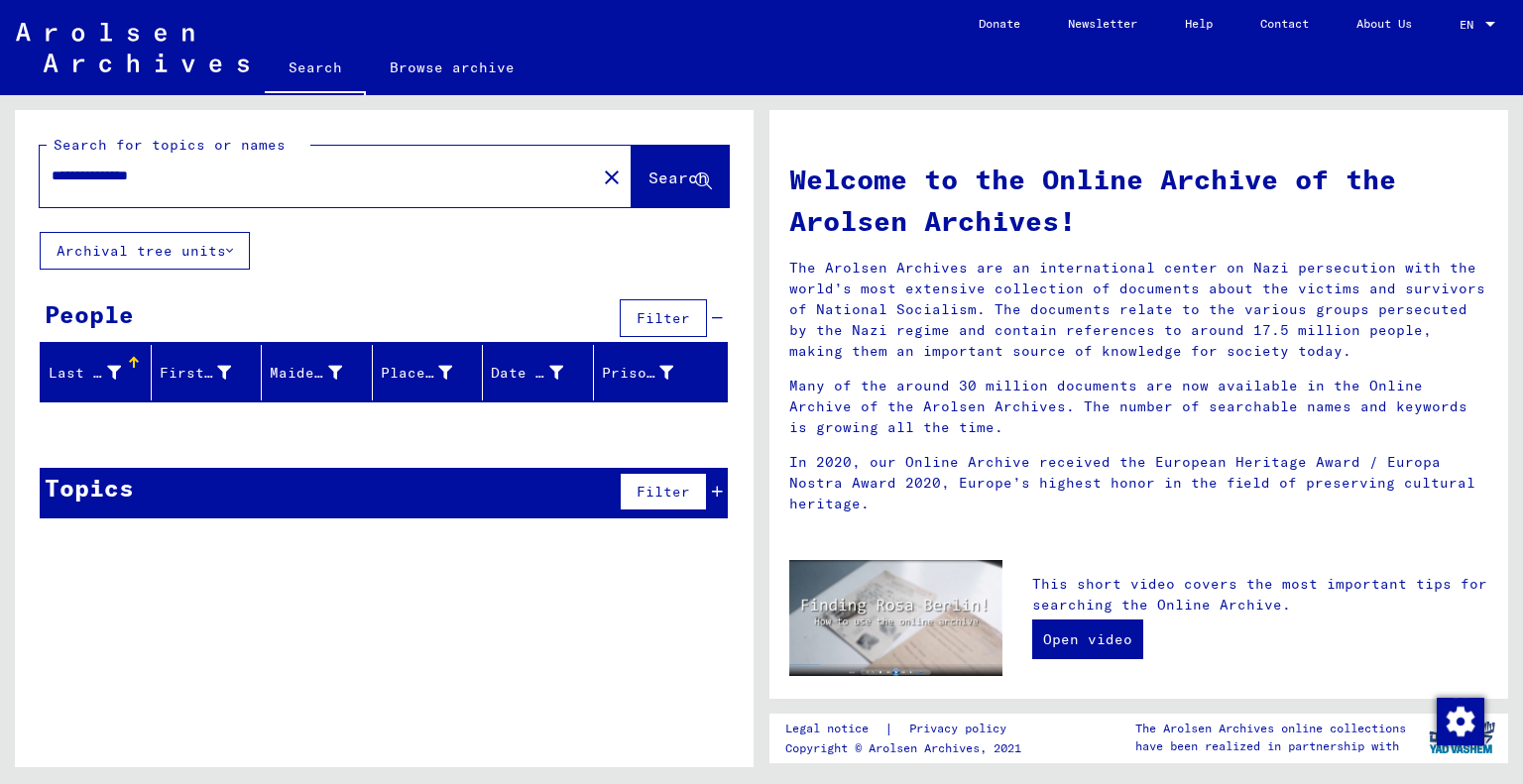 drag, startPoint x: 96, startPoint y: 173, endPoint x: 225, endPoint y: 204, distance: 132.67253 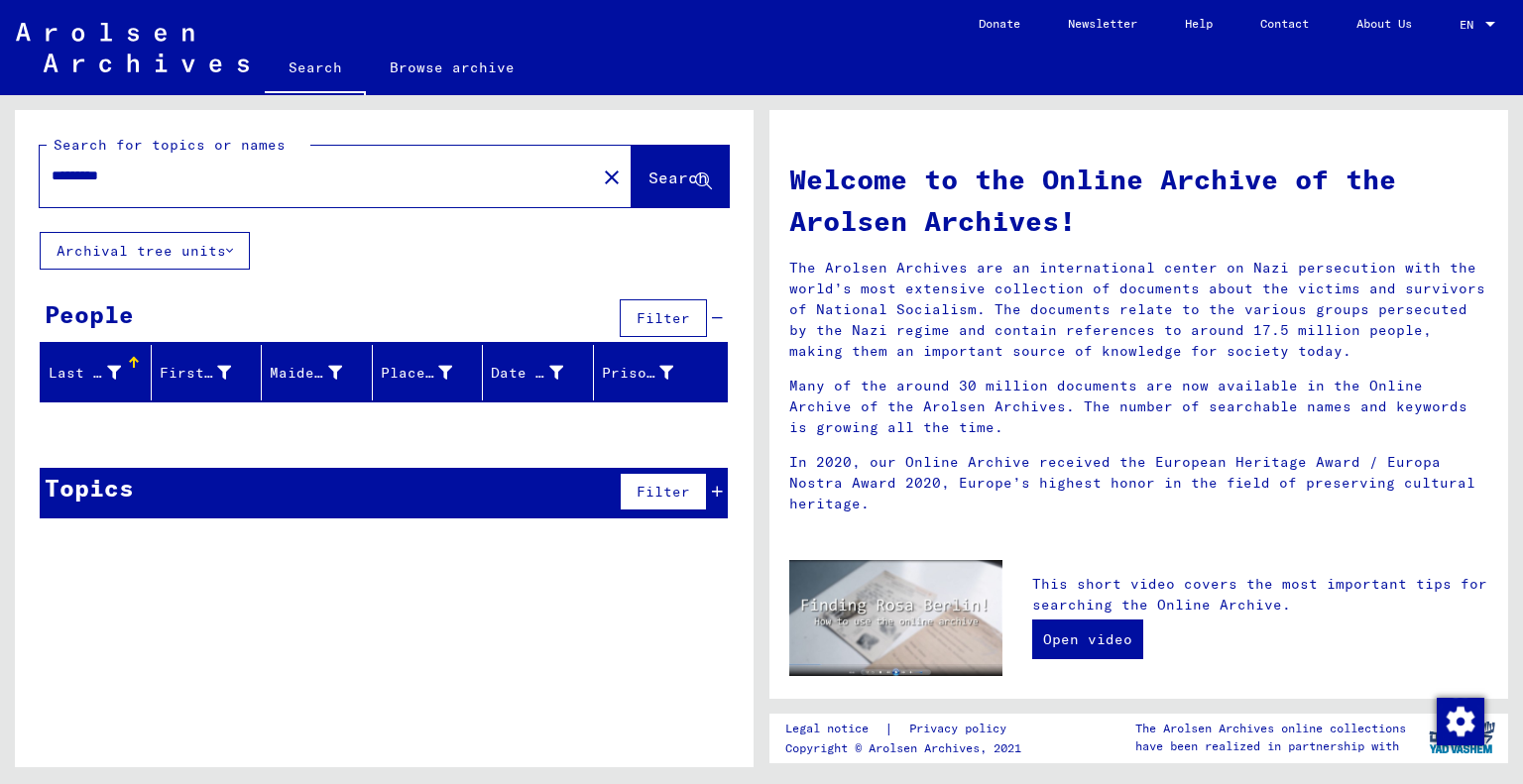 type on "*********" 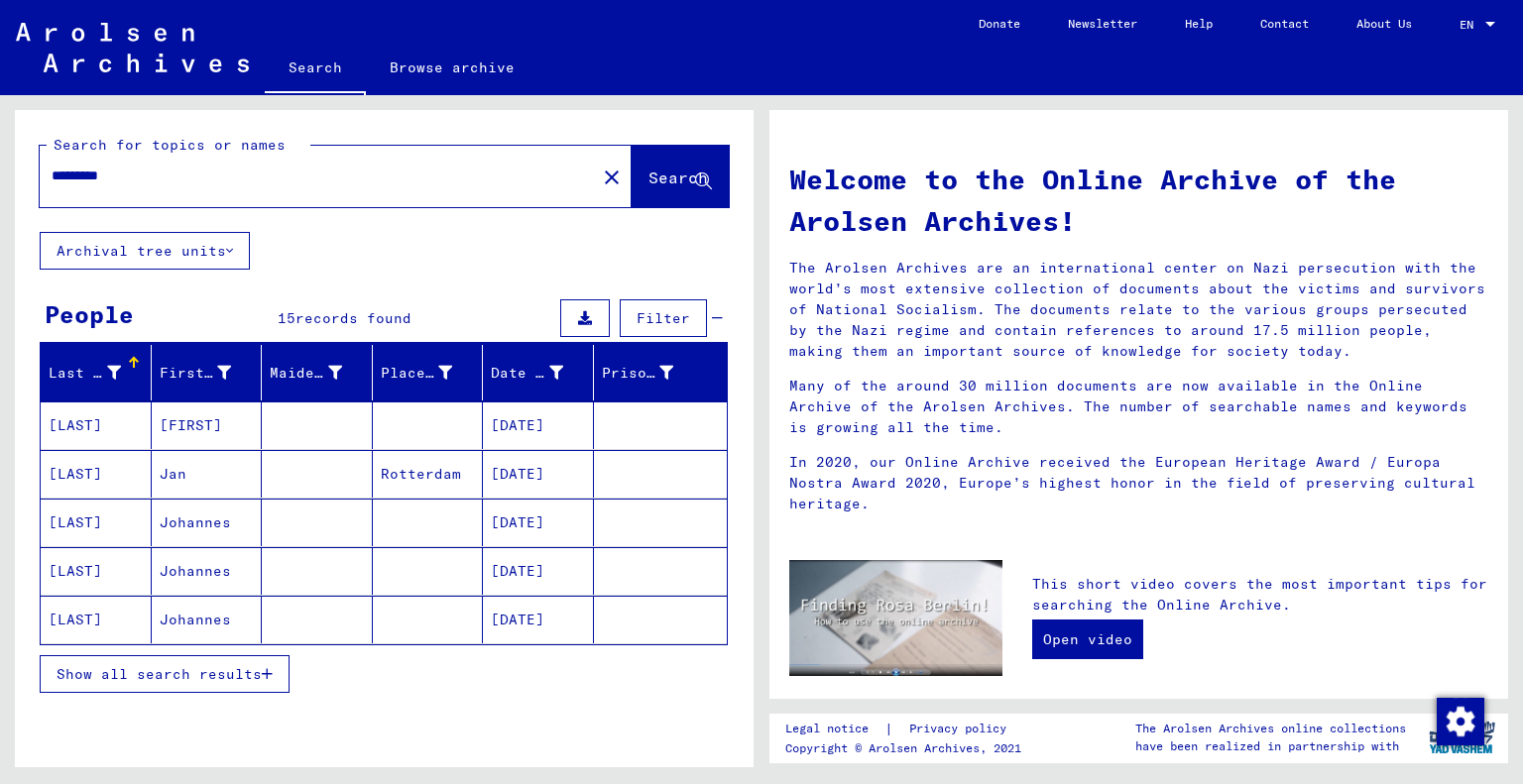 click on "[DATE]" at bounding box center (538, 571) 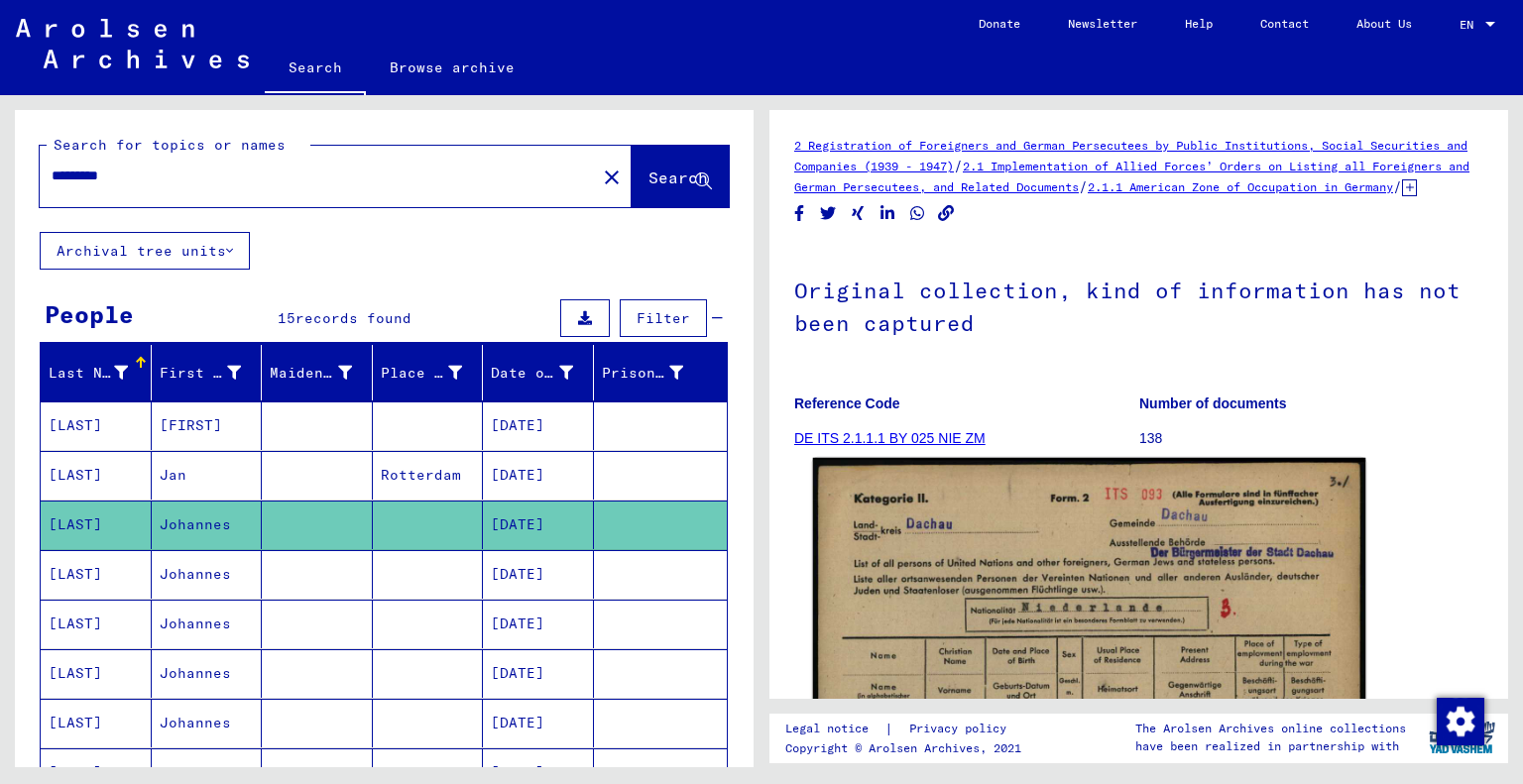 scroll, scrollTop: 0, scrollLeft: 0, axis: both 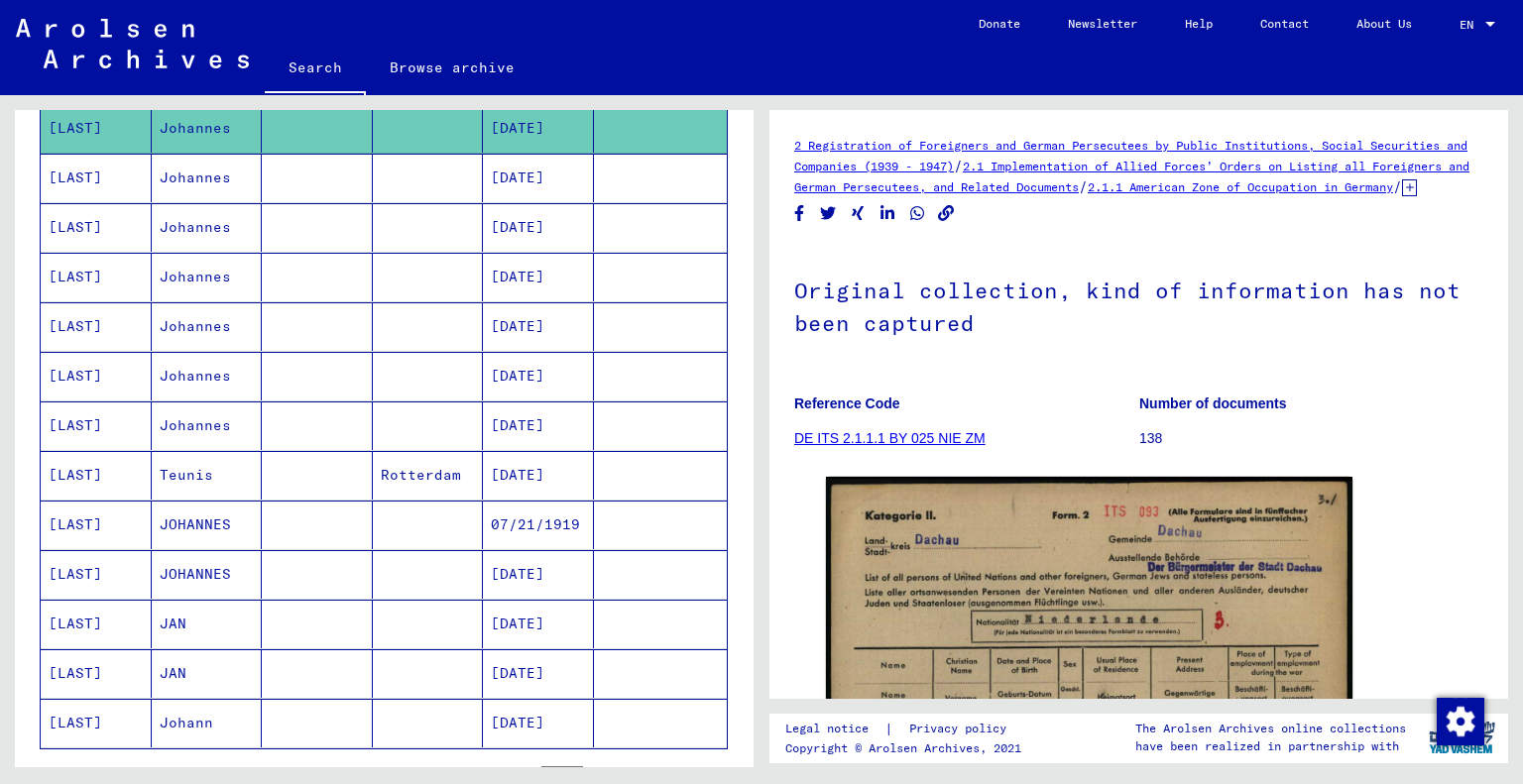 click on "[DATE]" at bounding box center (538, 673) 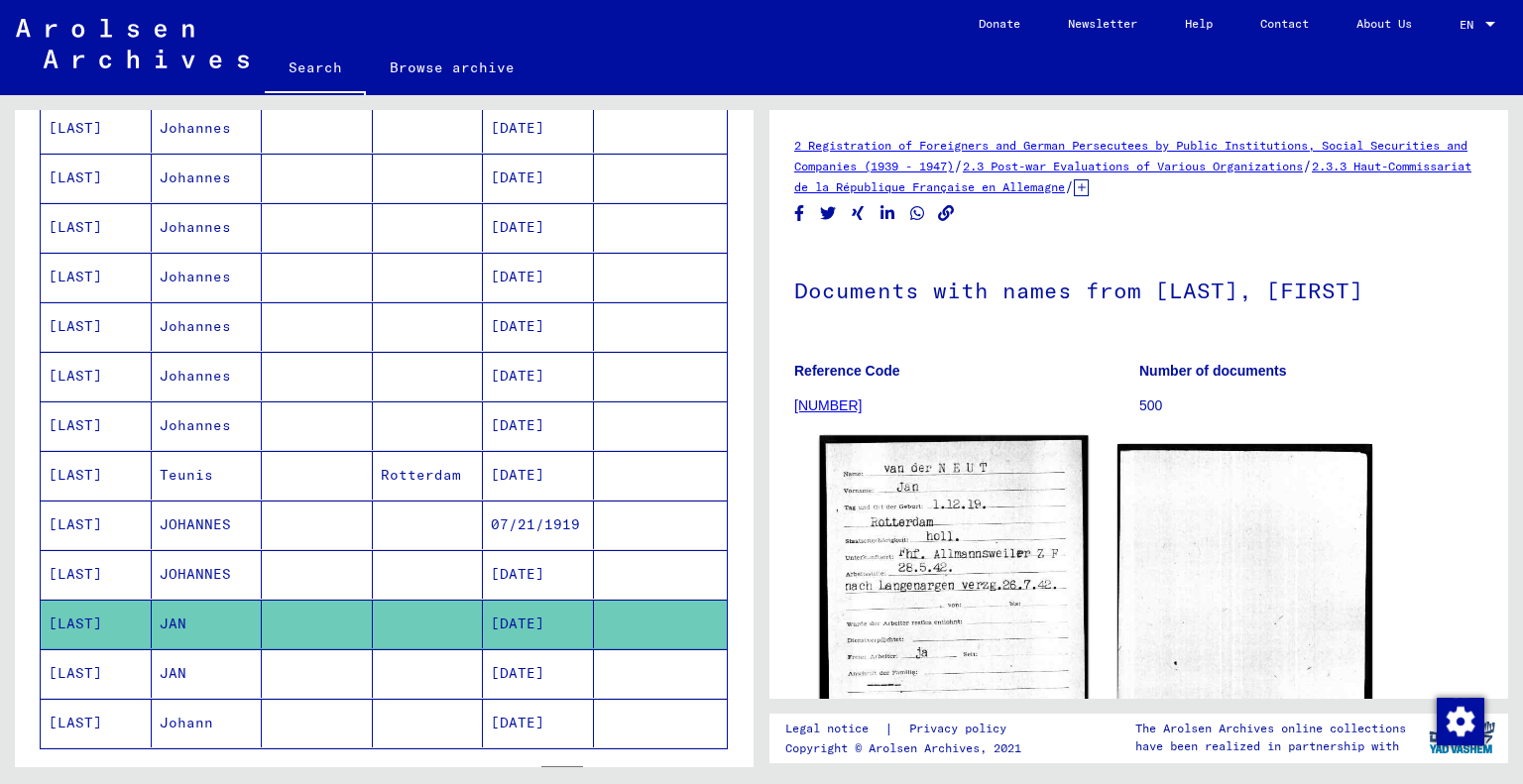 scroll, scrollTop: 0, scrollLeft: 0, axis: both 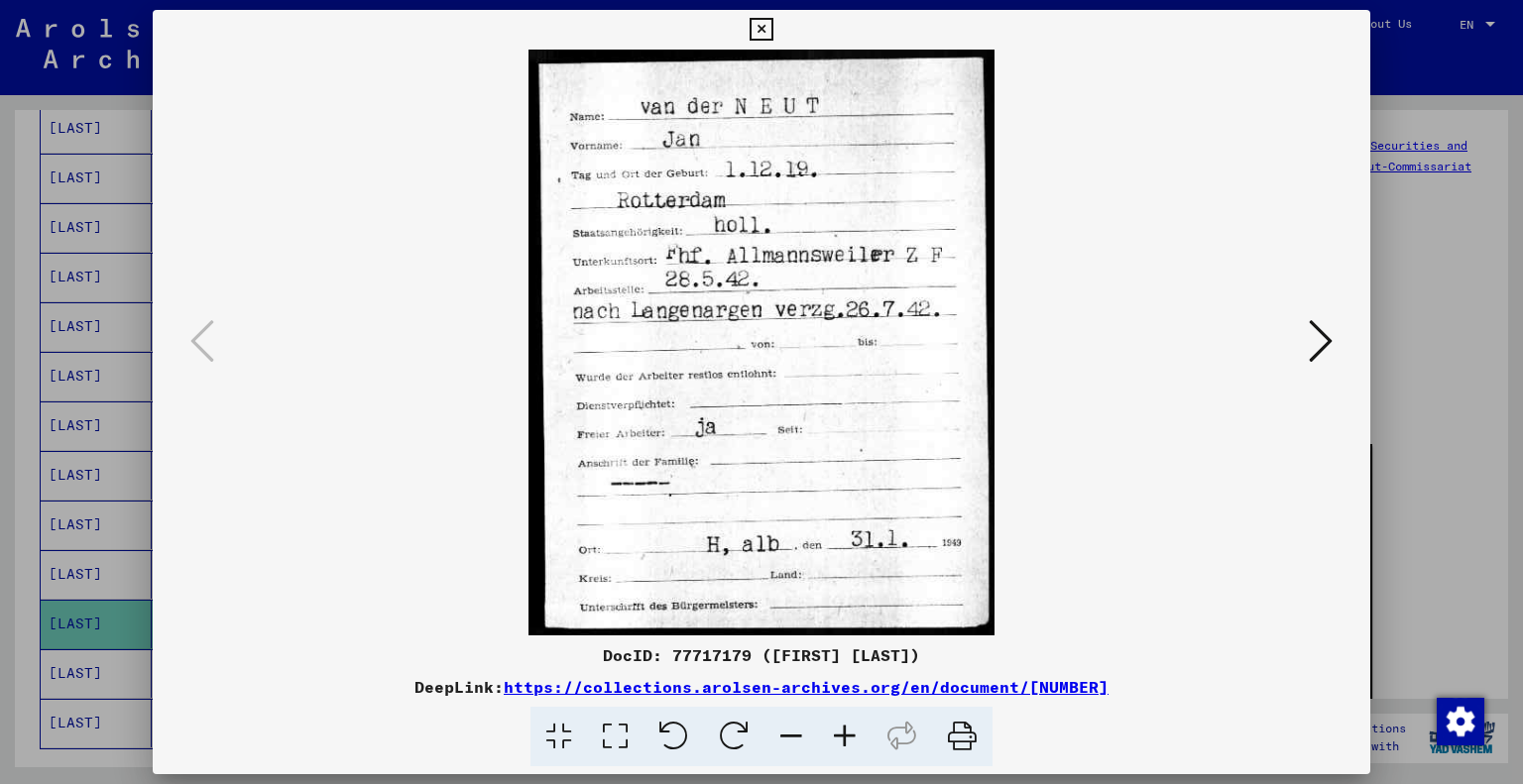 click at bounding box center [761, 30] 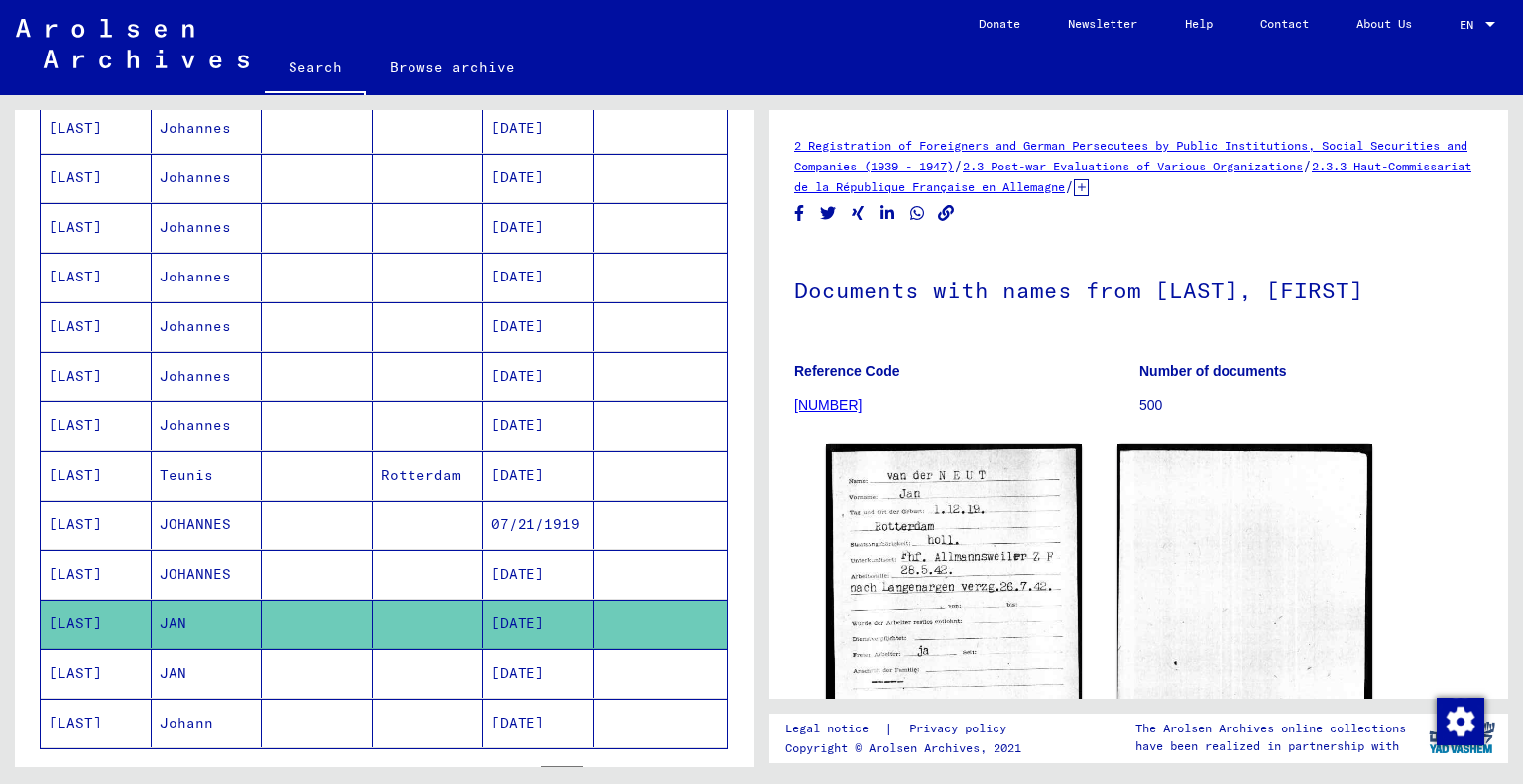 click on "[DATE]" at bounding box center (538, 723) 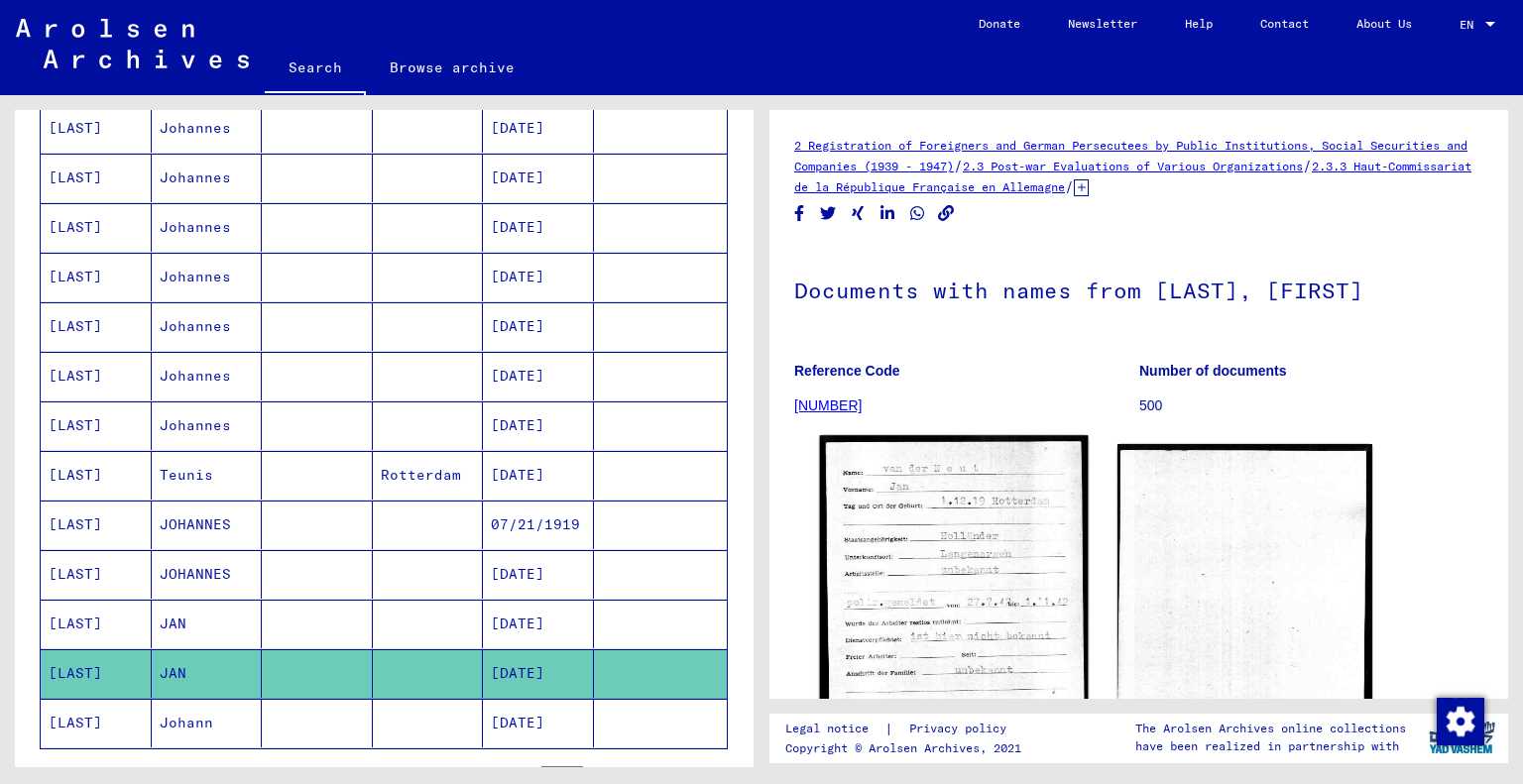 click 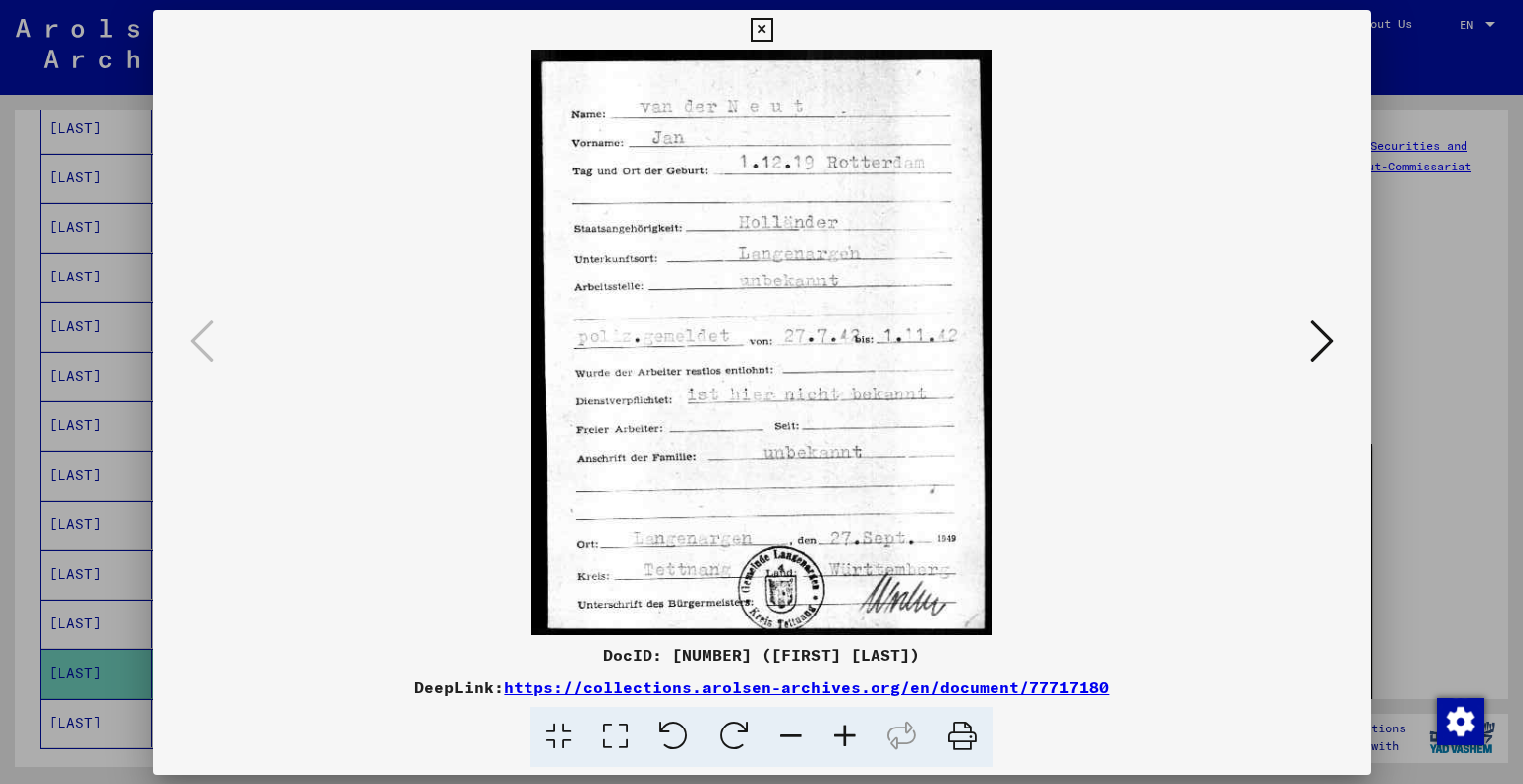 scroll, scrollTop: 0, scrollLeft: 0, axis: both 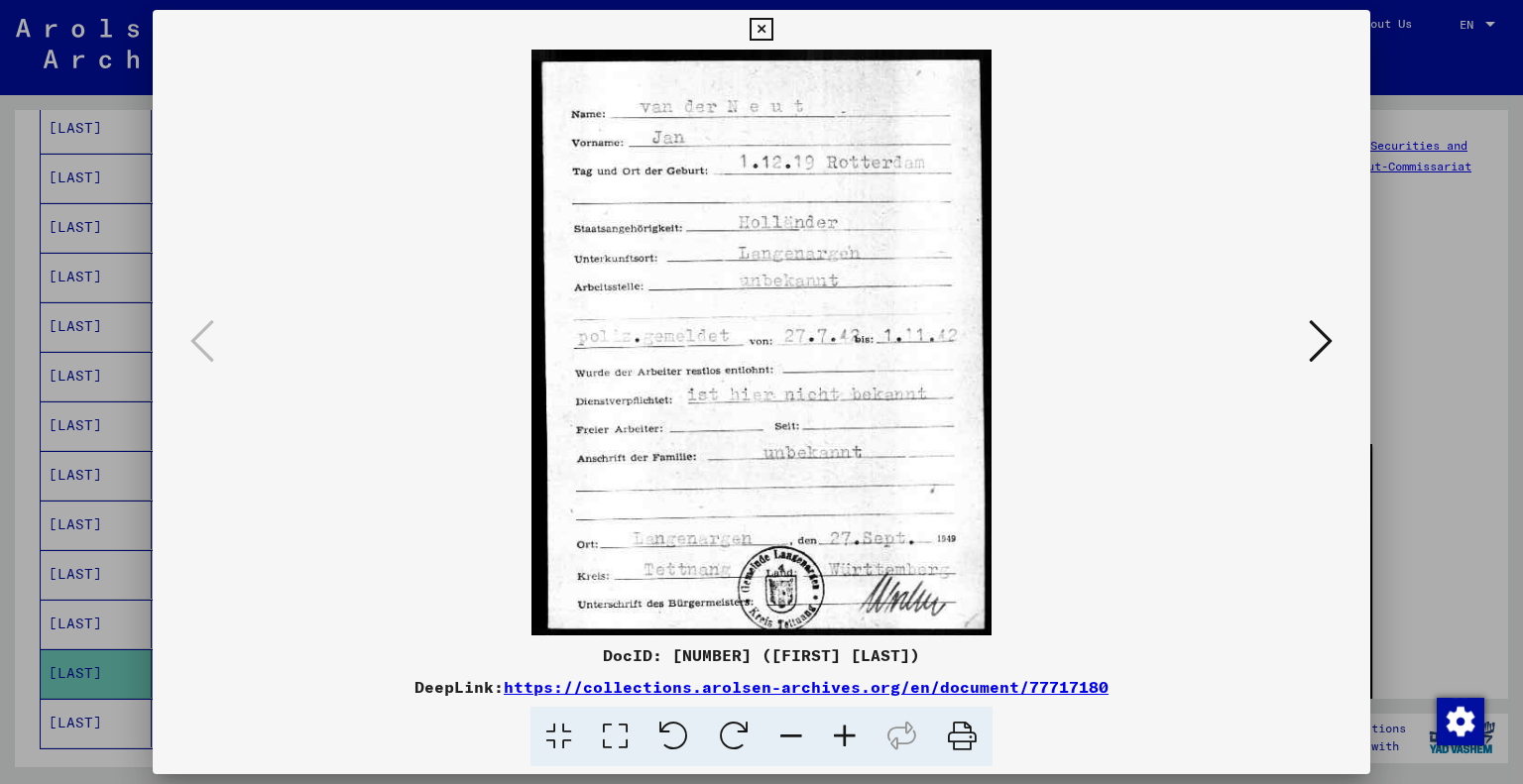 click at bounding box center (761, 30) 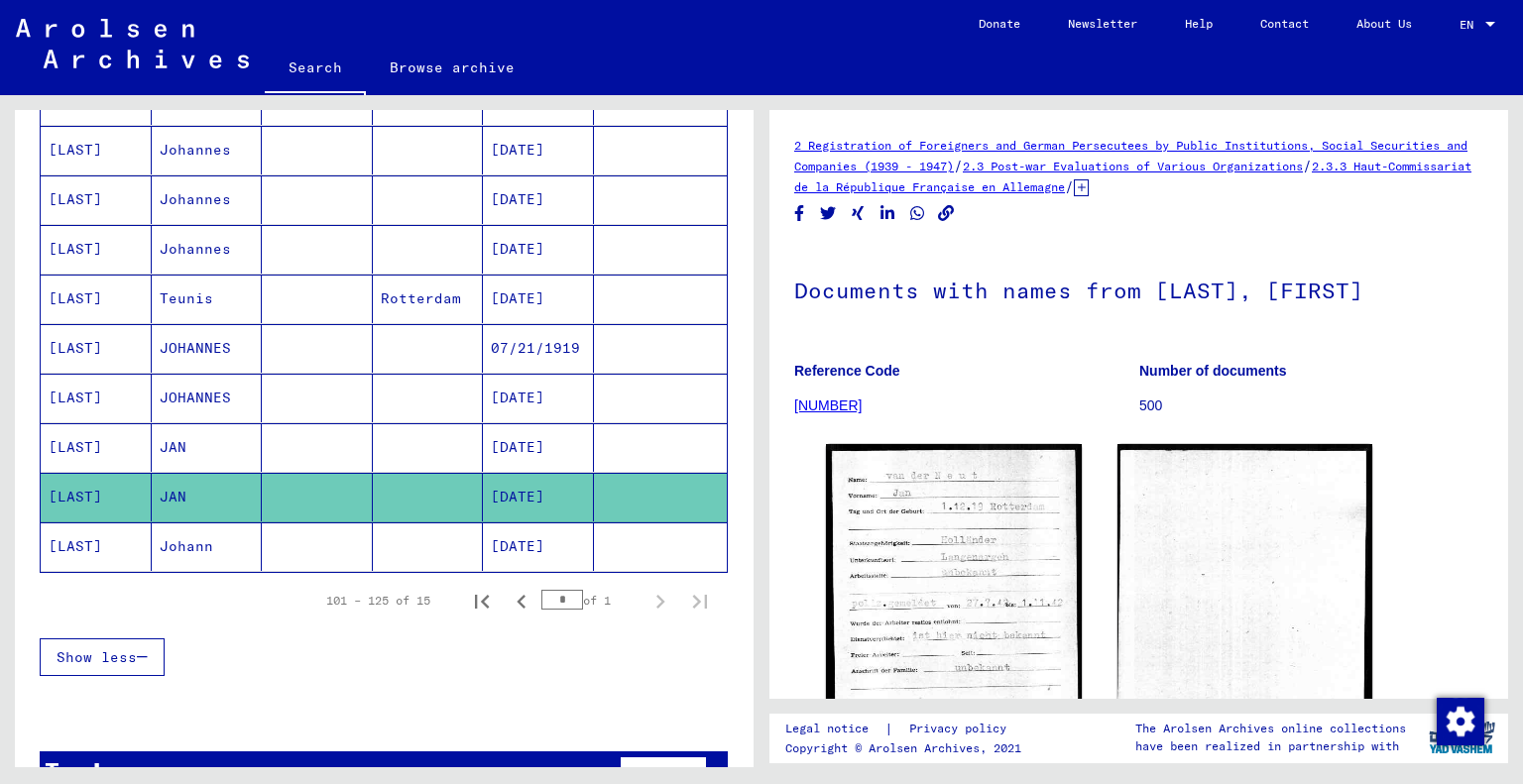 scroll, scrollTop: 595, scrollLeft: 0, axis: vertical 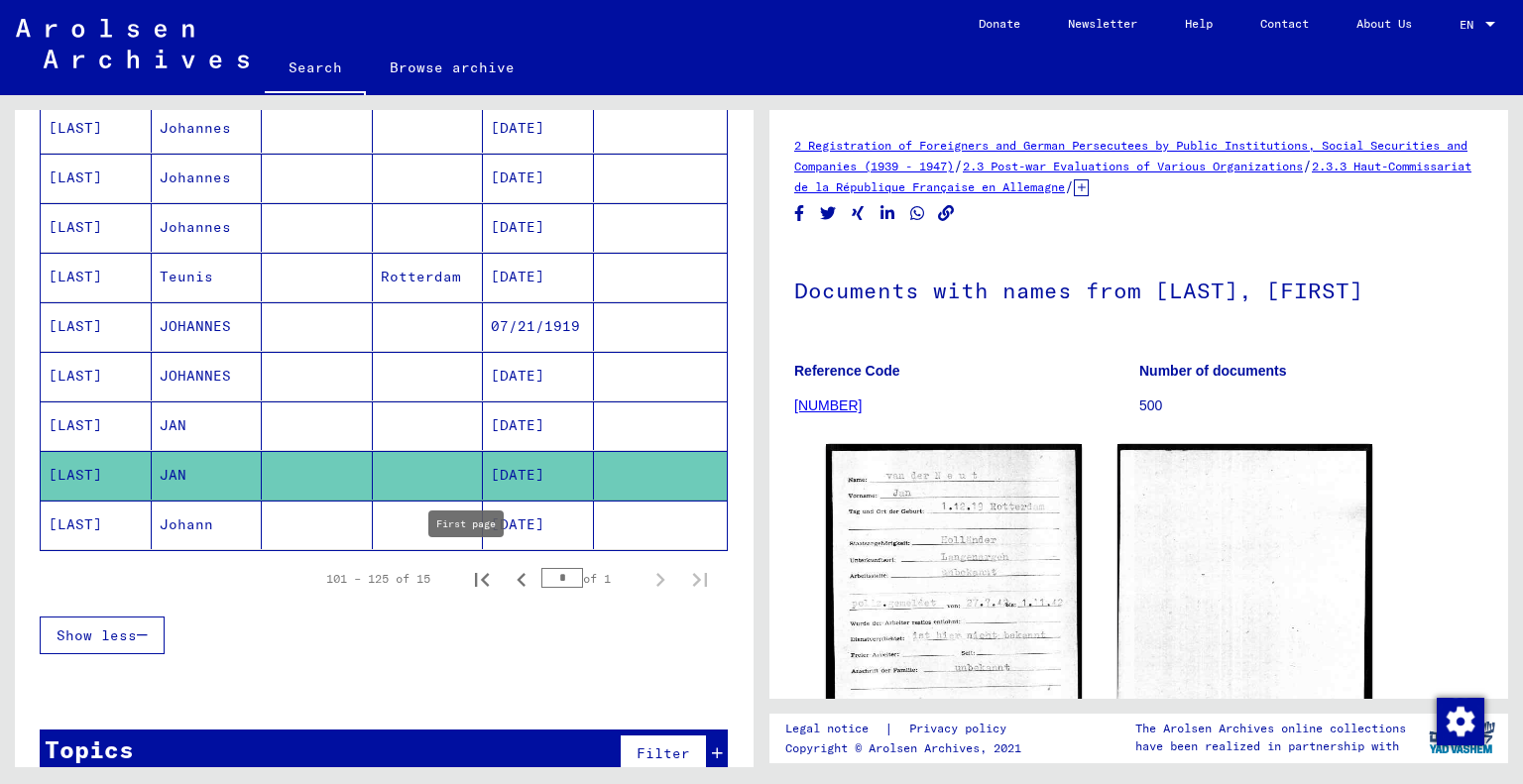 click 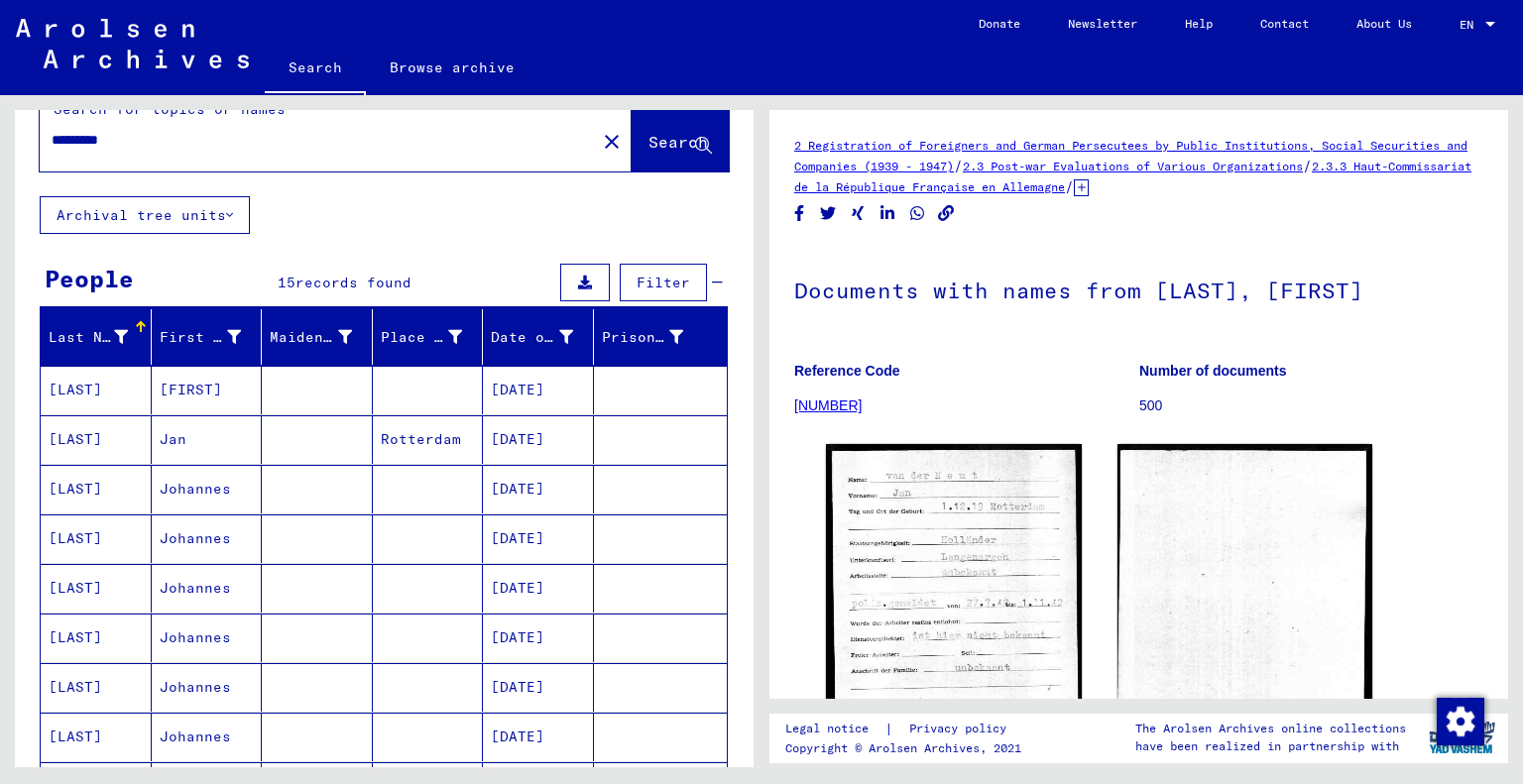 scroll, scrollTop: 0, scrollLeft: 0, axis: both 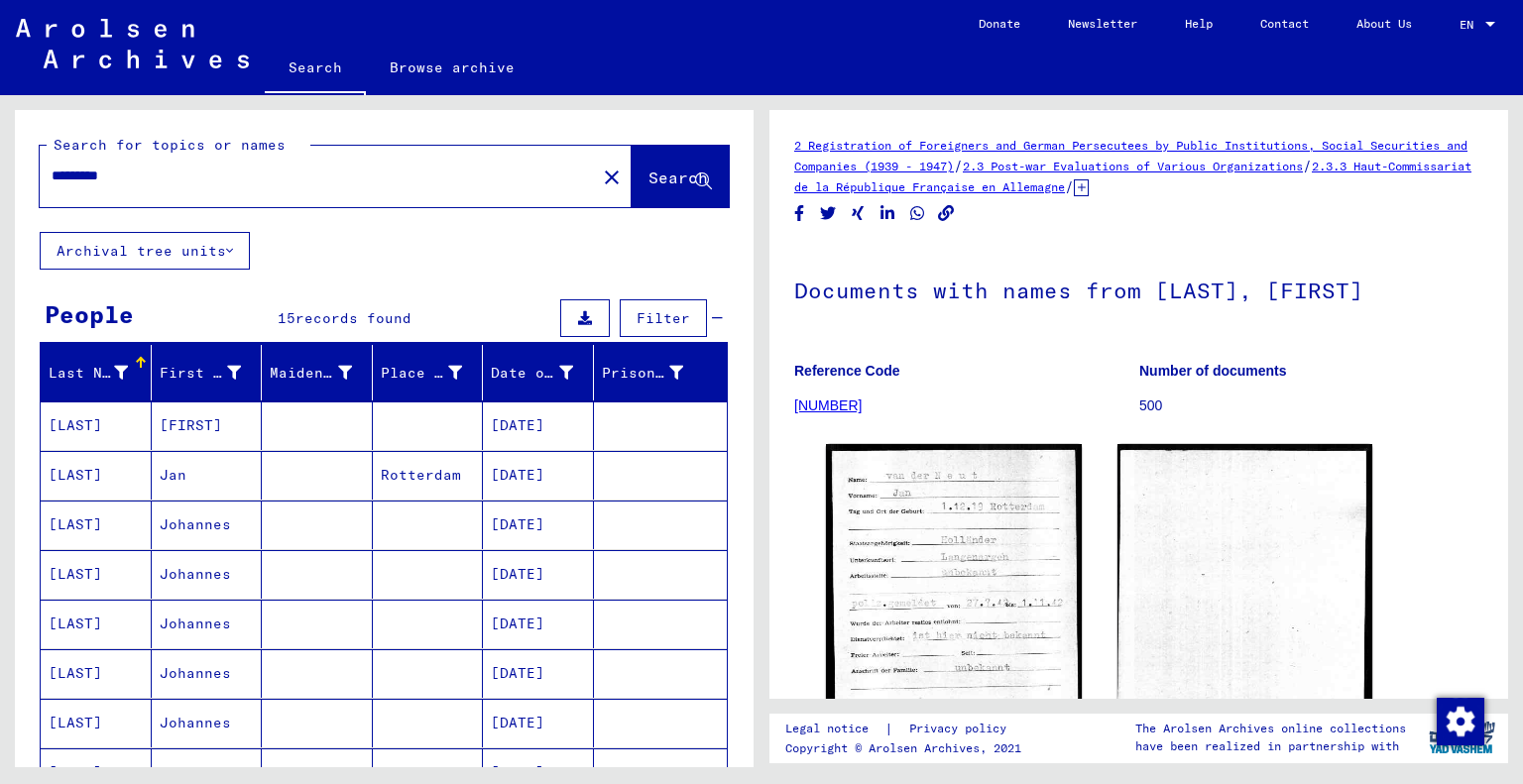 drag, startPoint x: 129, startPoint y: 180, endPoint x: 67, endPoint y: 182, distance: 62.03225 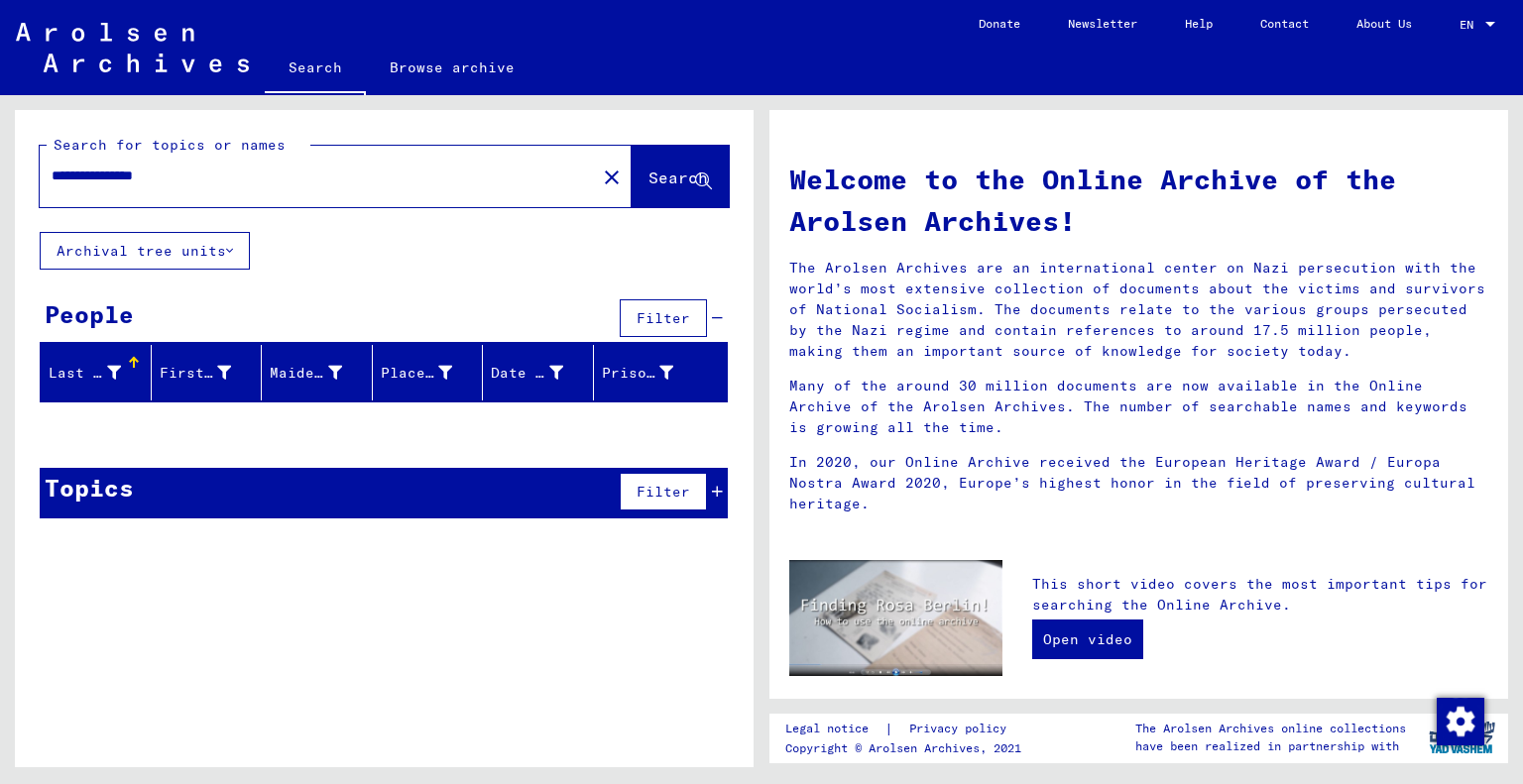 click on "**********" at bounding box center [311, 175] 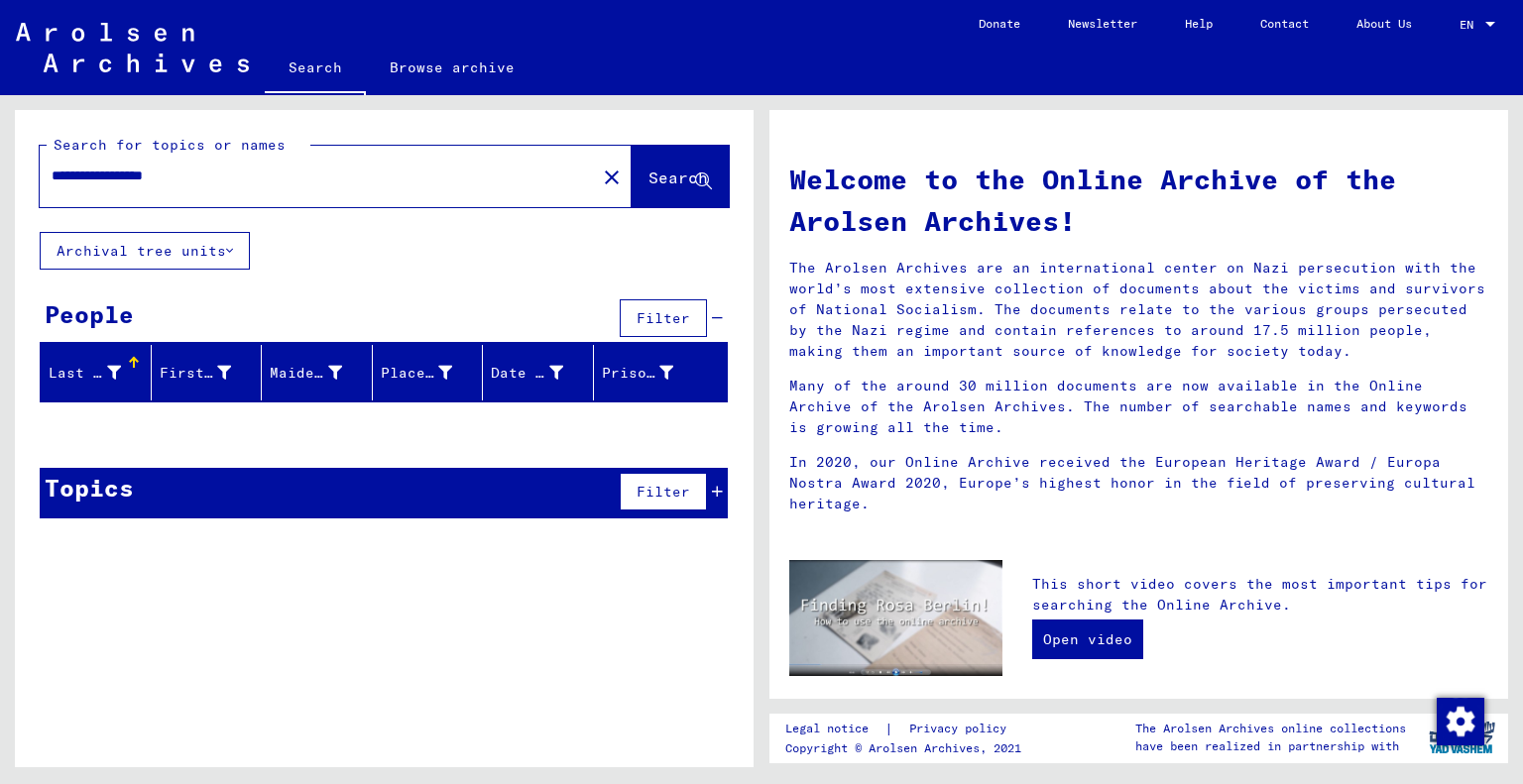 type on "**********" 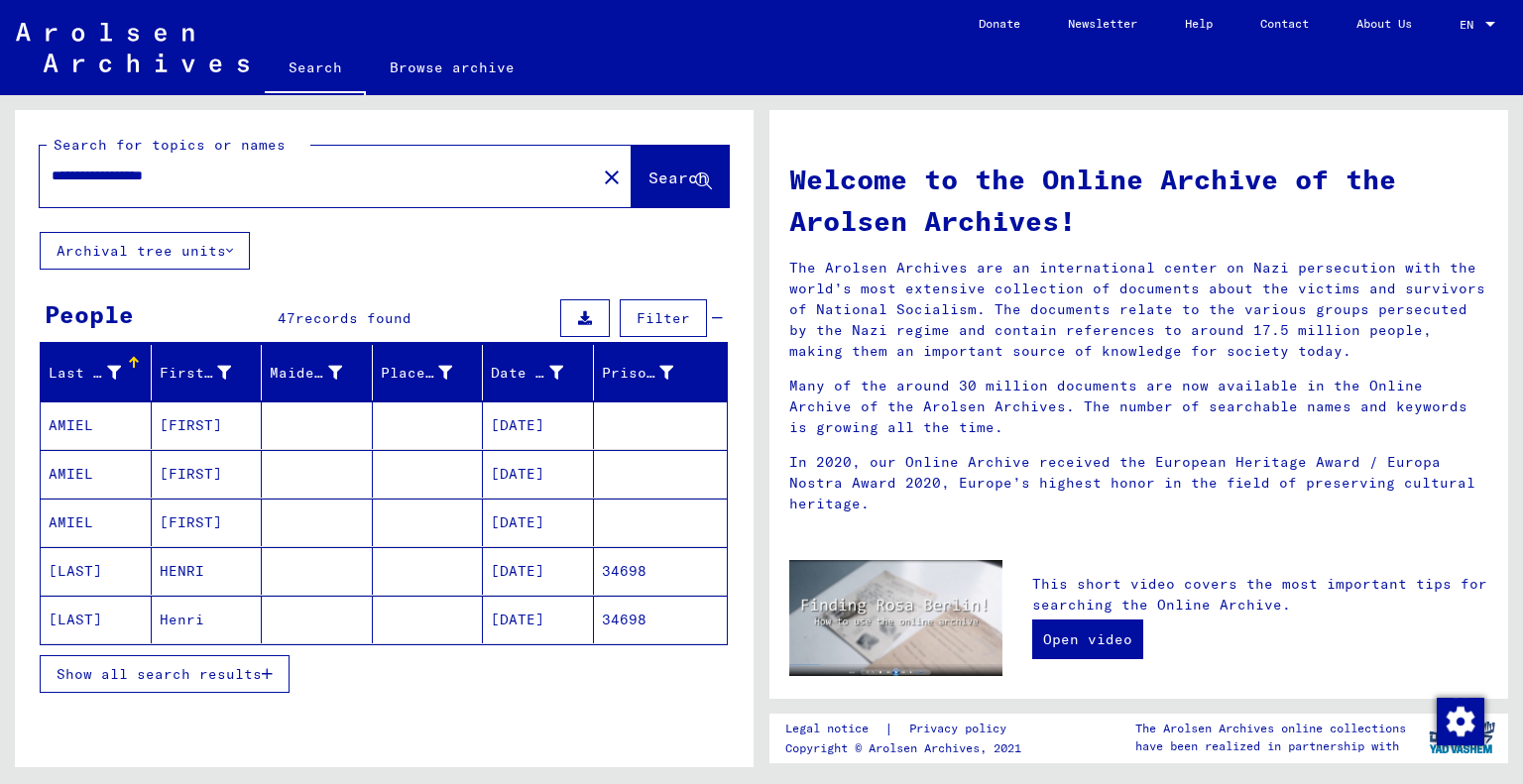 click on "Show all search results" at bounding box center [165, 674] 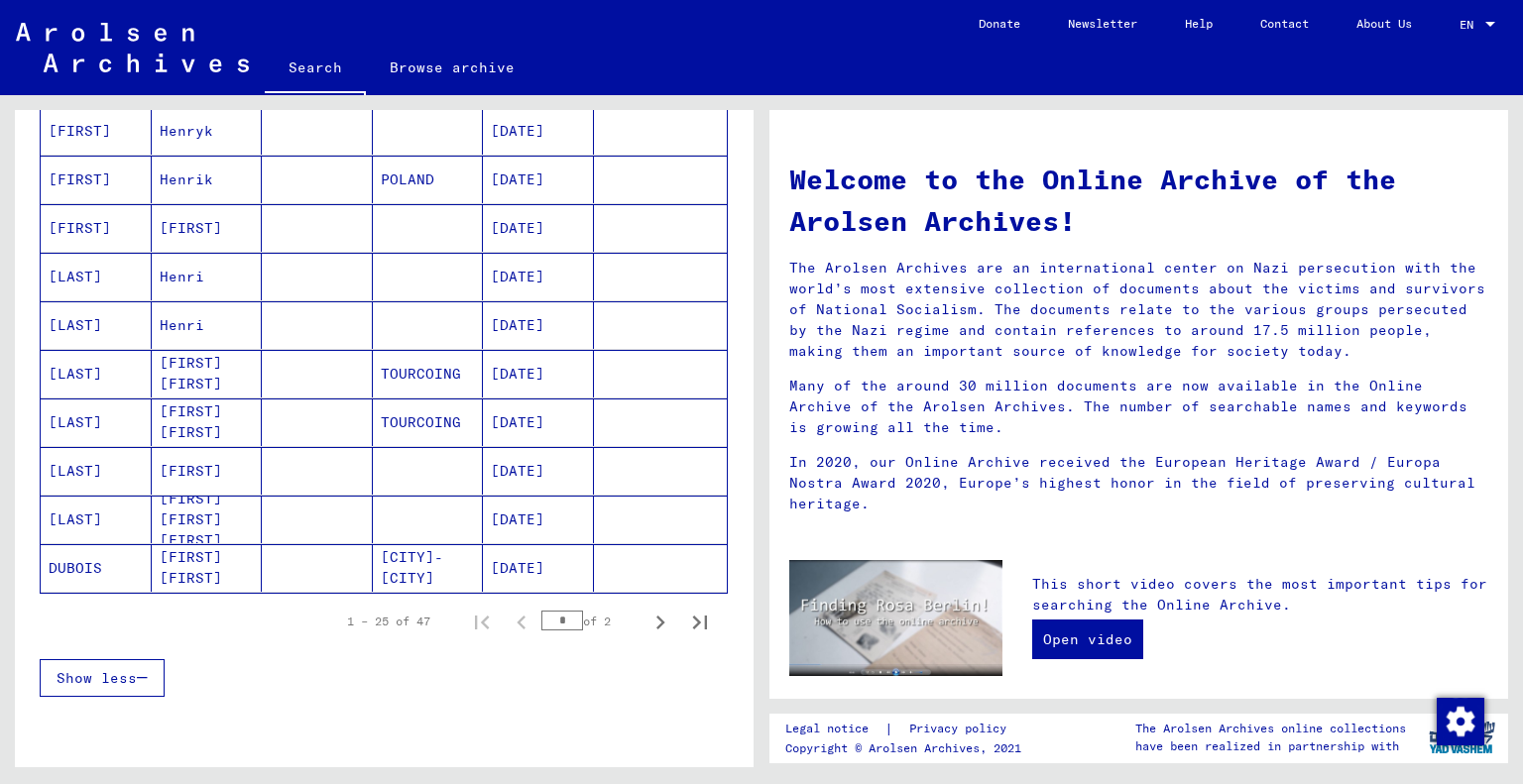 scroll, scrollTop: 1090, scrollLeft: 0, axis: vertical 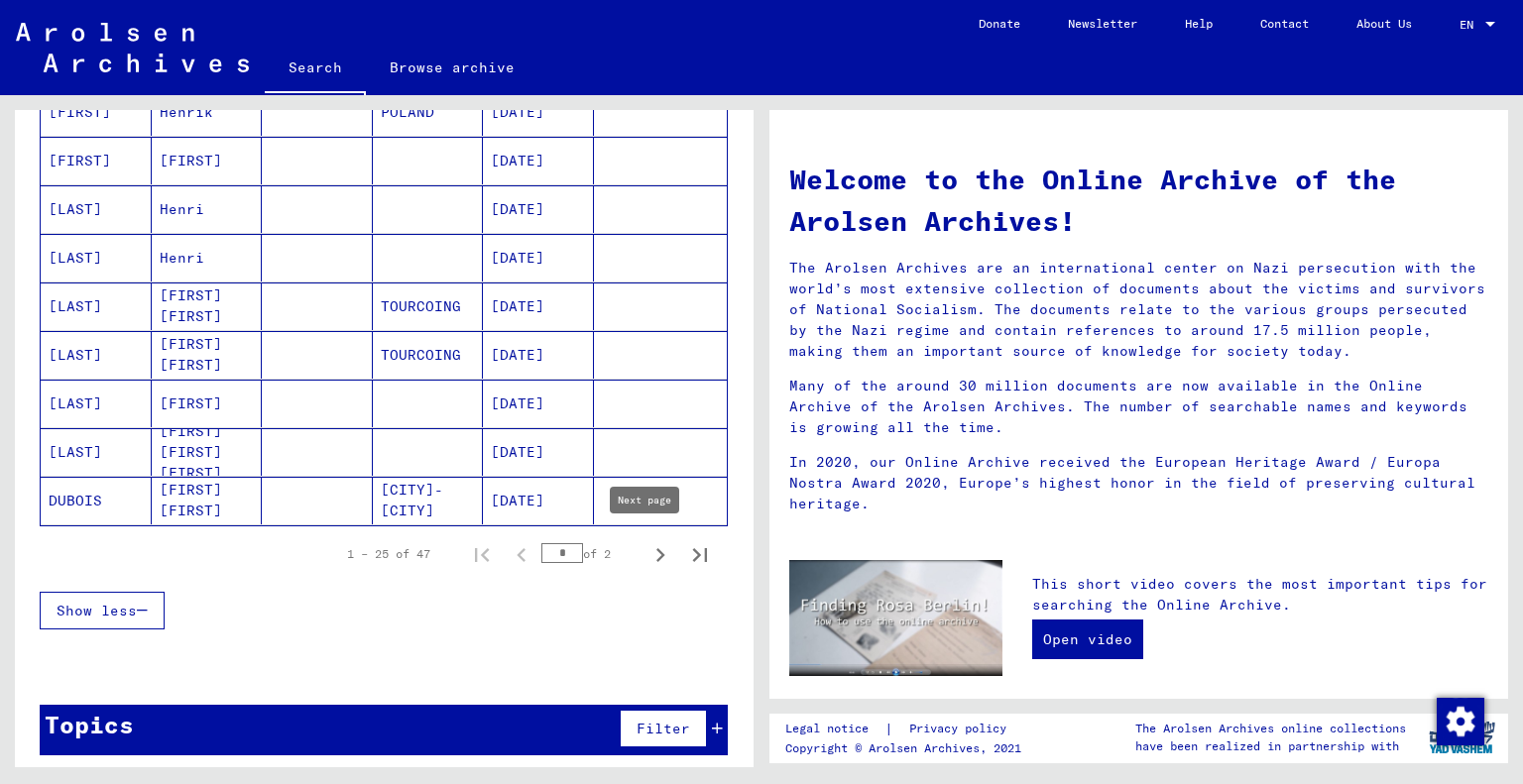 click 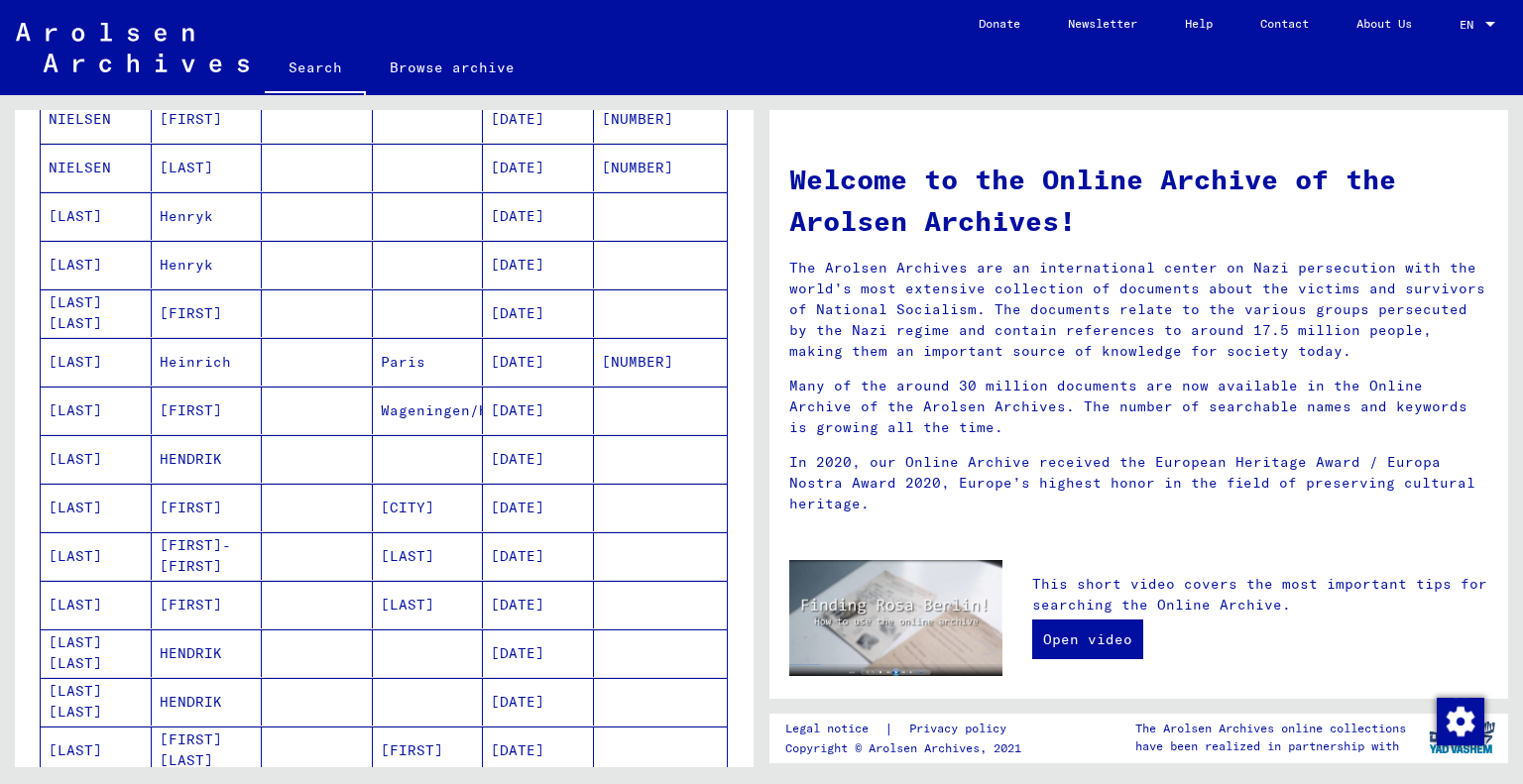 scroll, scrollTop: 648, scrollLeft: 0, axis: vertical 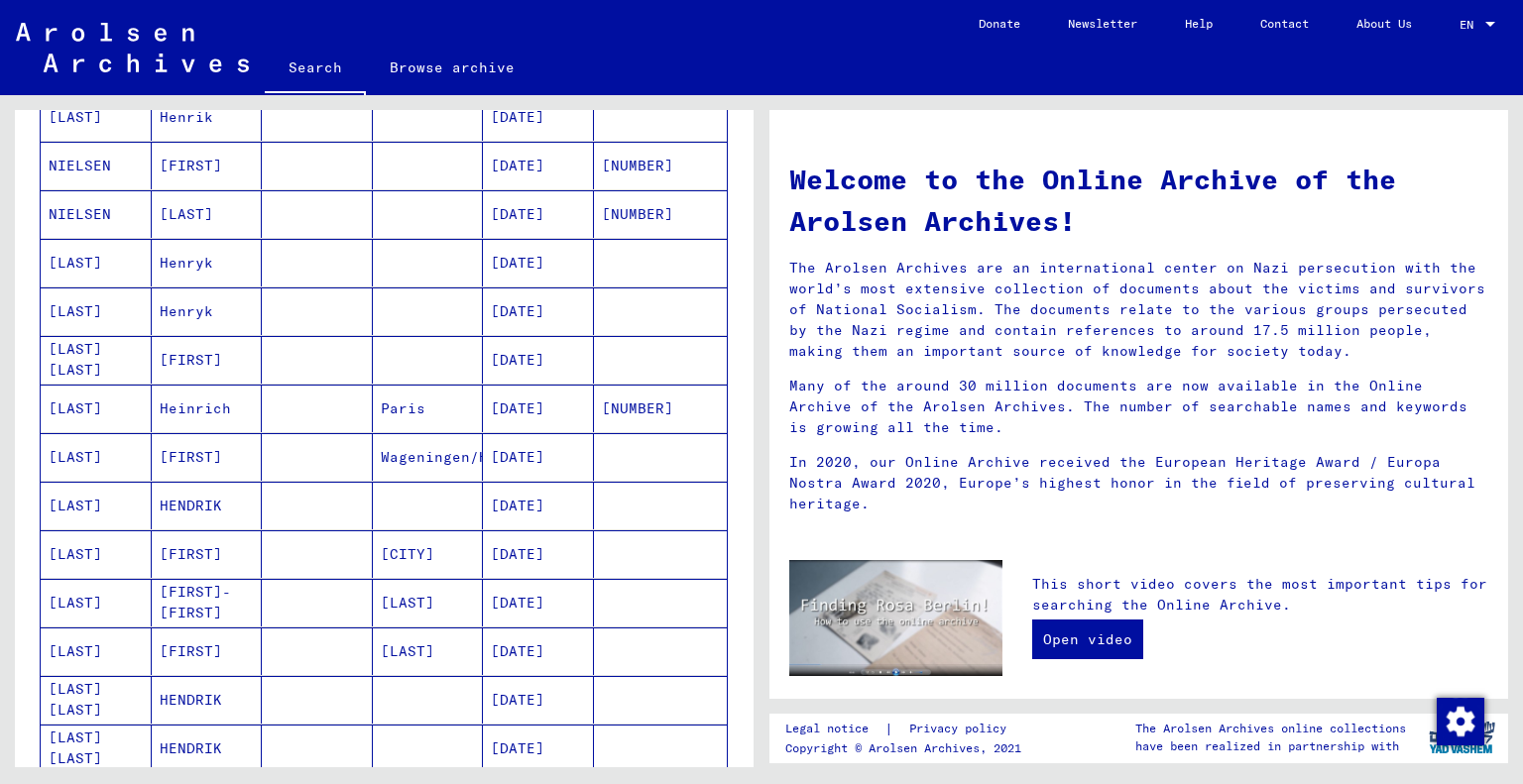 click on "[DATE]" at bounding box center (538, 505) 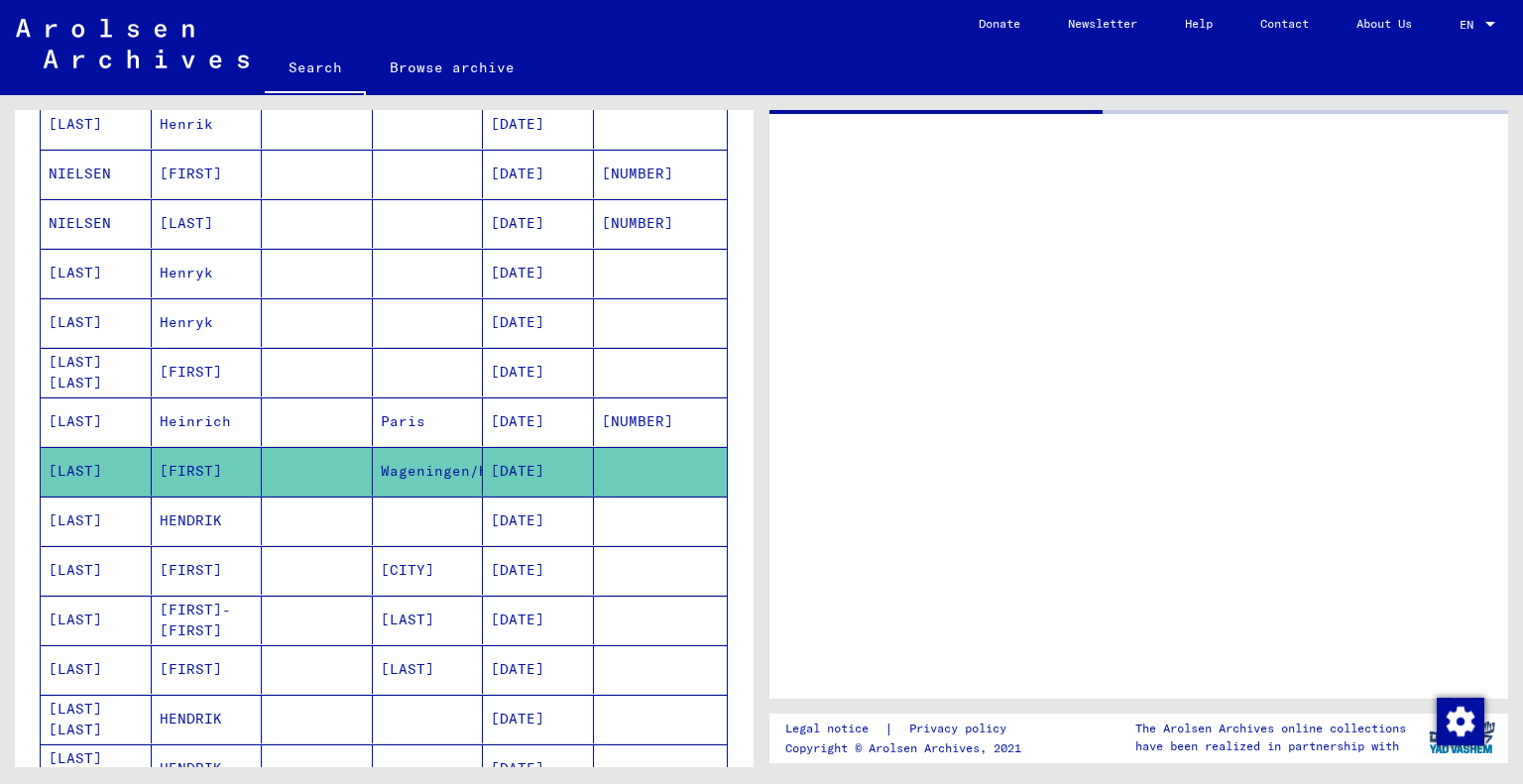 scroll, scrollTop: 654, scrollLeft: 0, axis: vertical 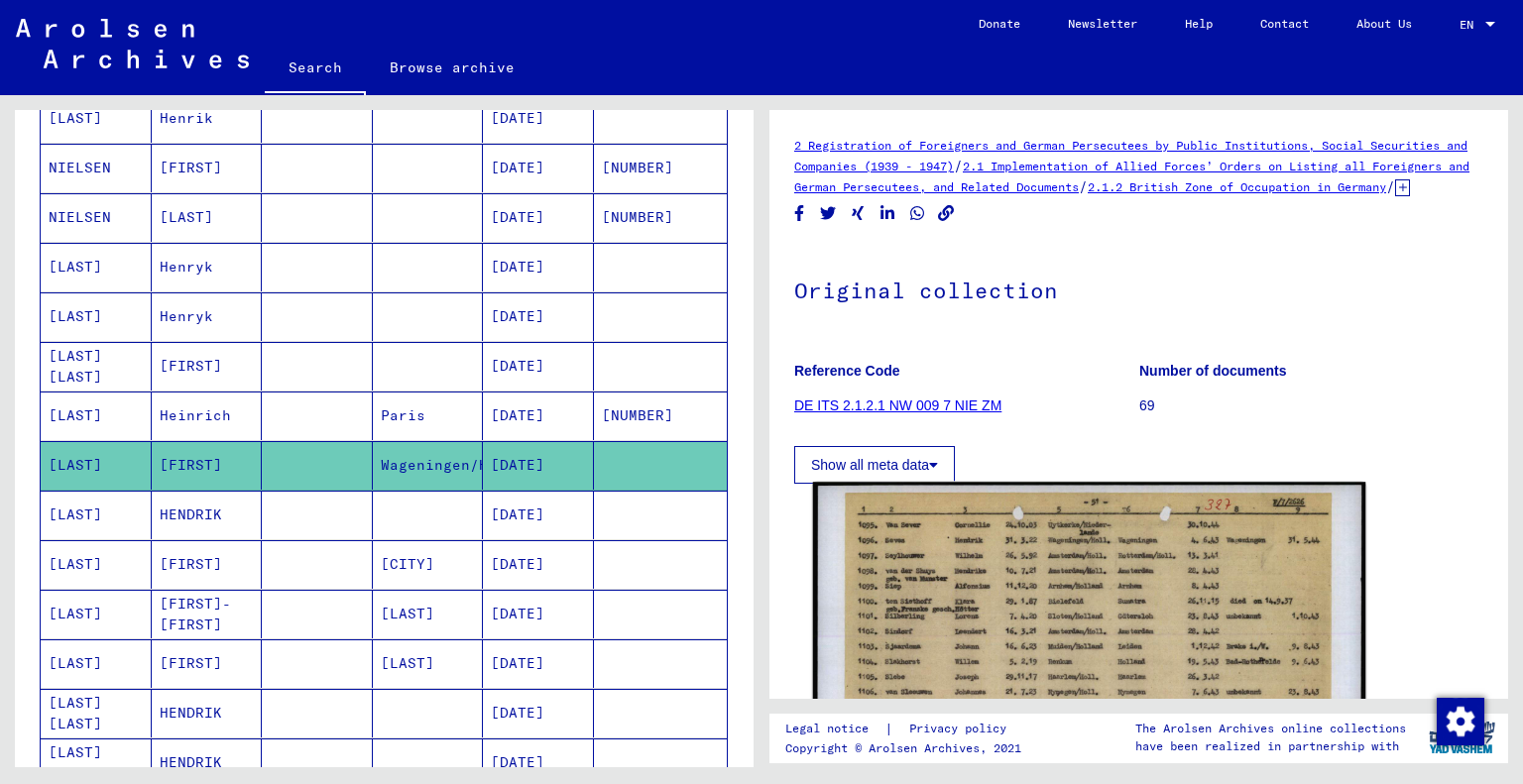 click 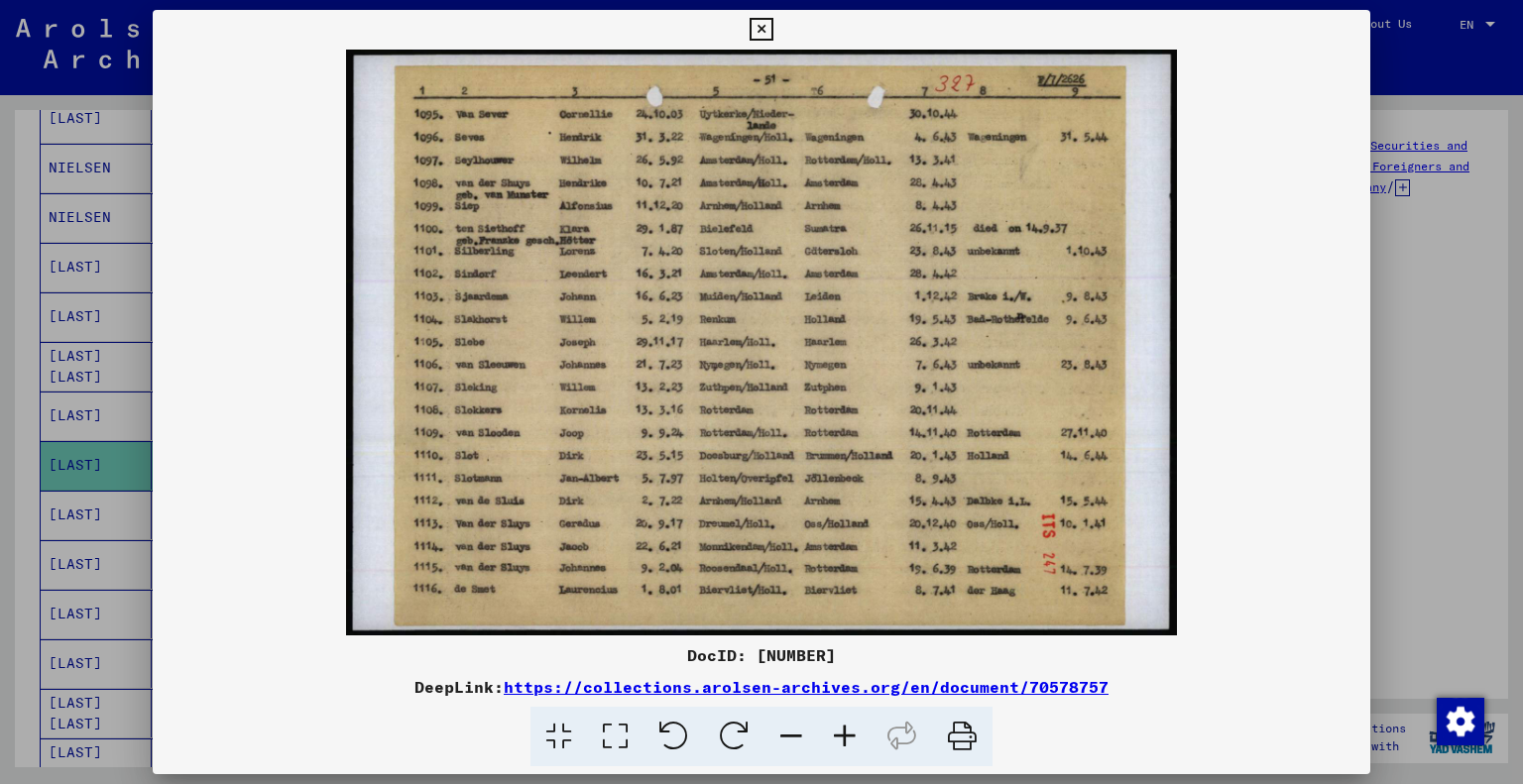 click at bounding box center [845, 736] 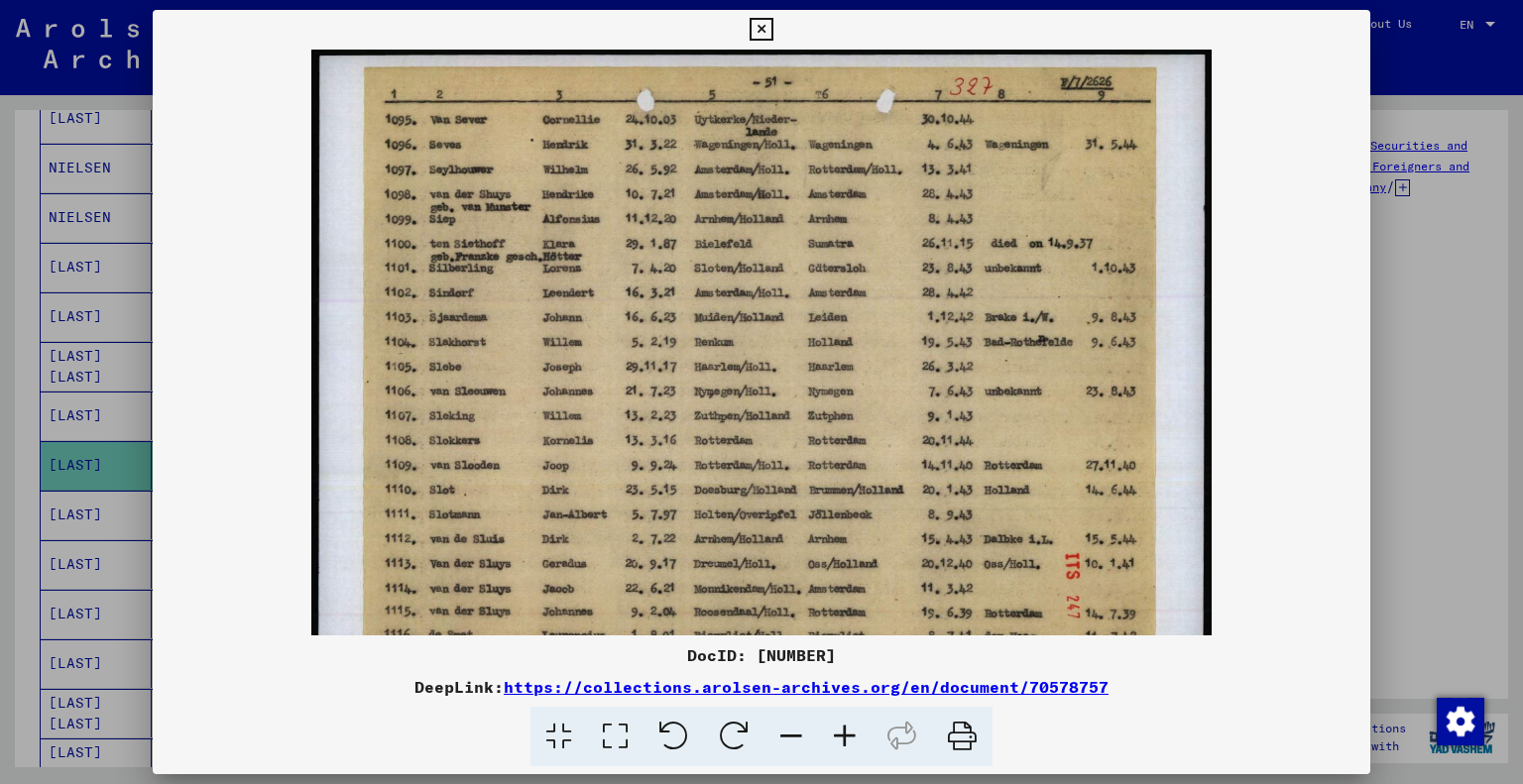click at bounding box center (845, 736) 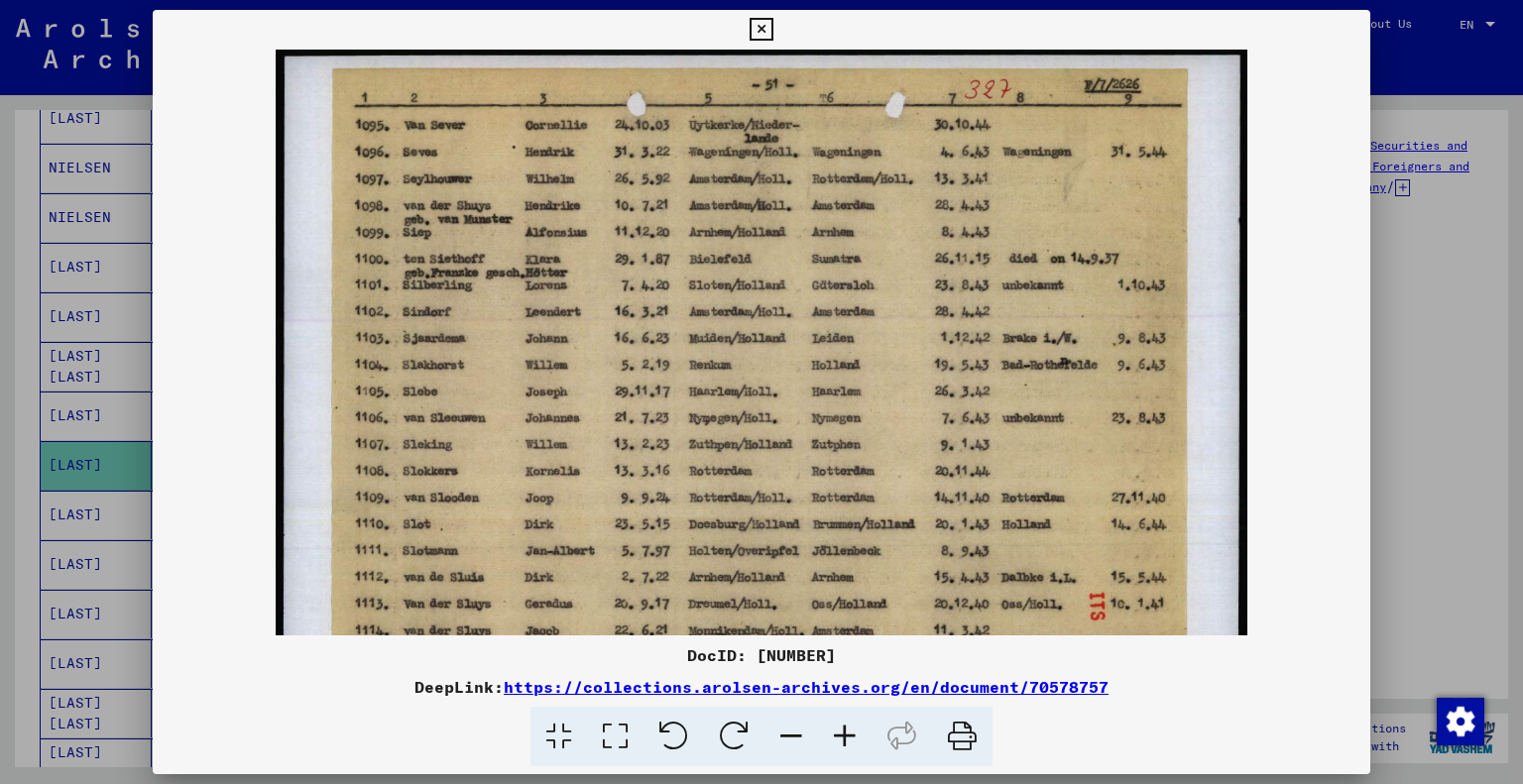 click at bounding box center (845, 736) 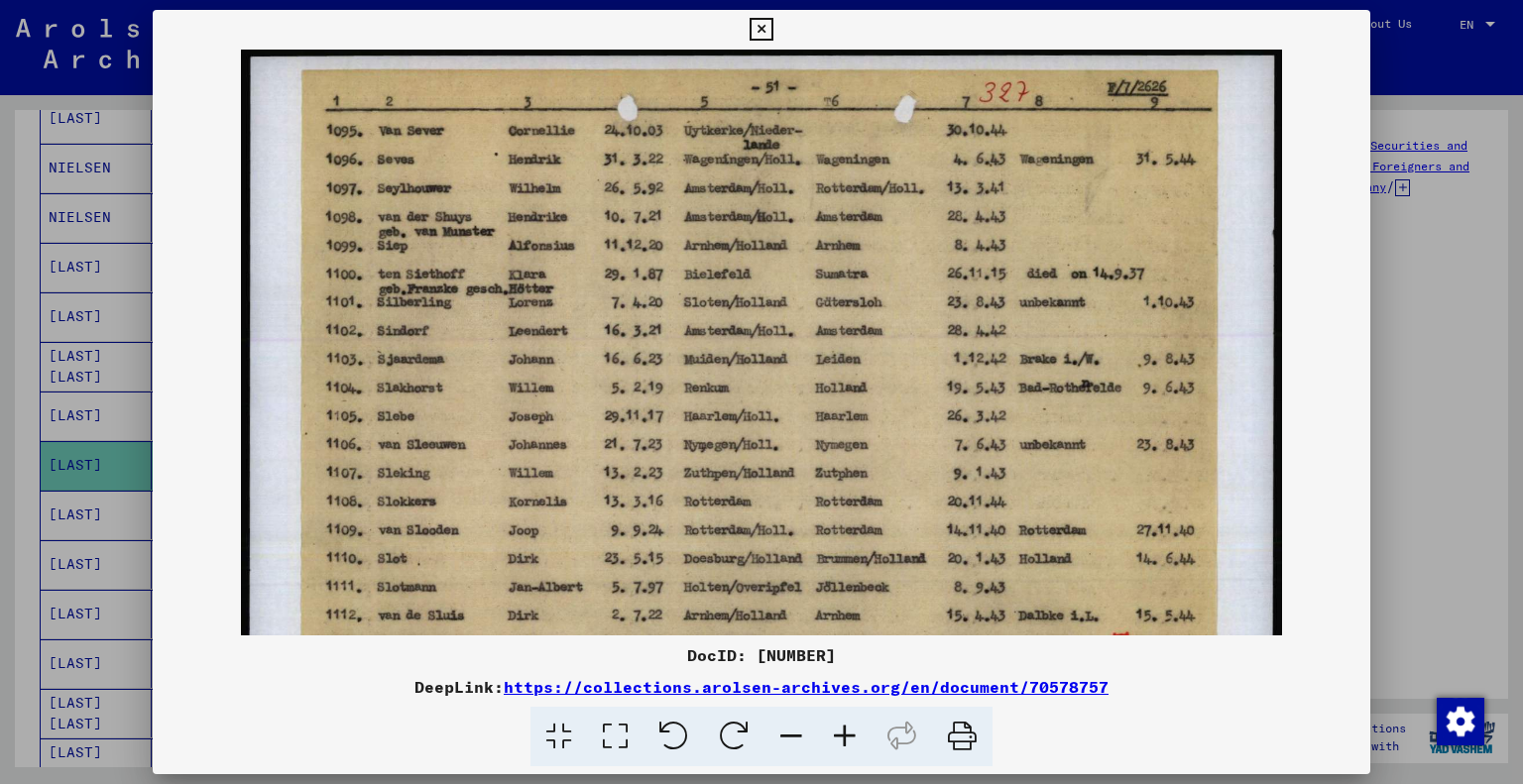 click at bounding box center [845, 736] 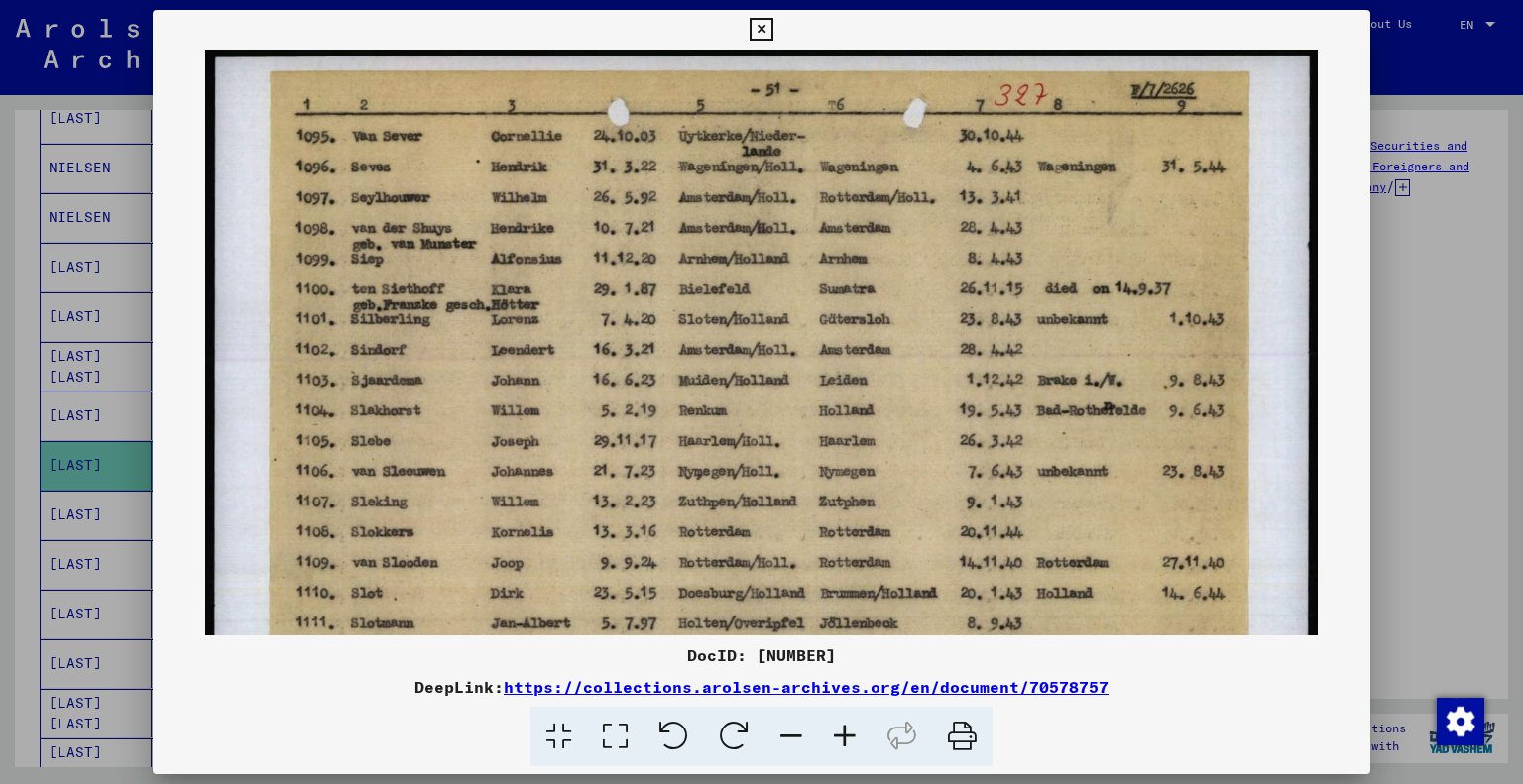 click at bounding box center [845, 736] 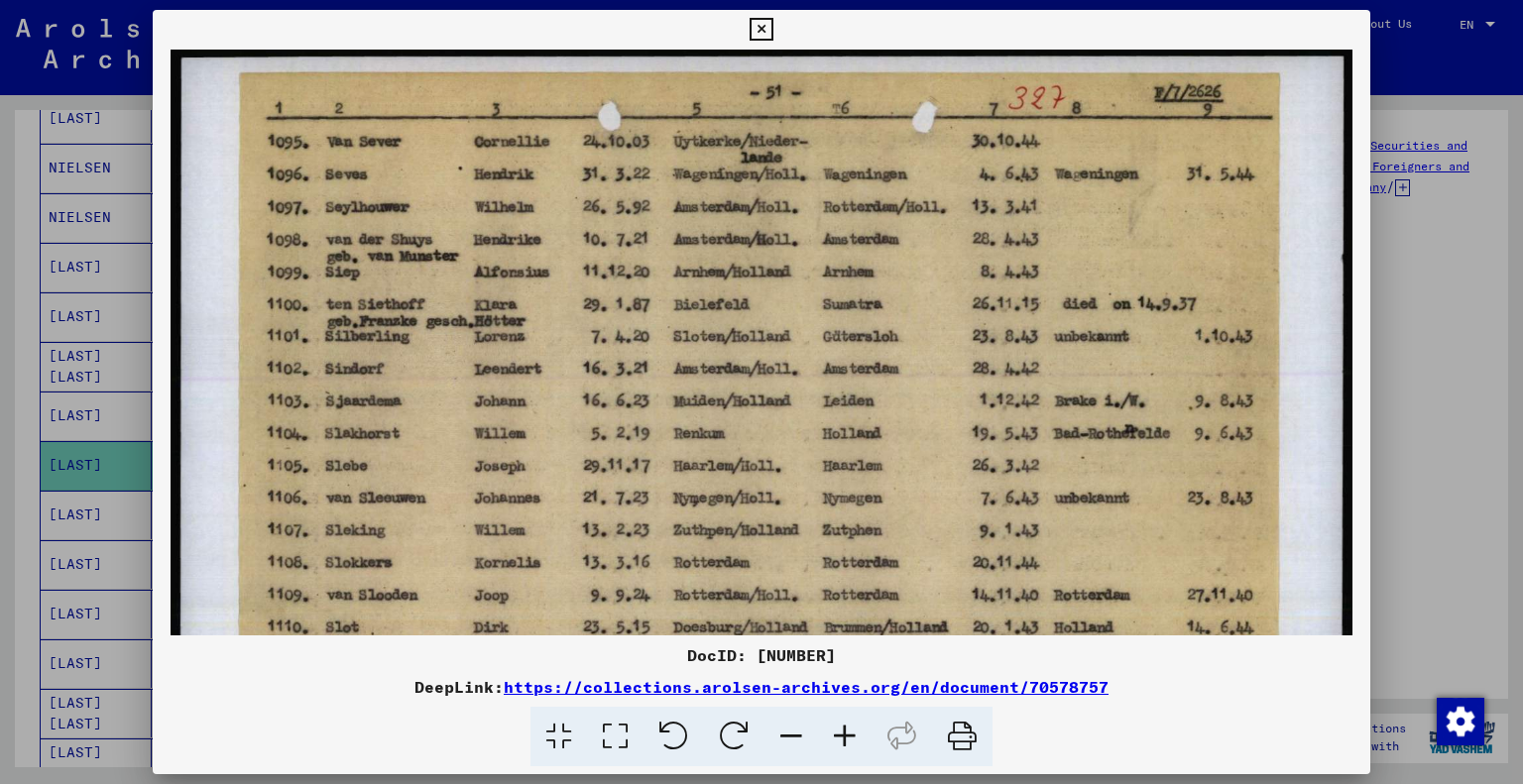 click at bounding box center (845, 736) 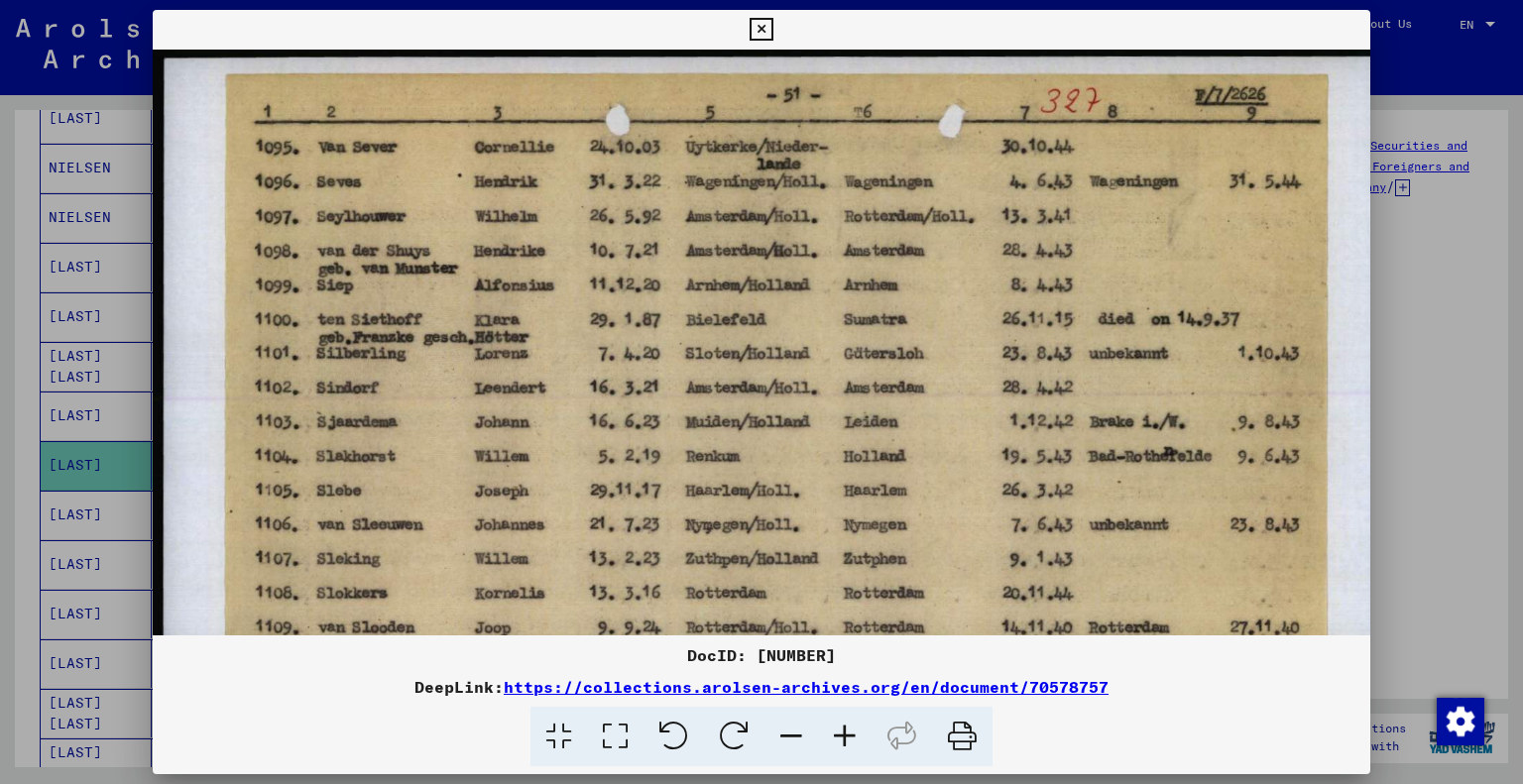 click at bounding box center [845, 736] 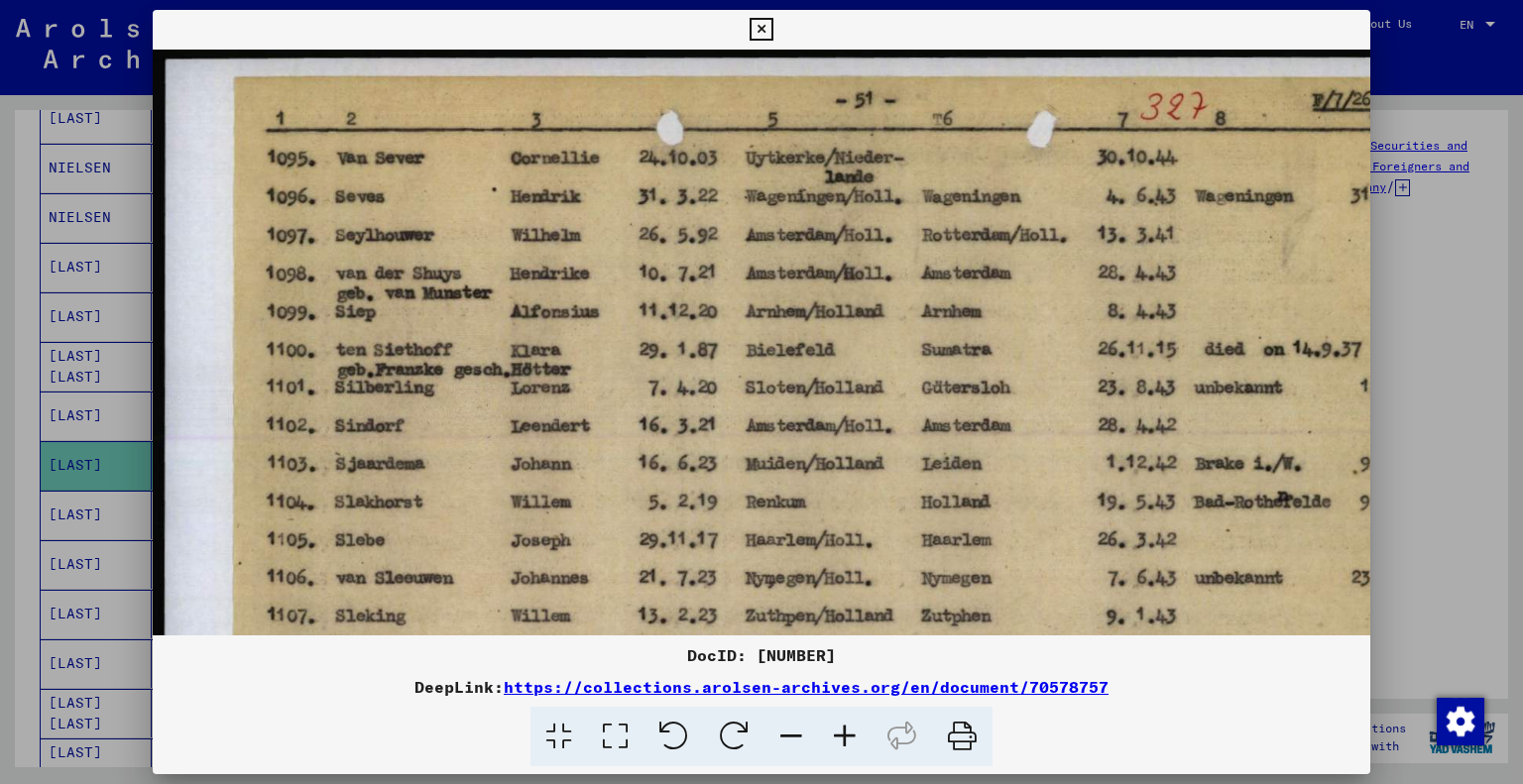 click at bounding box center [845, 736] 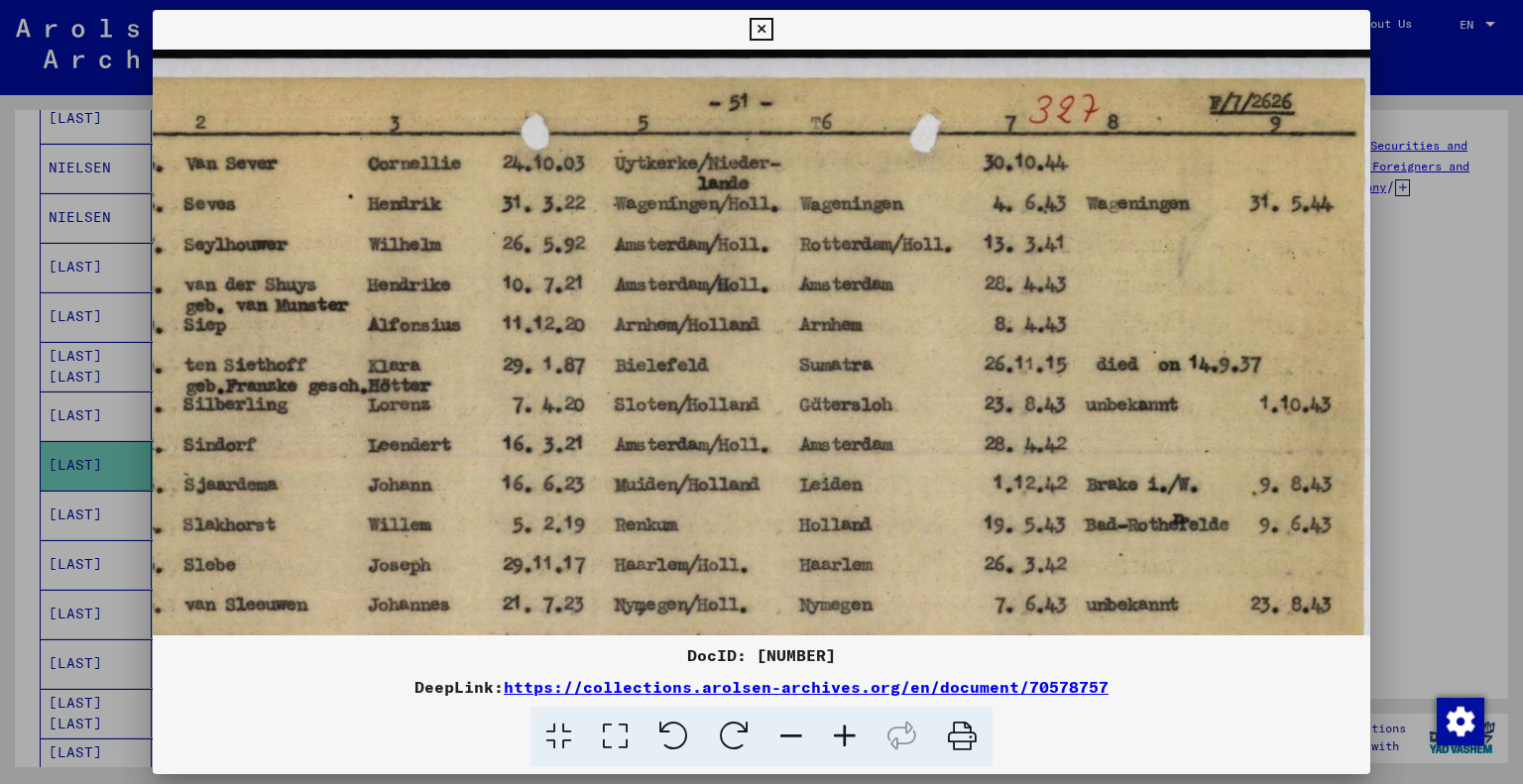 scroll, scrollTop: 0, scrollLeft: 156, axis: horizontal 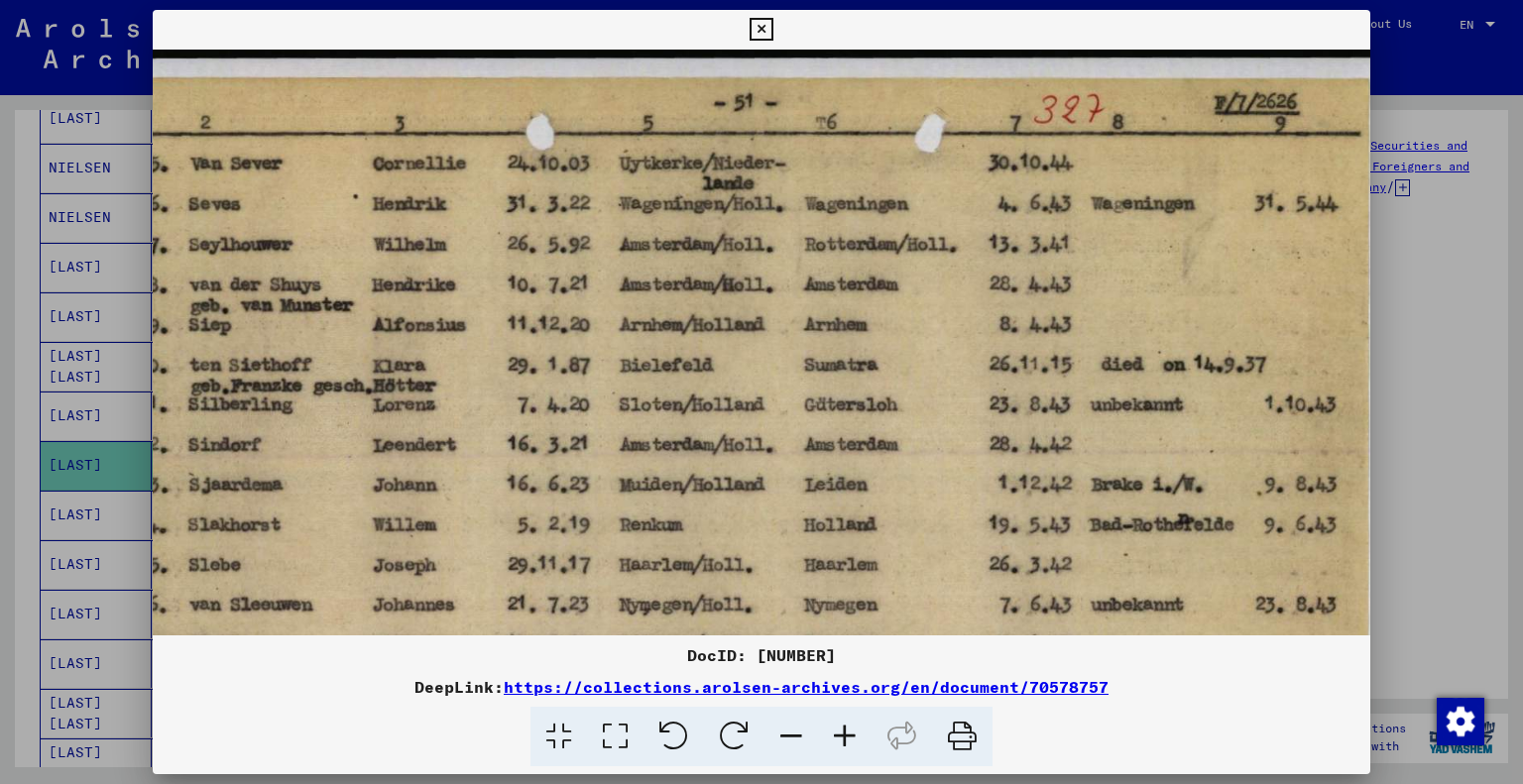 drag, startPoint x: 579, startPoint y: 360, endPoint x: 428, endPoint y: 410, distance: 159.06288 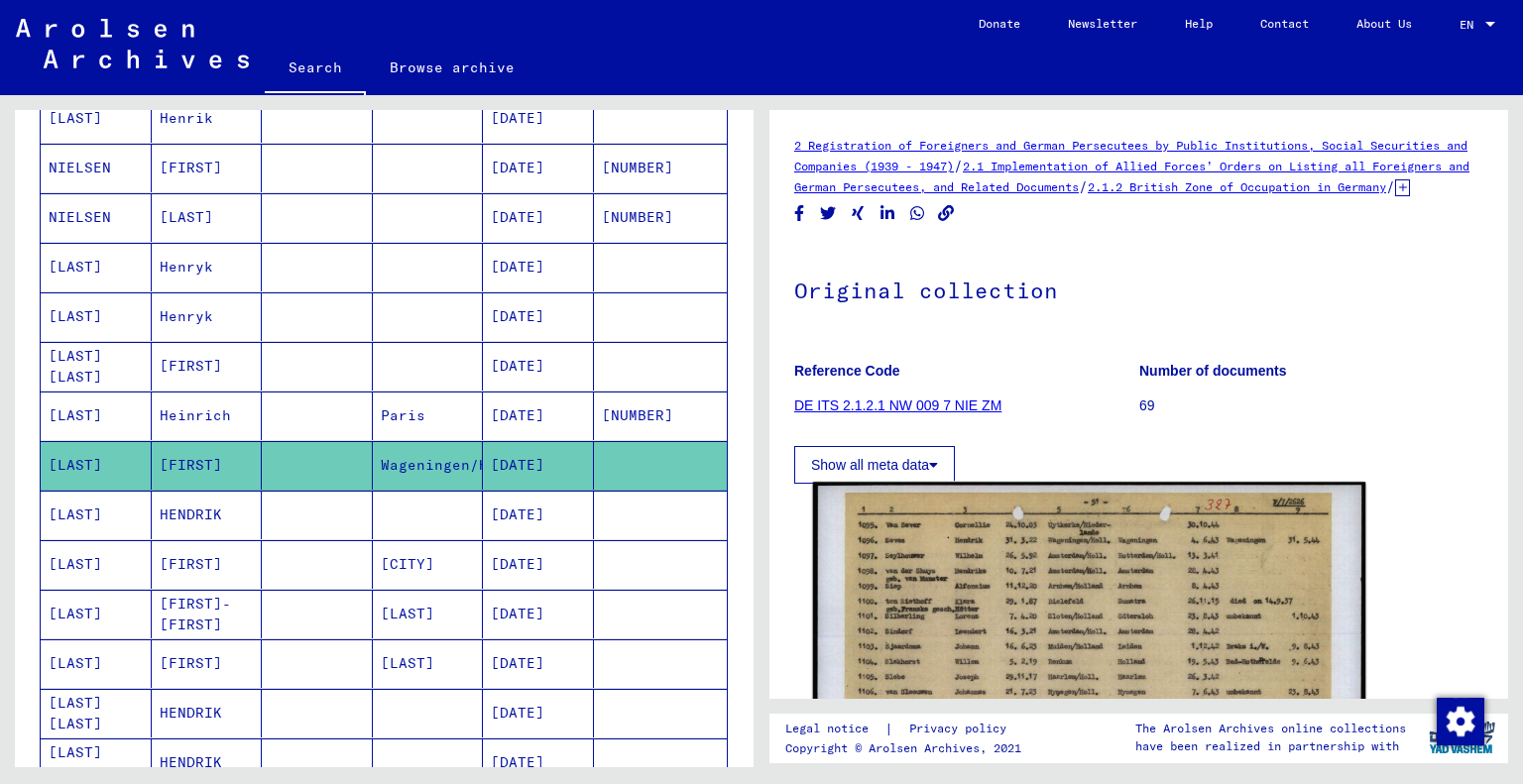 click 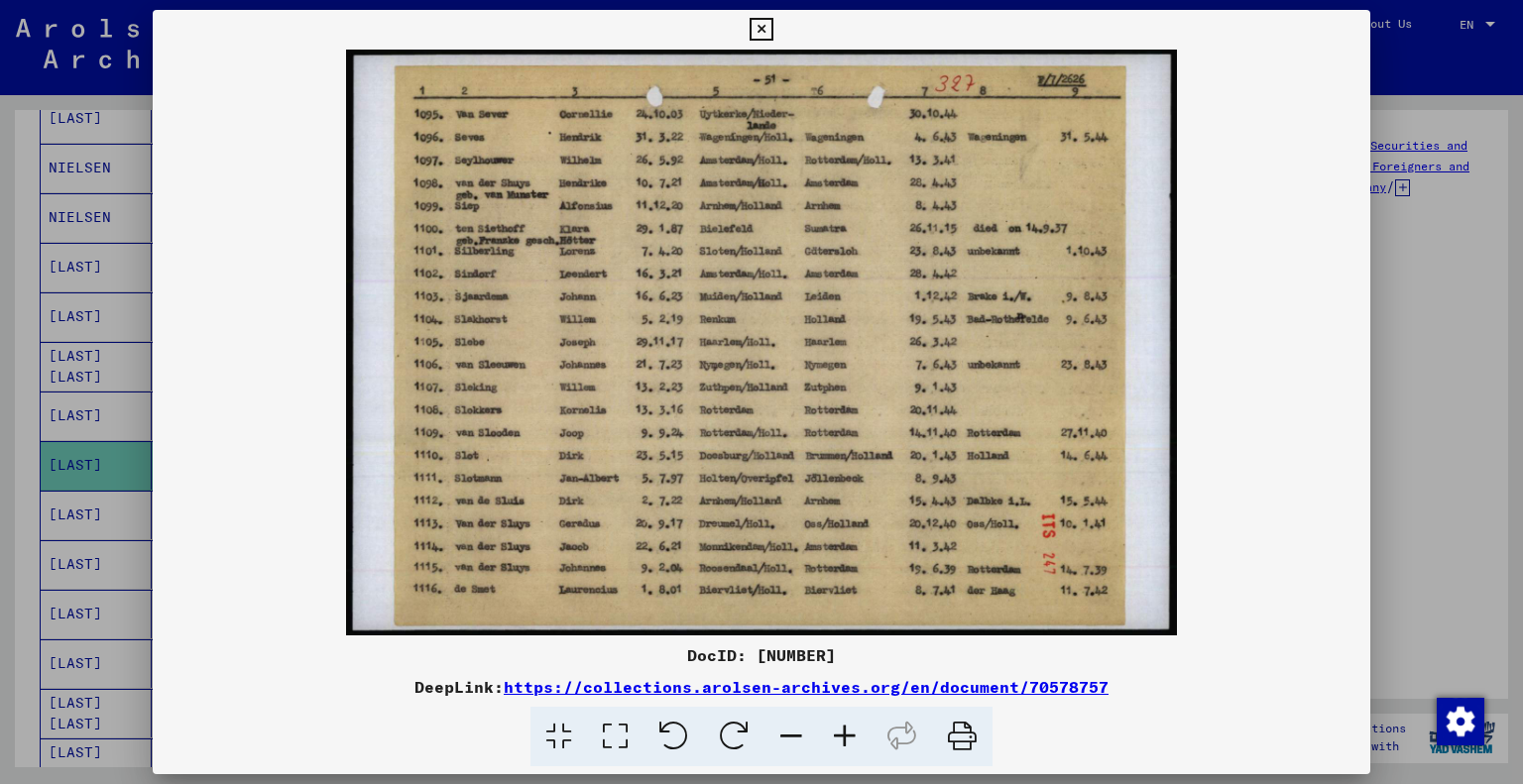 click at bounding box center (761, 30) 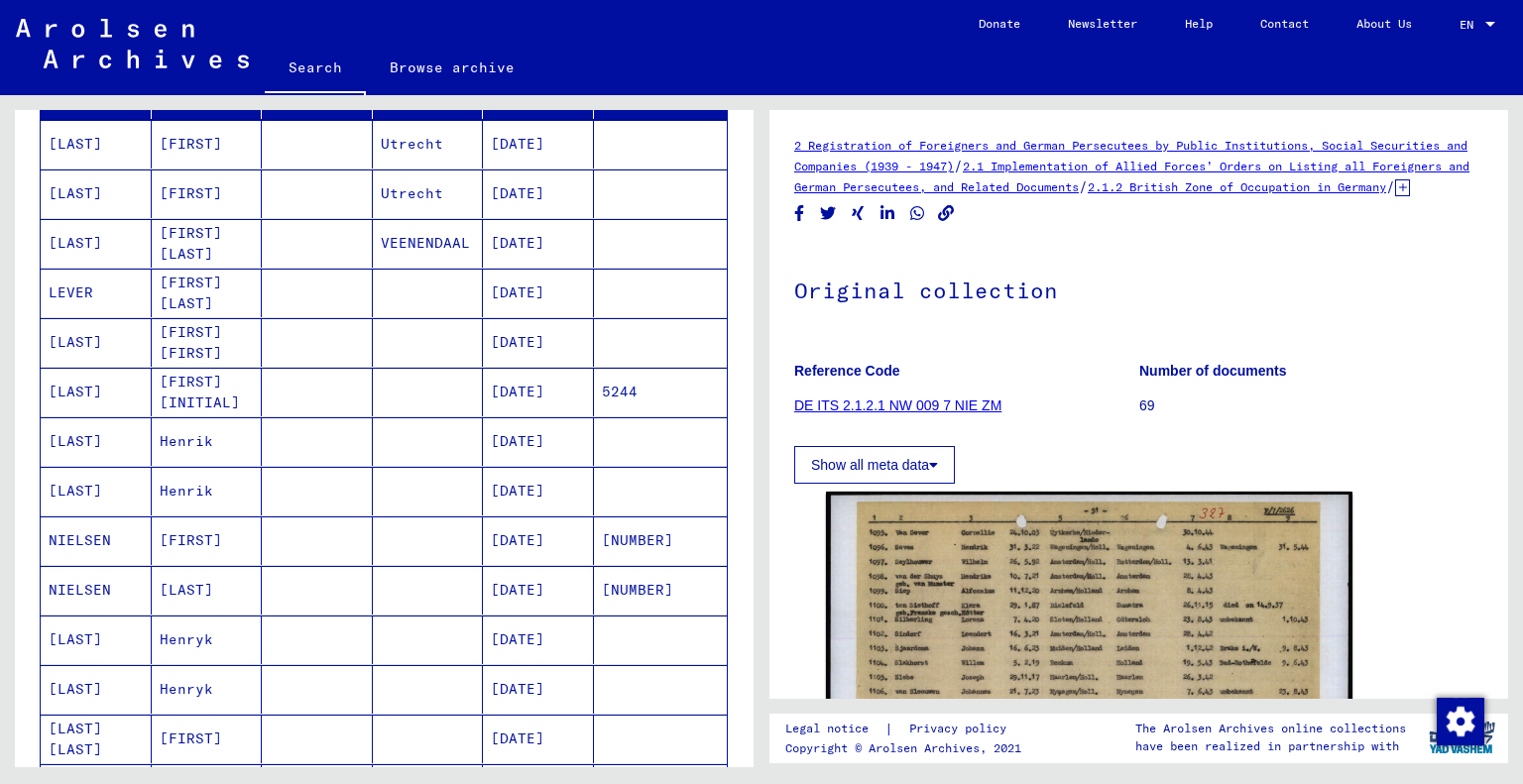 scroll, scrollTop: 258, scrollLeft: 0, axis: vertical 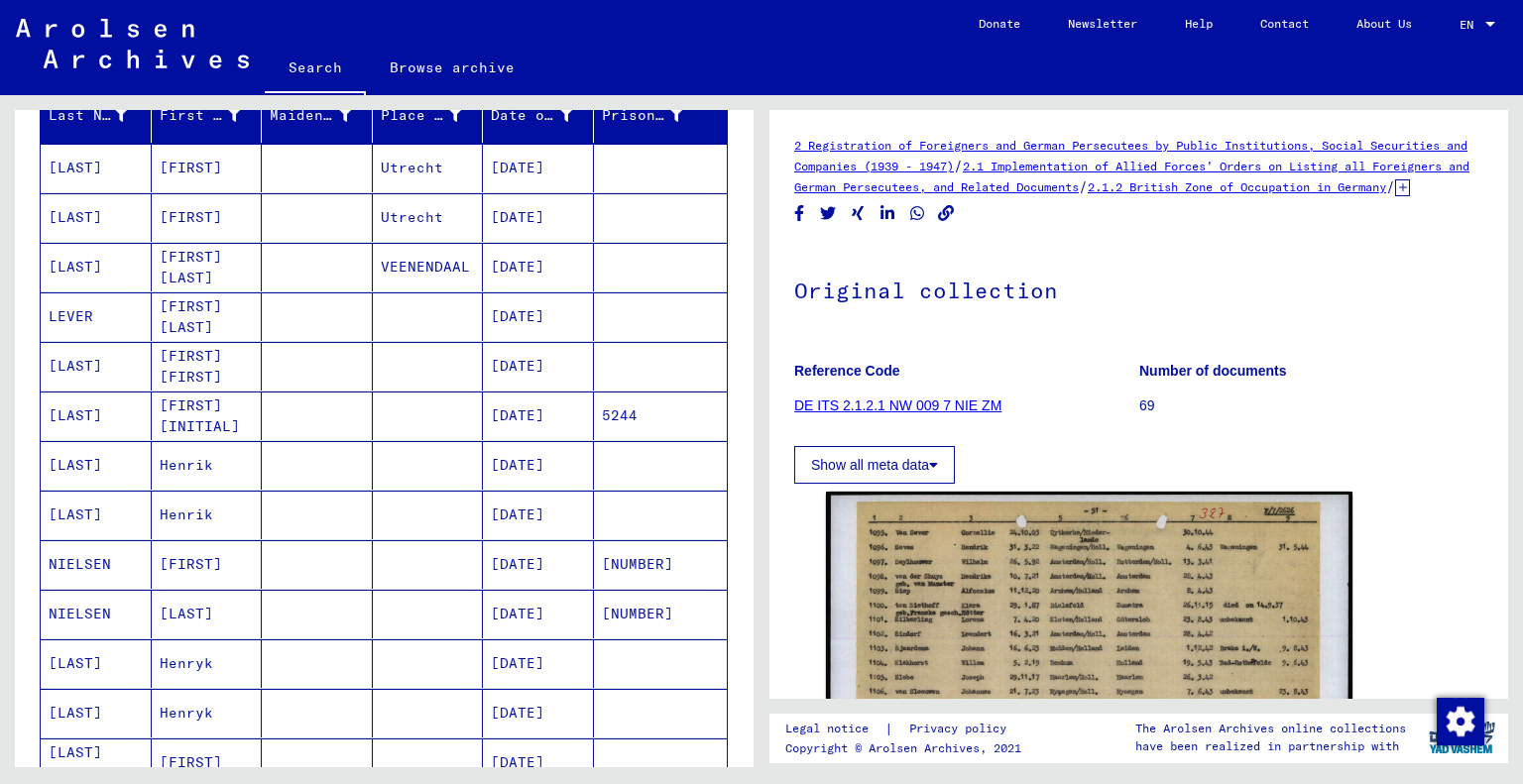 click on "[FIRST] [INITIAL]" at bounding box center (207, 465) 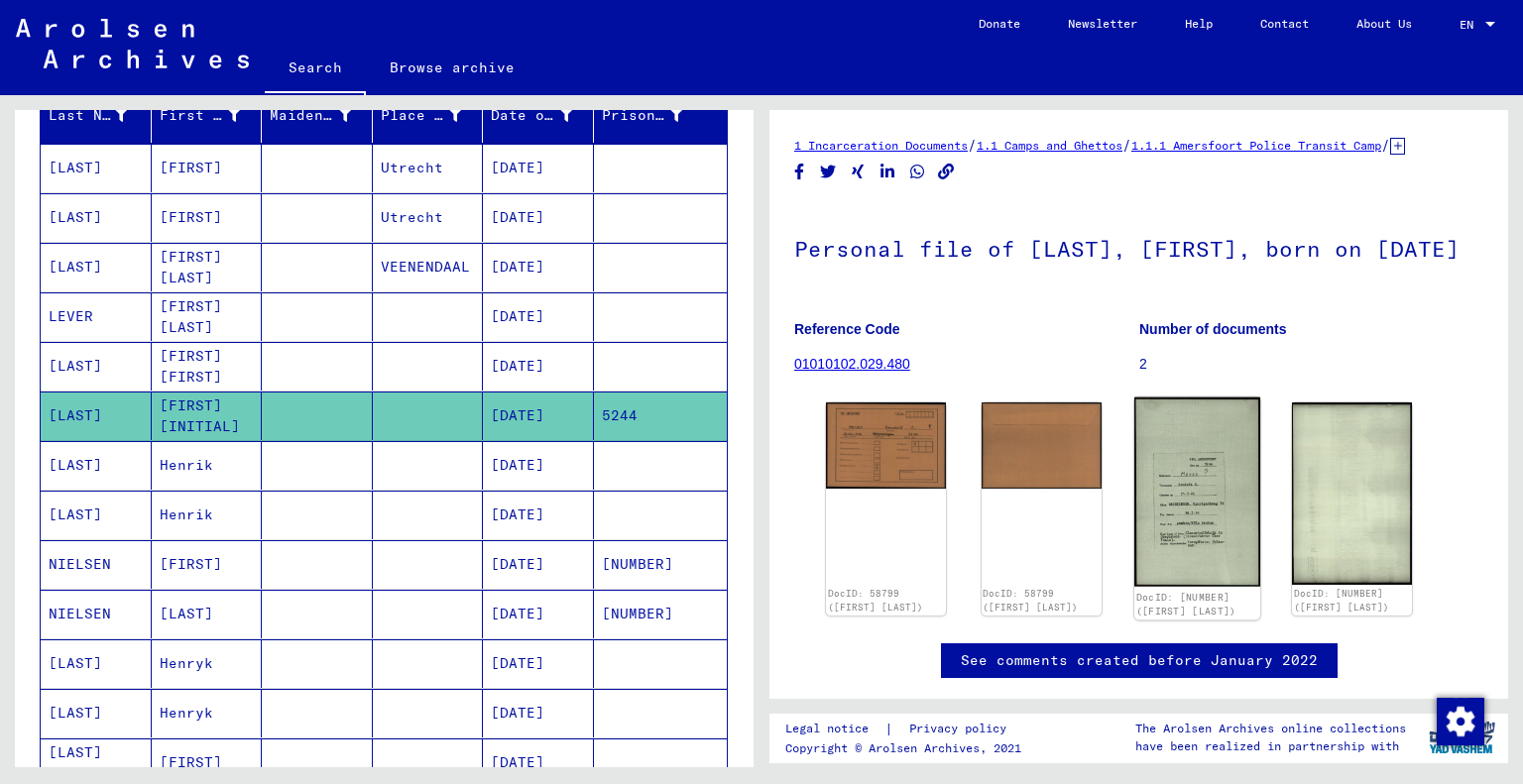 click 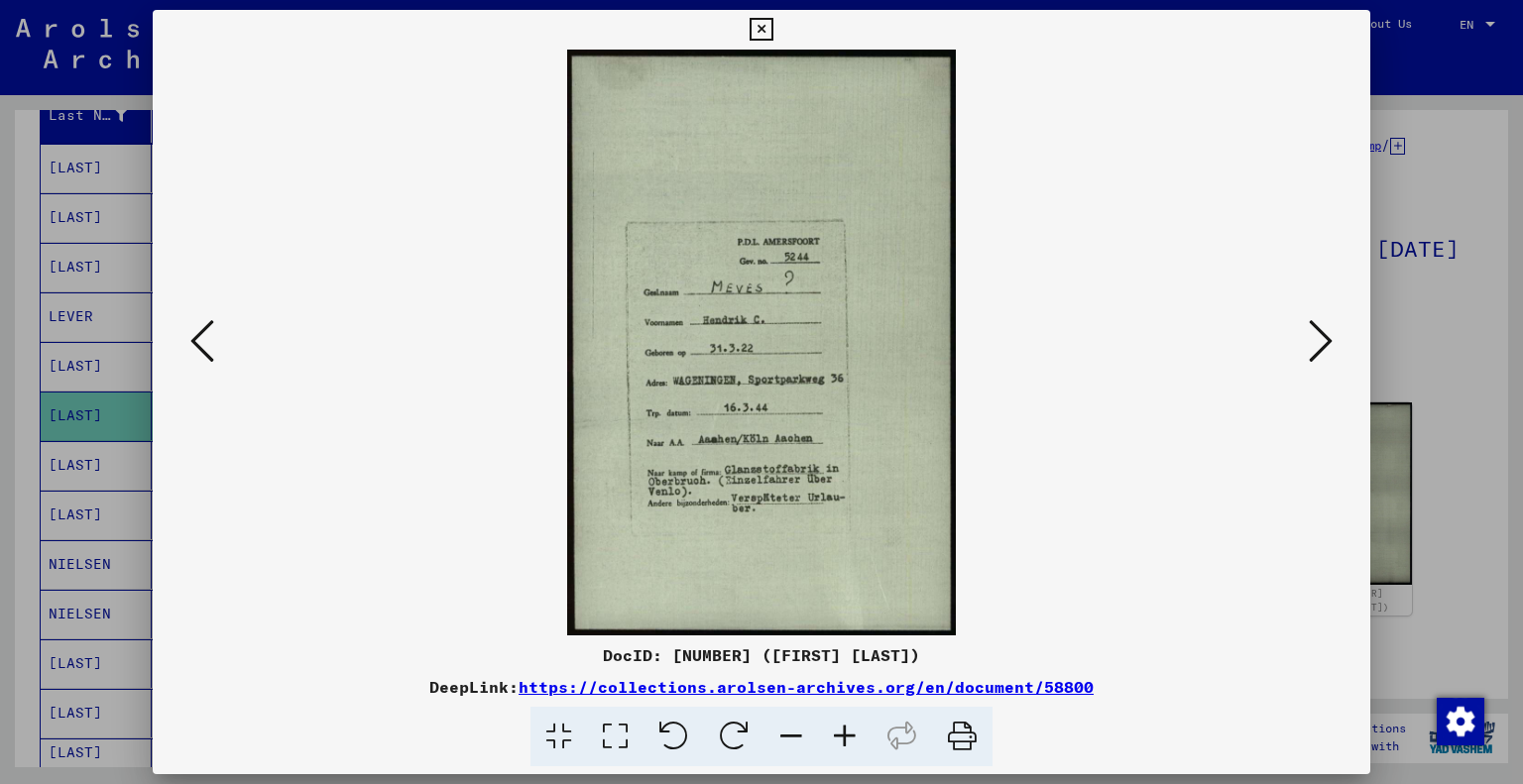 click at bounding box center [761, 30] 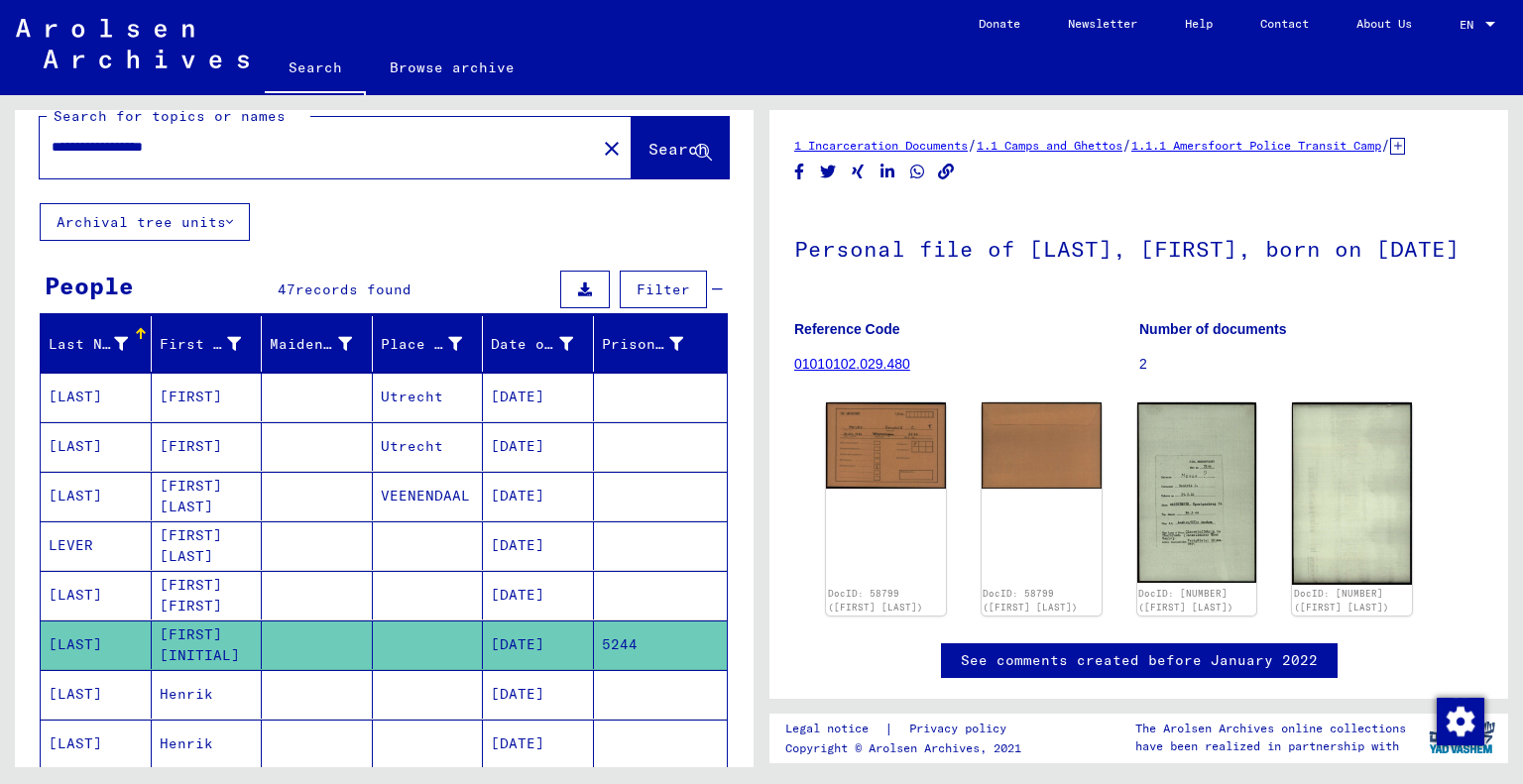 scroll, scrollTop: 0, scrollLeft: 0, axis: both 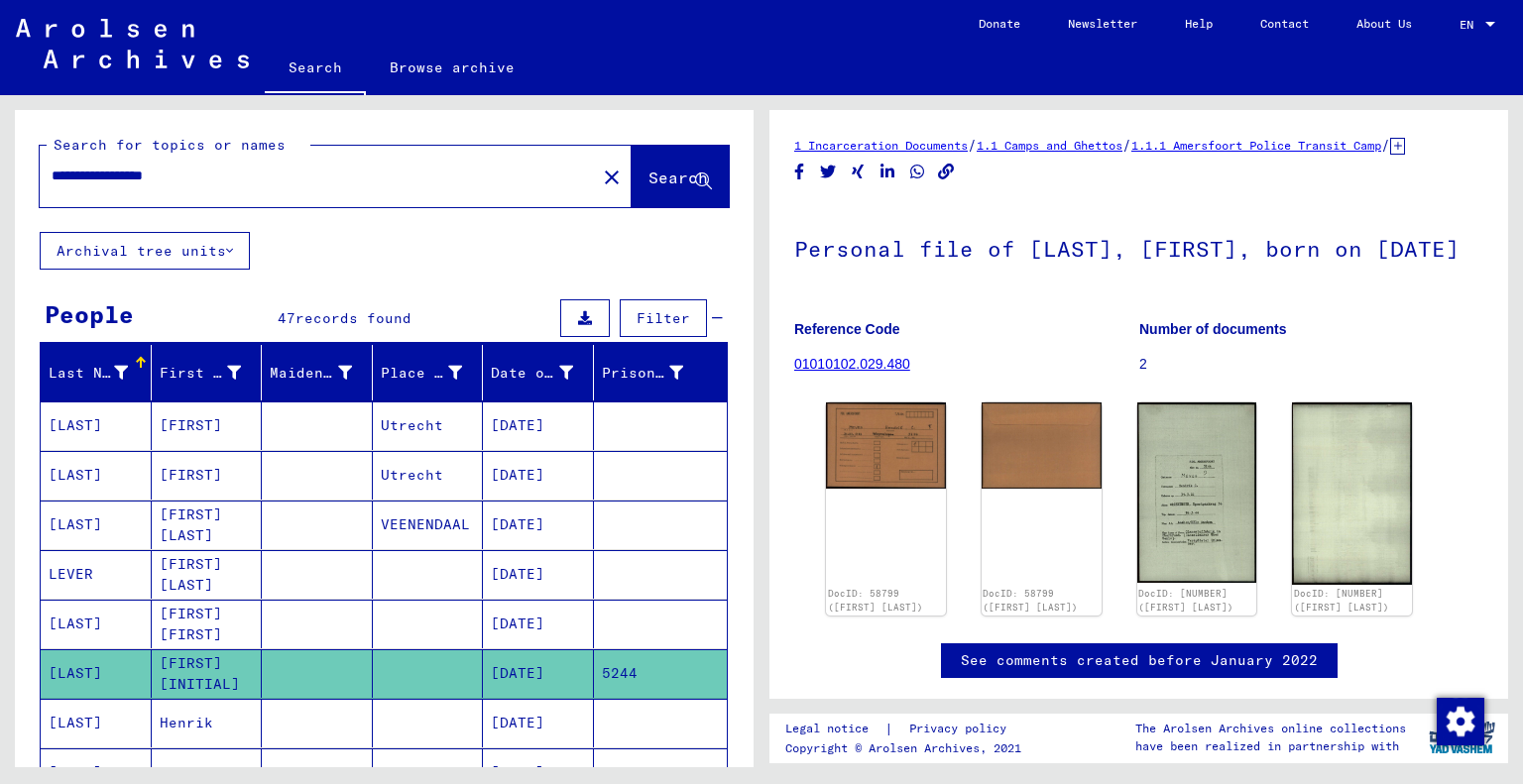 click on "**********" at bounding box center [317, 175] 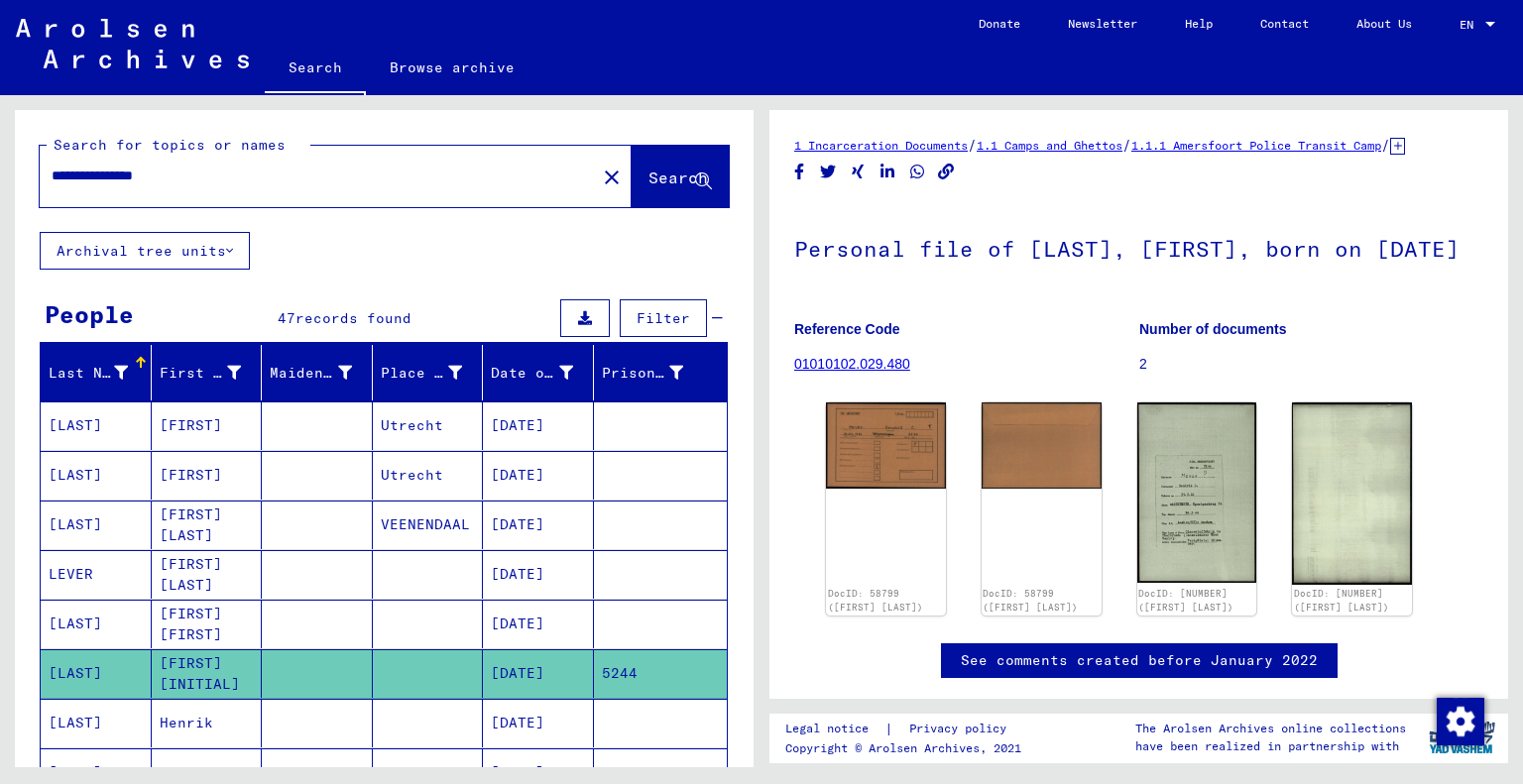 type on "**********" 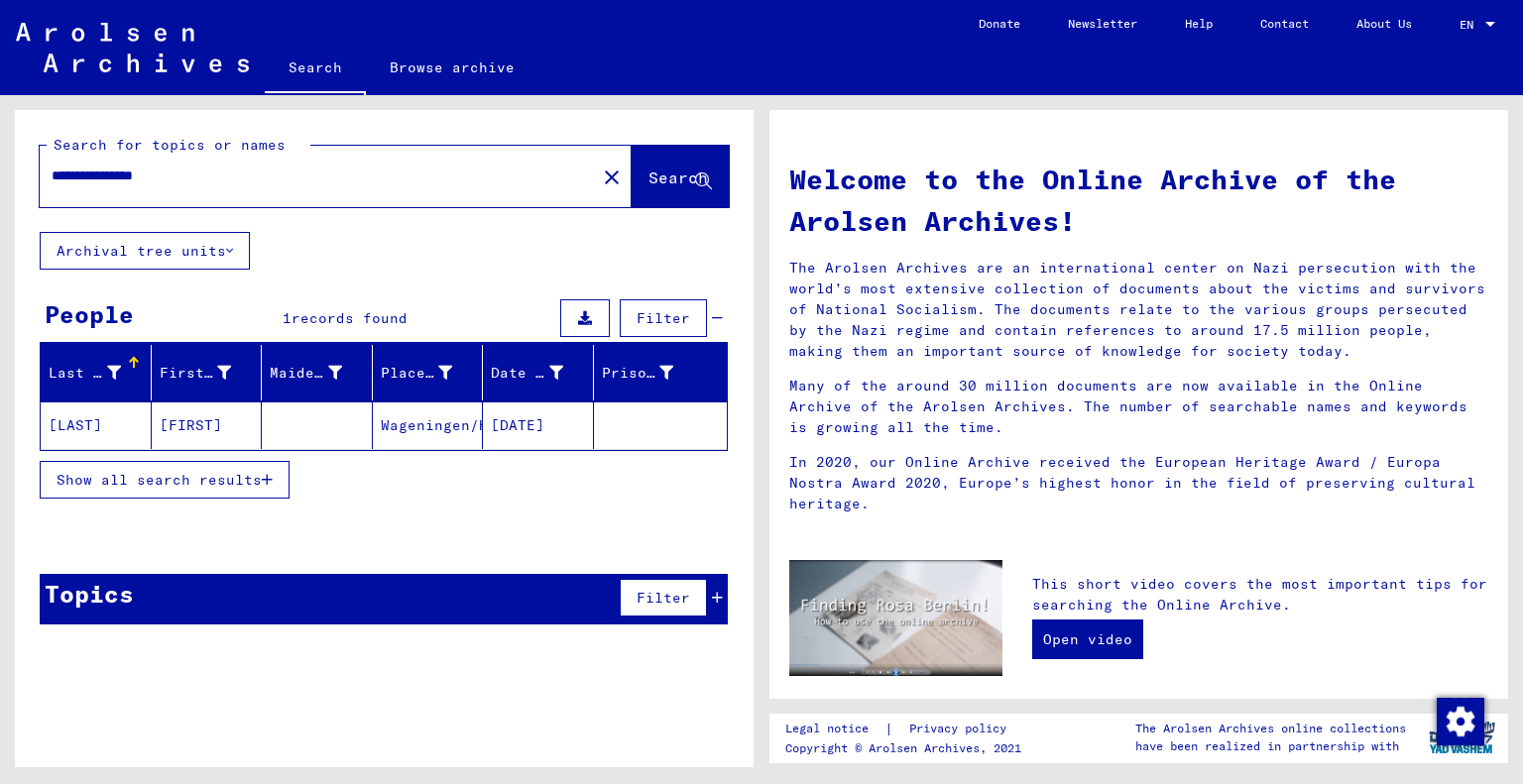 click on "[FIRST]" 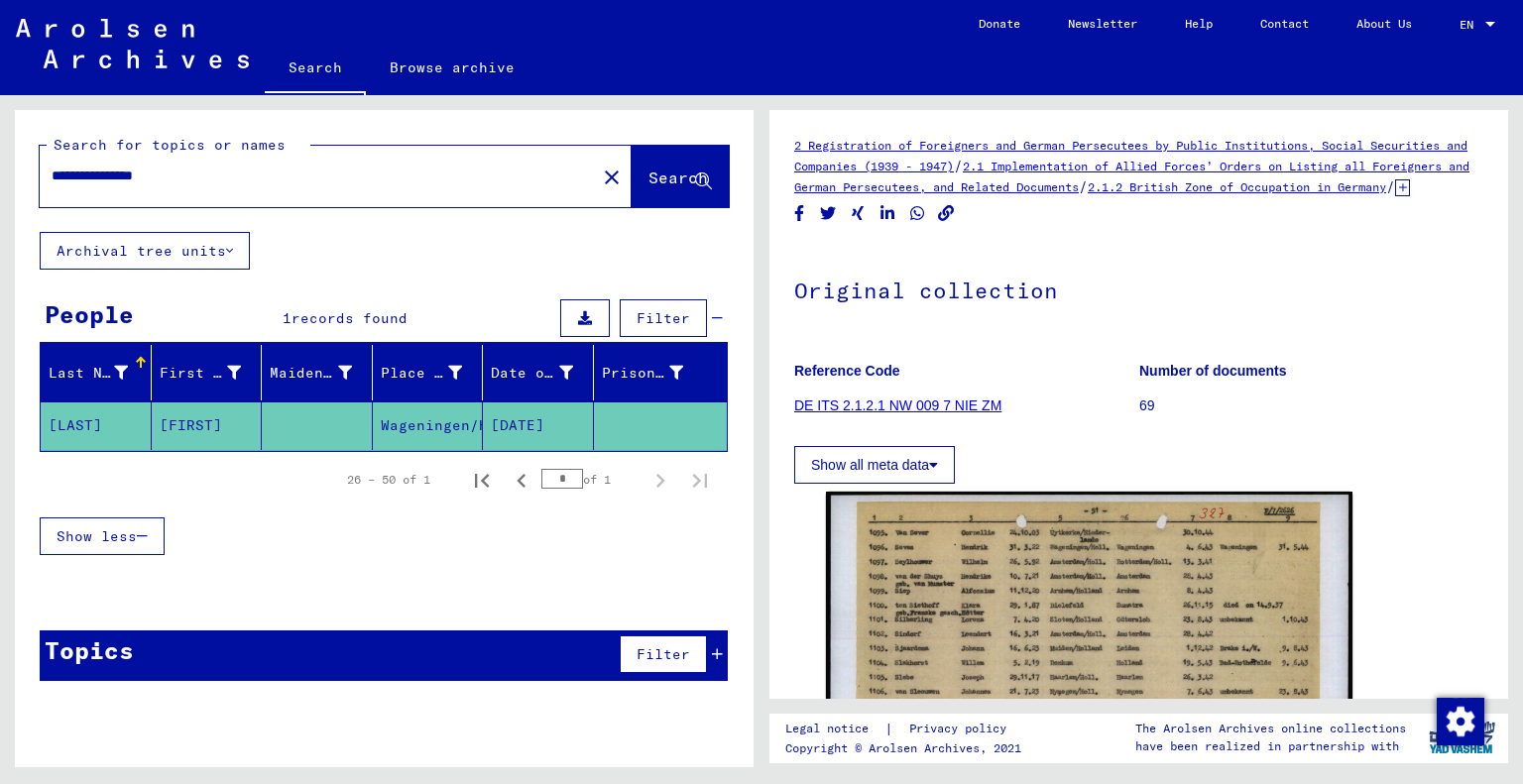 scroll, scrollTop: 0, scrollLeft: 0, axis: both 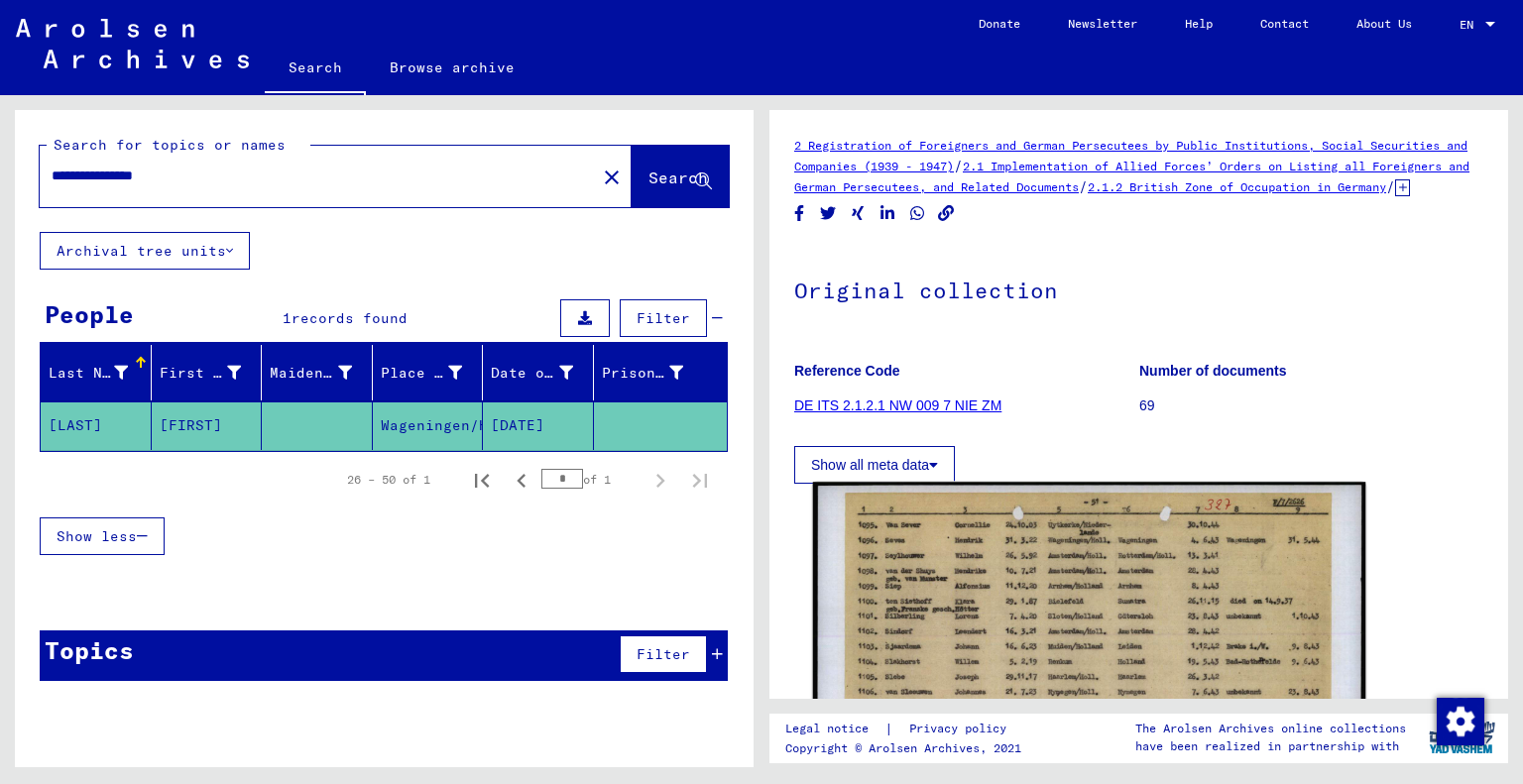 click 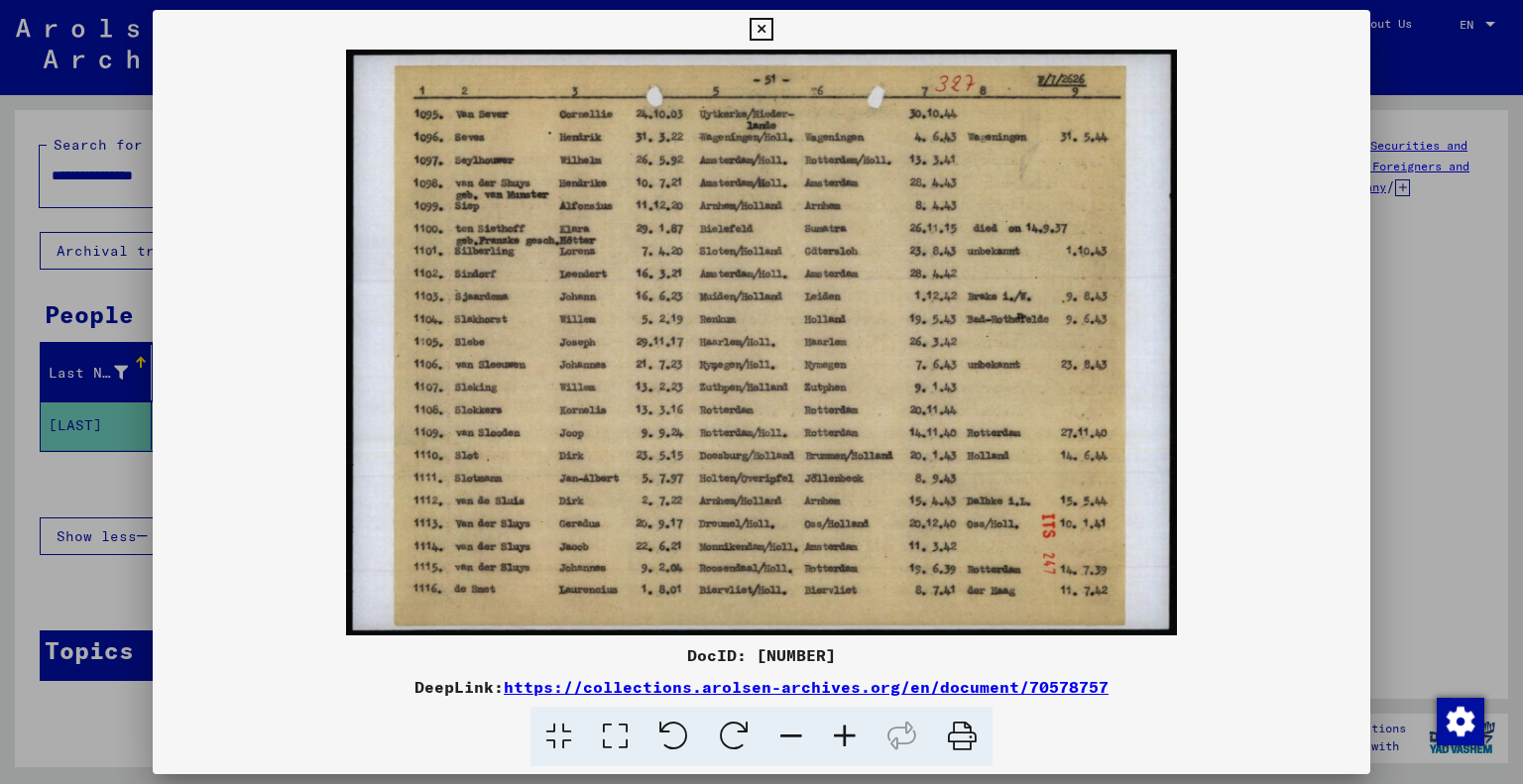 click at bounding box center [761, 30] 